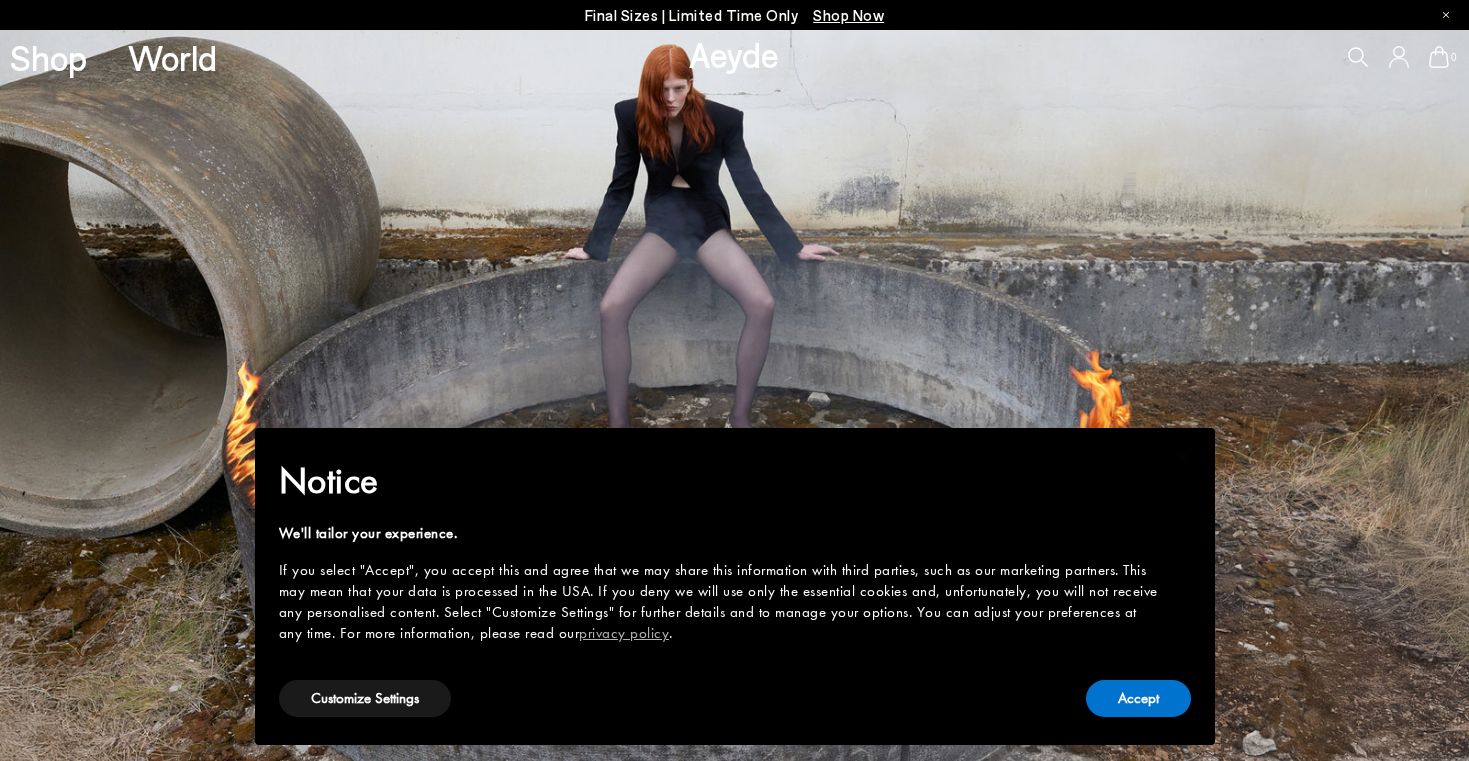 scroll, scrollTop: 0, scrollLeft: 0, axis: both 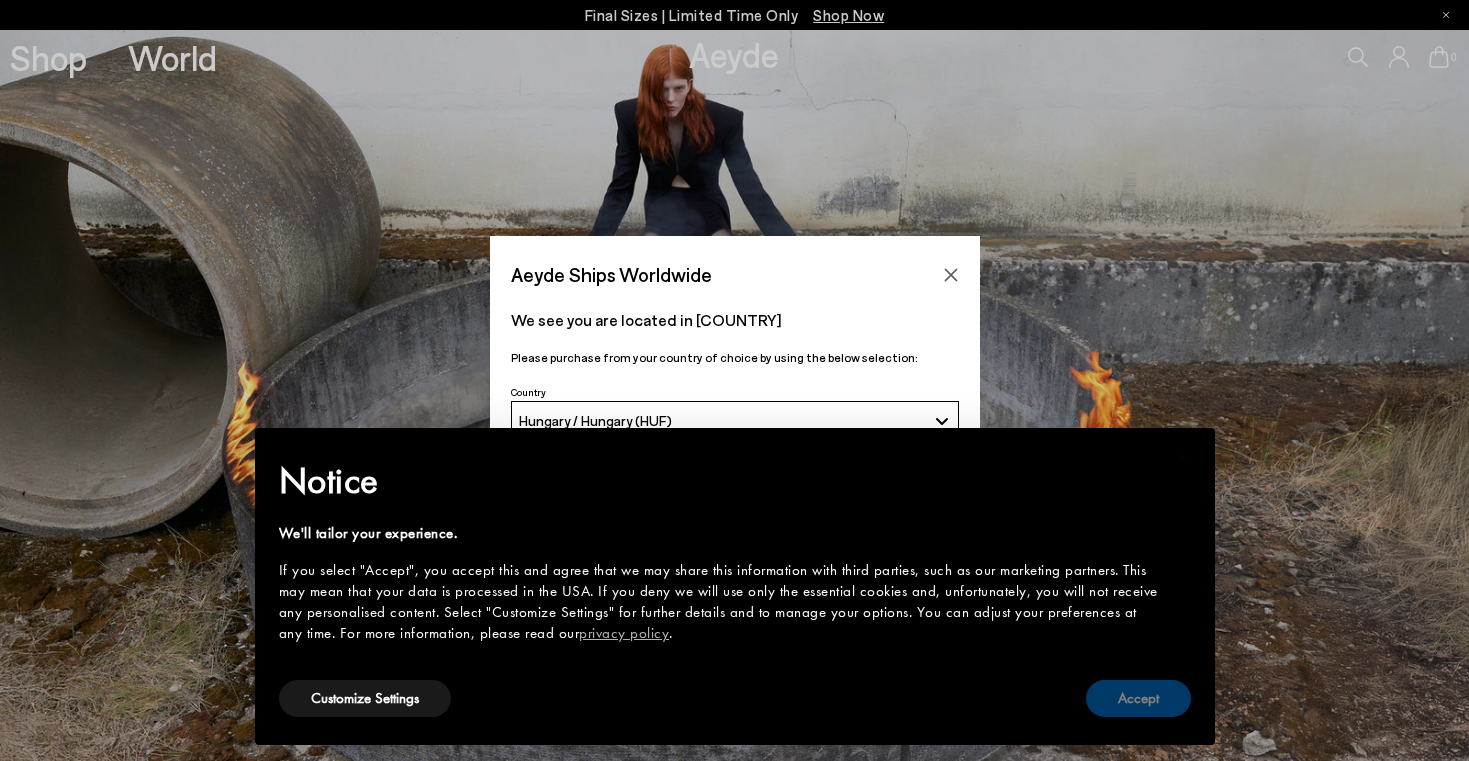 click on "Accept" at bounding box center (1138, 698) 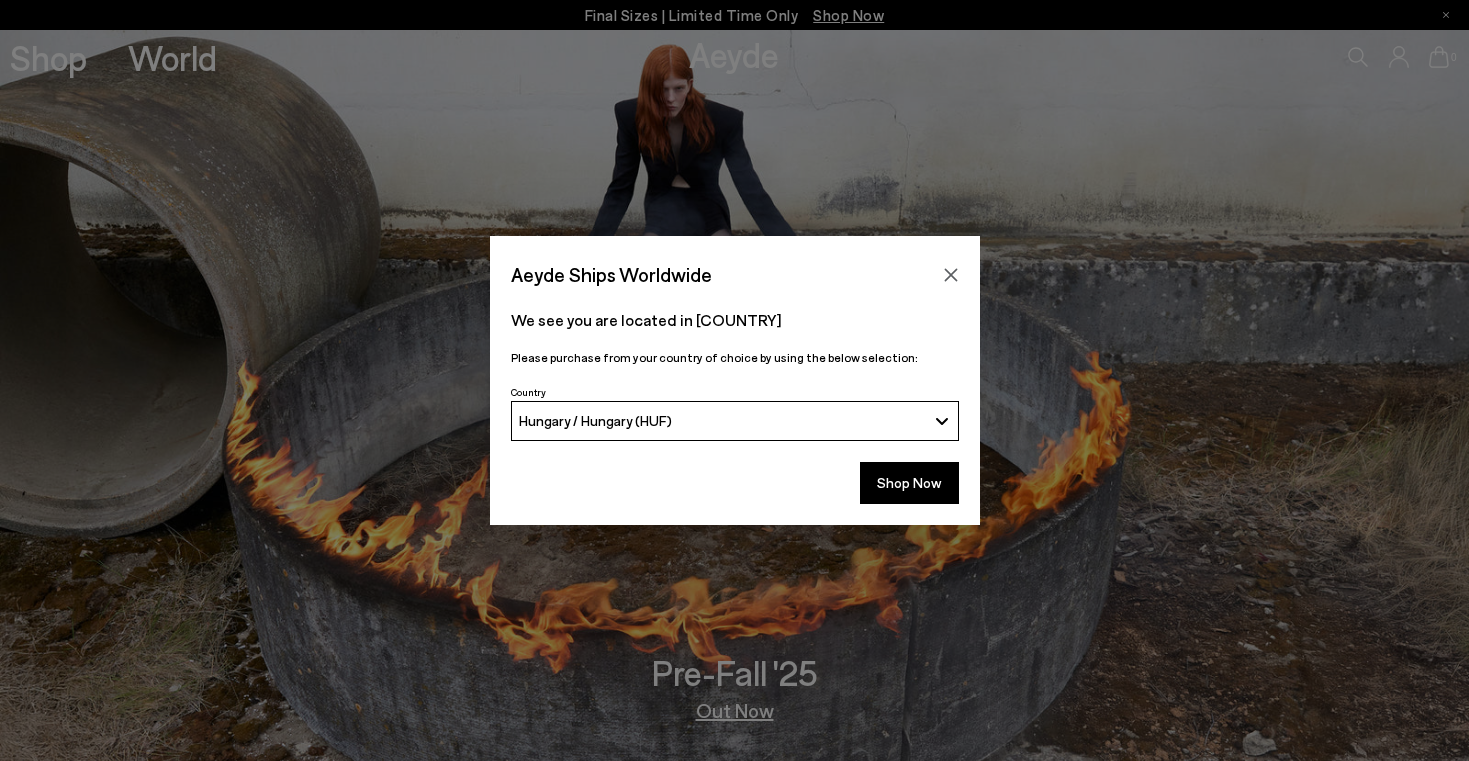 click on "Hungary / Hungary (HUF)" at bounding box center (735, 421) 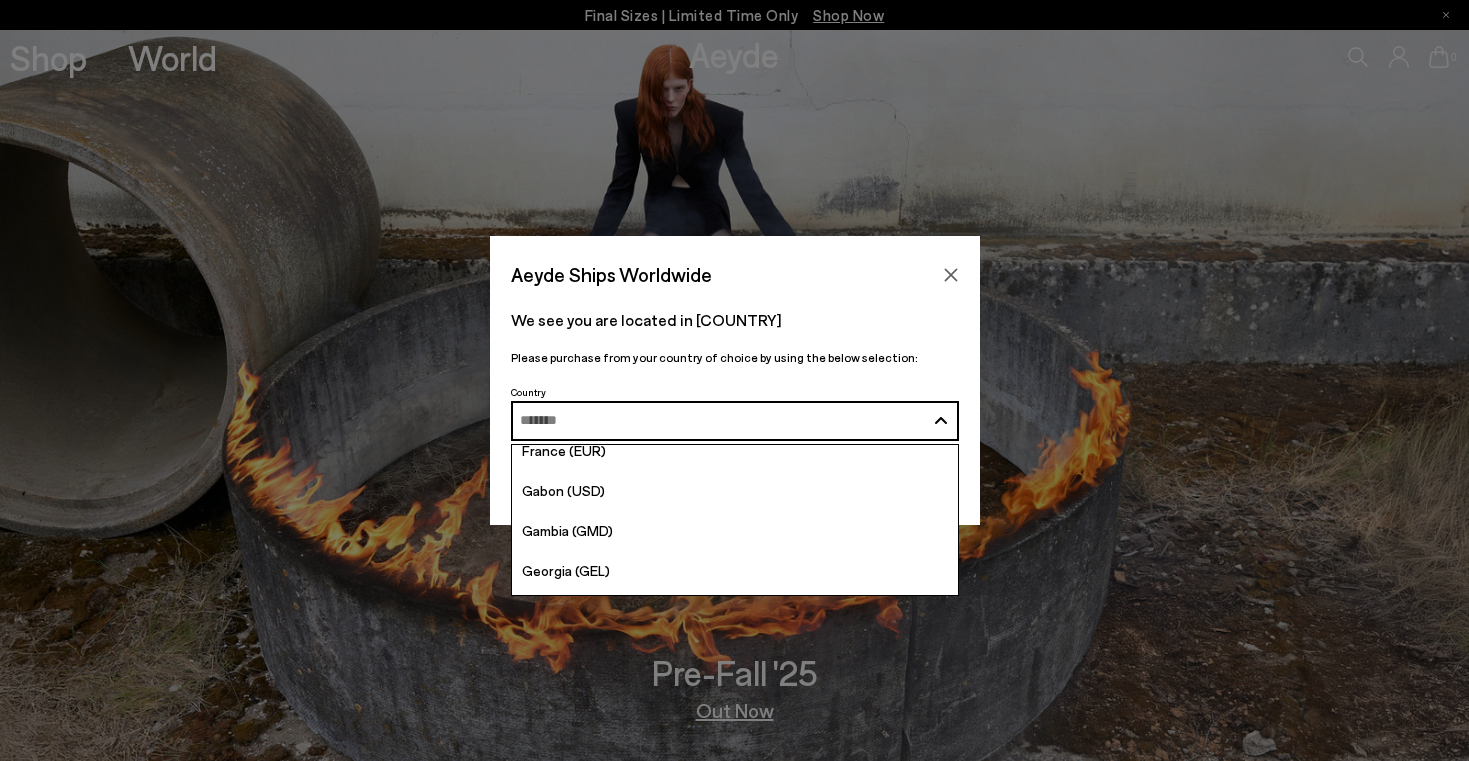 scroll, scrollTop: 2500, scrollLeft: 0, axis: vertical 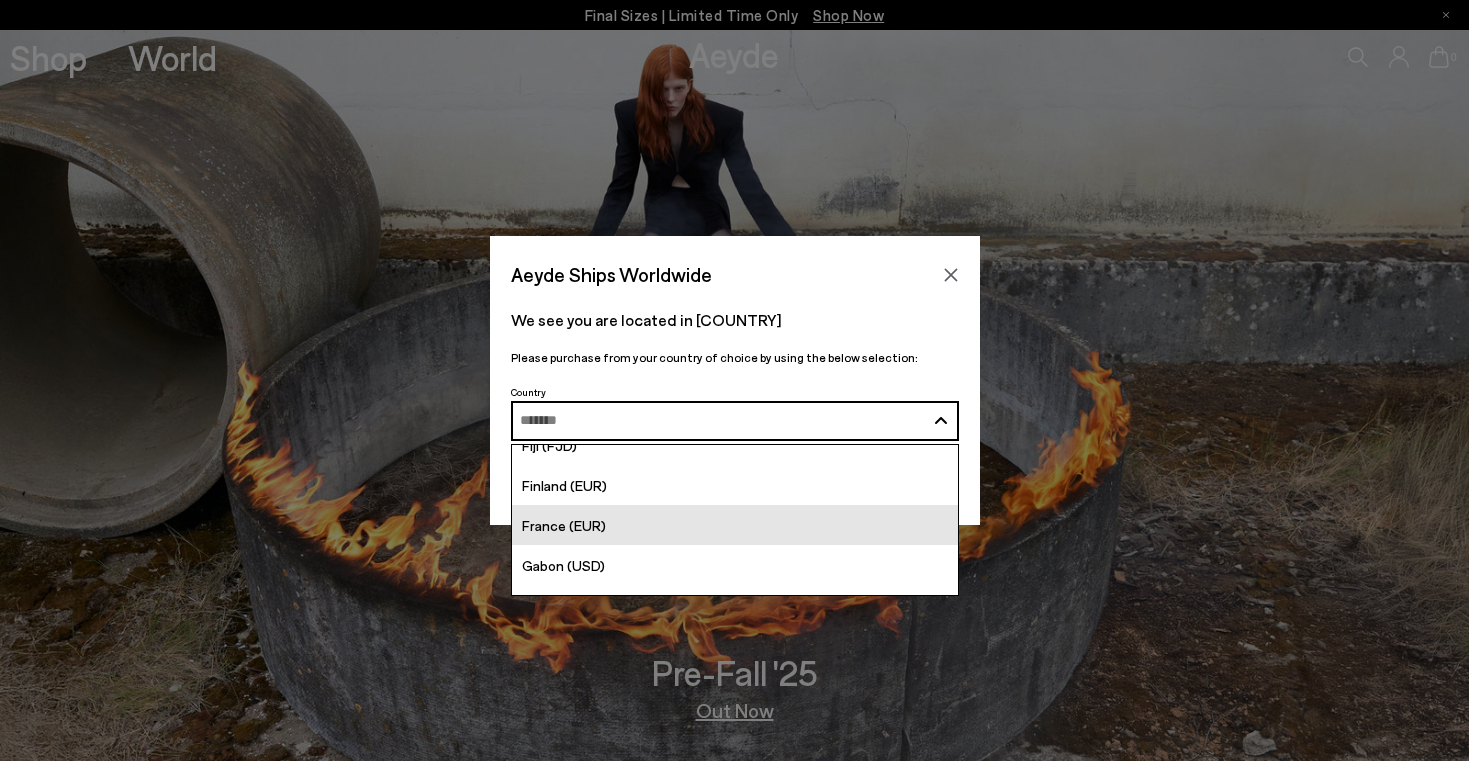 click on "France (EUR)" at bounding box center [735, 525] 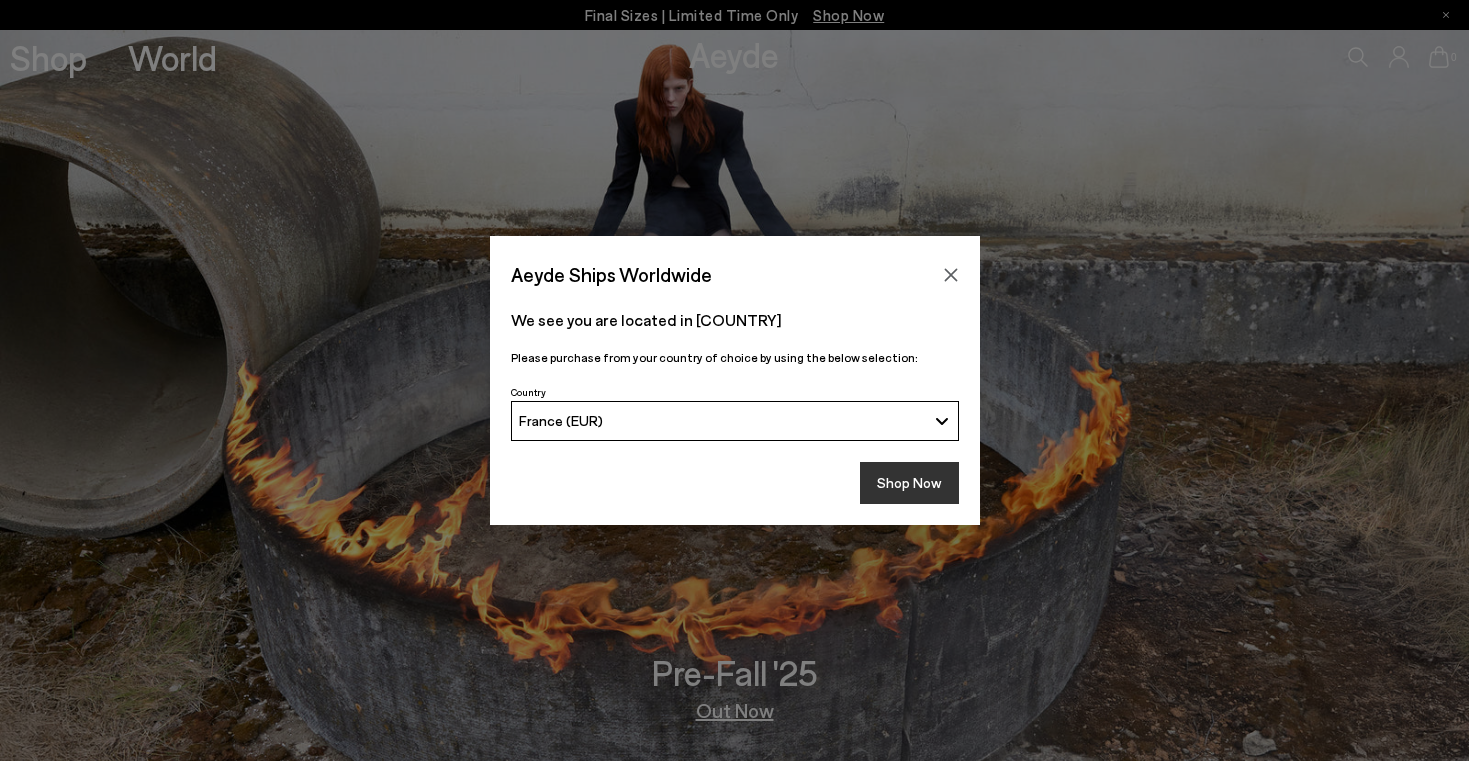click on "Shop Now" at bounding box center [909, 483] 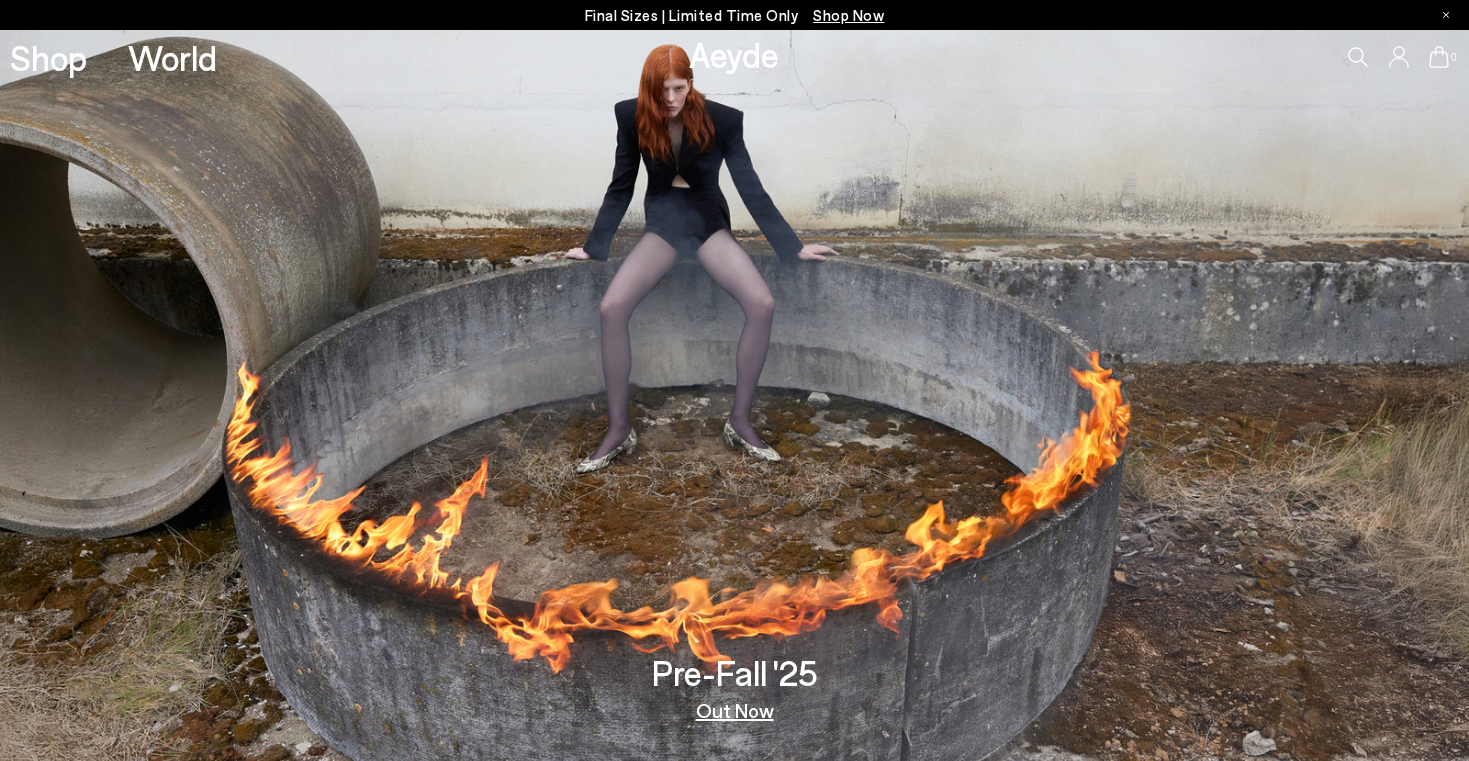 scroll, scrollTop: 0, scrollLeft: 0, axis: both 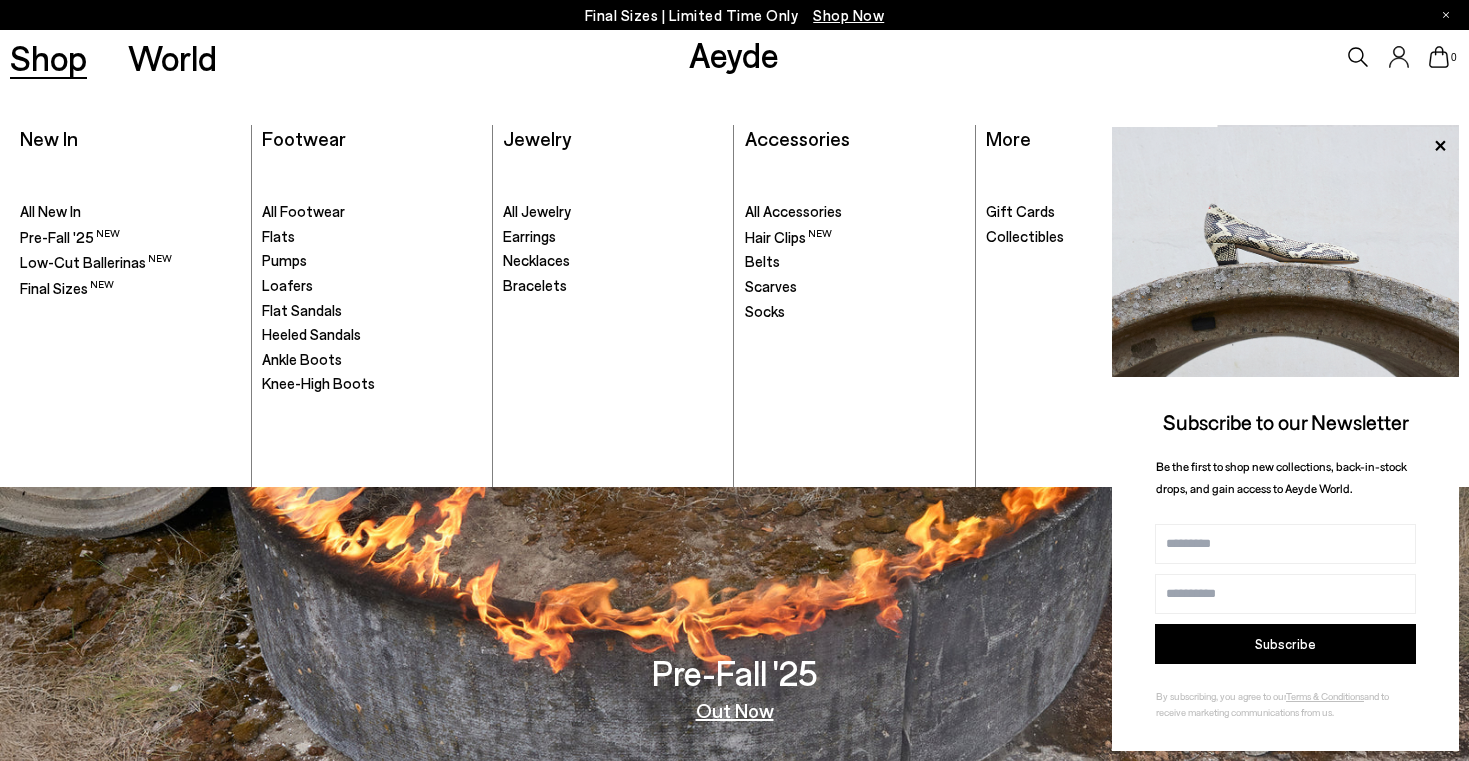 click on "Shop" at bounding box center (48, 57) 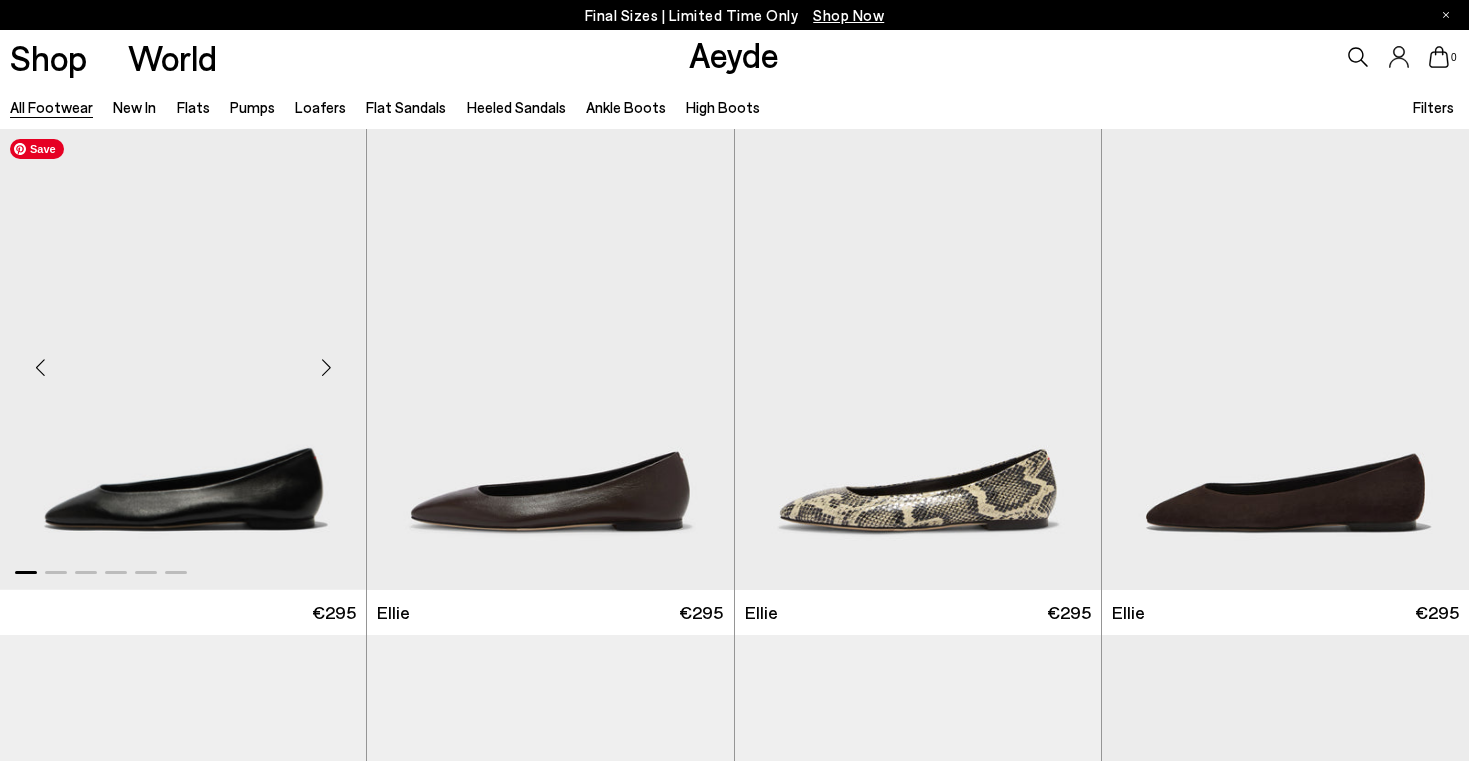 scroll, scrollTop: 0, scrollLeft: 0, axis: both 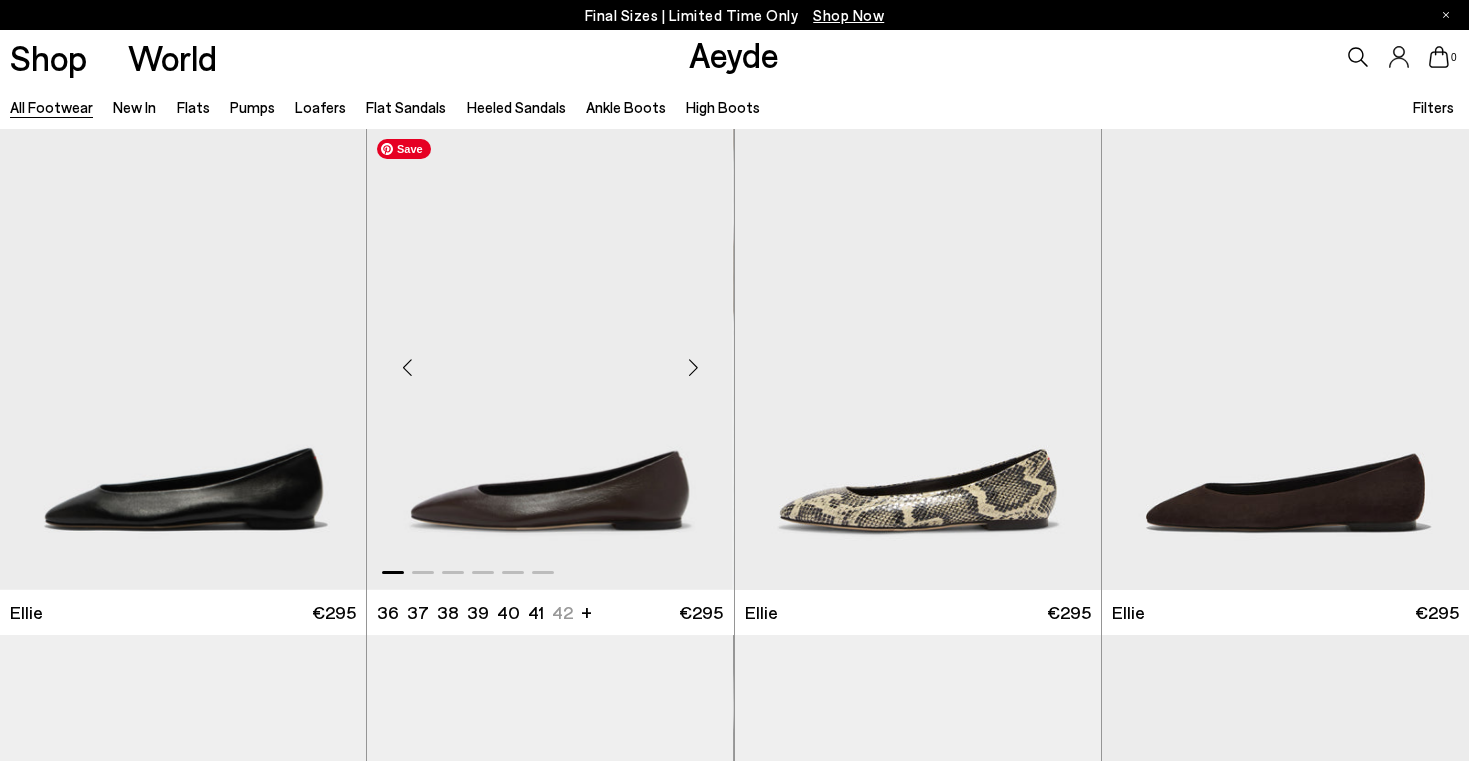 click at bounding box center [694, 368] 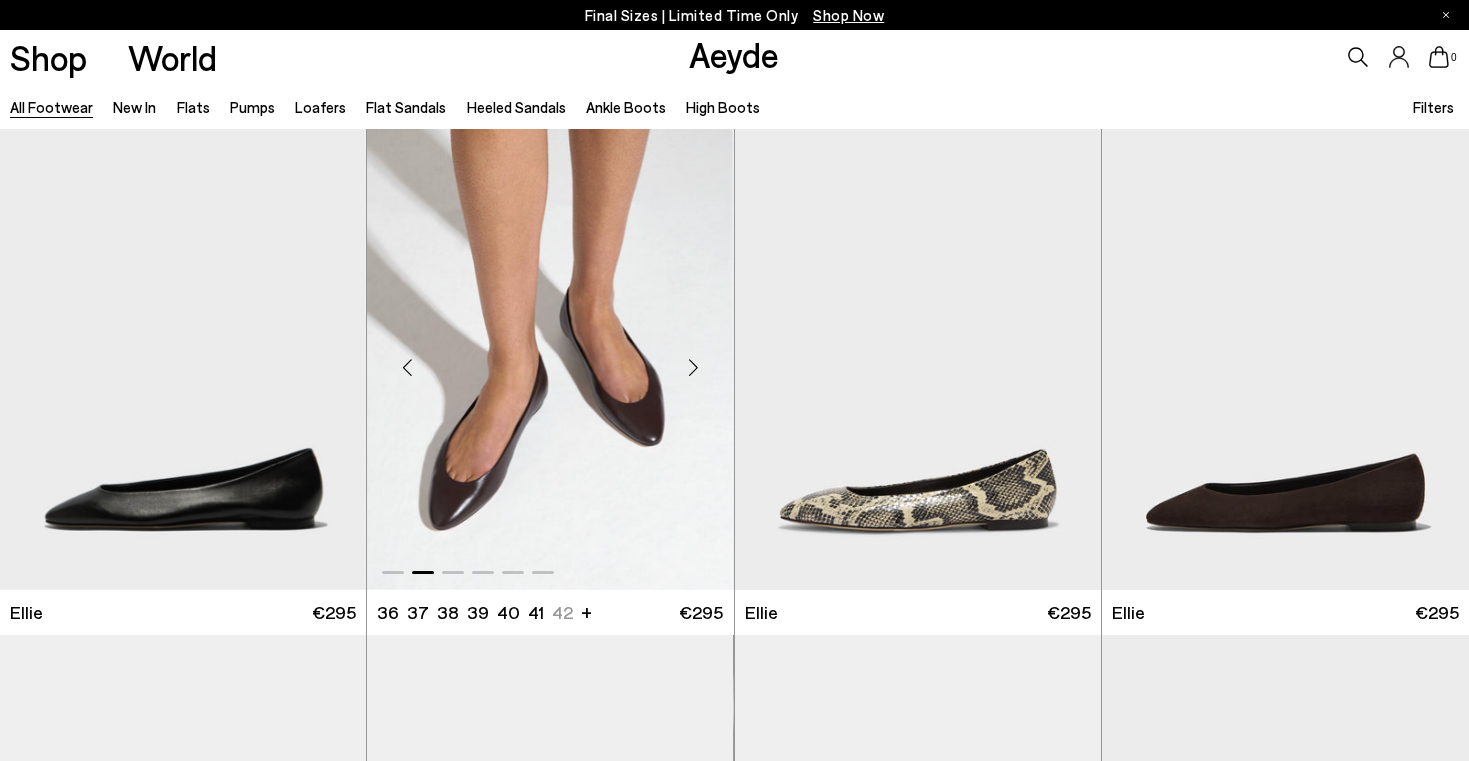 click at bounding box center [694, 368] 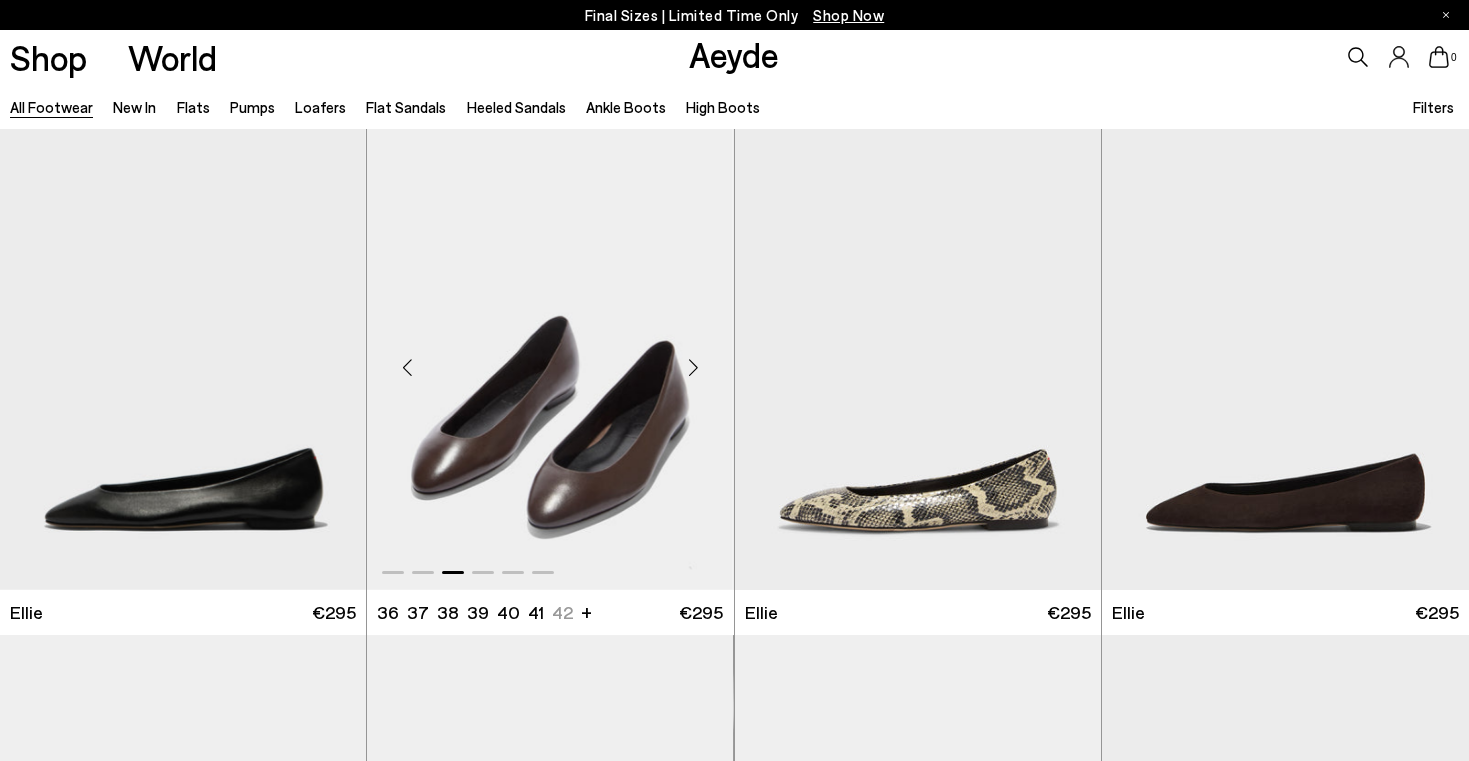 click at bounding box center (694, 368) 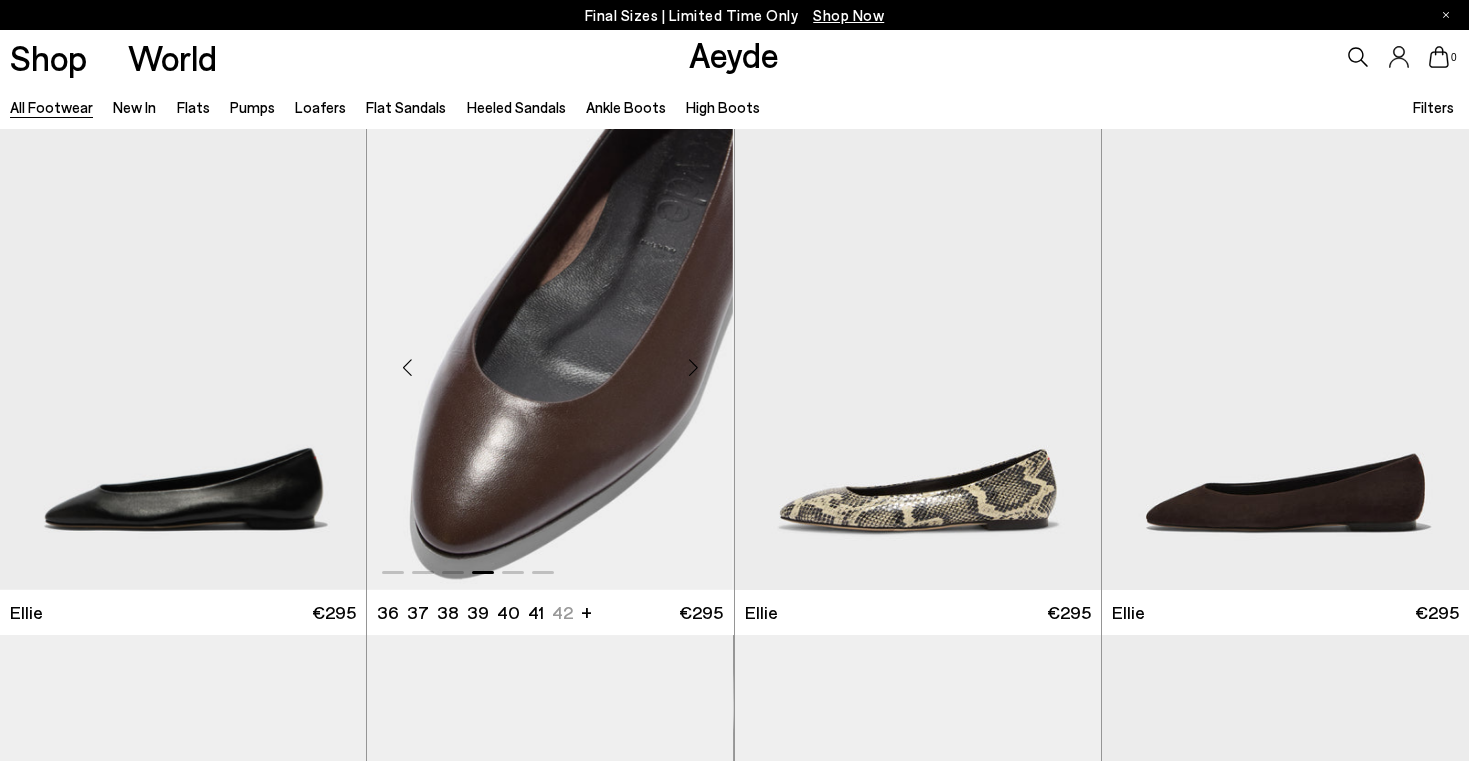 click at bounding box center [694, 368] 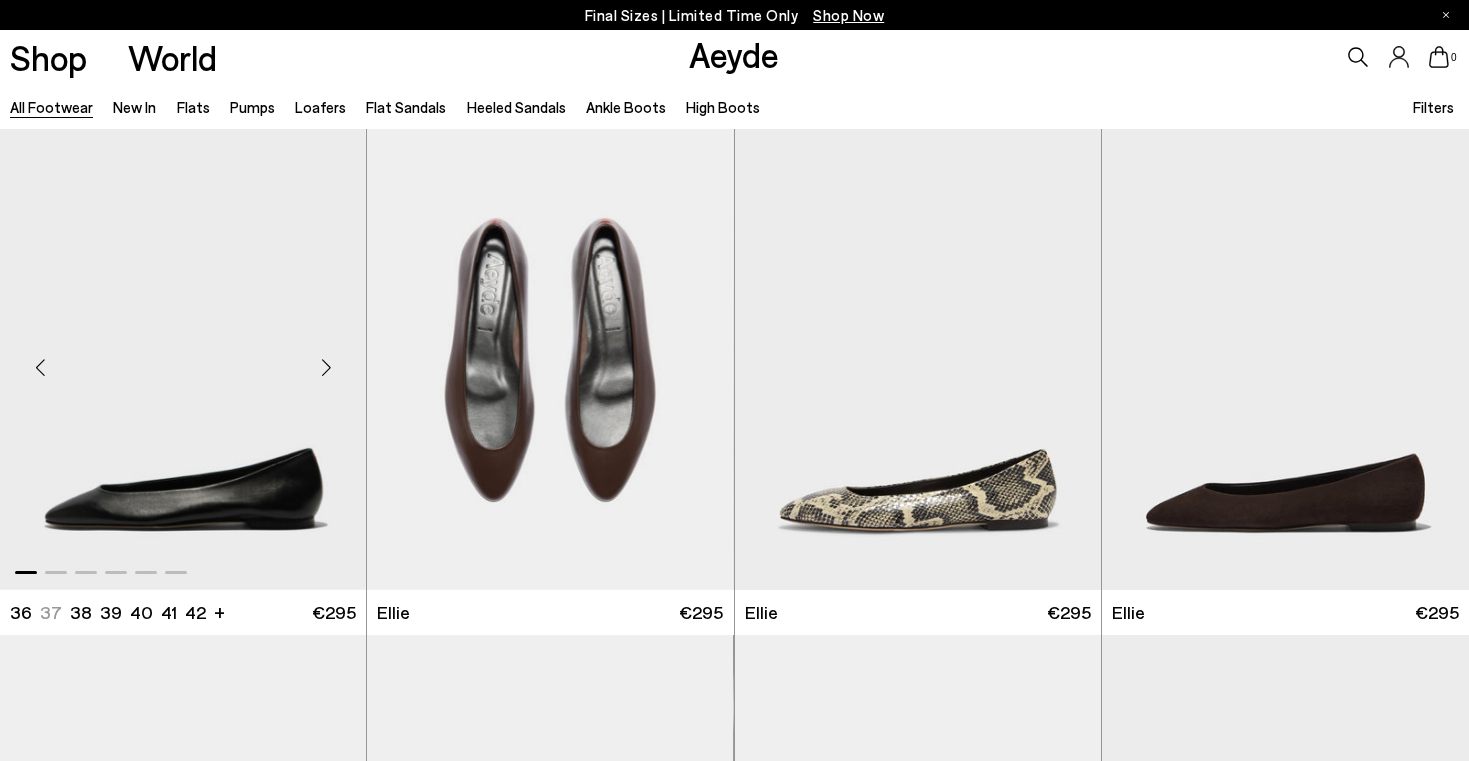 click at bounding box center [326, 368] 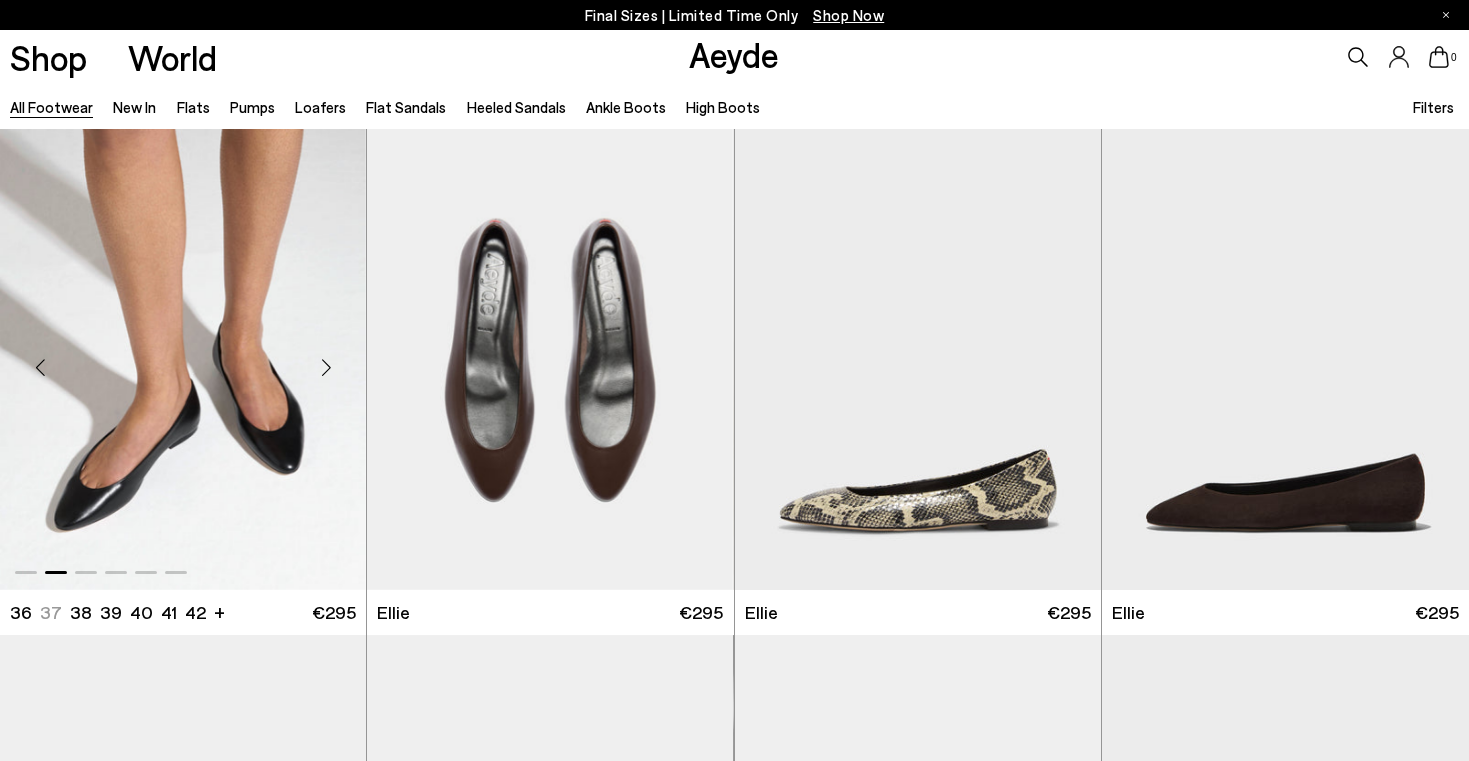 click at bounding box center [326, 368] 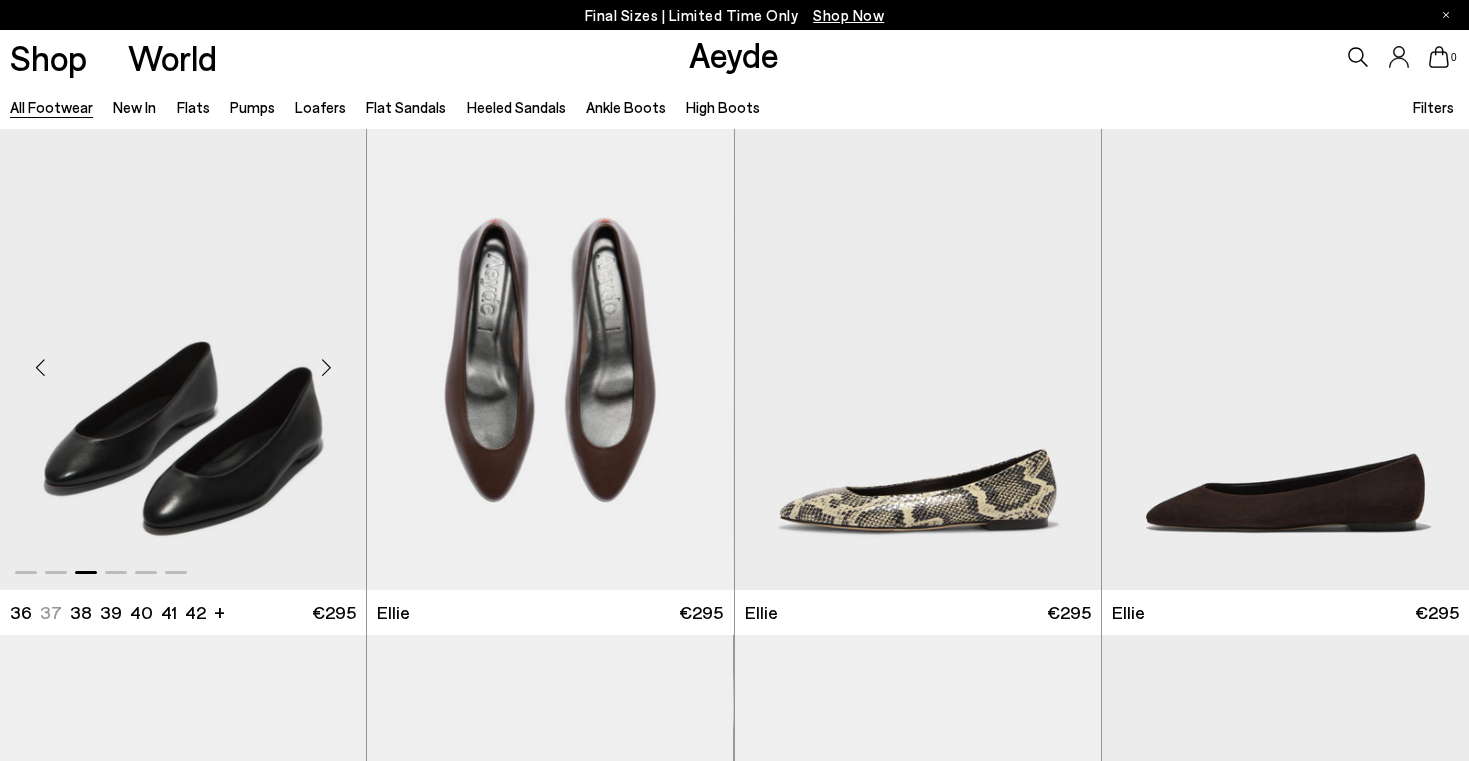 click at bounding box center [326, 368] 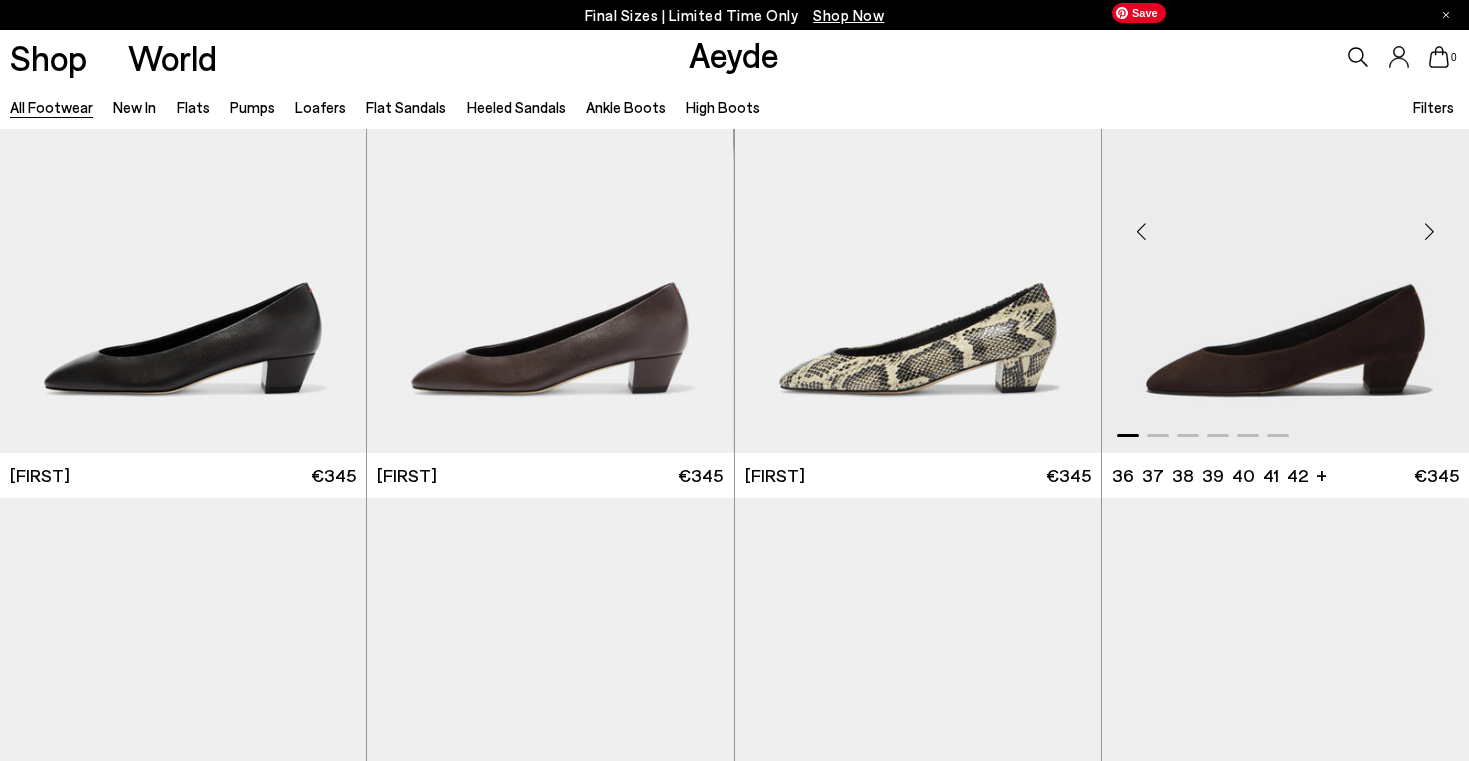 scroll, scrollTop: 562, scrollLeft: 0, axis: vertical 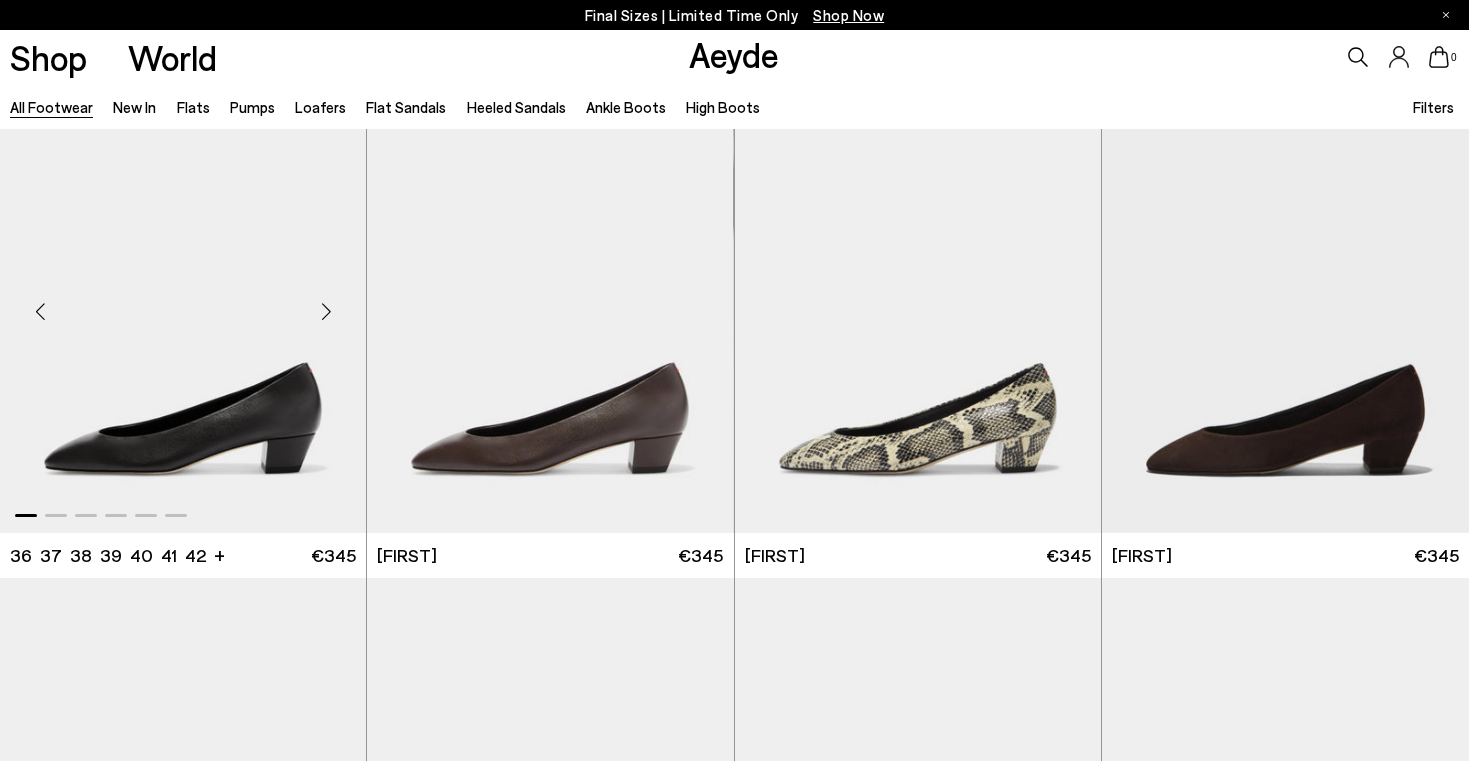 click at bounding box center (326, 311) 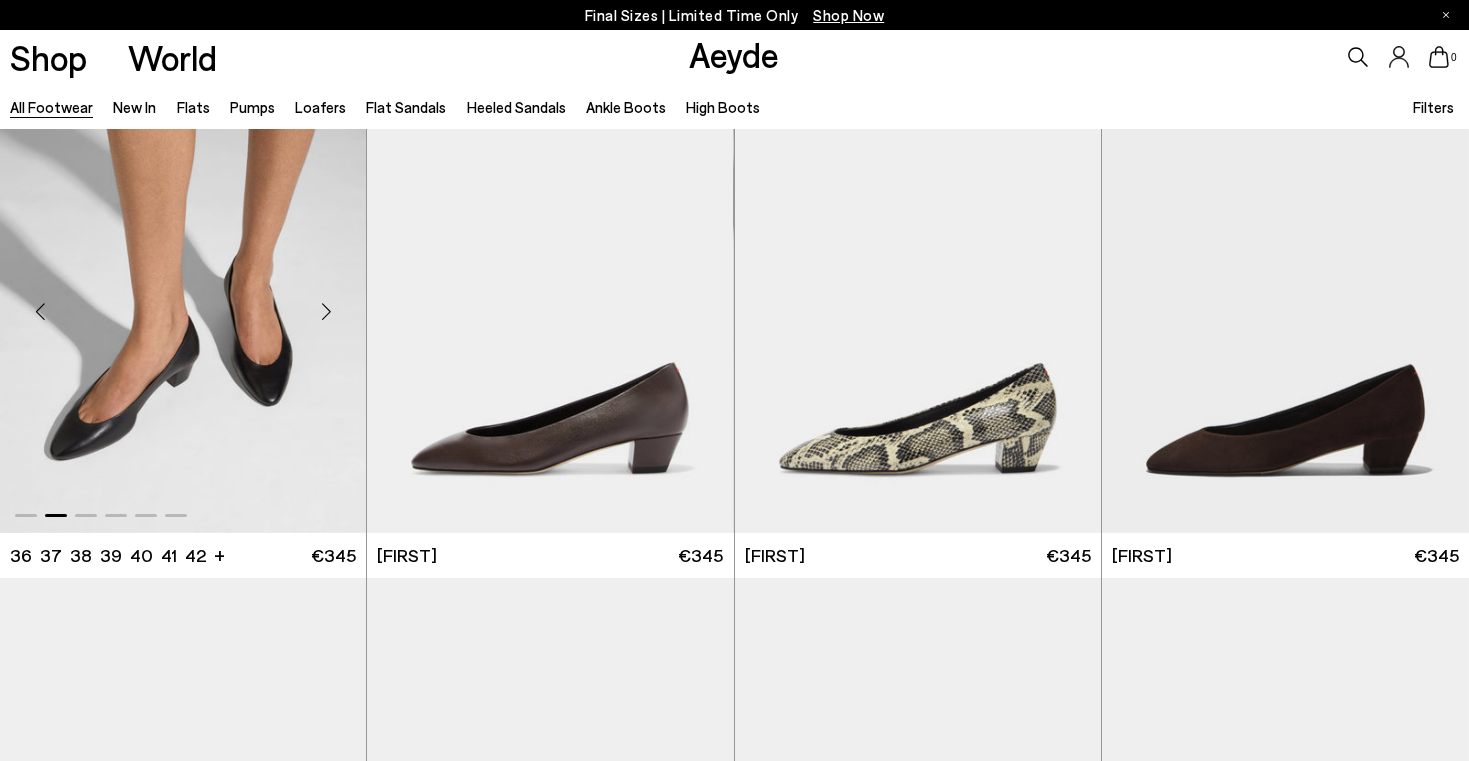click at bounding box center (326, 311) 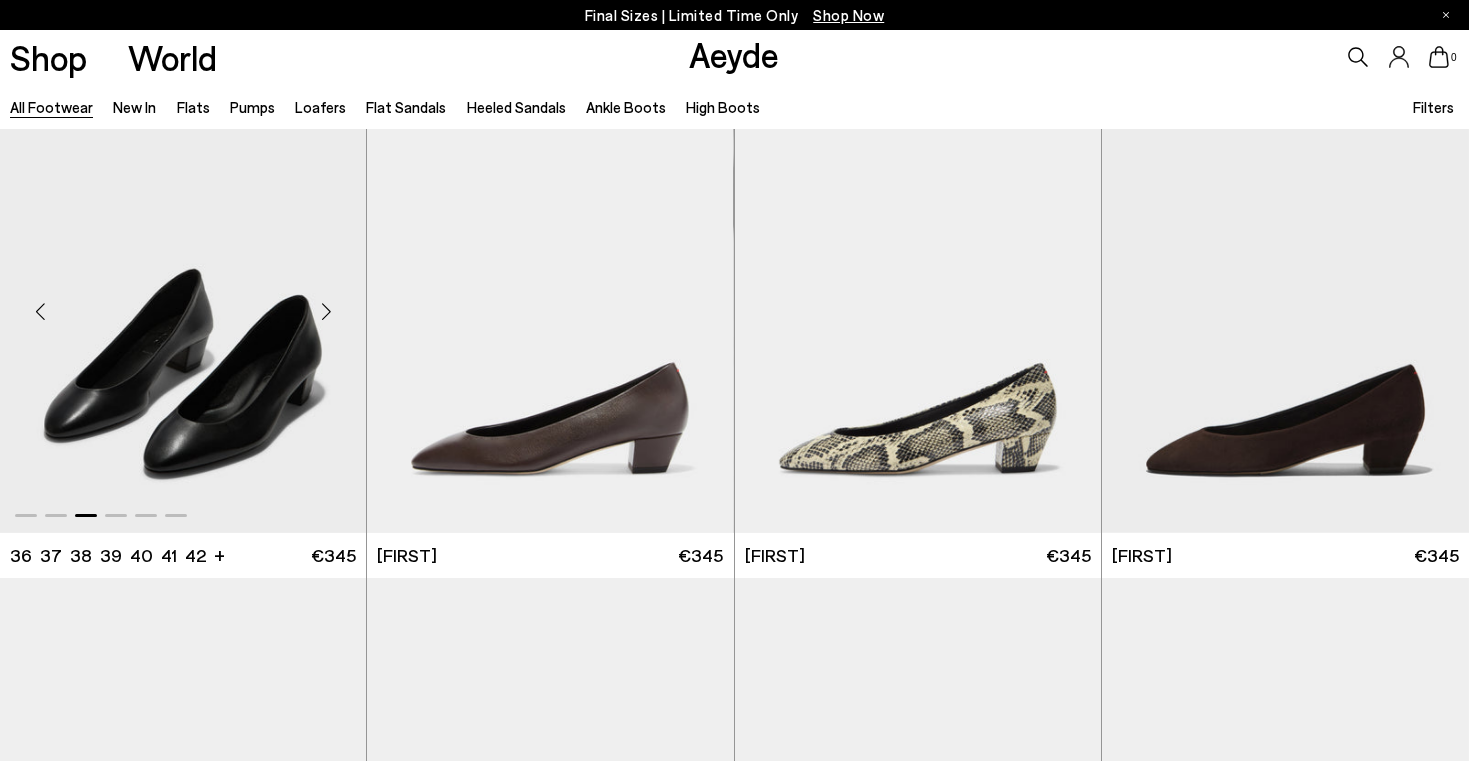 click at bounding box center [326, 311] 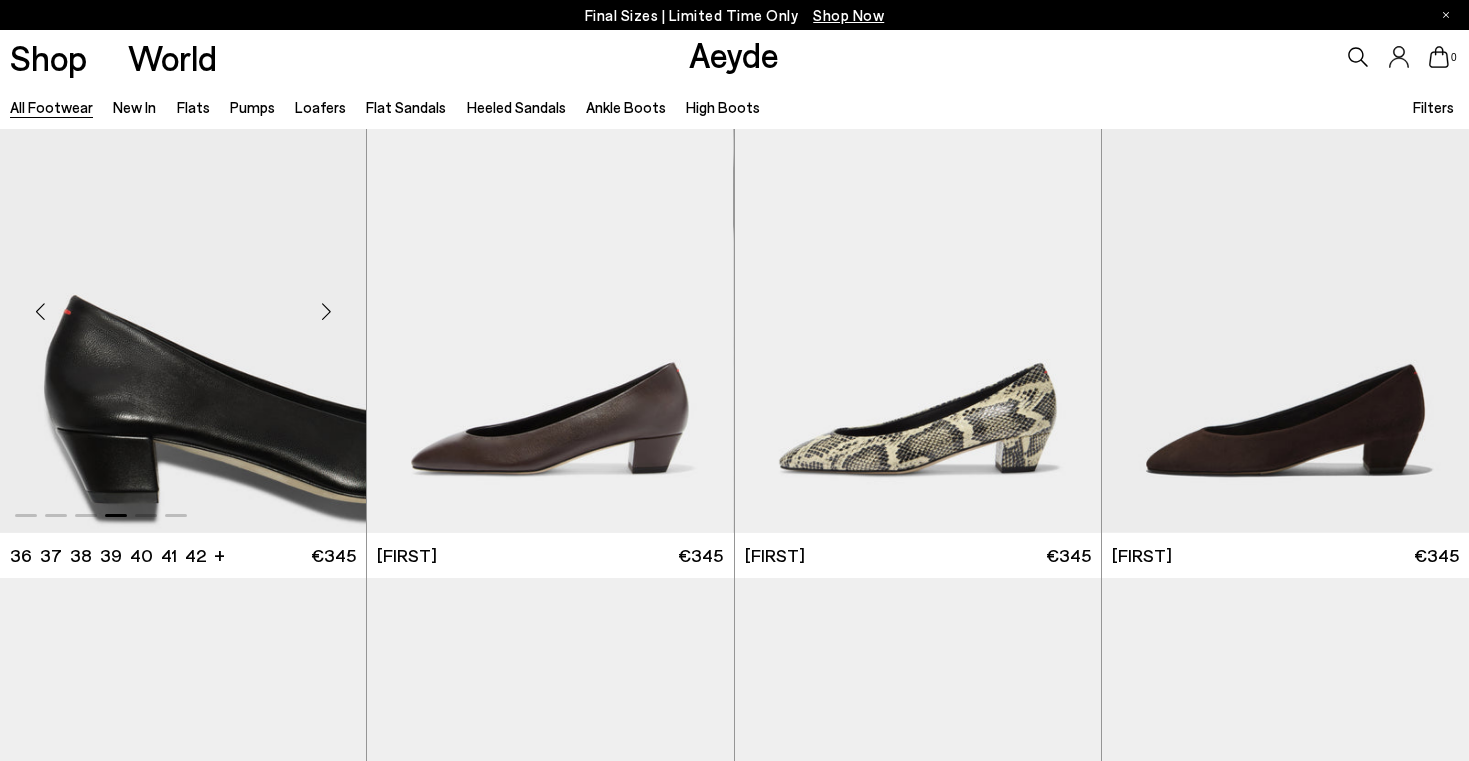 click at bounding box center (326, 311) 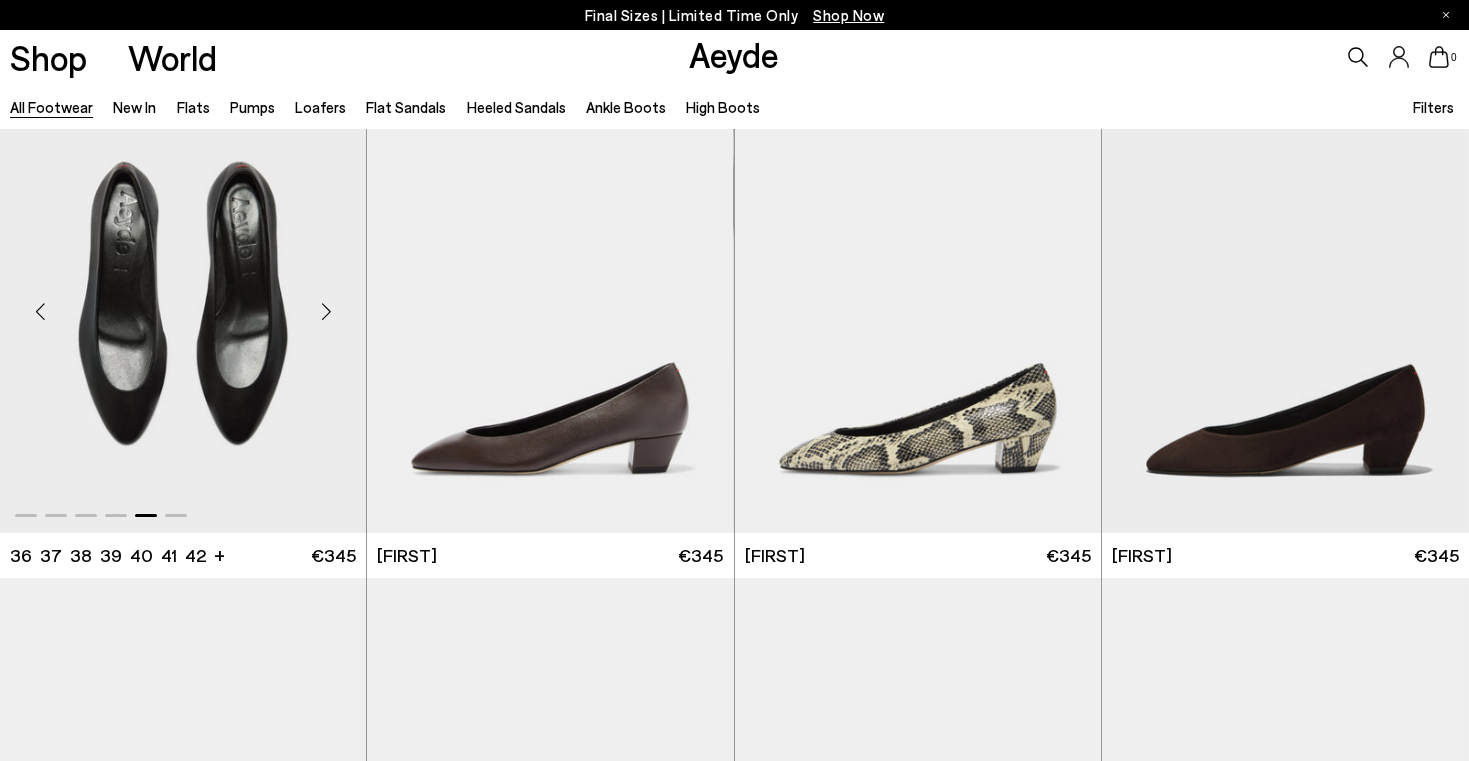 click at bounding box center [326, 311] 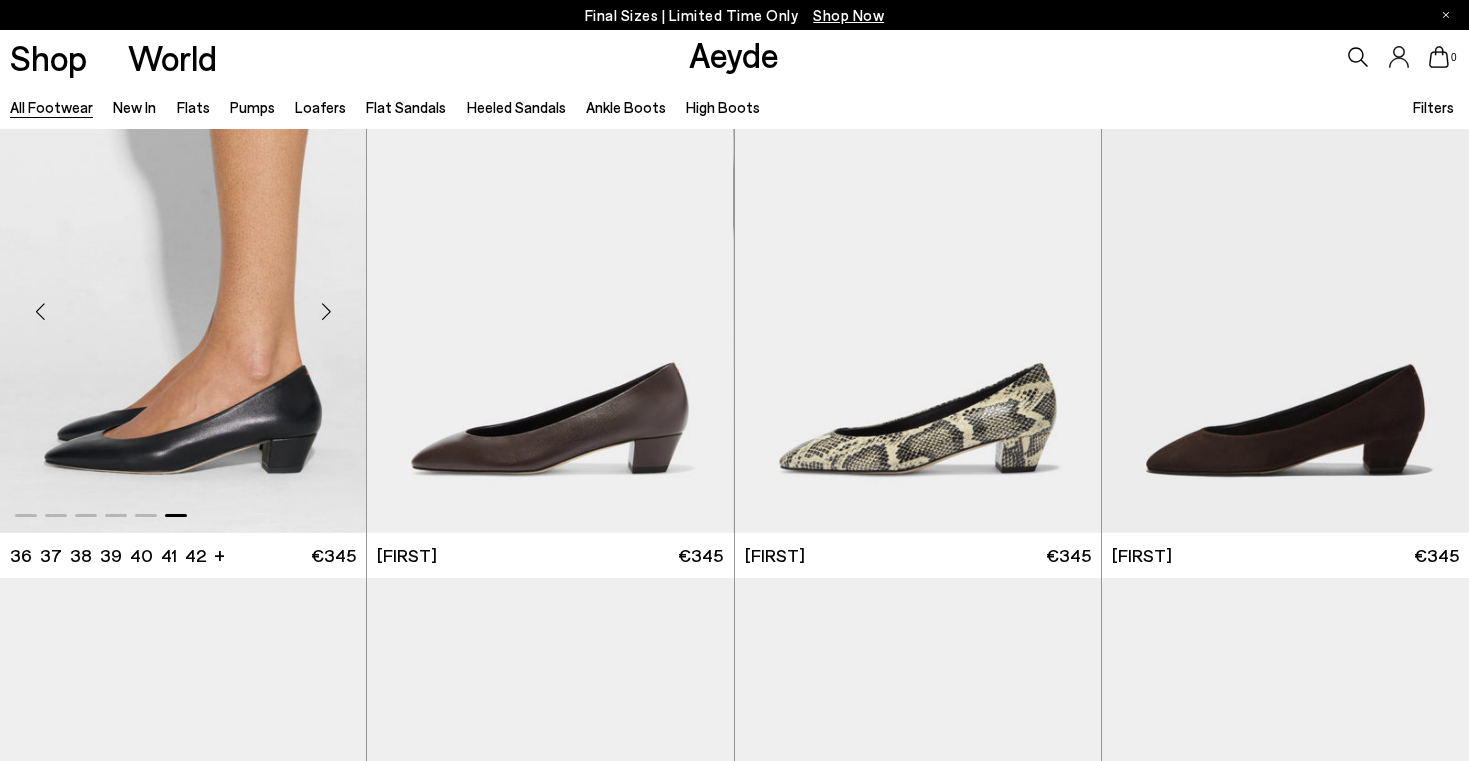 click at bounding box center [326, 311] 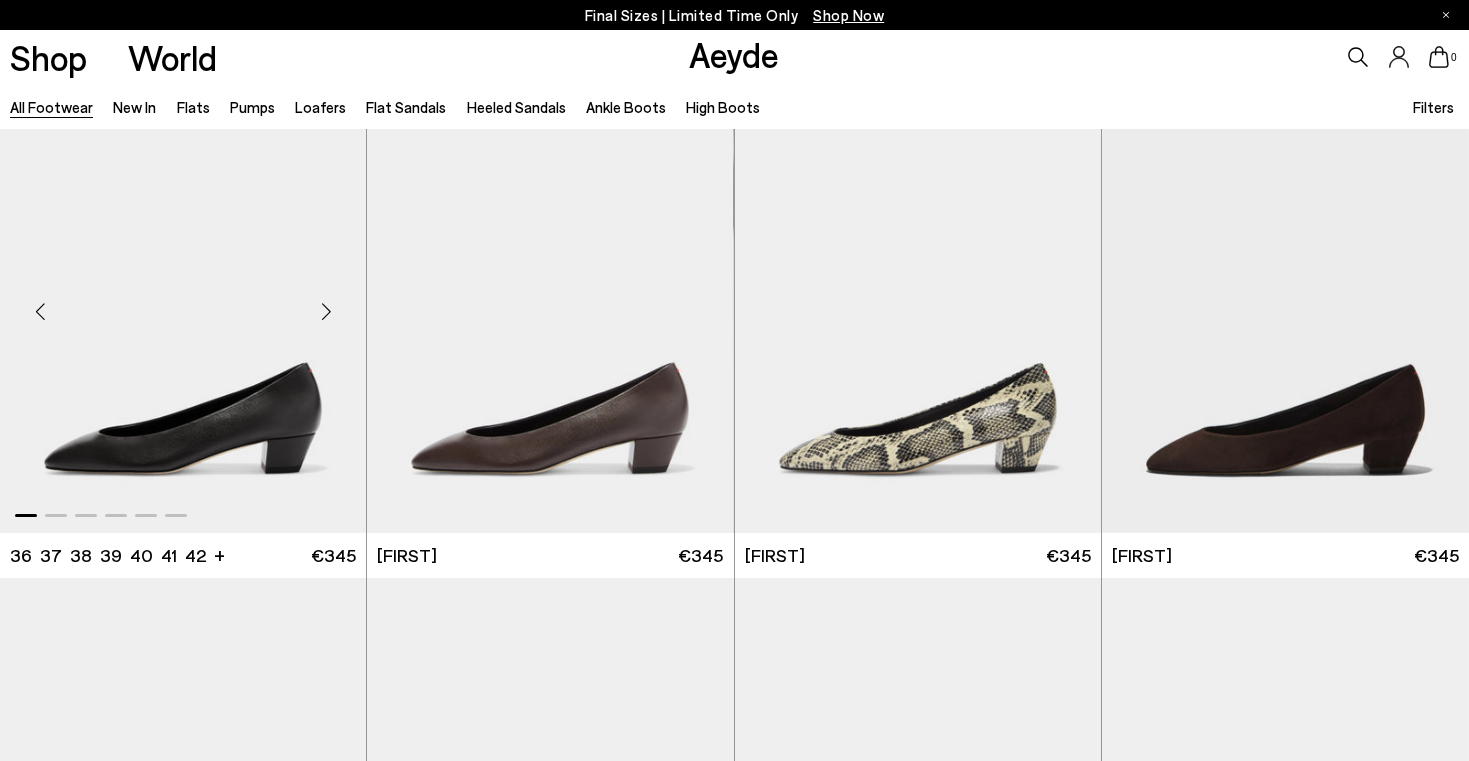click at bounding box center (326, 311) 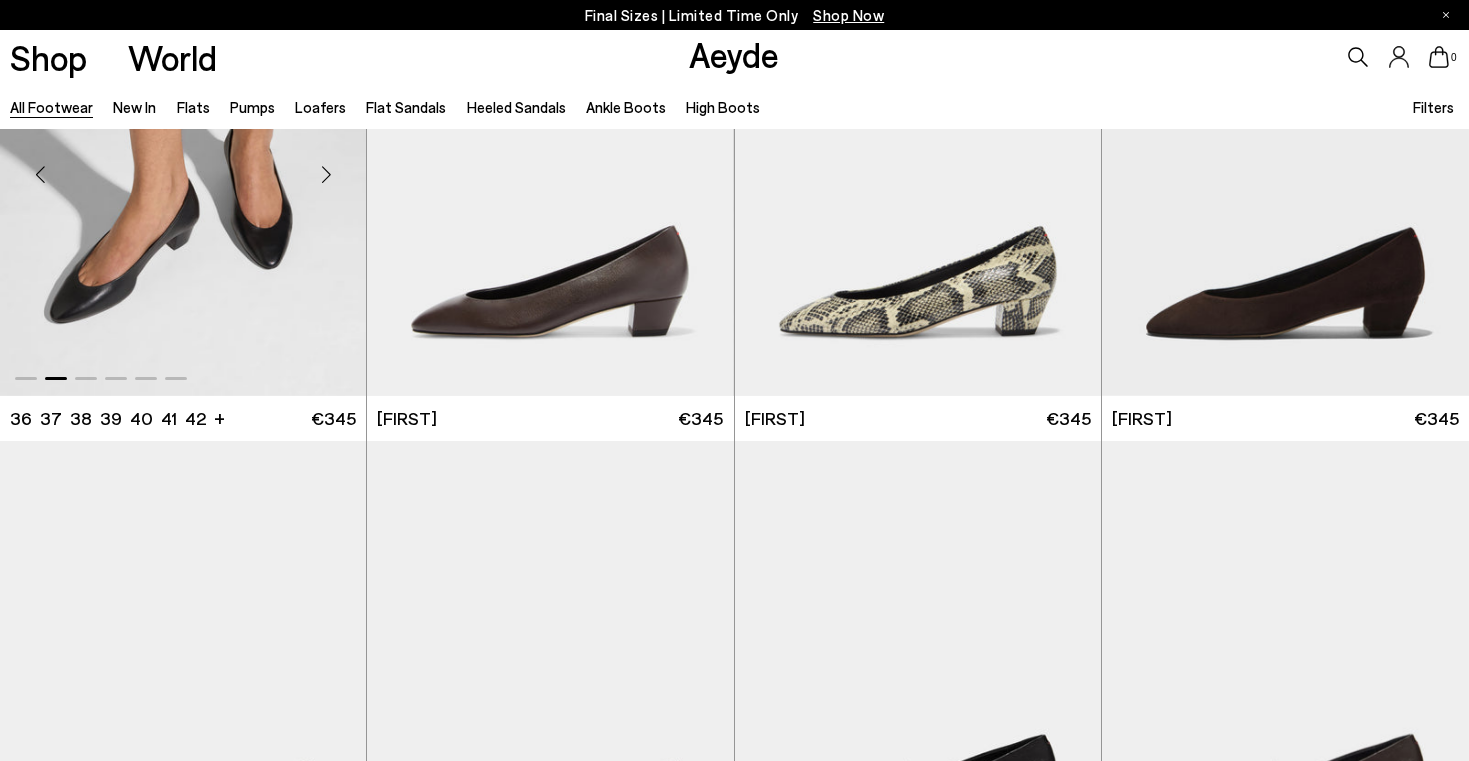 scroll, scrollTop: 700, scrollLeft: 0, axis: vertical 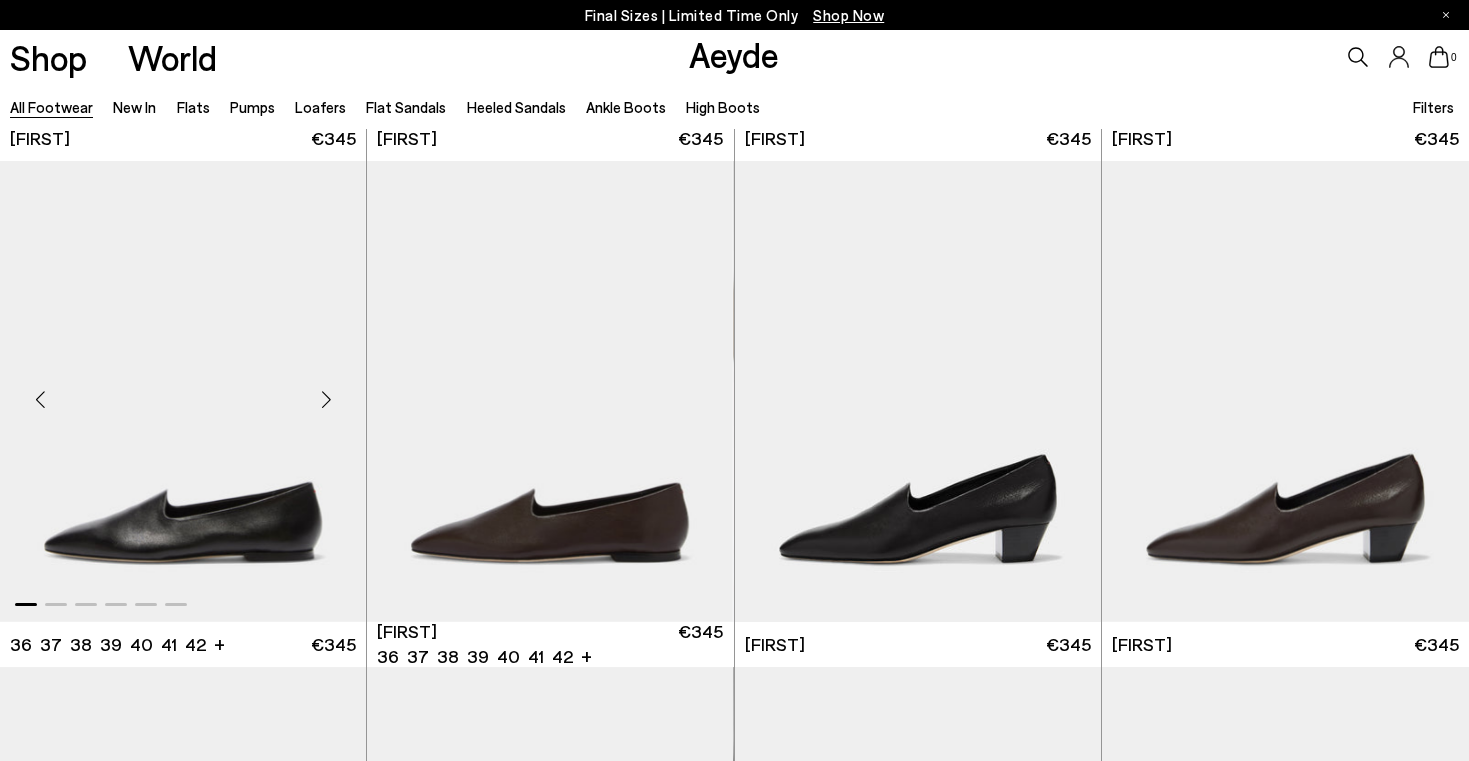 click at bounding box center [326, 400] 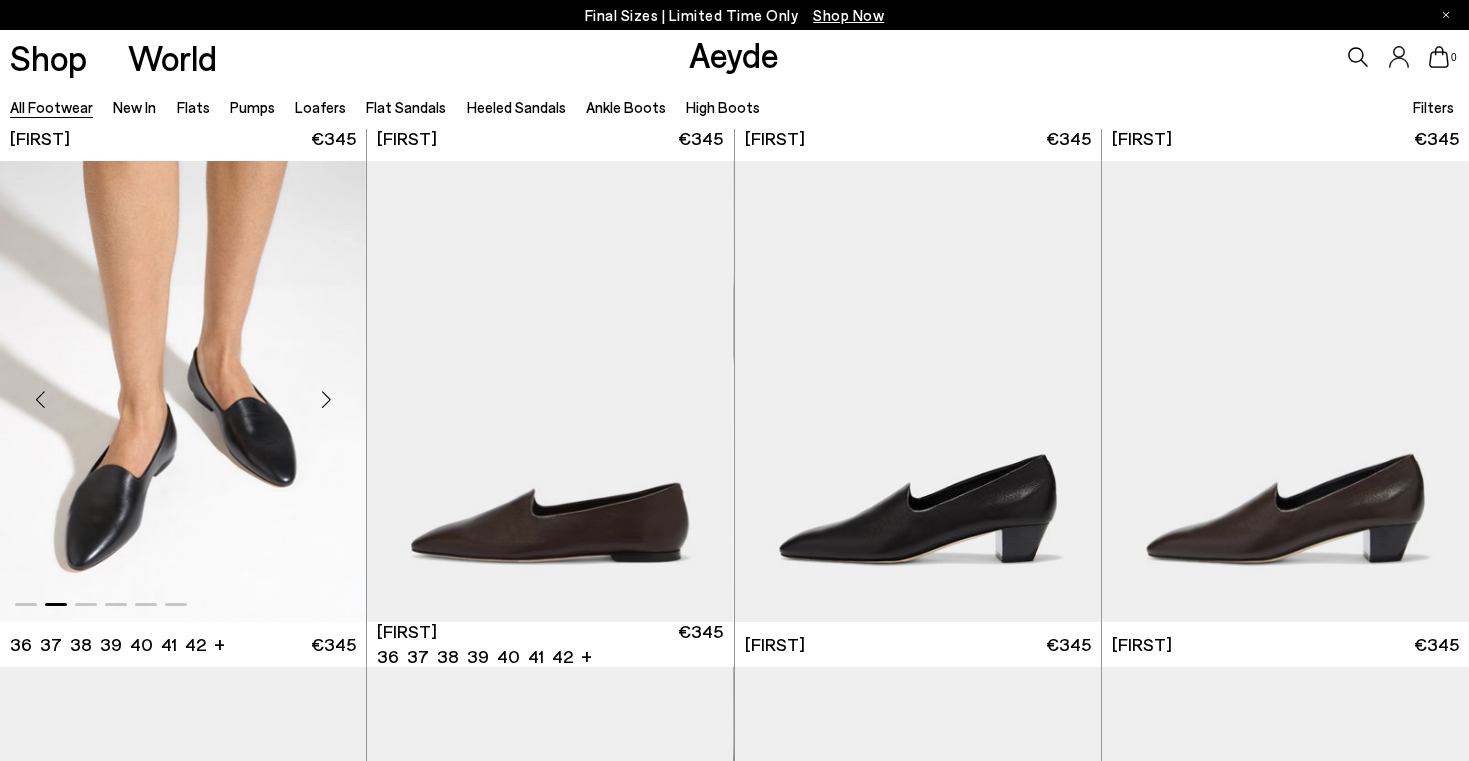 click at bounding box center (326, 400) 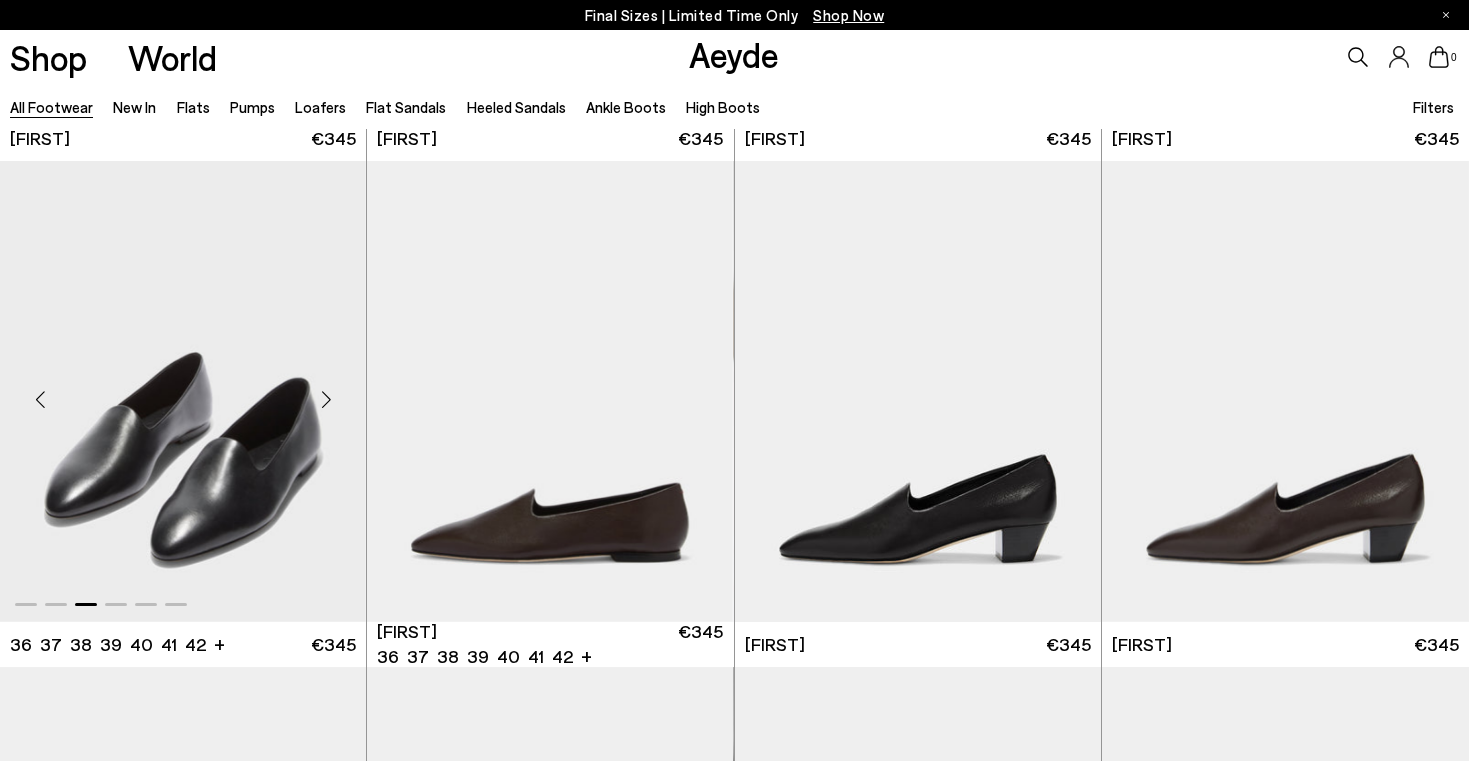 click at bounding box center [326, 400] 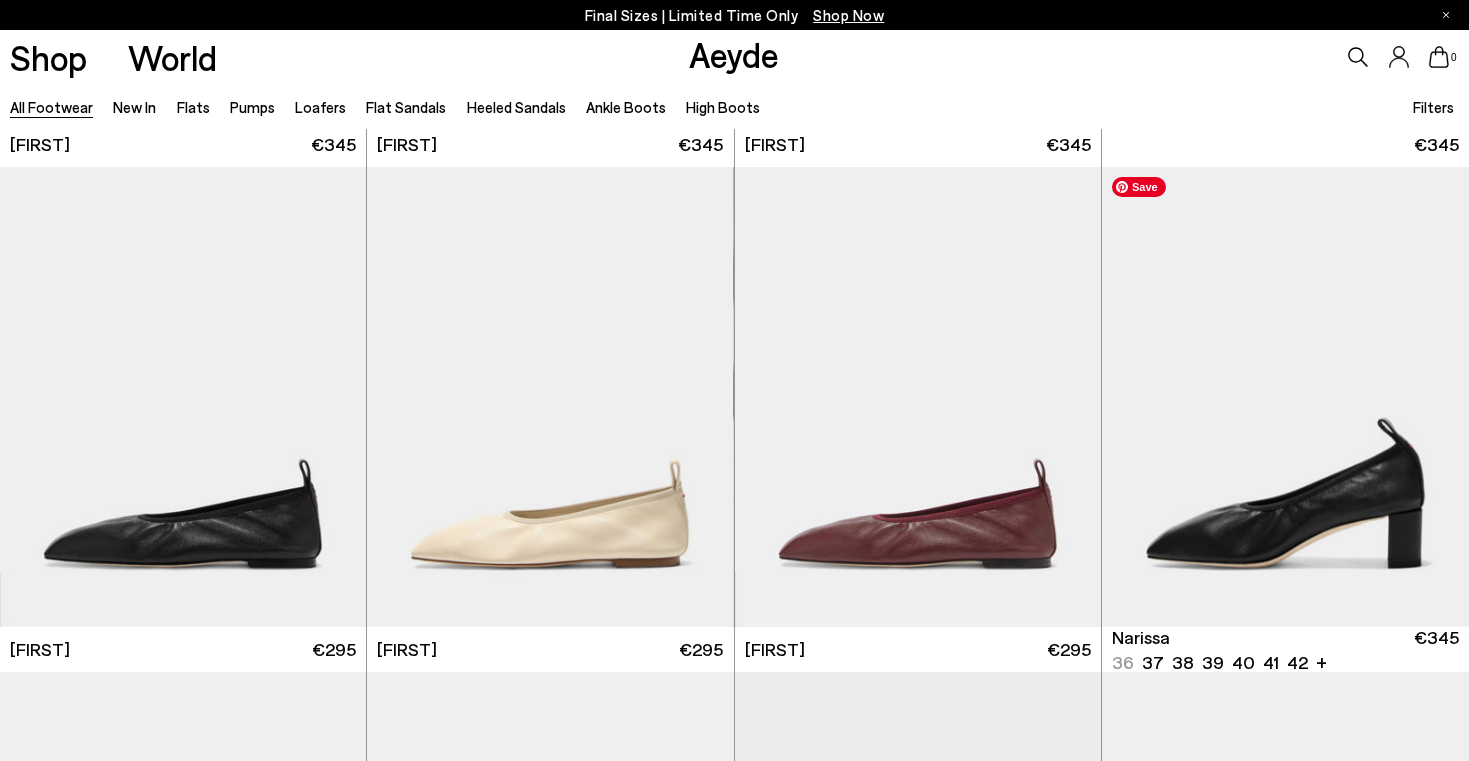 scroll, scrollTop: 1488, scrollLeft: 0, axis: vertical 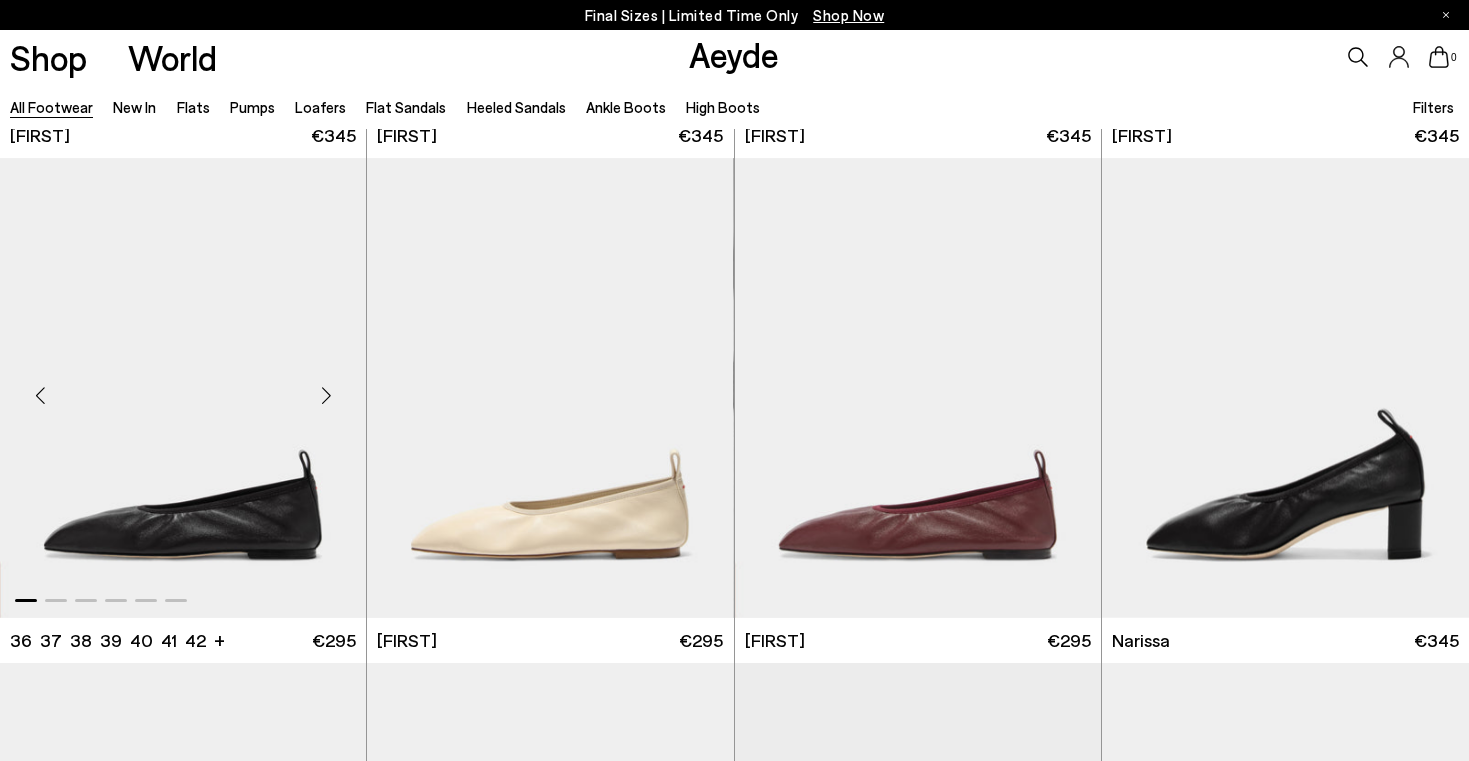 click at bounding box center [326, 396] 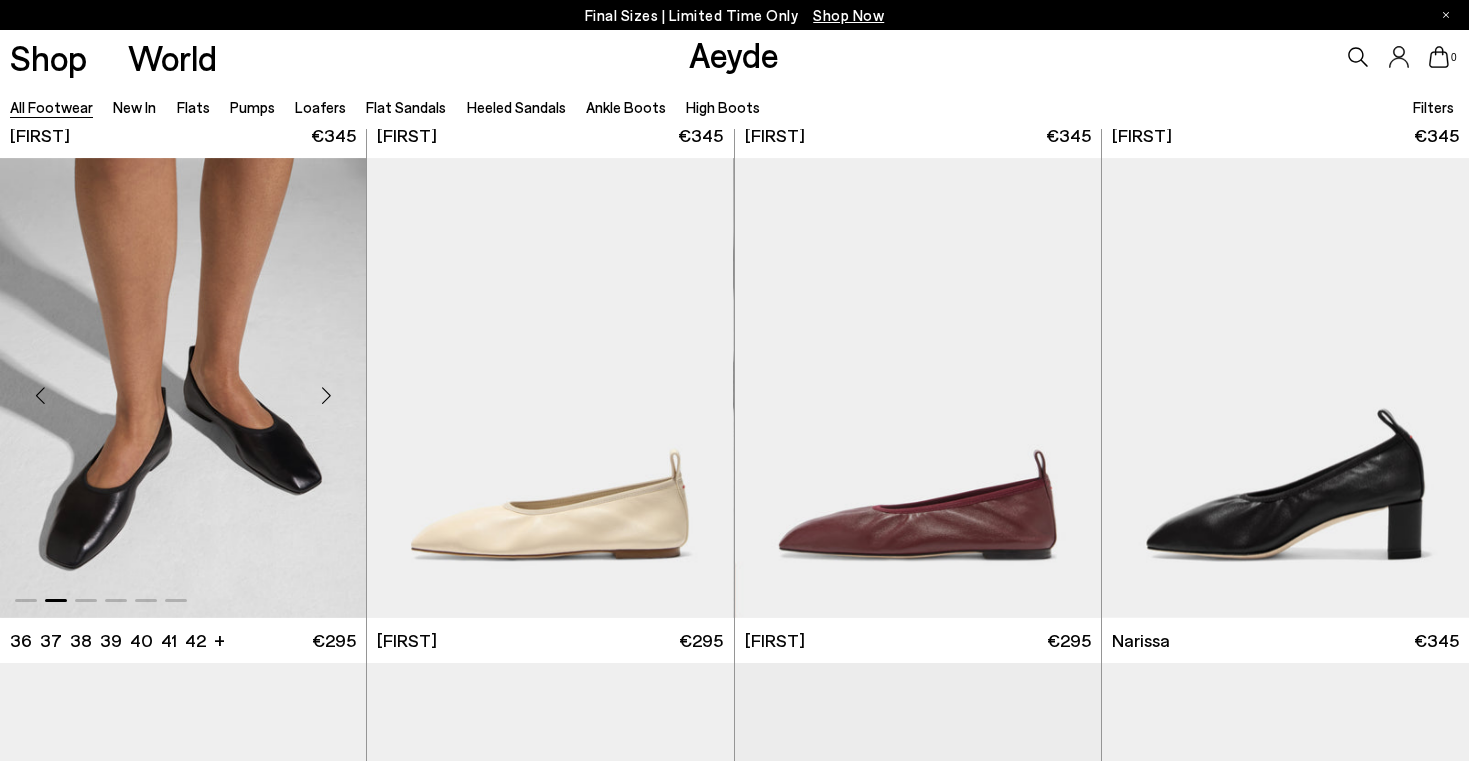 click at bounding box center [326, 396] 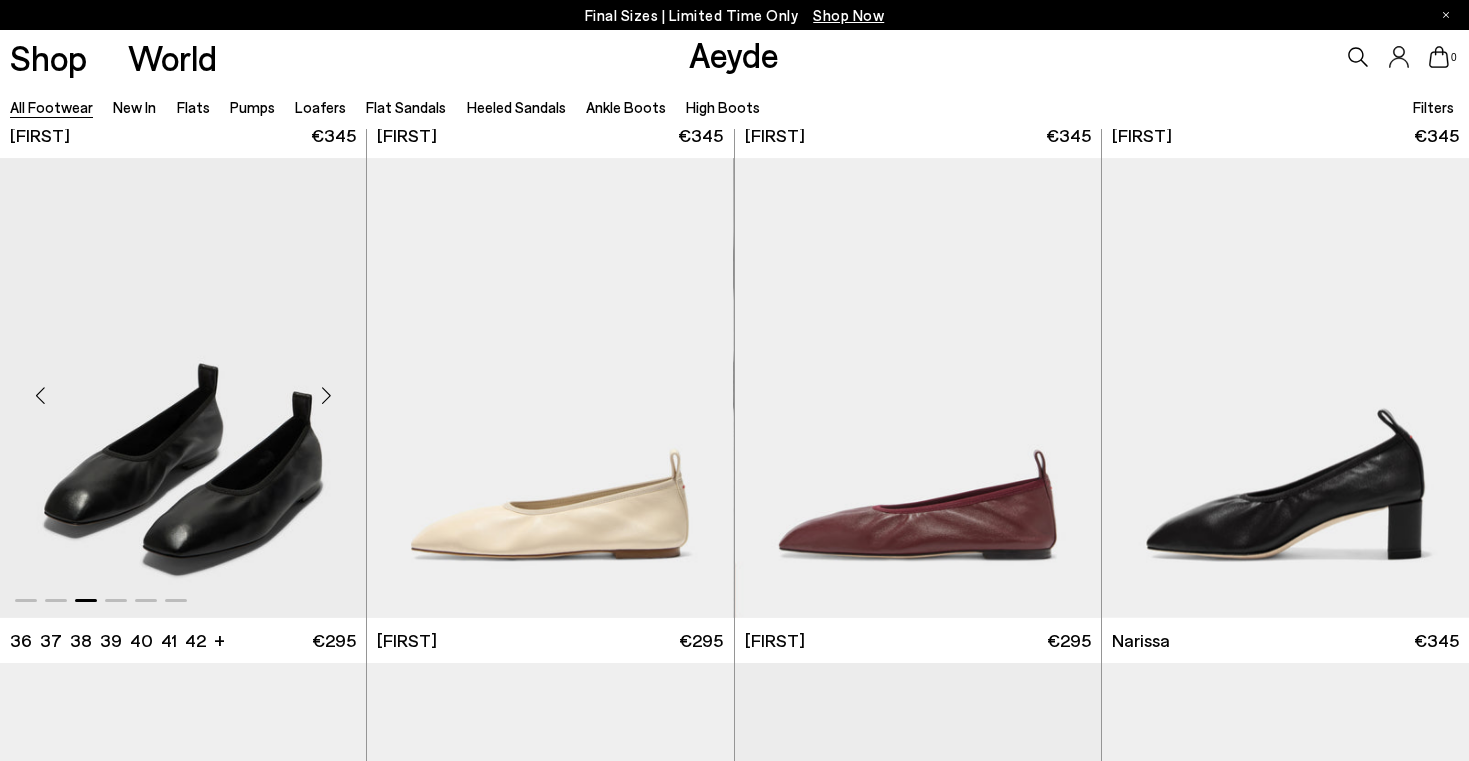 click at bounding box center [326, 396] 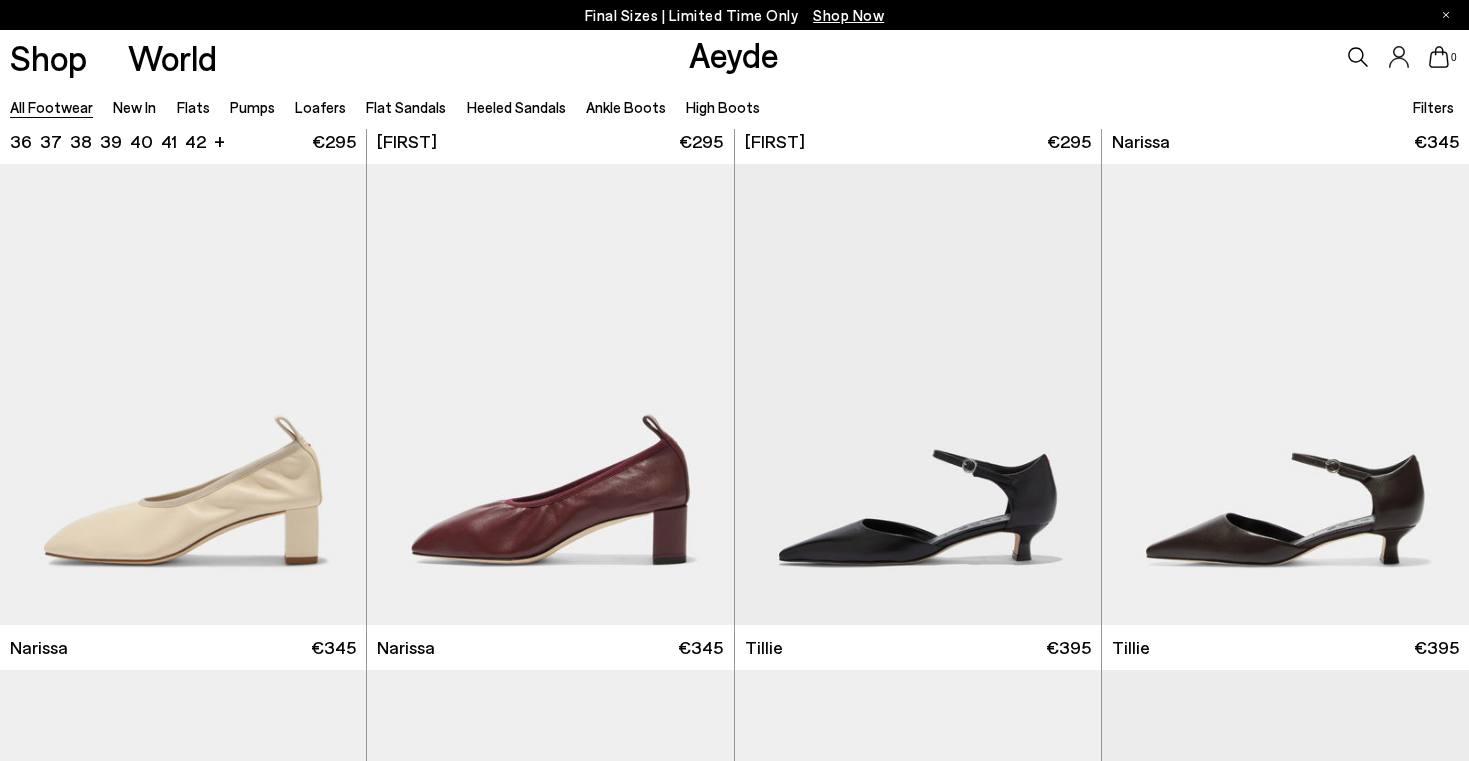 scroll, scrollTop: 2038, scrollLeft: 0, axis: vertical 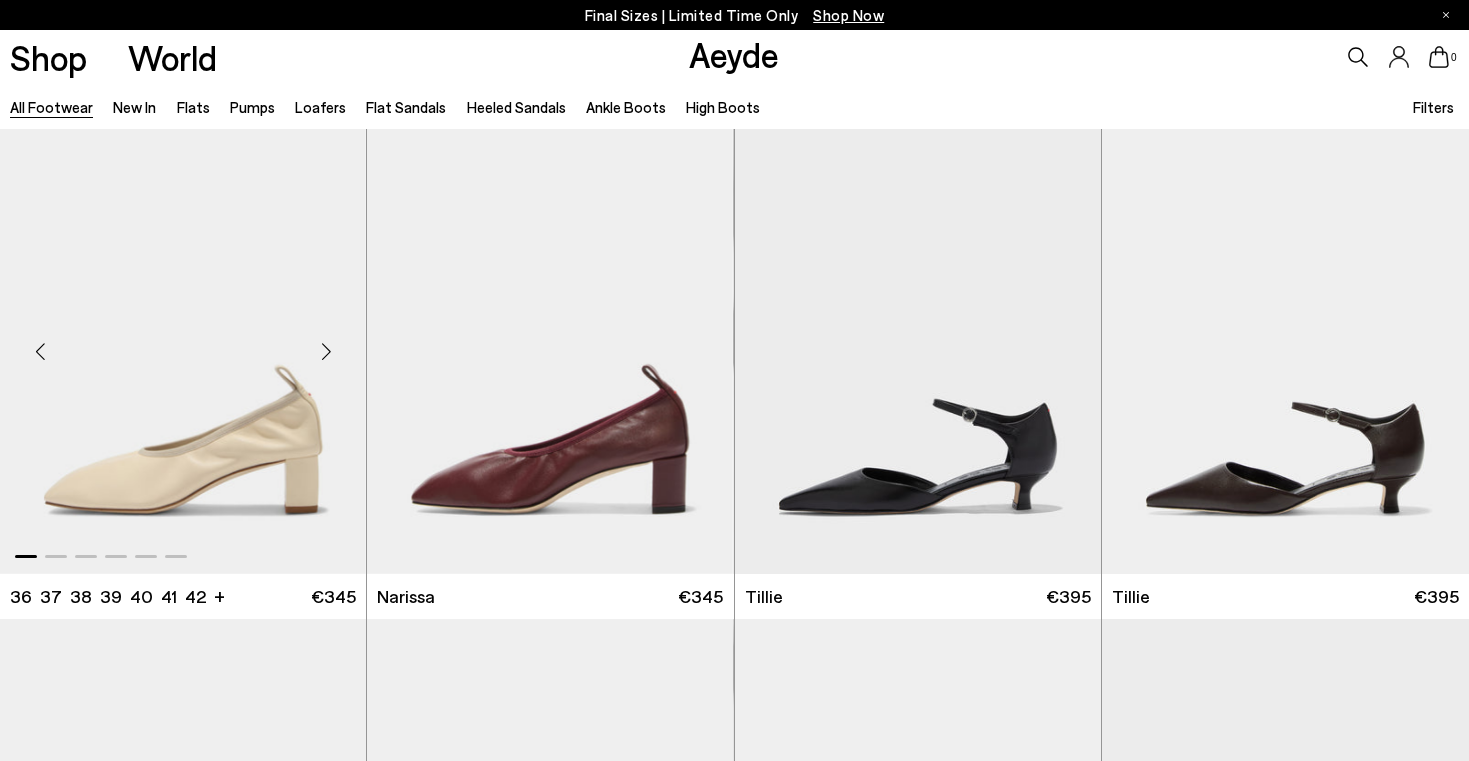 click at bounding box center [326, 351] 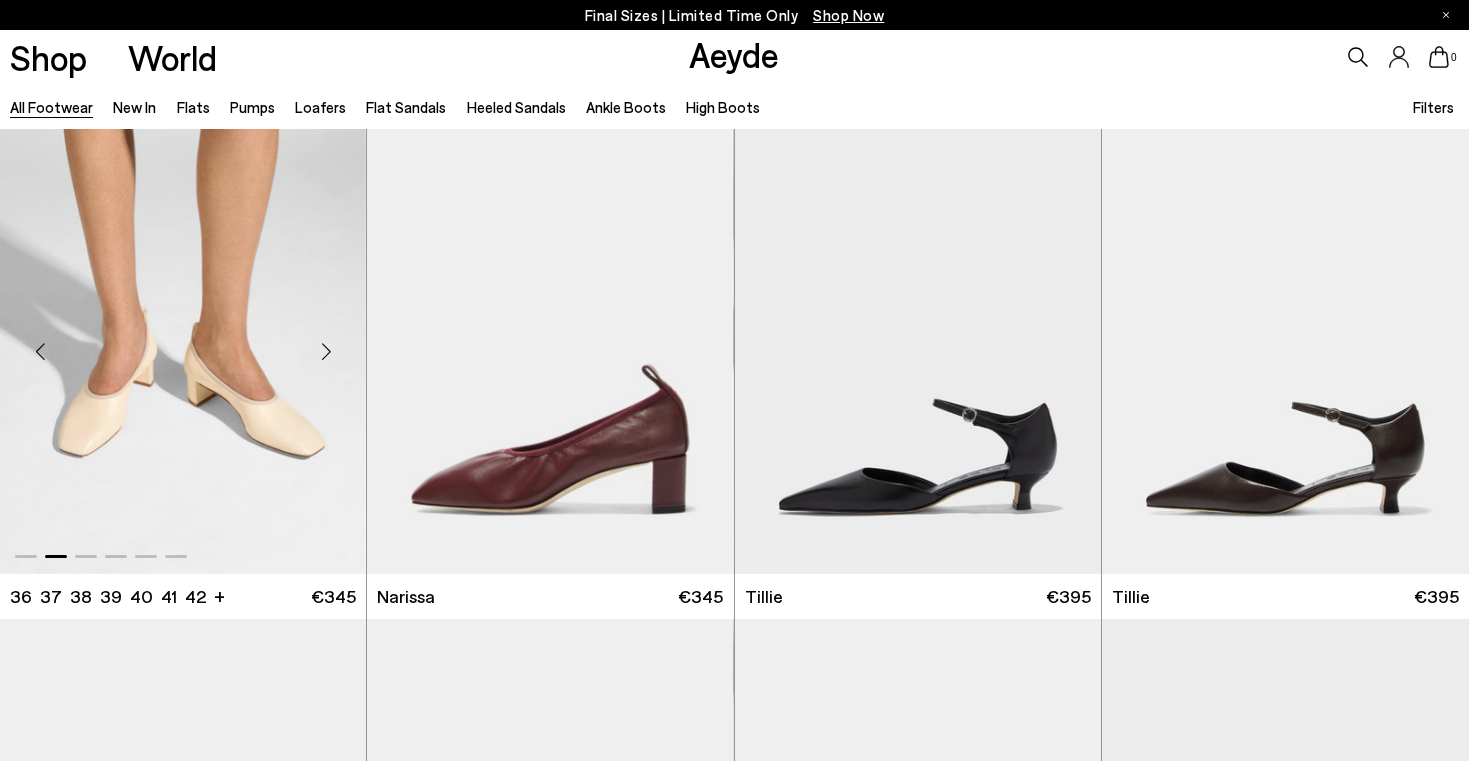 click at bounding box center [326, 351] 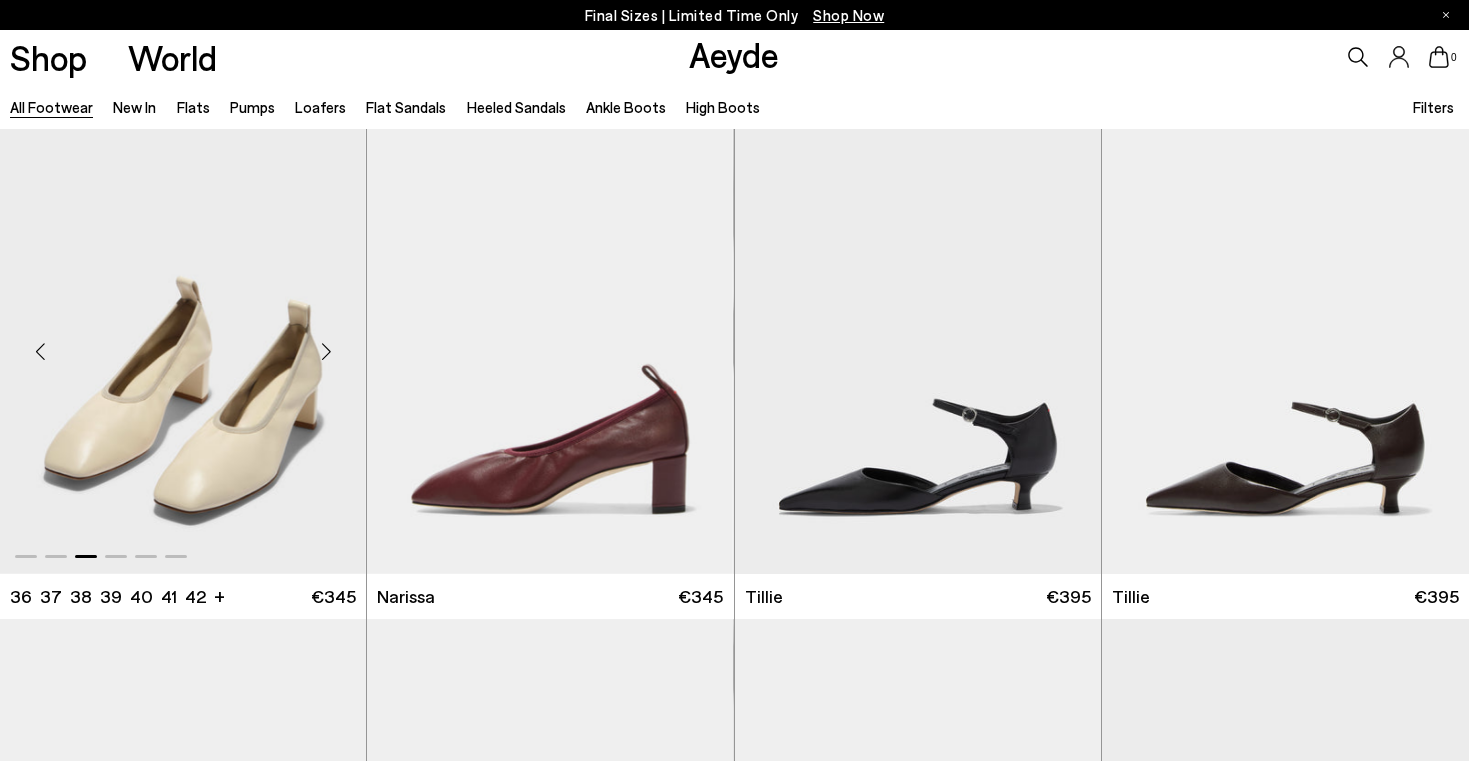click at bounding box center [326, 351] 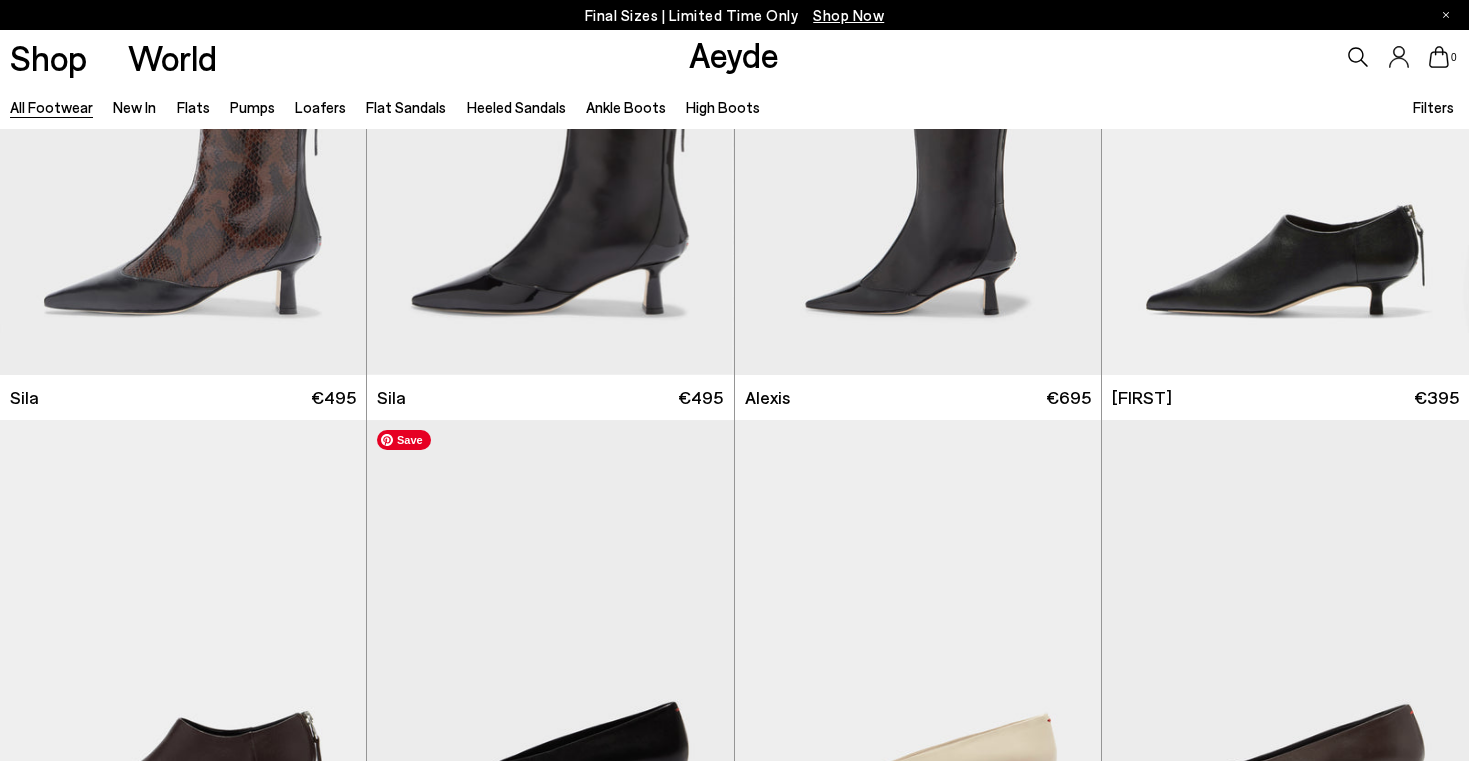scroll, scrollTop: 3580, scrollLeft: 0, axis: vertical 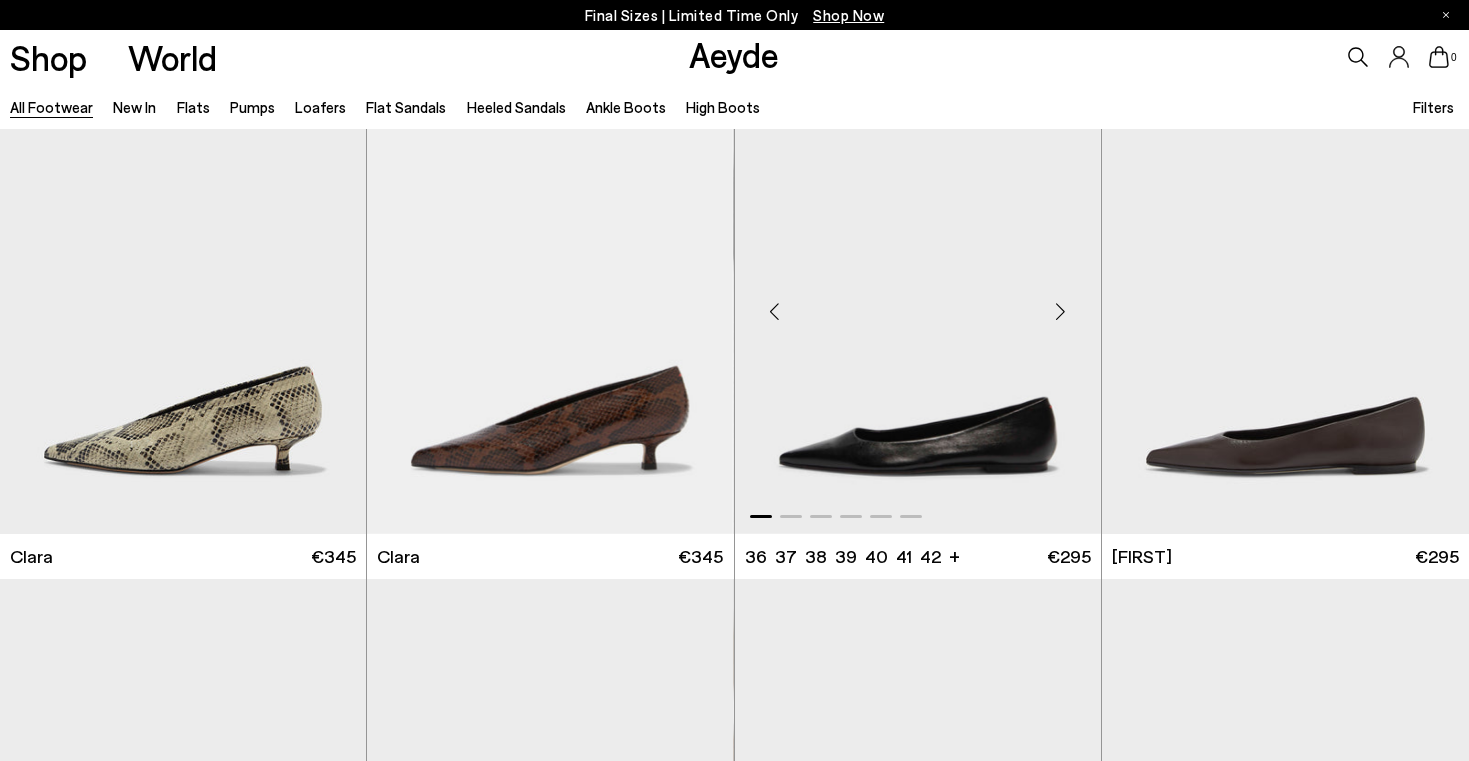 click at bounding box center [1061, 311] 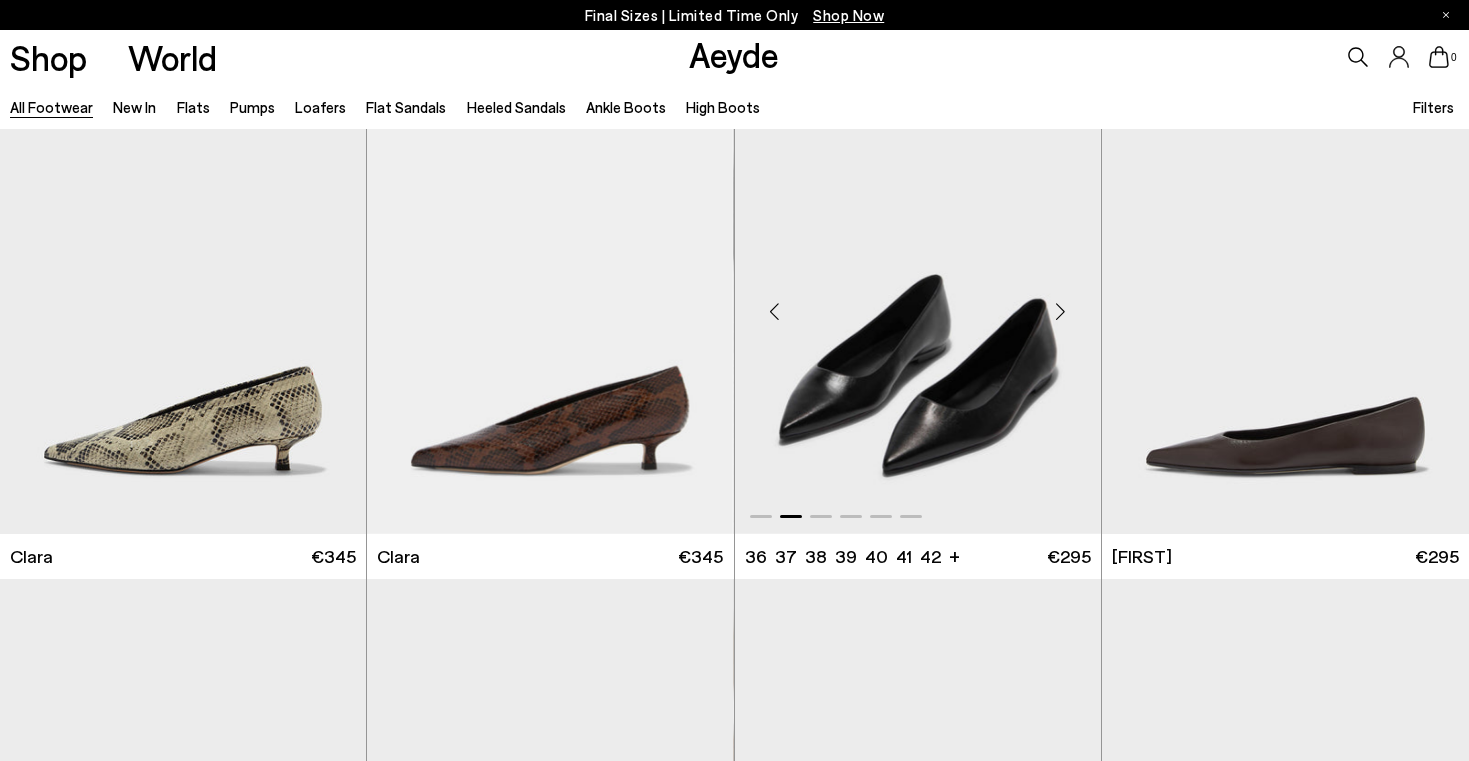 click at bounding box center [1061, 311] 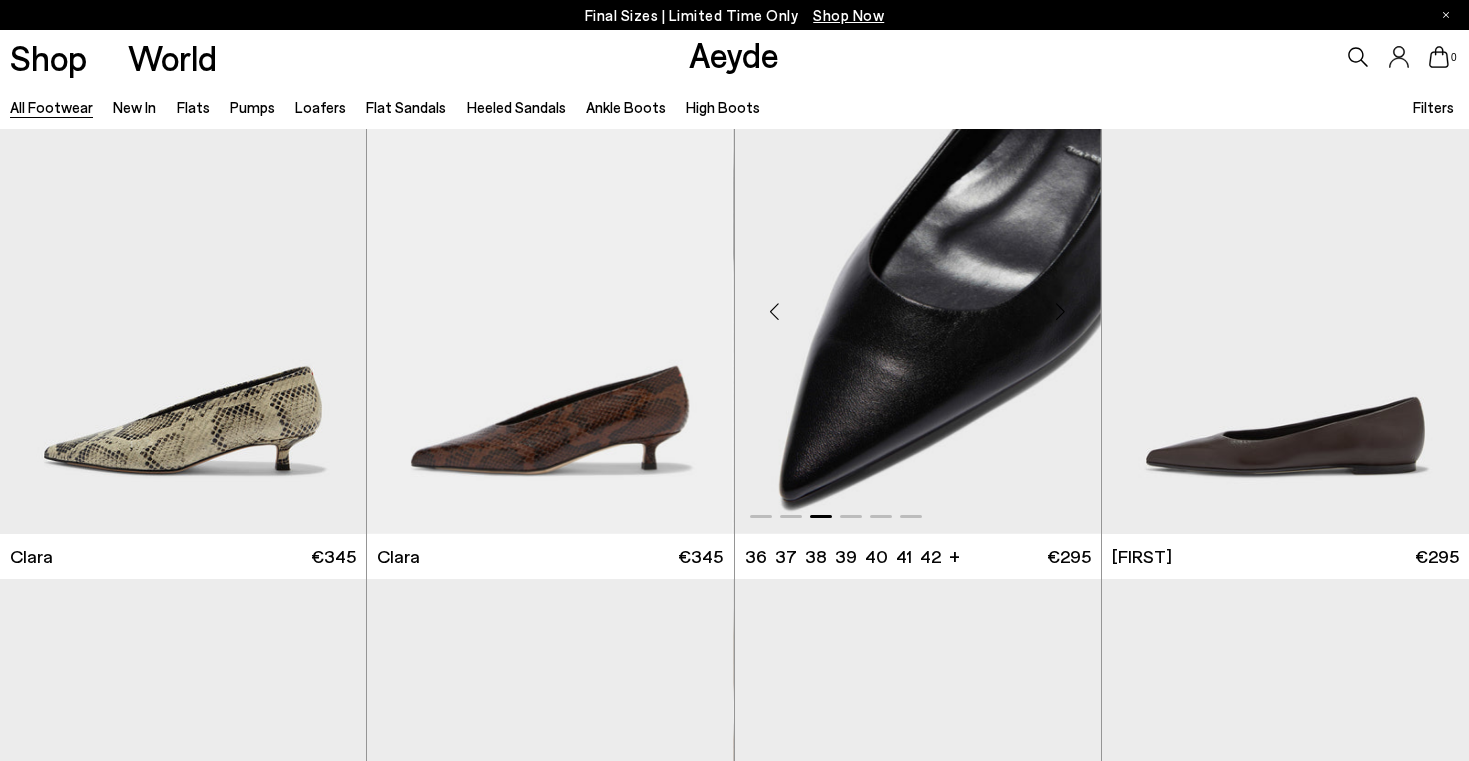 click at bounding box center [1061, 311] 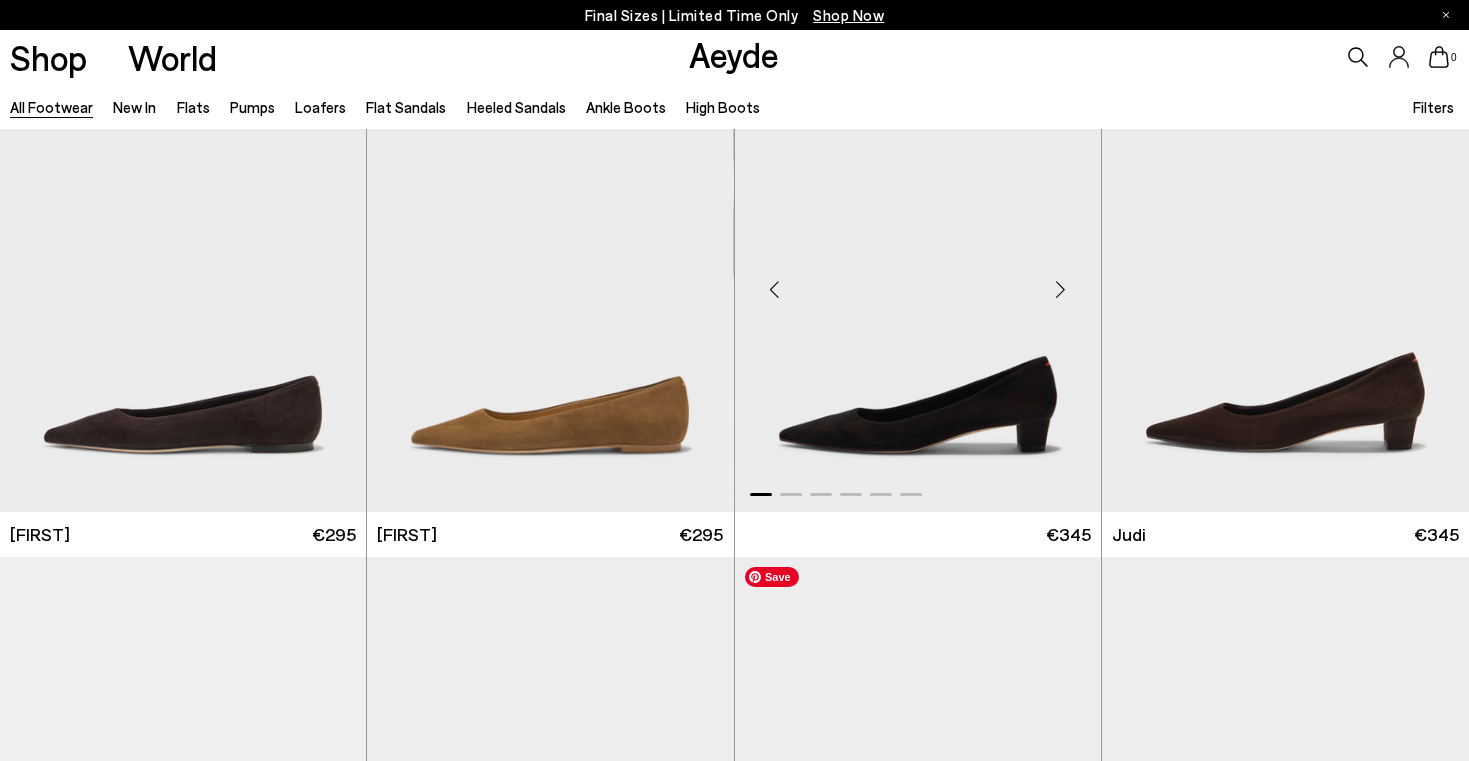 scroll, scrollTop: 4548, scrollLeft: 0, axis: vertical 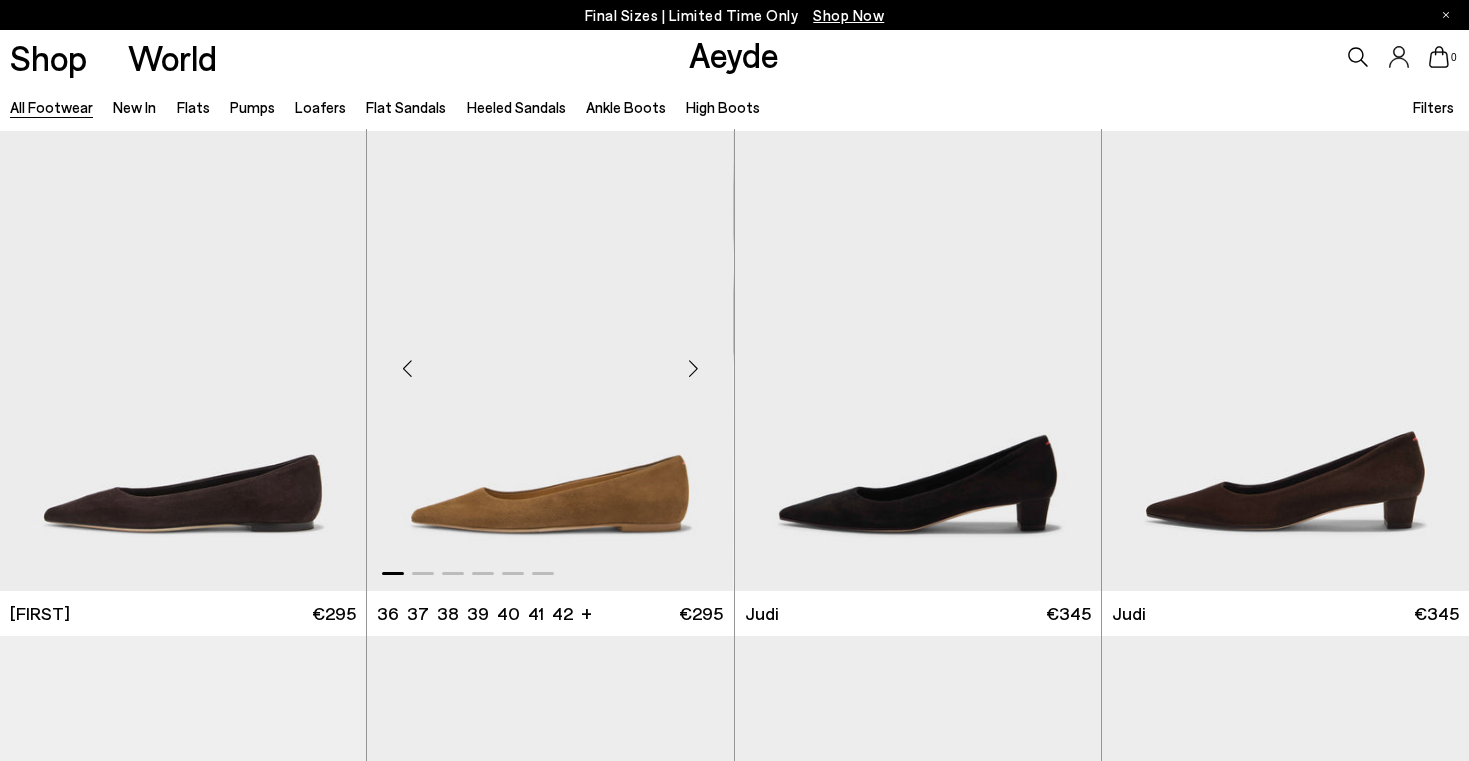 click at bounding box center (694, 369) 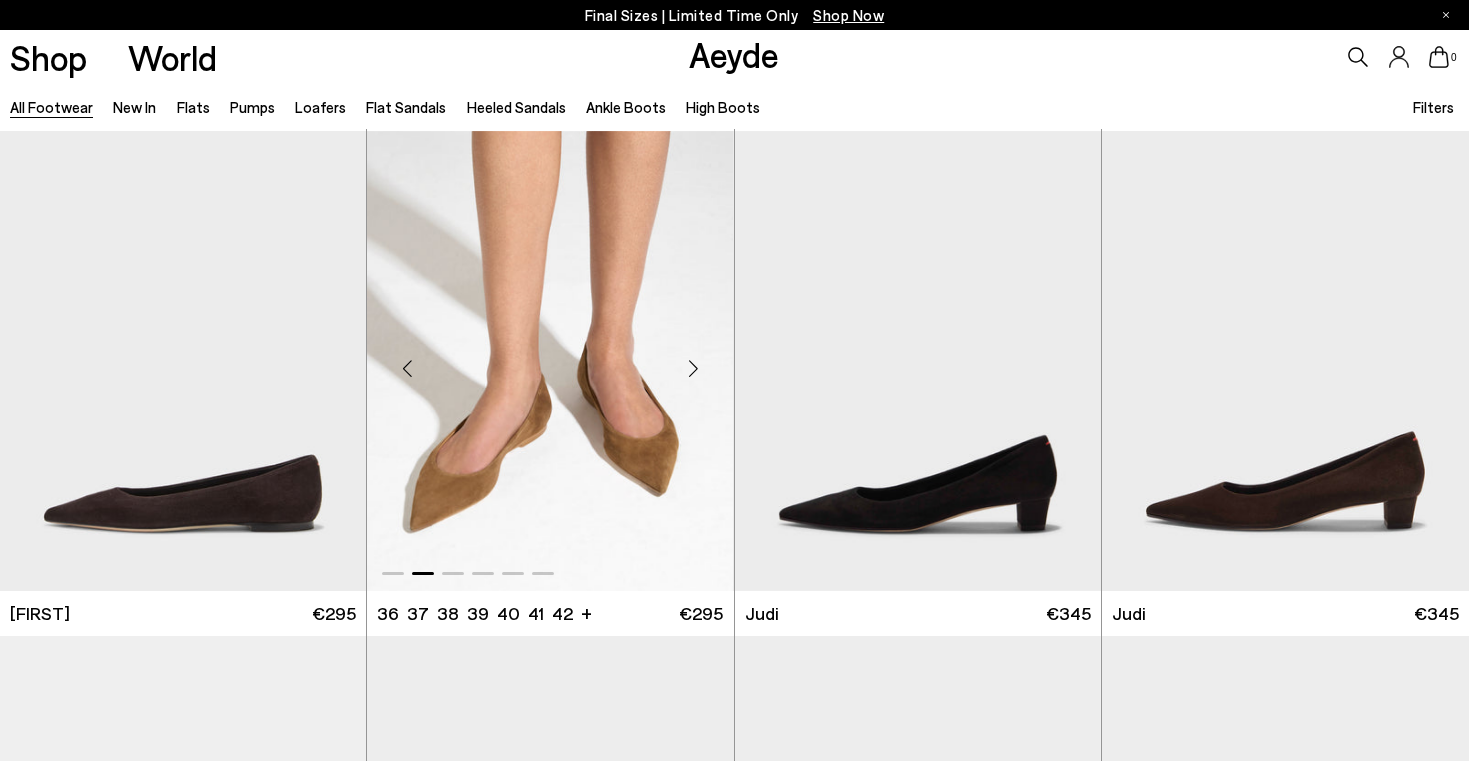 click at bounding box center [694, 369] 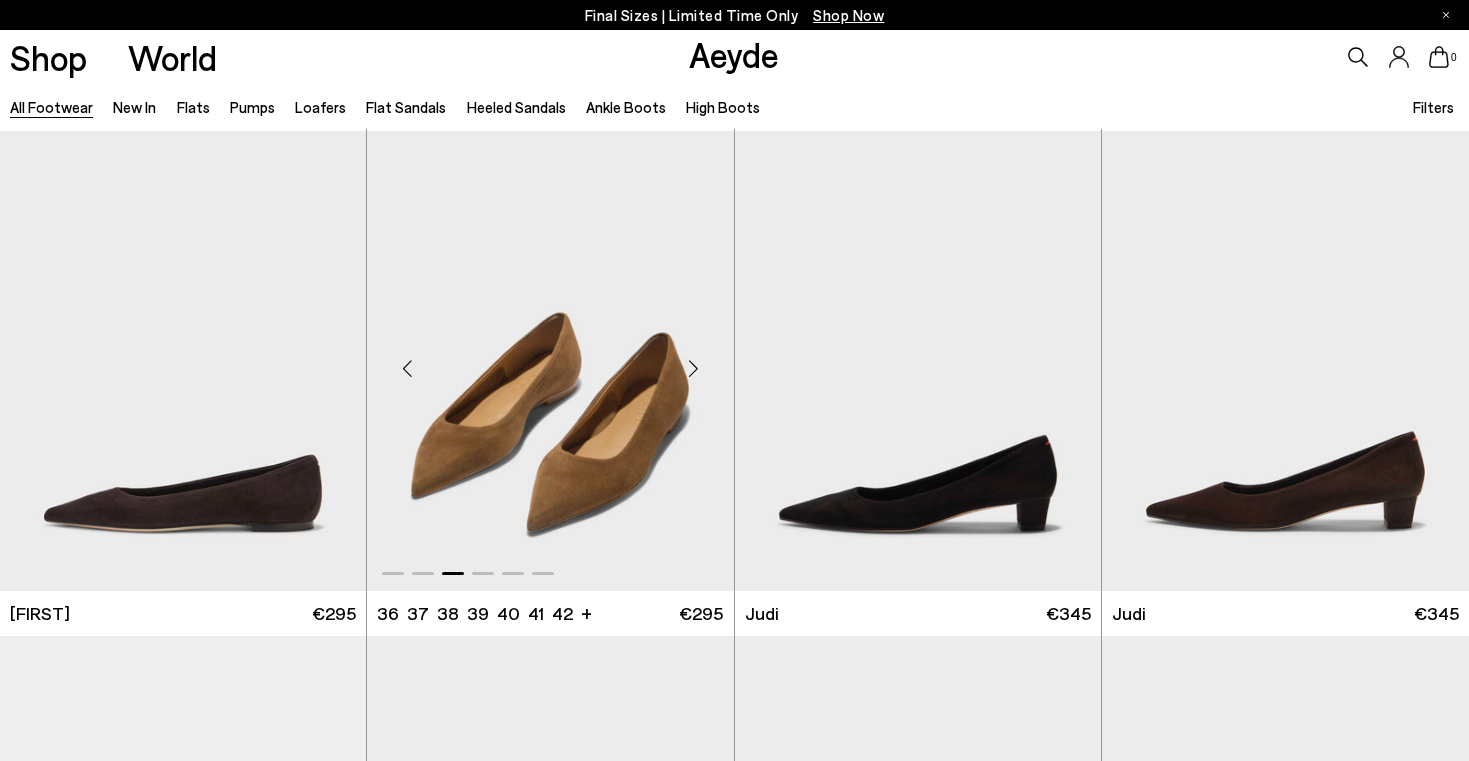 click at bounding box center [694, 369] 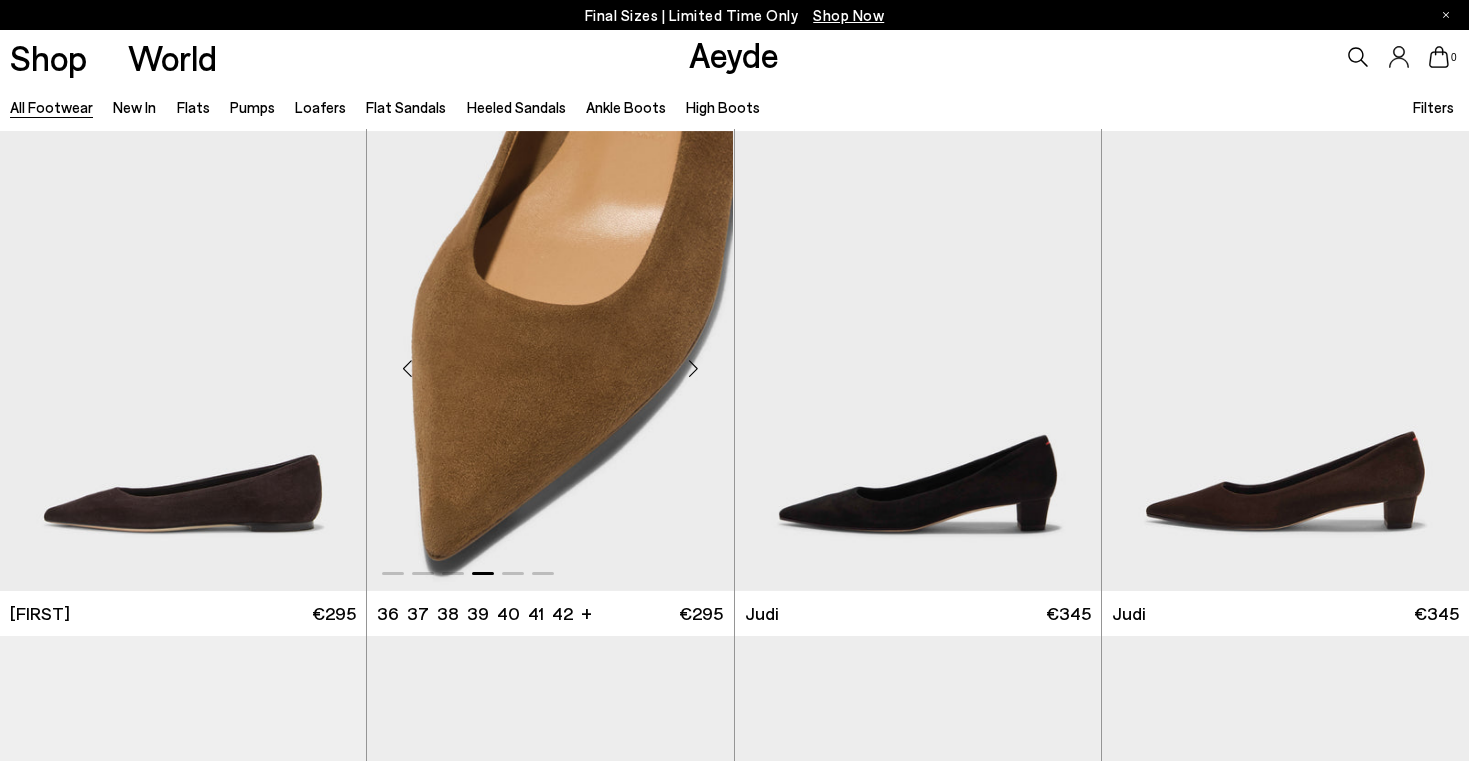 click at bounding box center [694, 369] 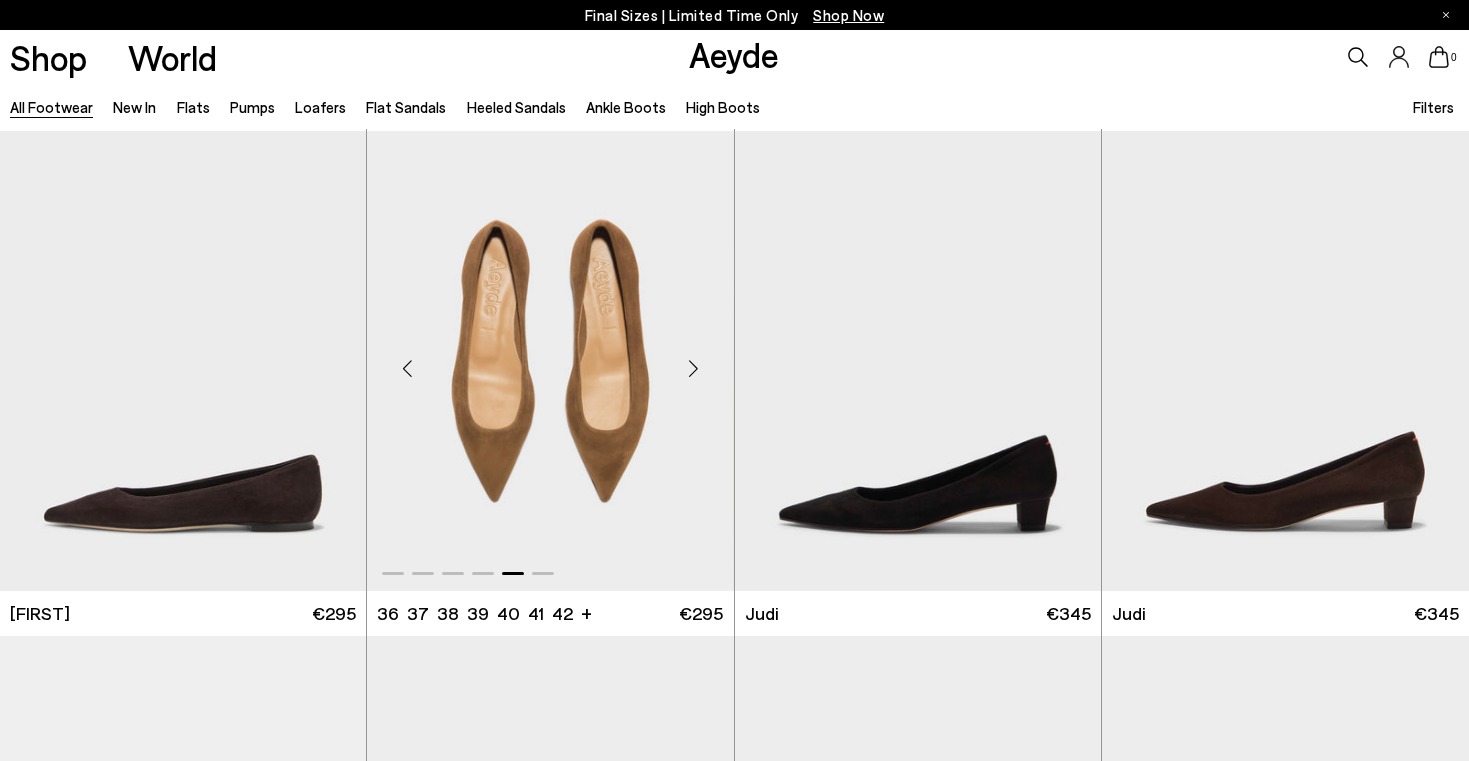 click at bounding box center (694, 369) 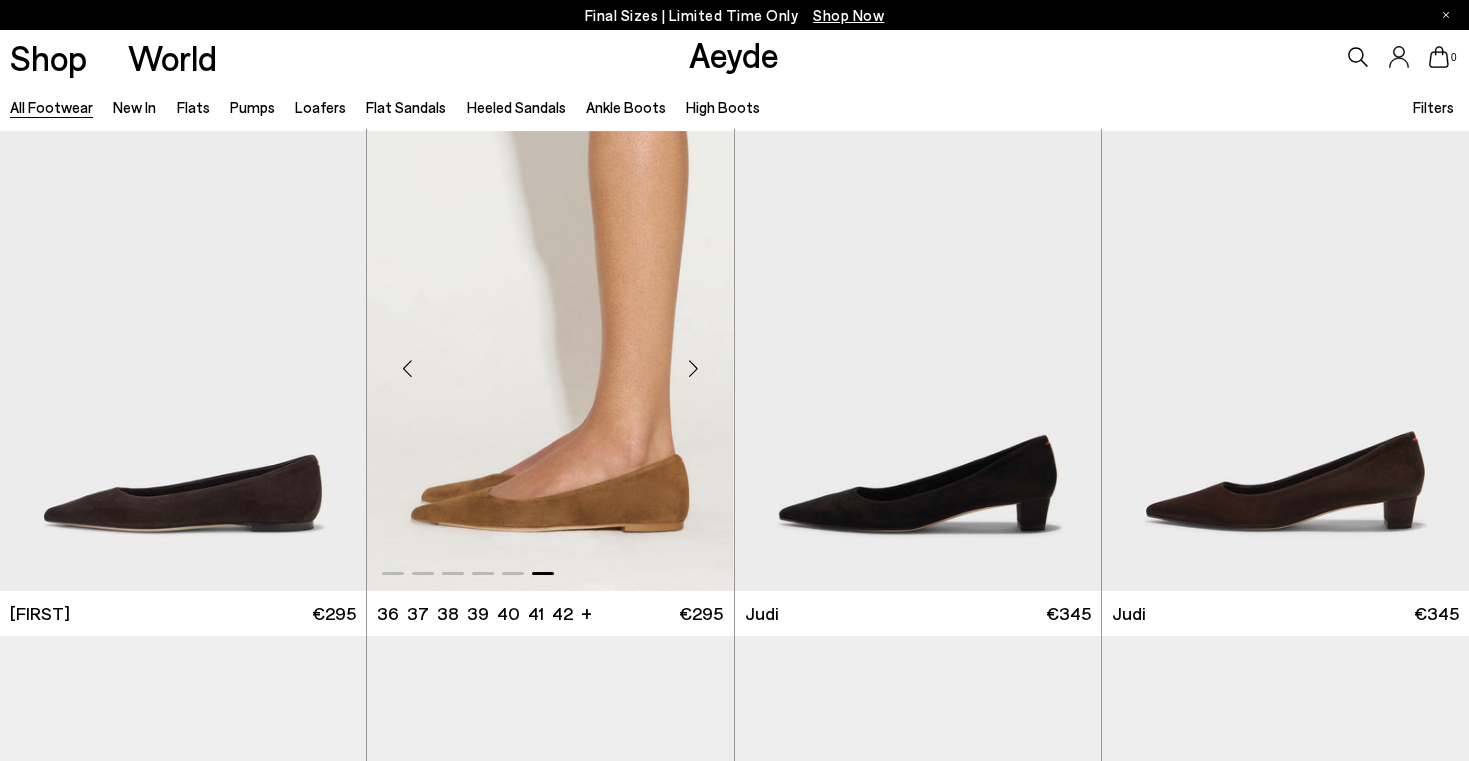 click at bounding box center [694, 369] 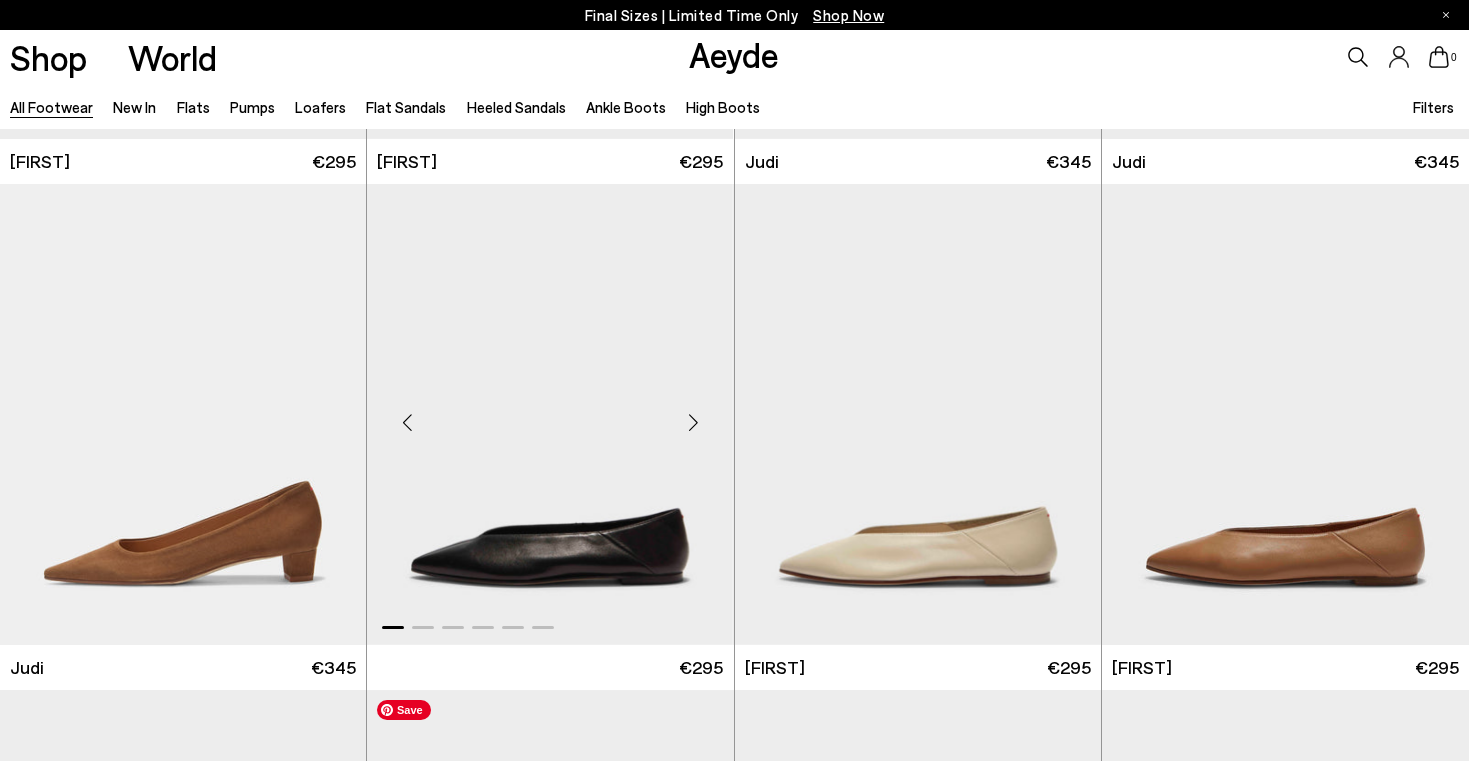 scroll, scrollTop: 5125, scrollLeft: 0, axis: vertical 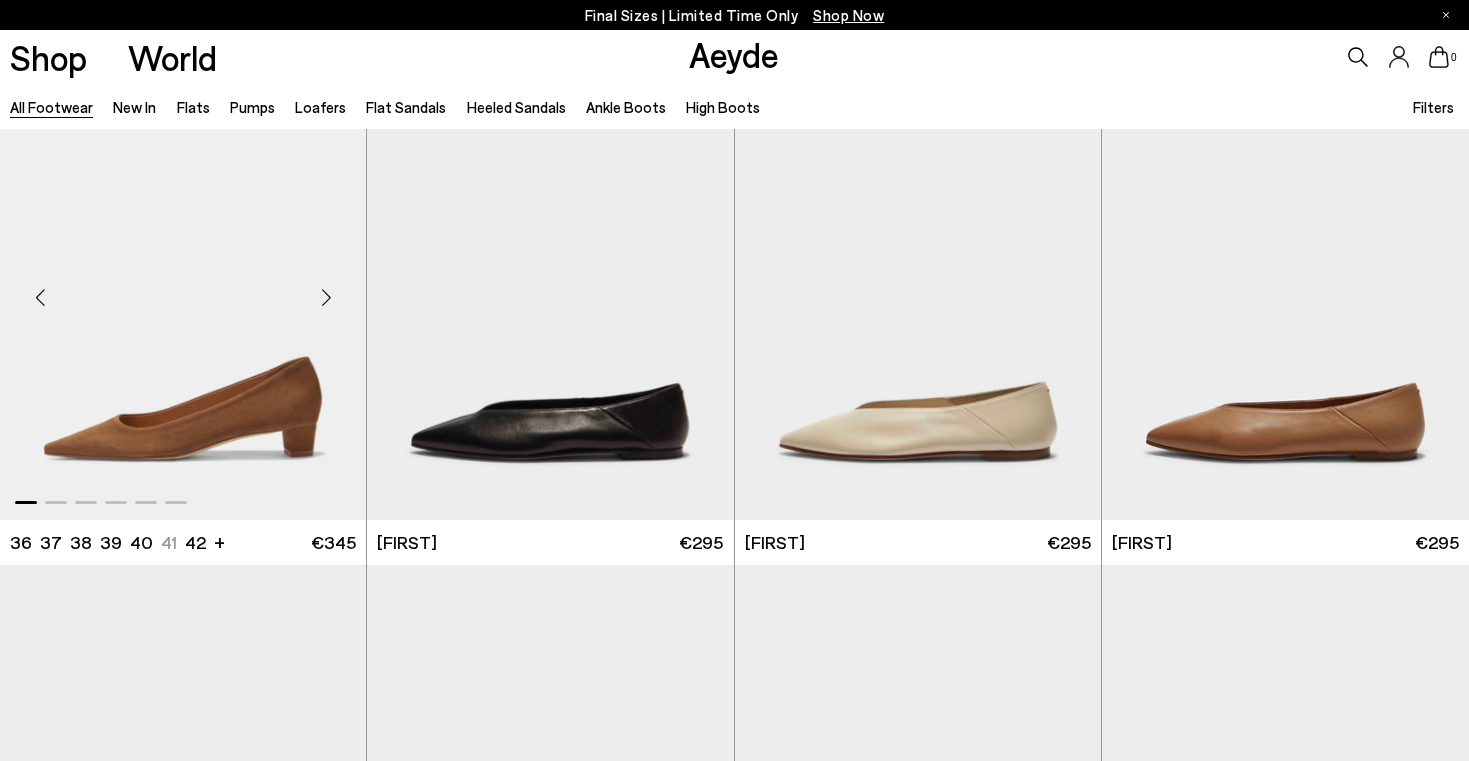click at bounding box center (326, 297) 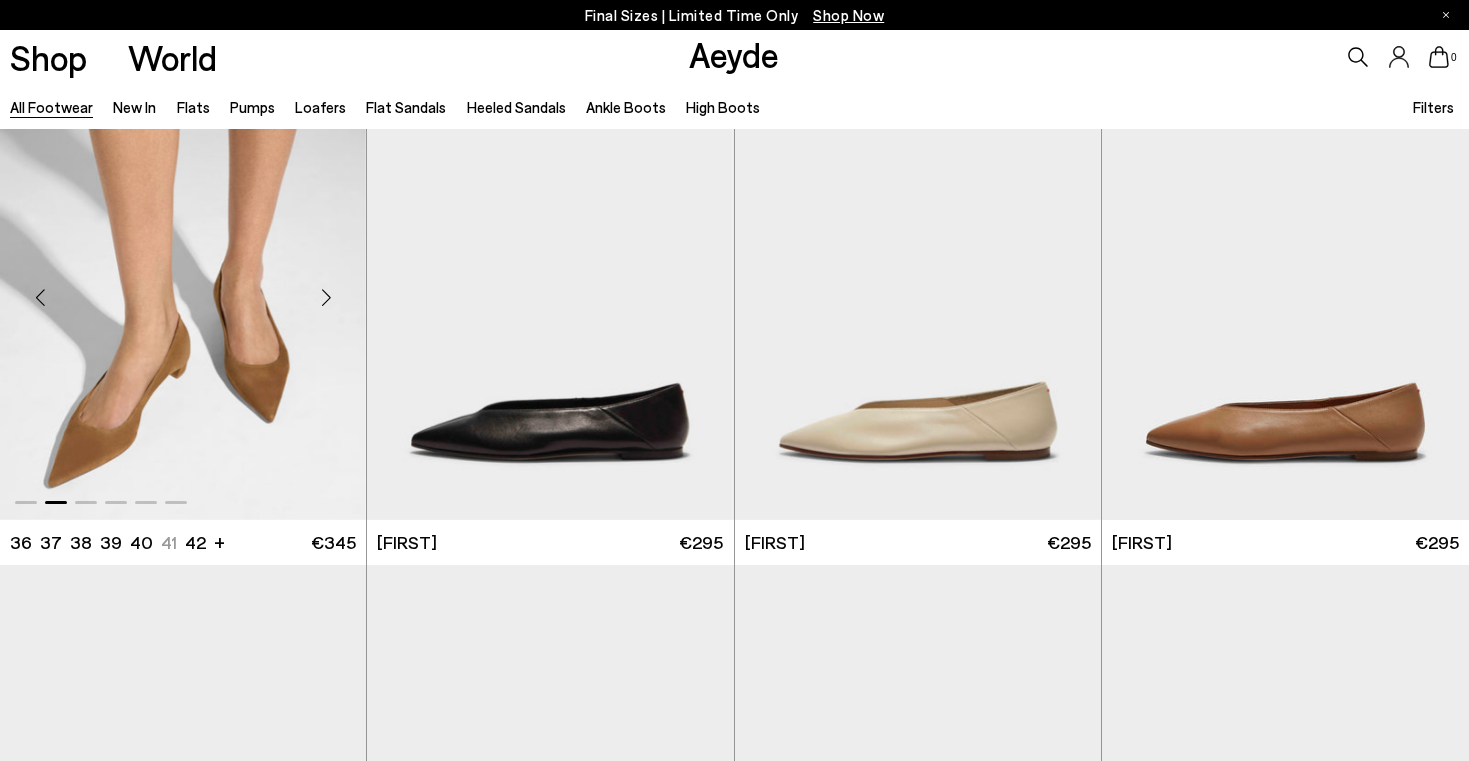 click at bounding box center [326, 297] 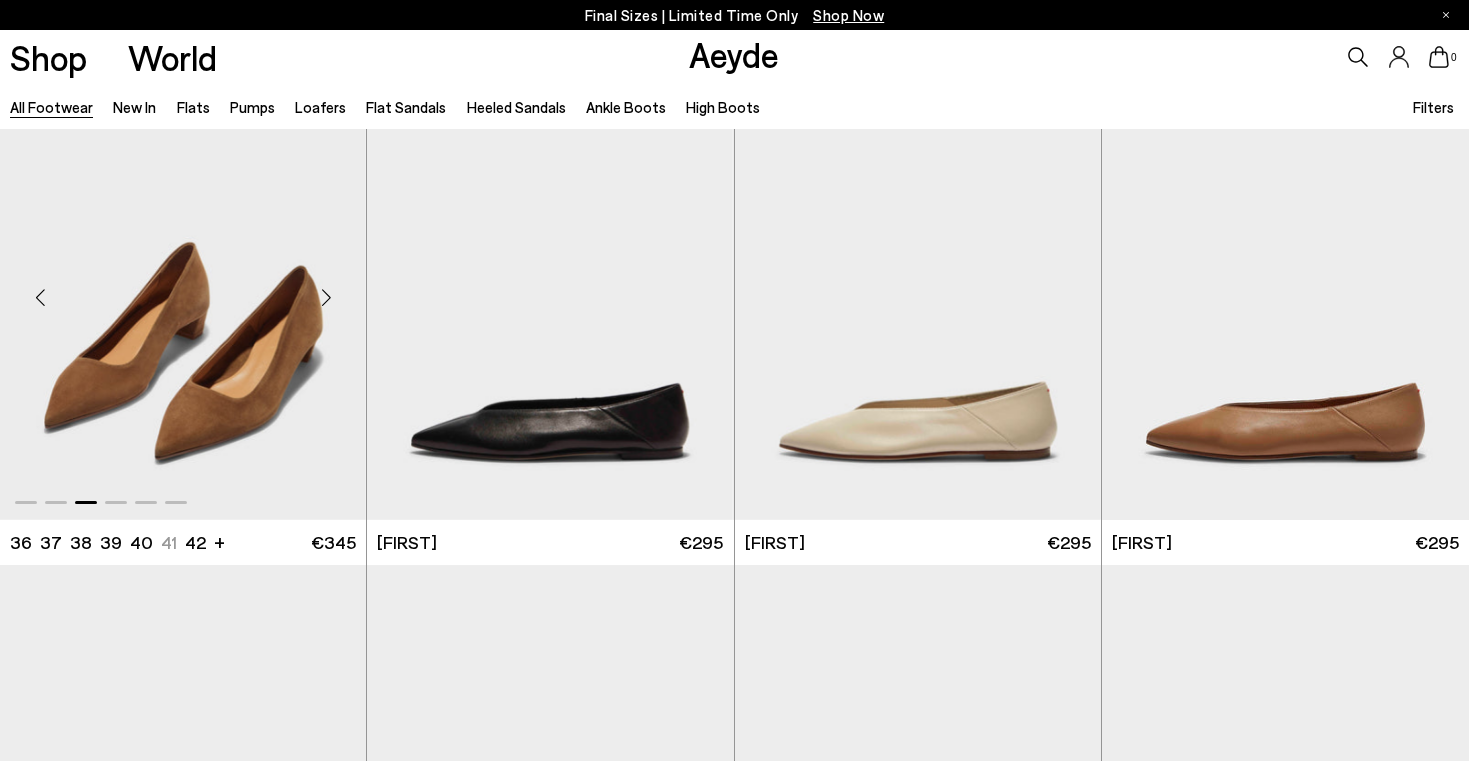 click at bounding box center [326, 297] 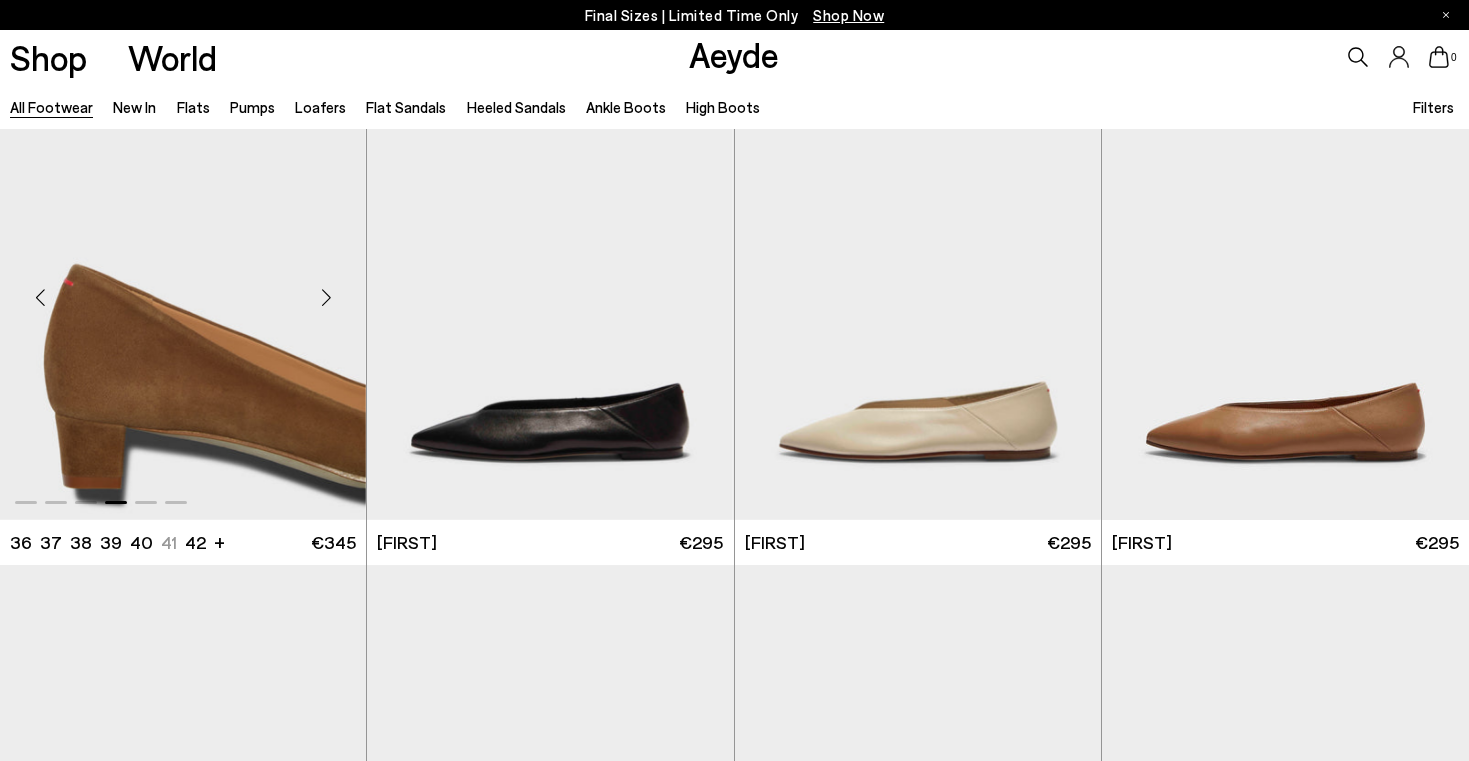 click at bounding box center [326, 297] 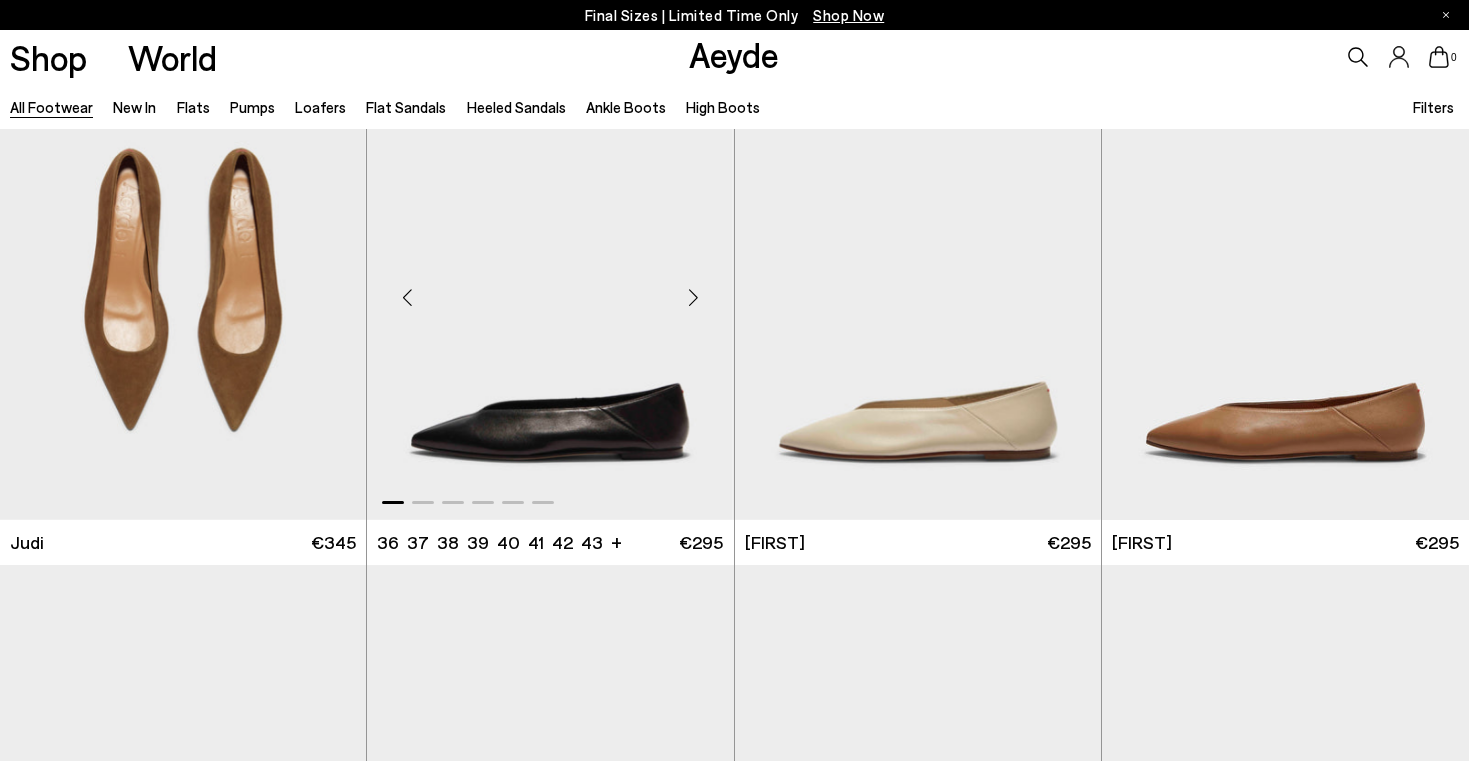 click at bounding box center (694, 297) 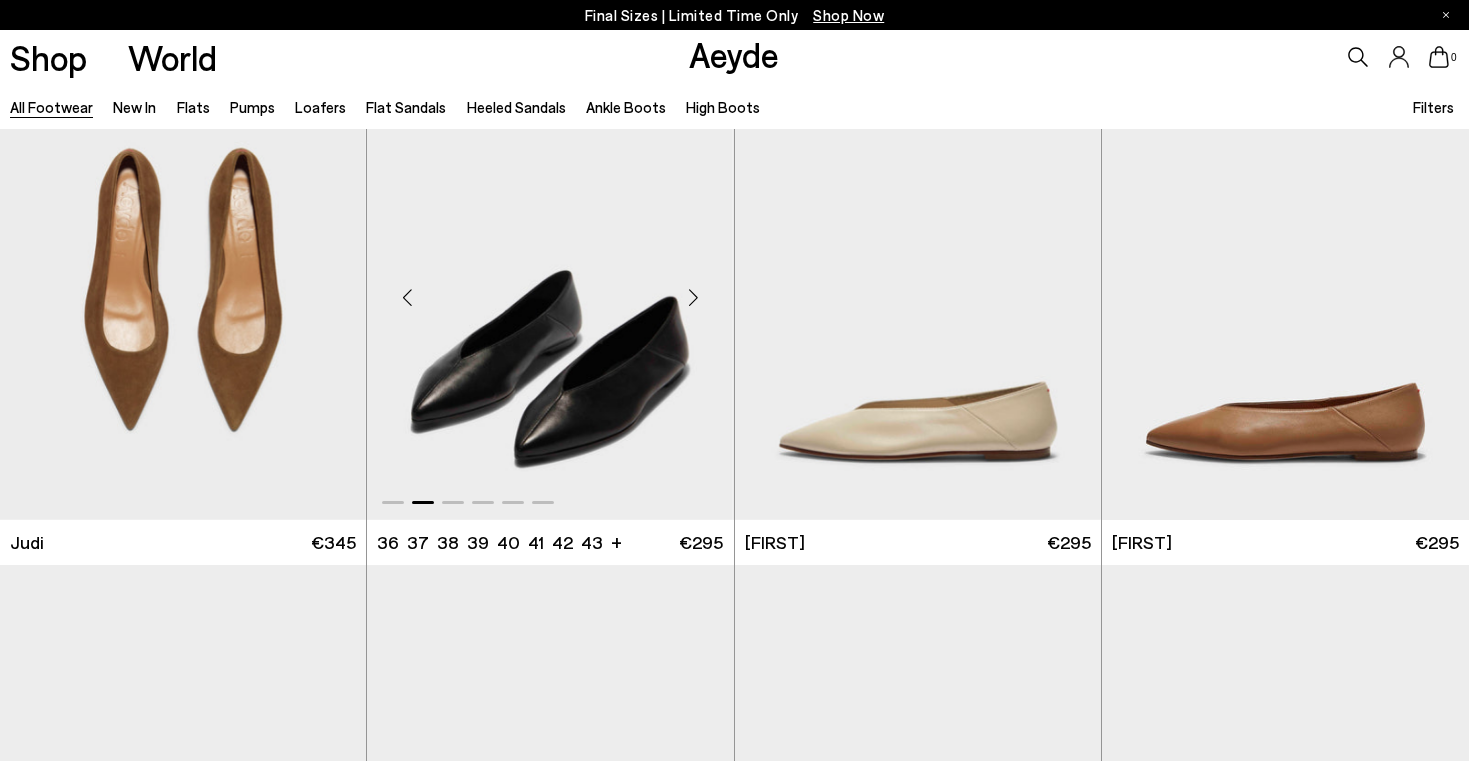 click at bounding box center (694, 297) 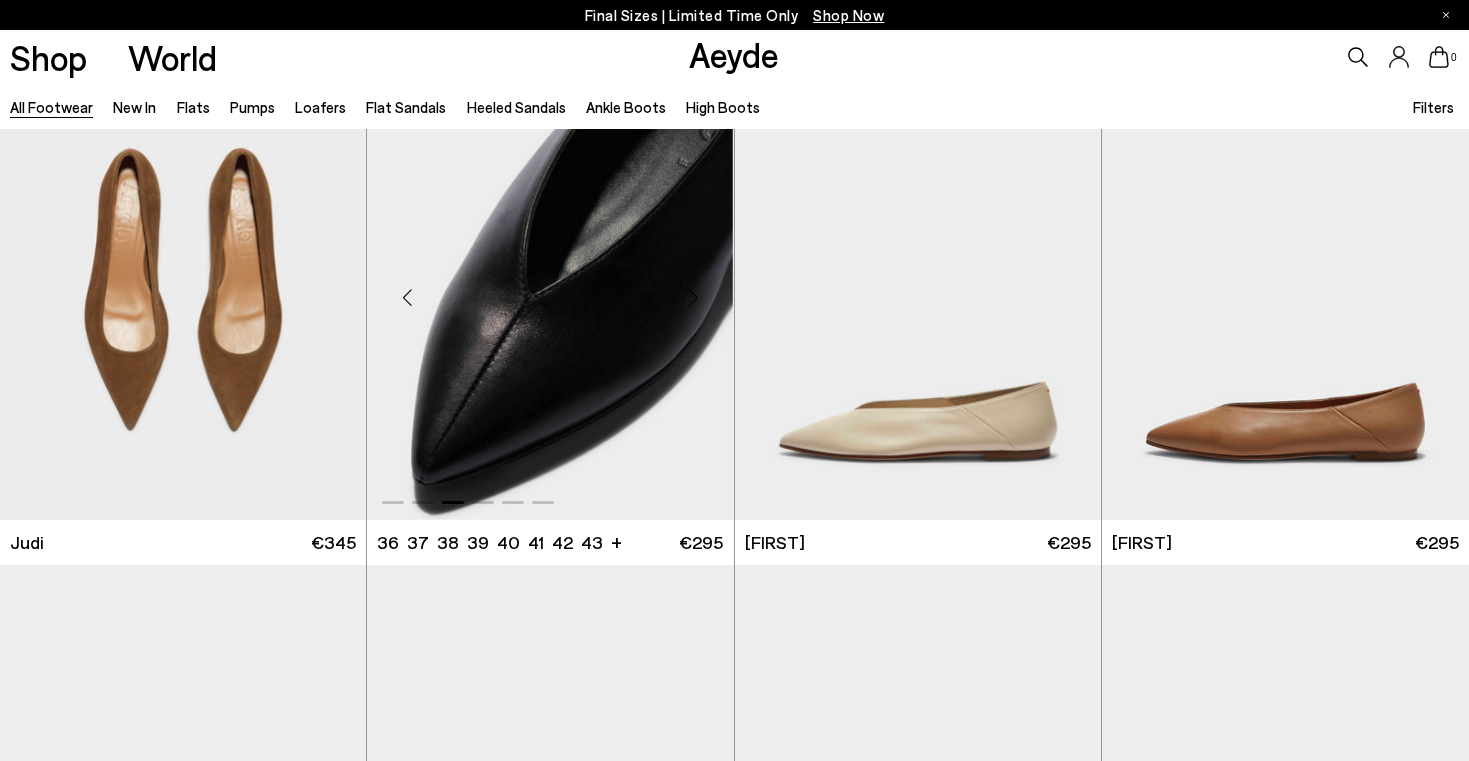 click at bounding box center [694, 297] 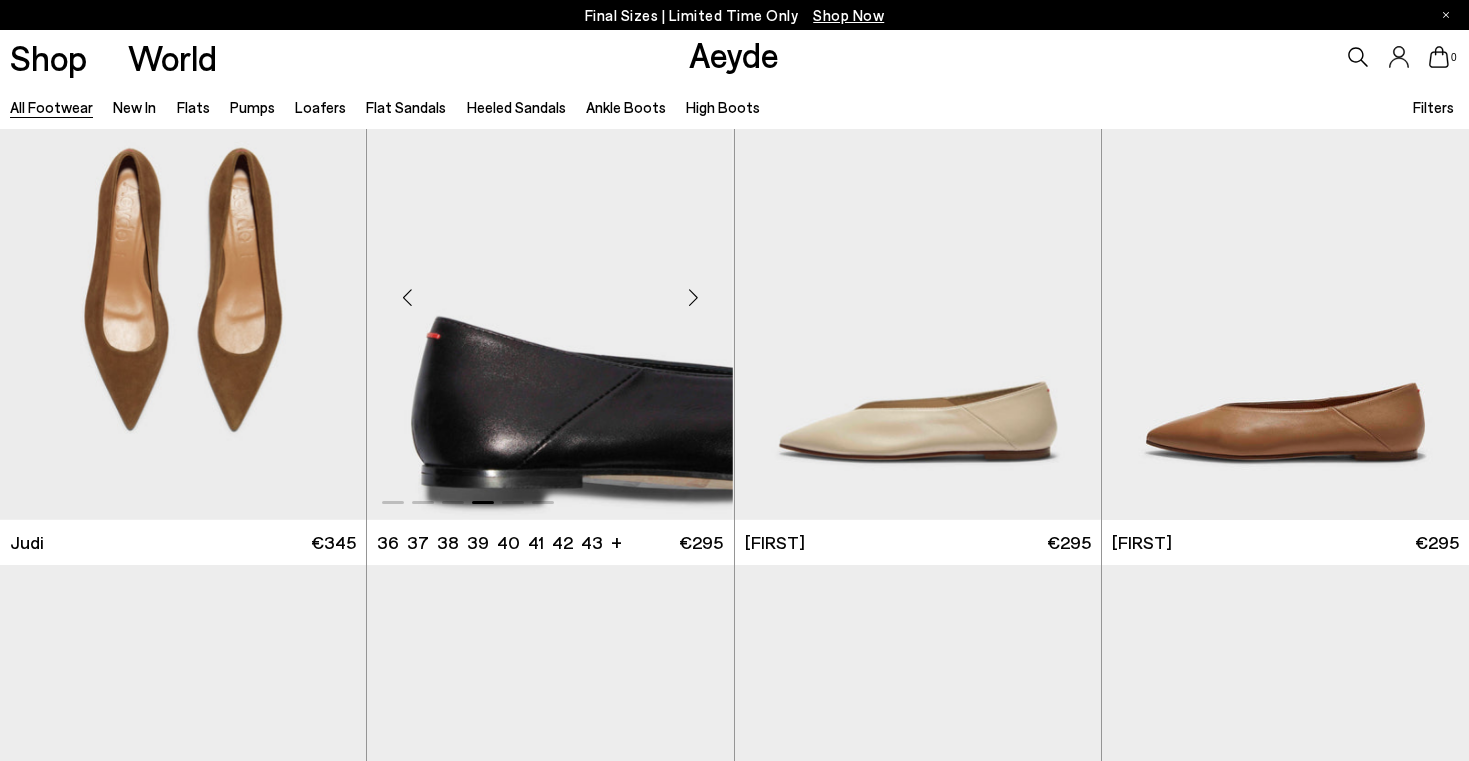 click at bounding box center [694, 297] 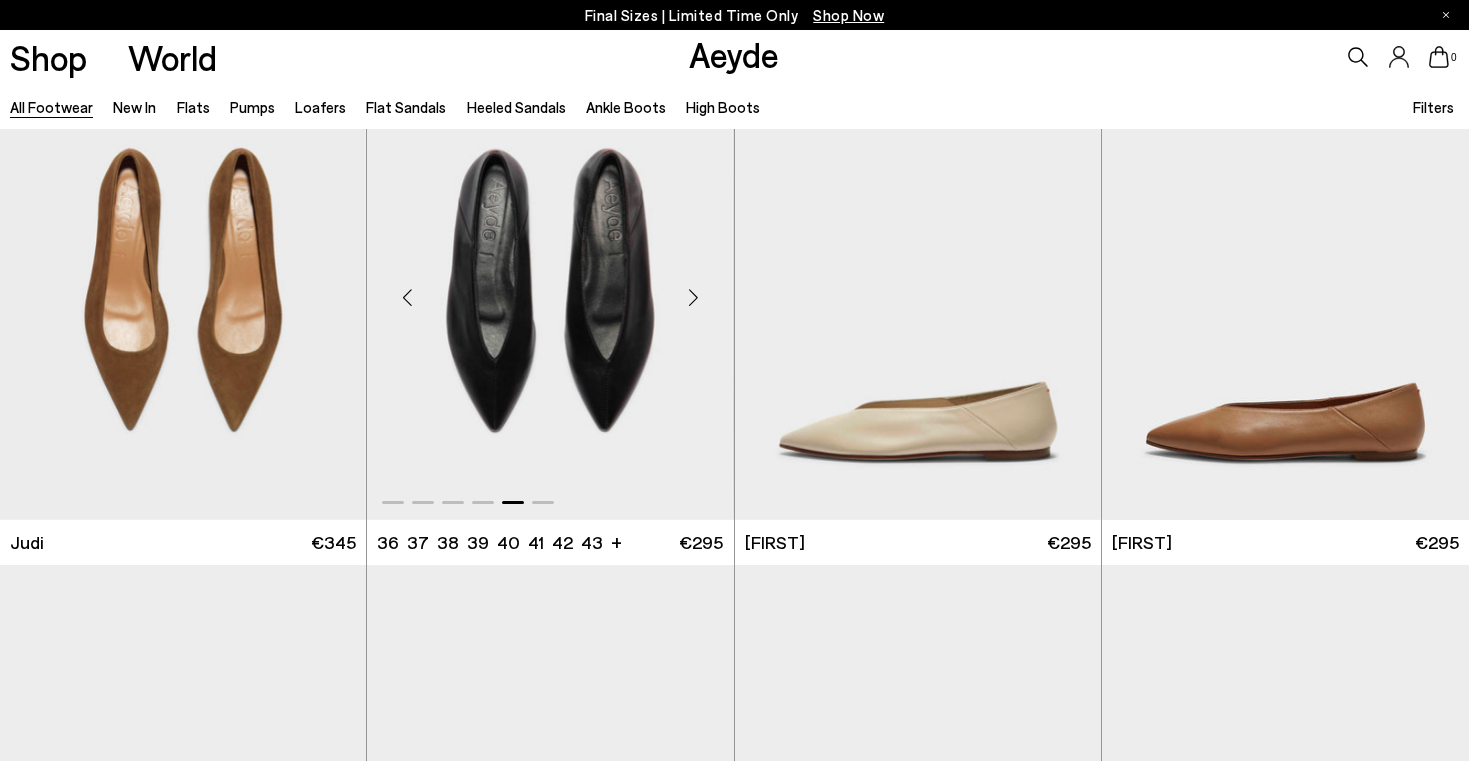 click at bounding box center (694, 297) 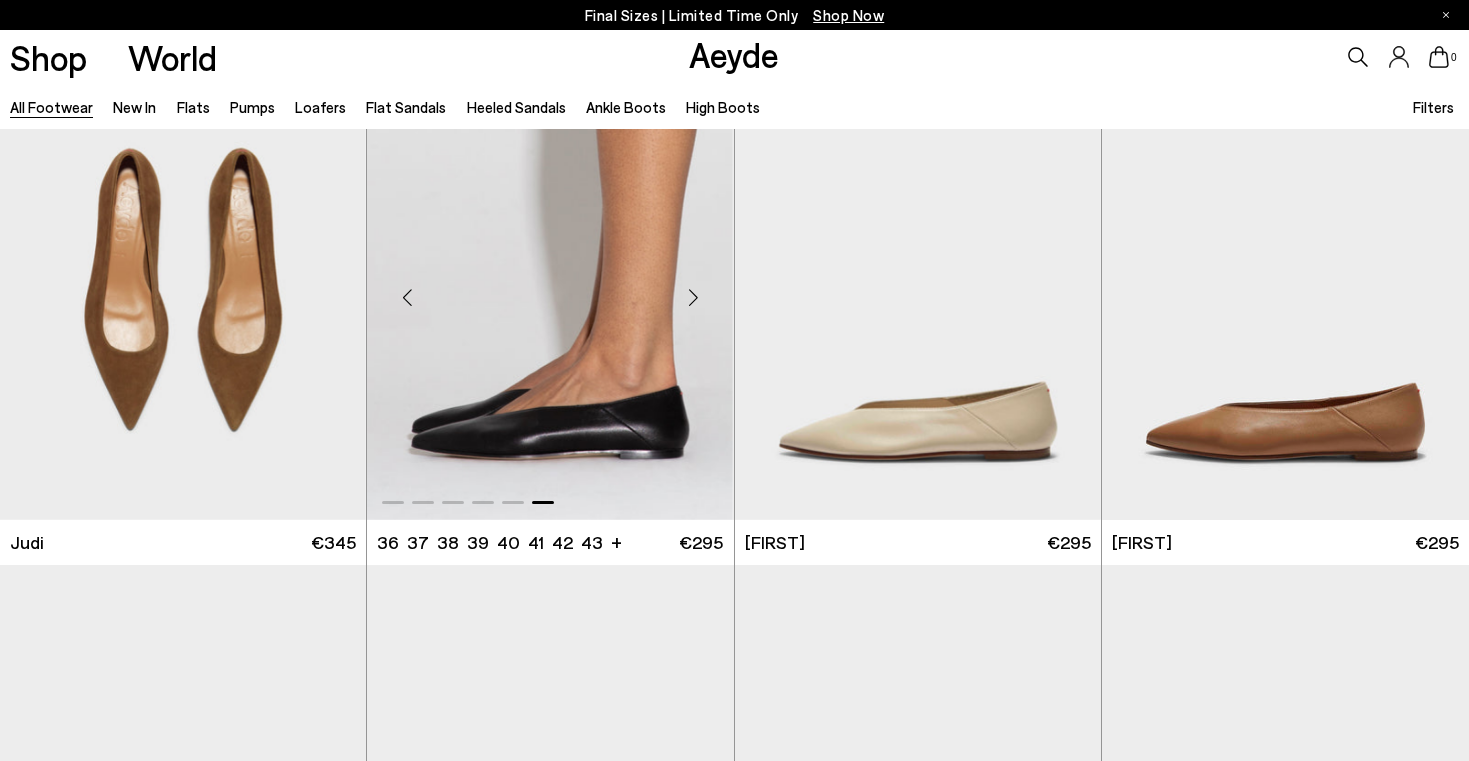click at bounding box center (694, 297) 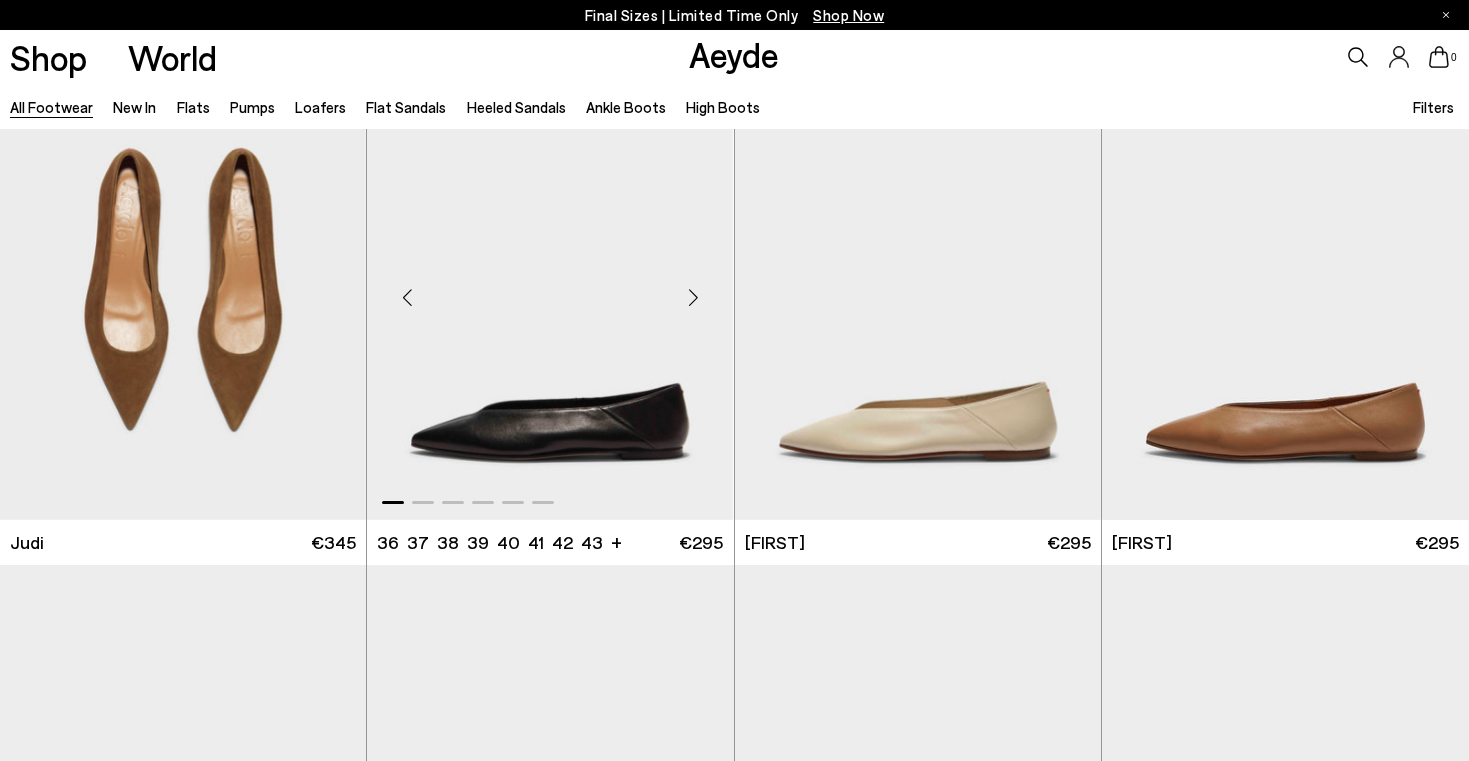 click at bounding box center [694, 297] 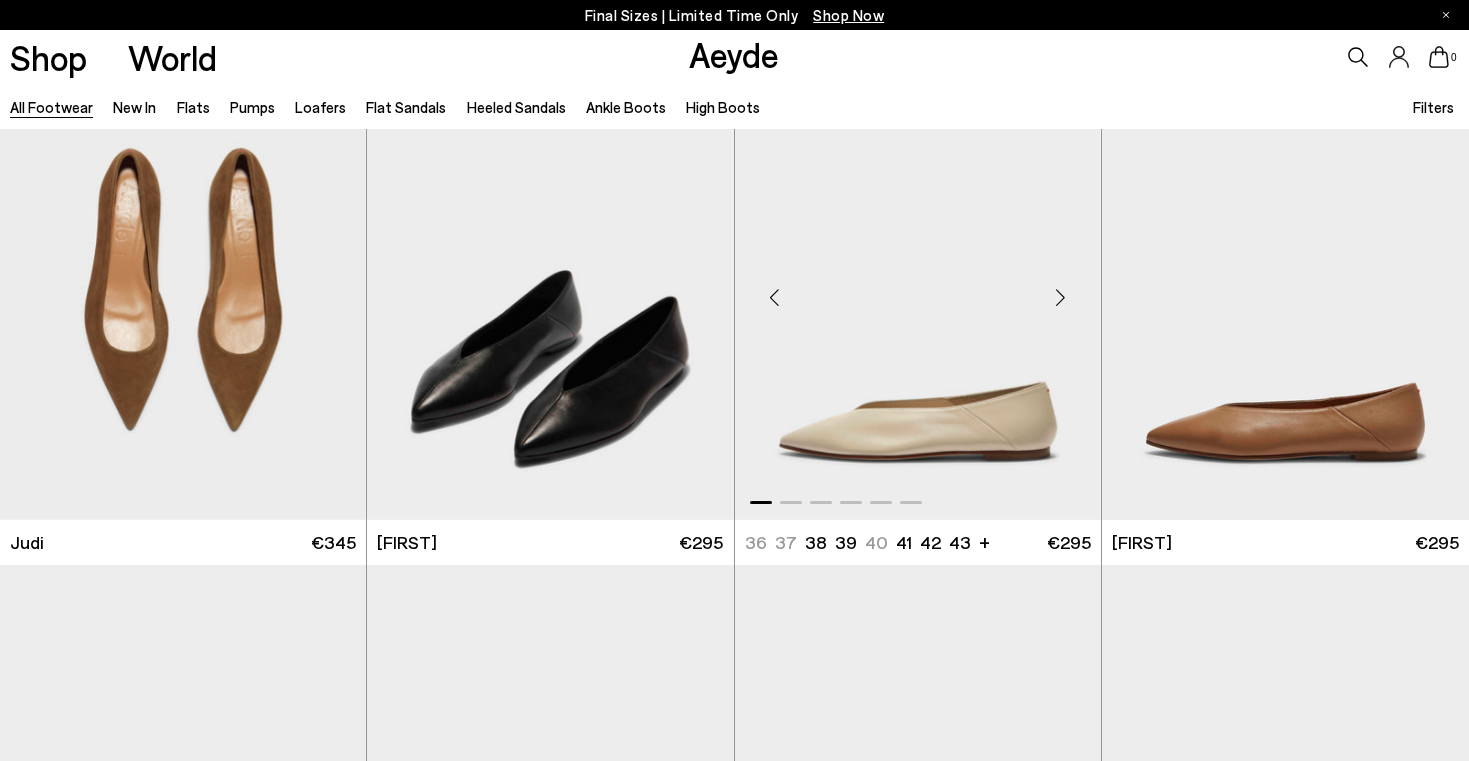 click at bounding box center [1061, 297] 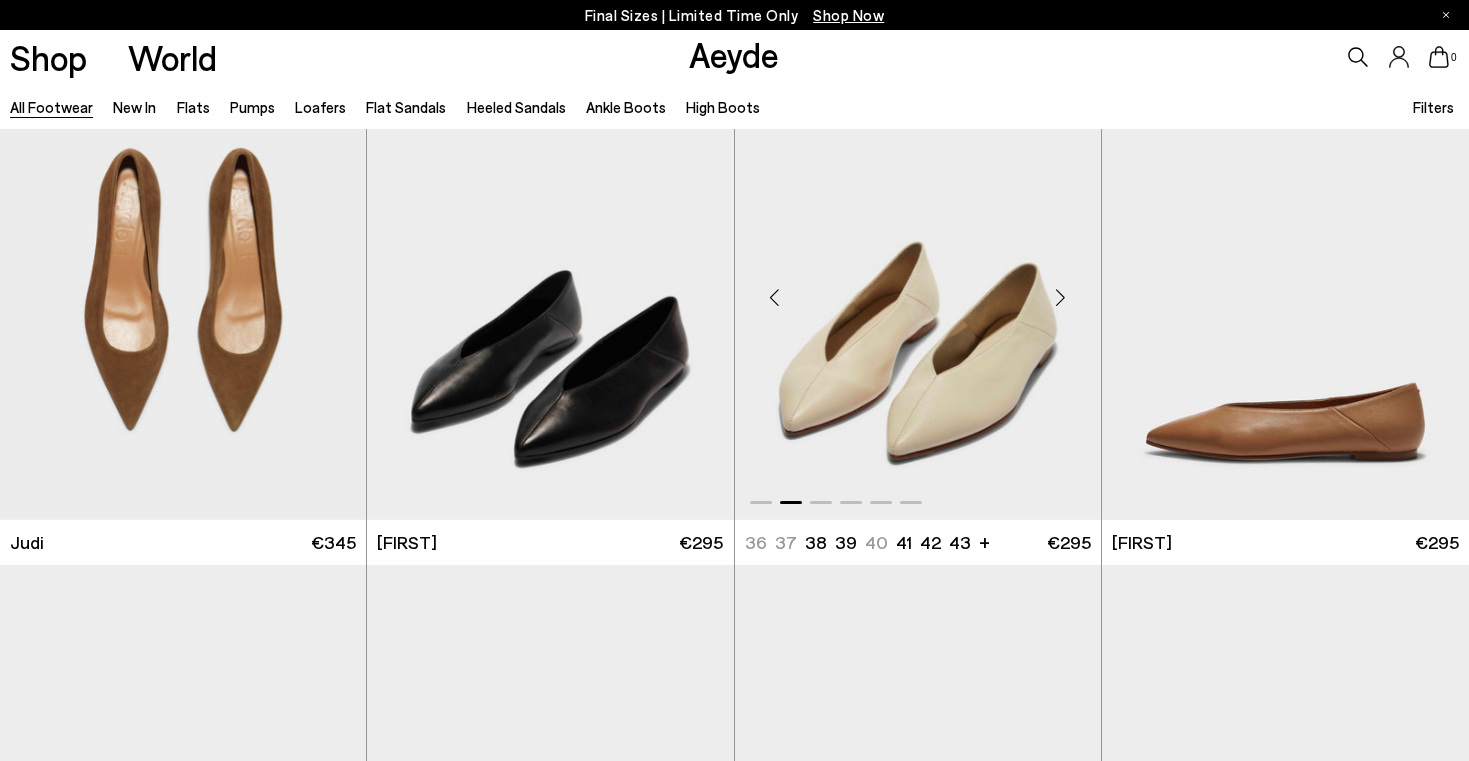 click at bounding box center (1061, 297) 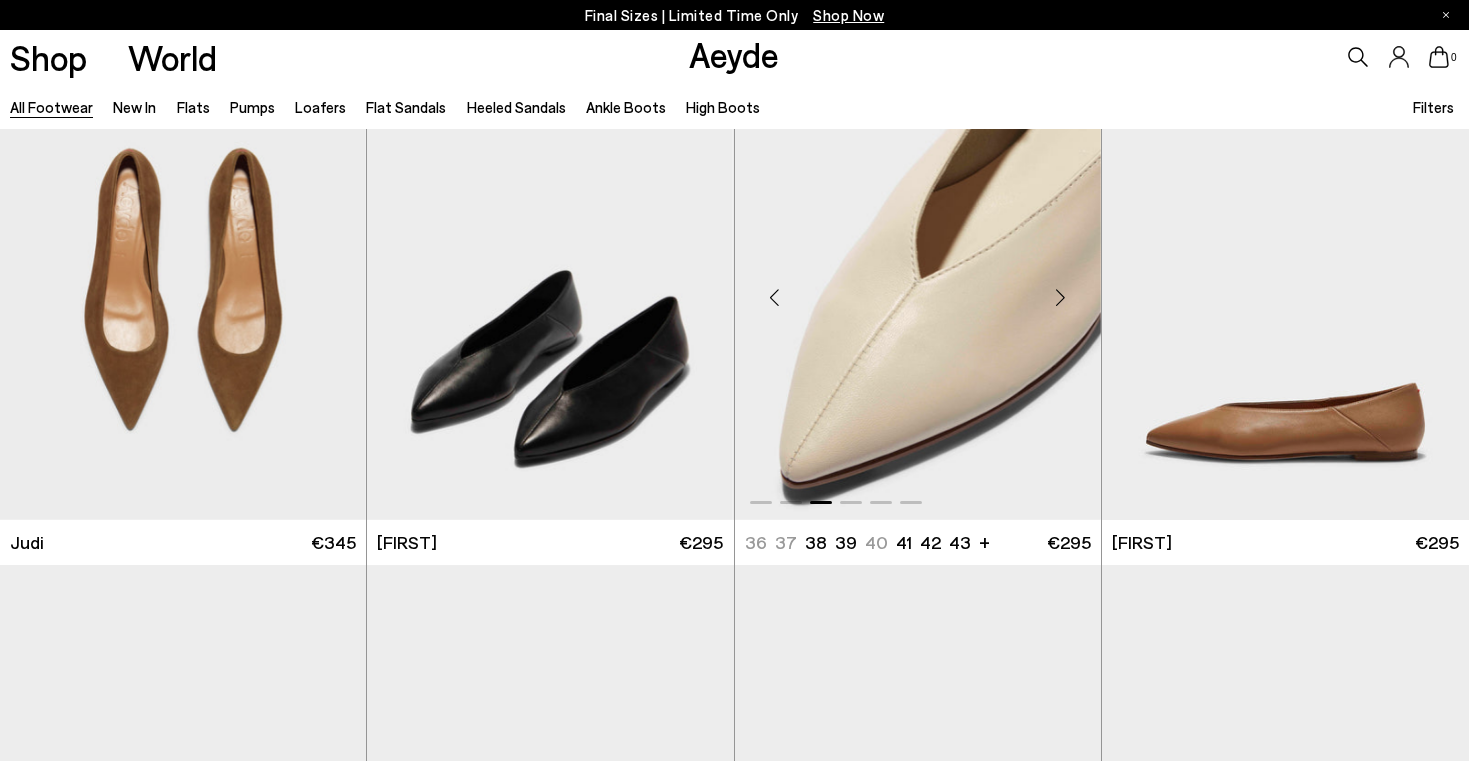 click at bounding box center (1061, 297) 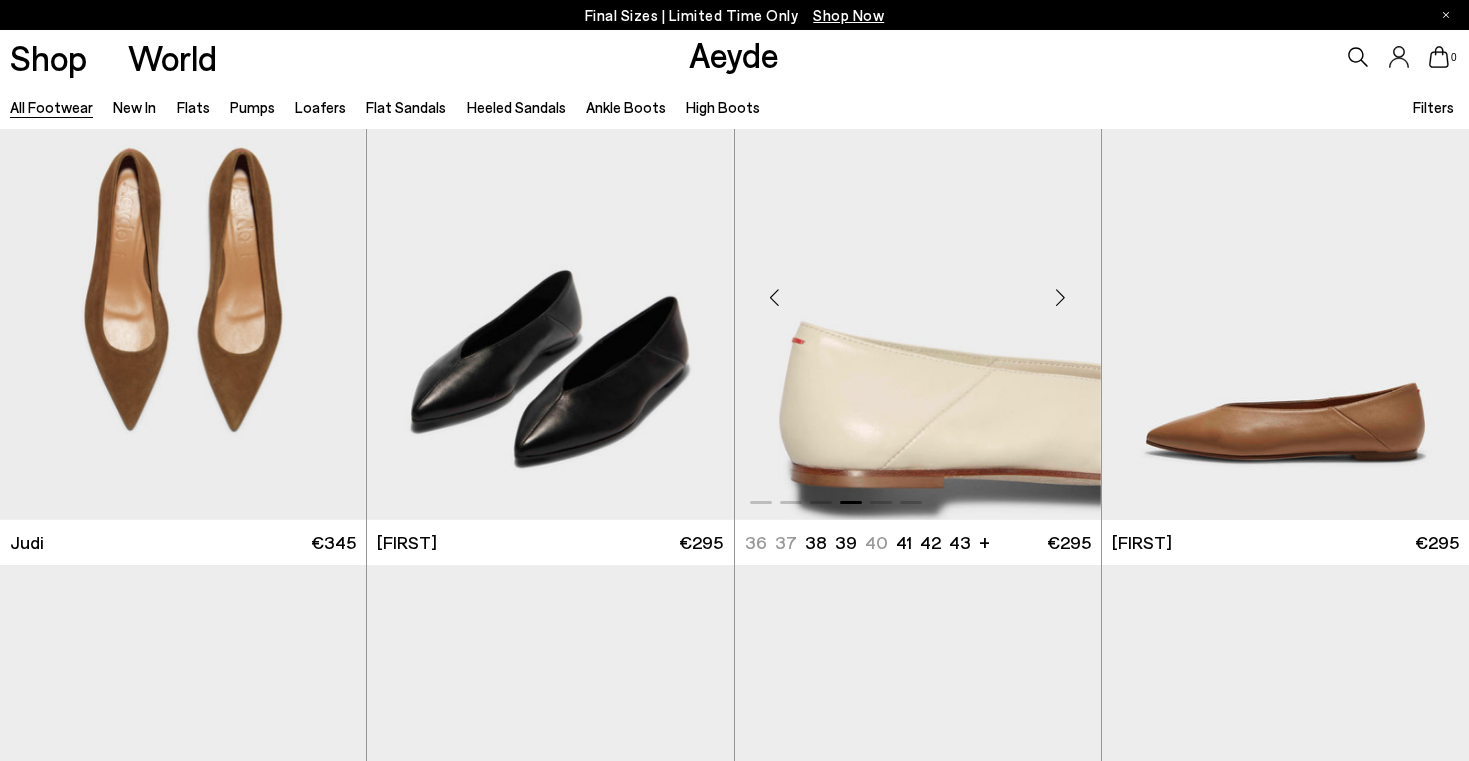 click at bounding box center (1061, 297) 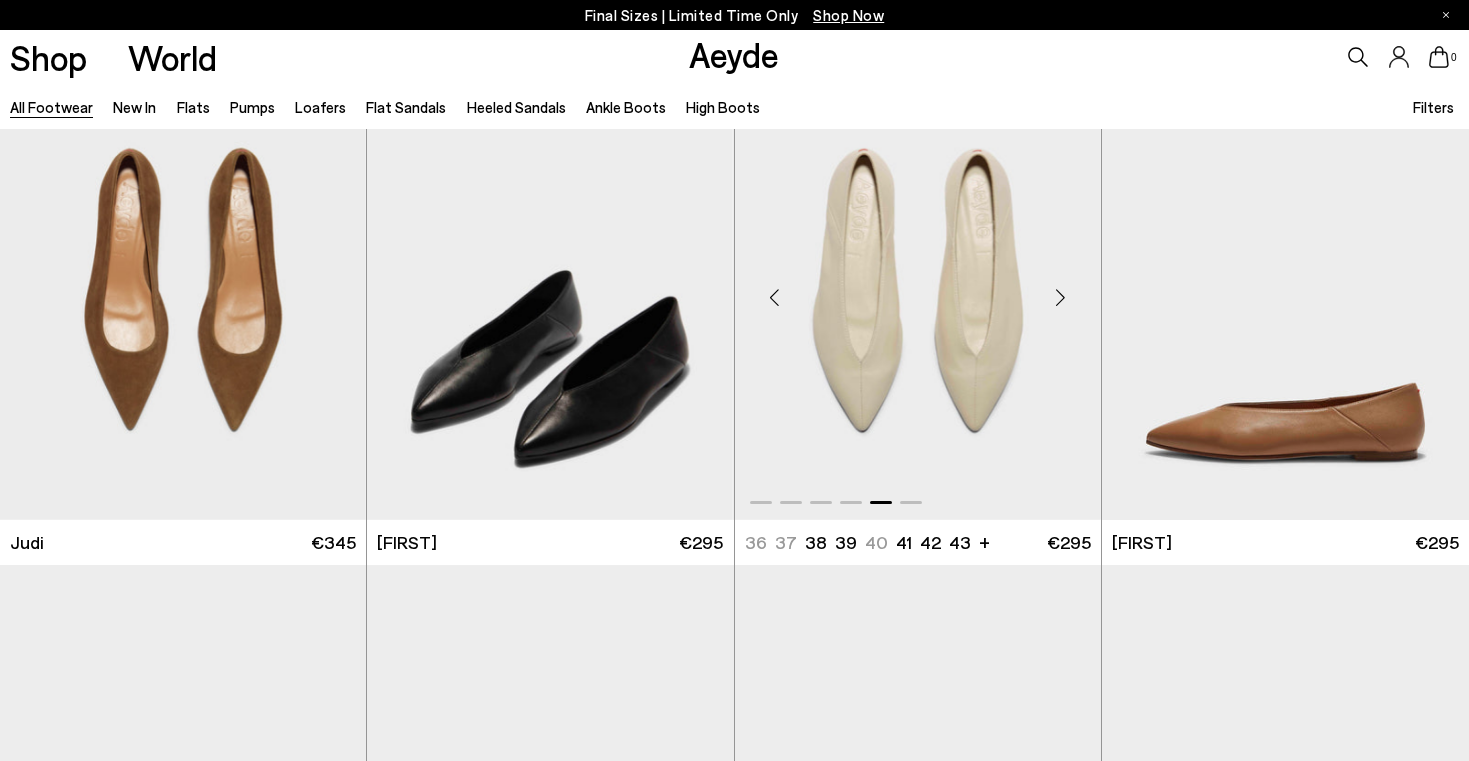 click at bounding box center (1061, 297) 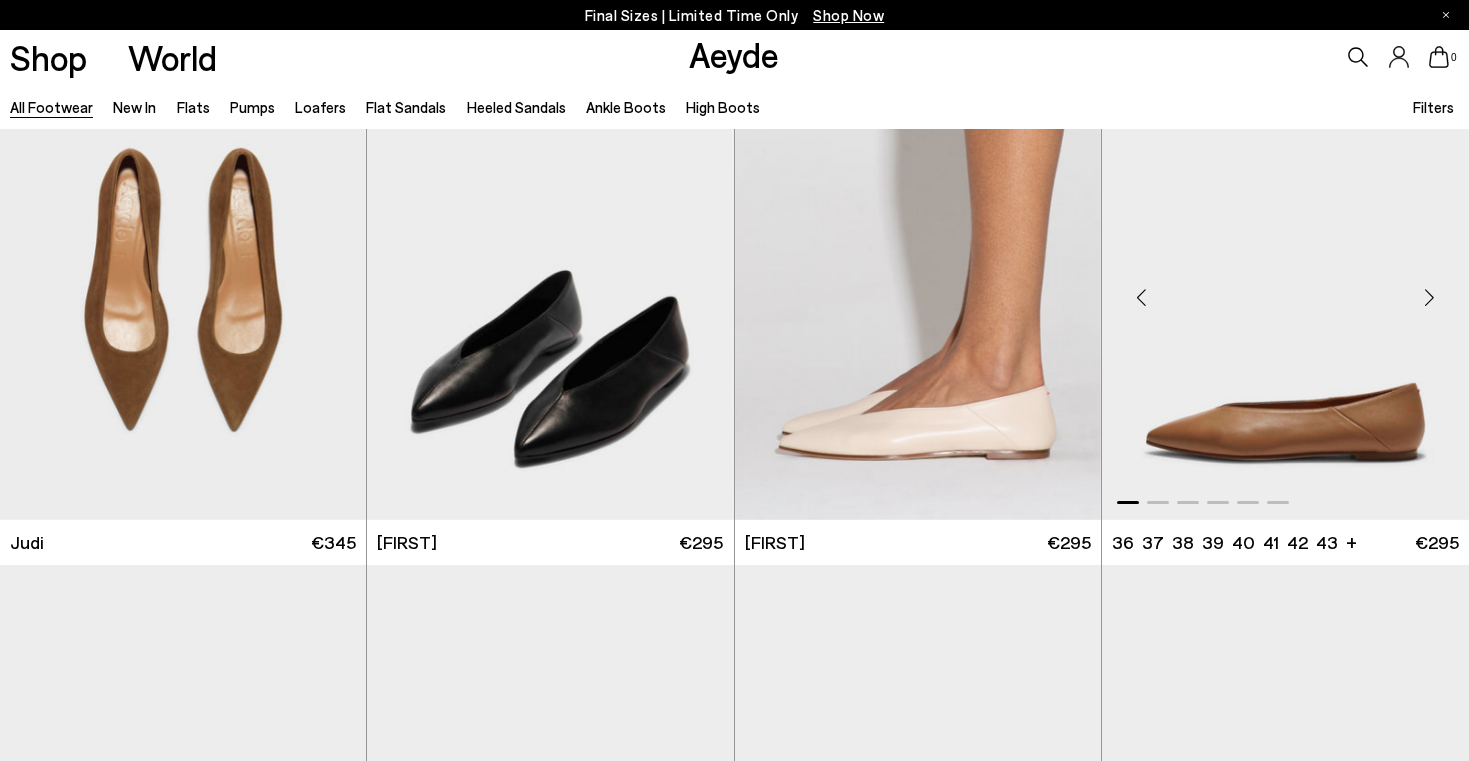 click at bounding box center [1429, 297] 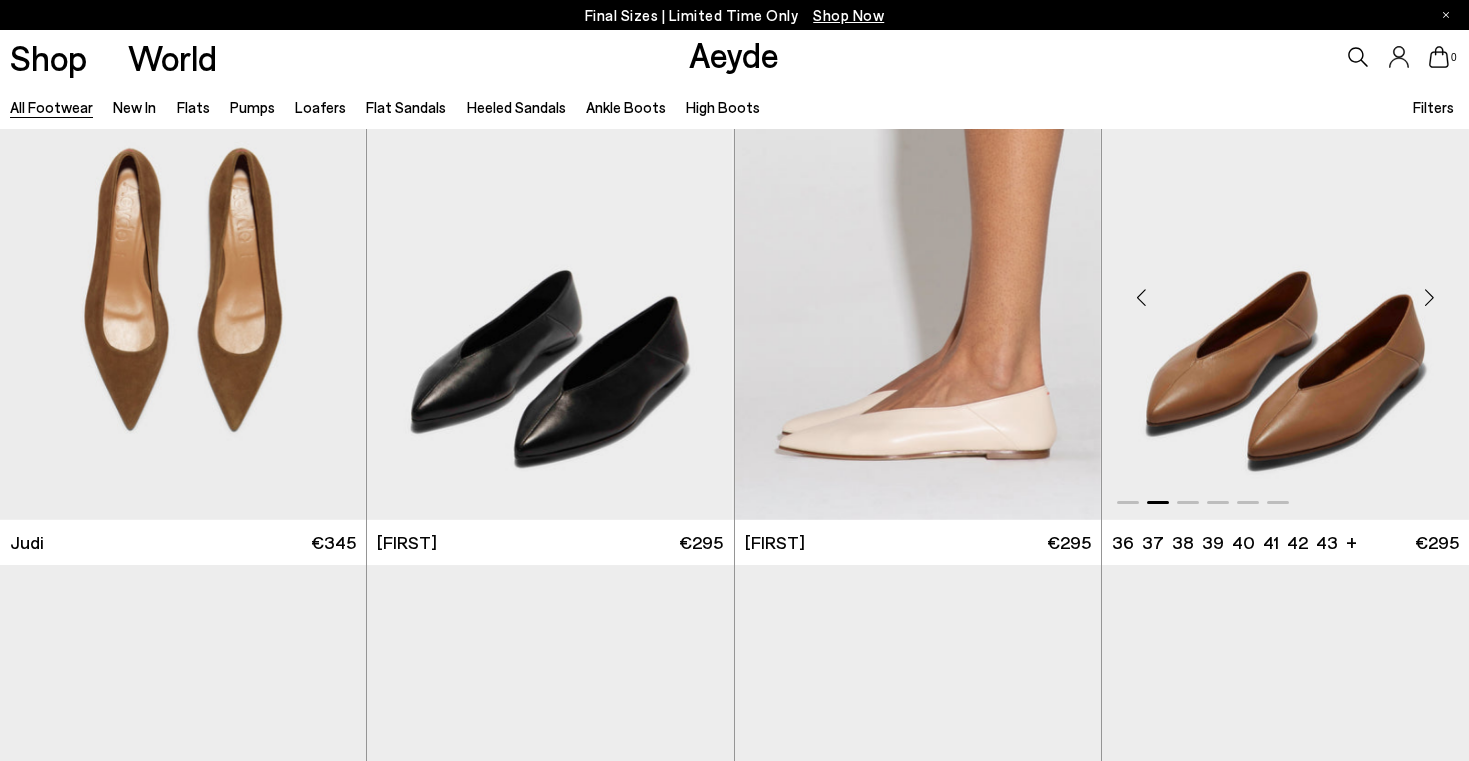 click at bounding box center (1429, 297) 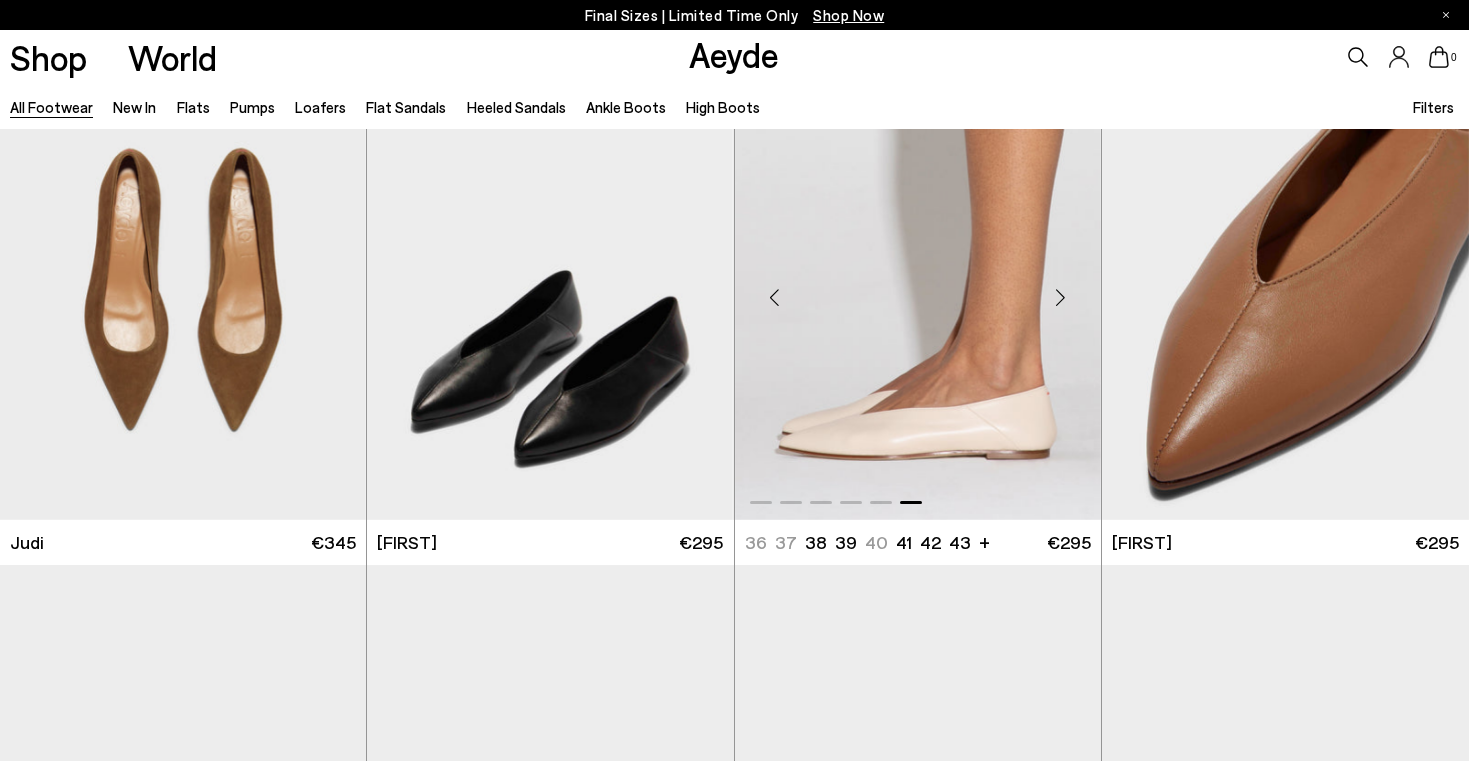 click at bounding box center [775, 297] 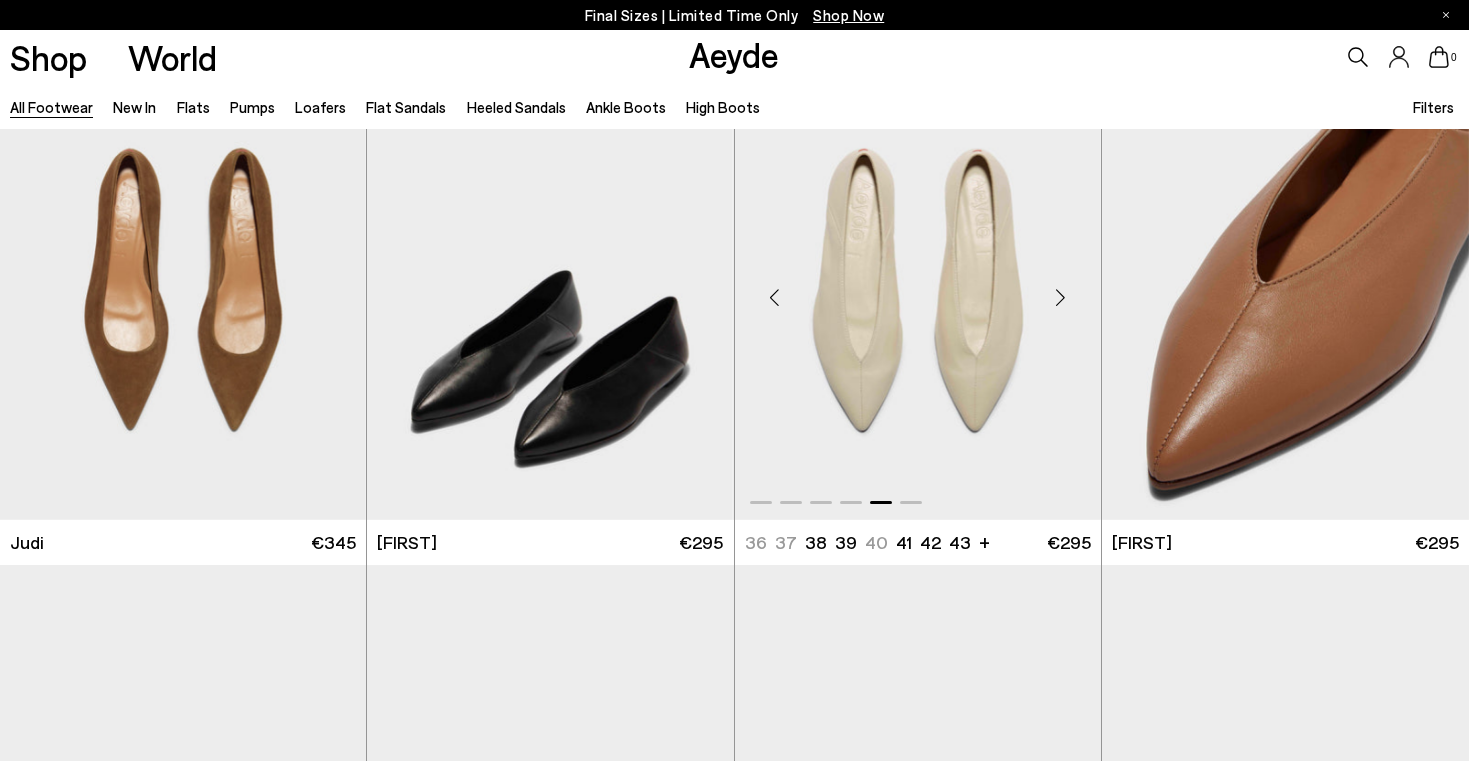 click at bounding box center (775, 297) 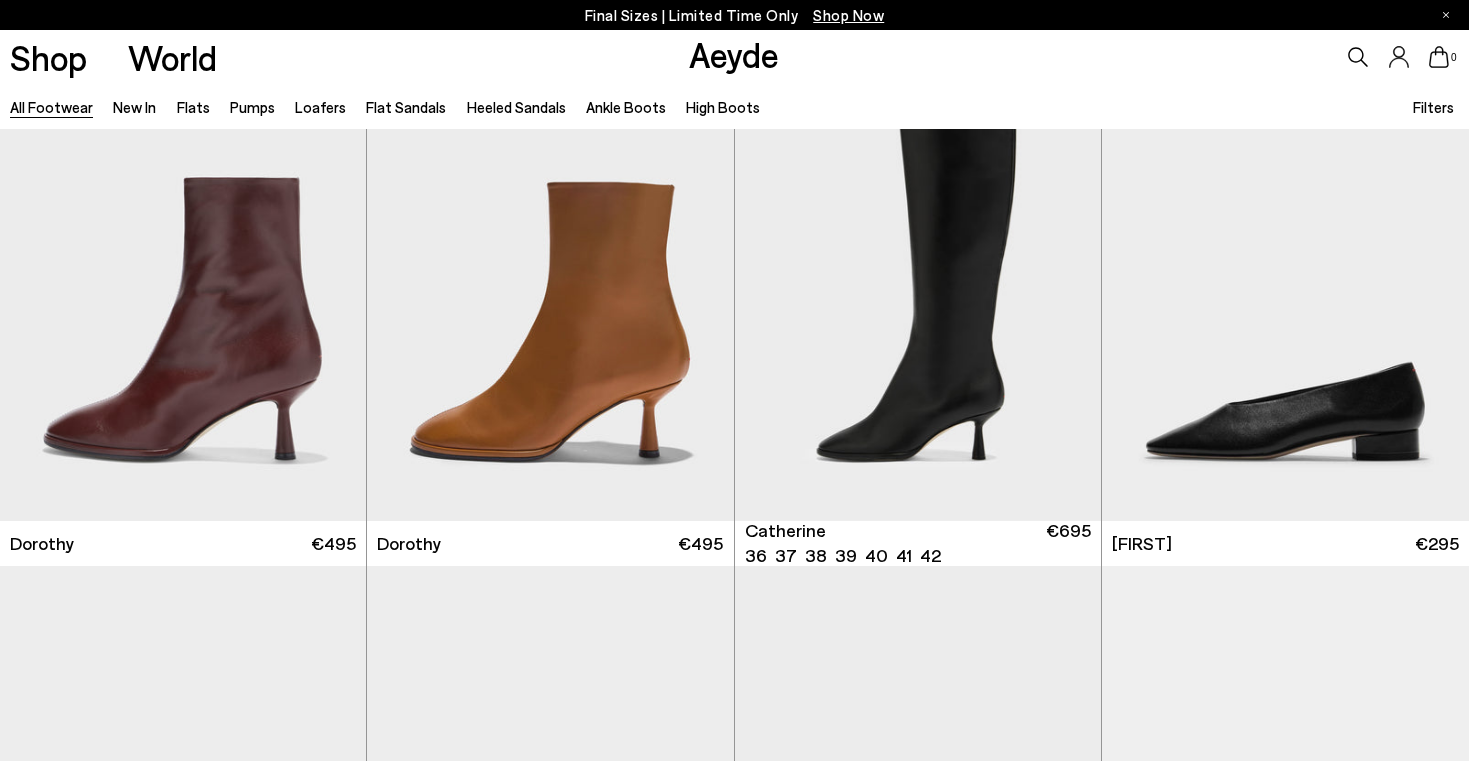 scroll, scrollTop: 7163, scrollLeft: 0, axis: vertical 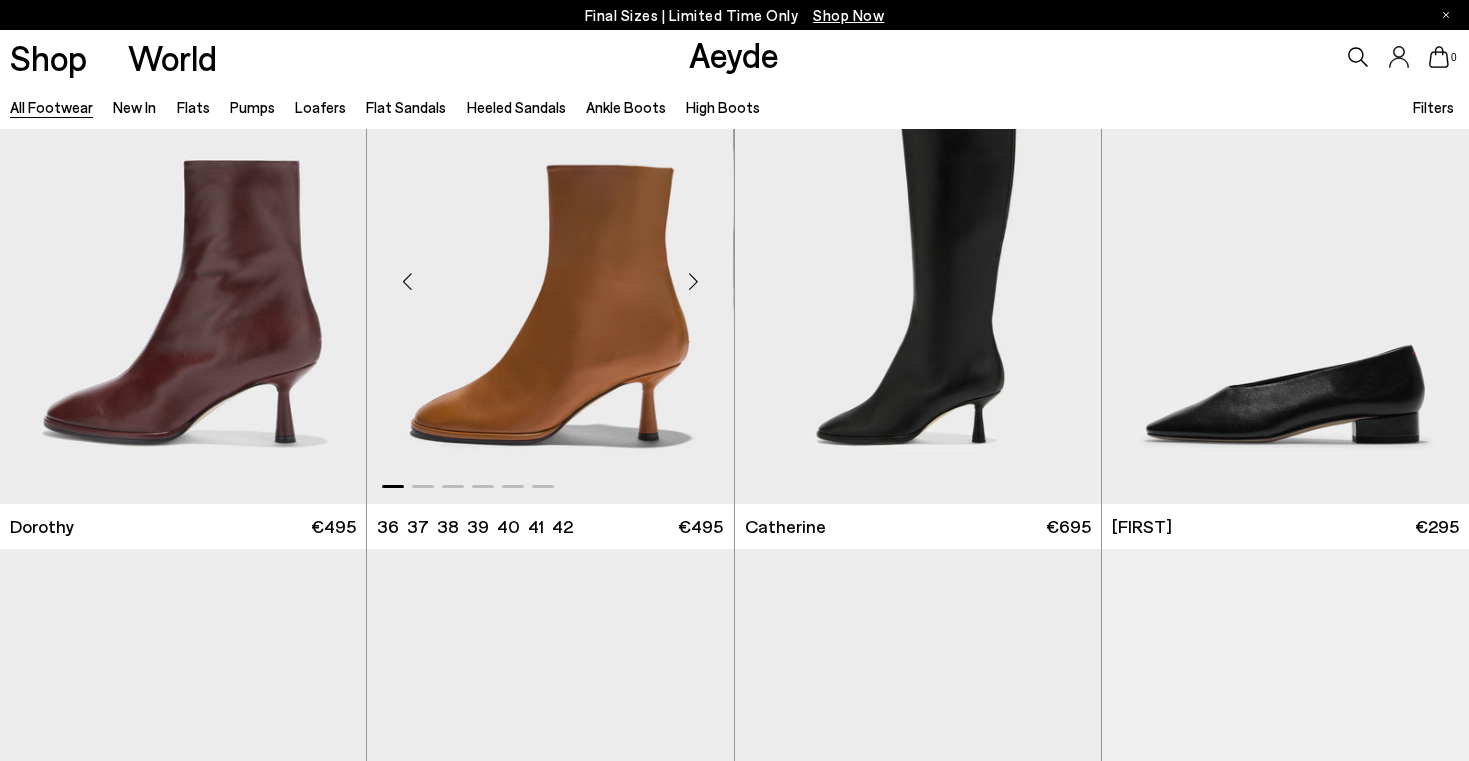 click at bounding box center (694, 281) 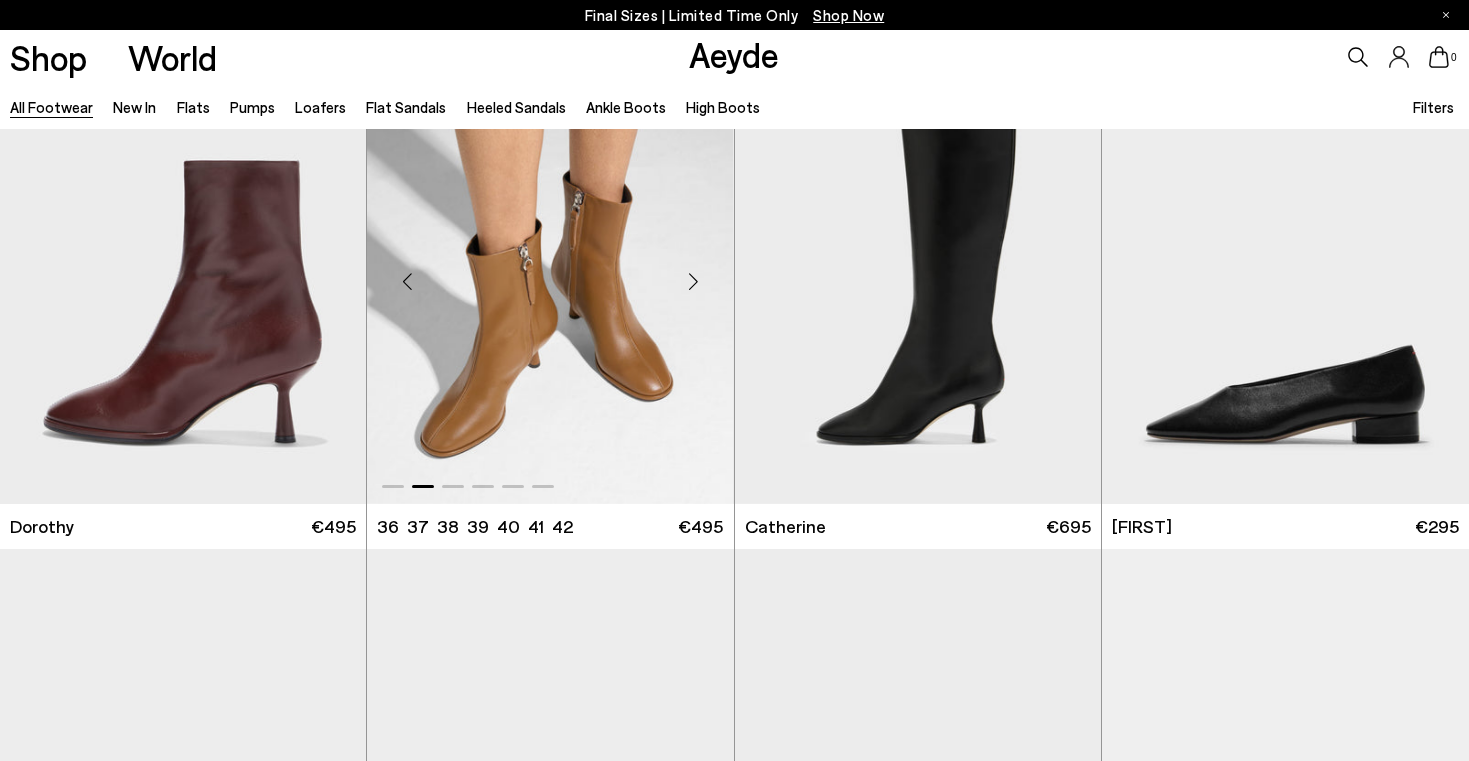click at bounding box center [694, 281] 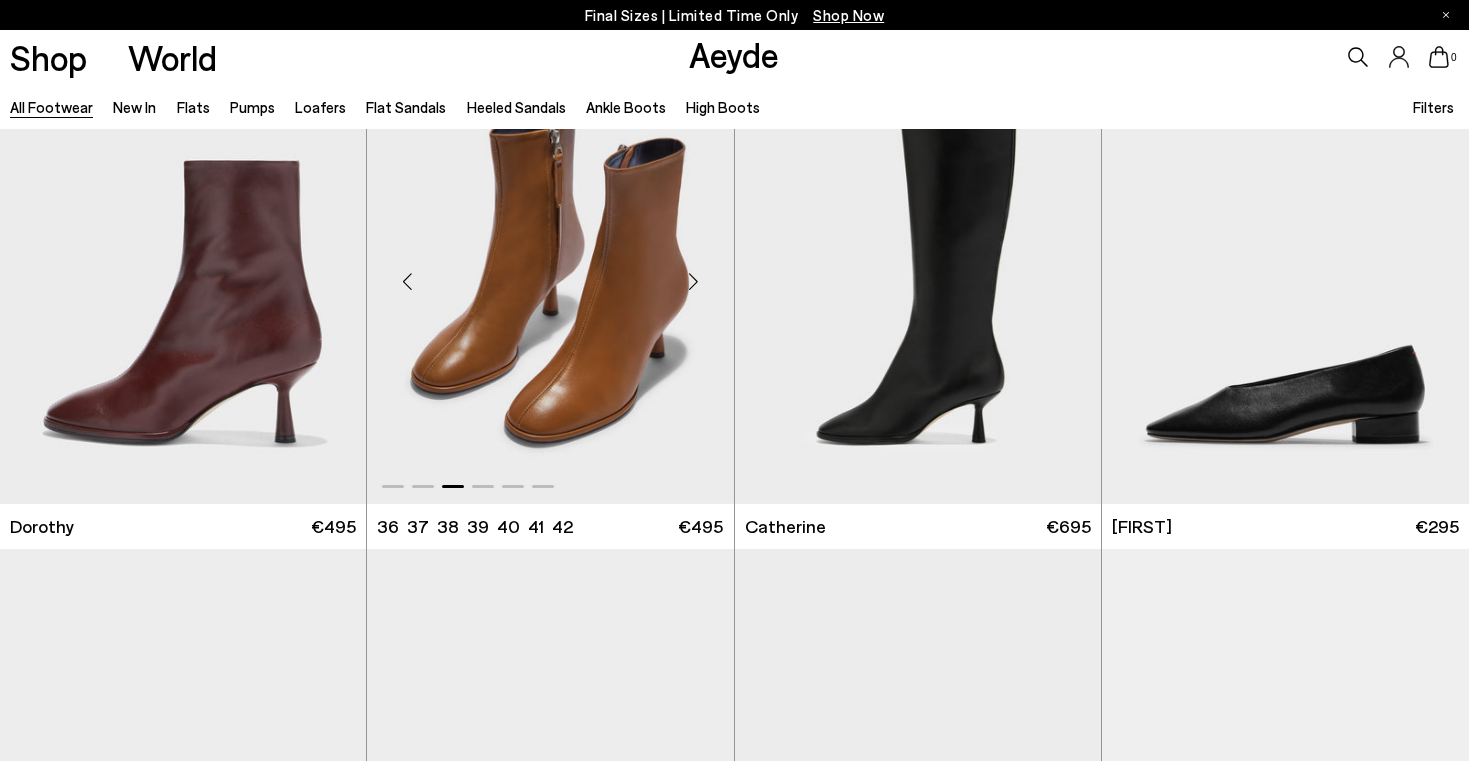 click at bounding box center [694, 281] 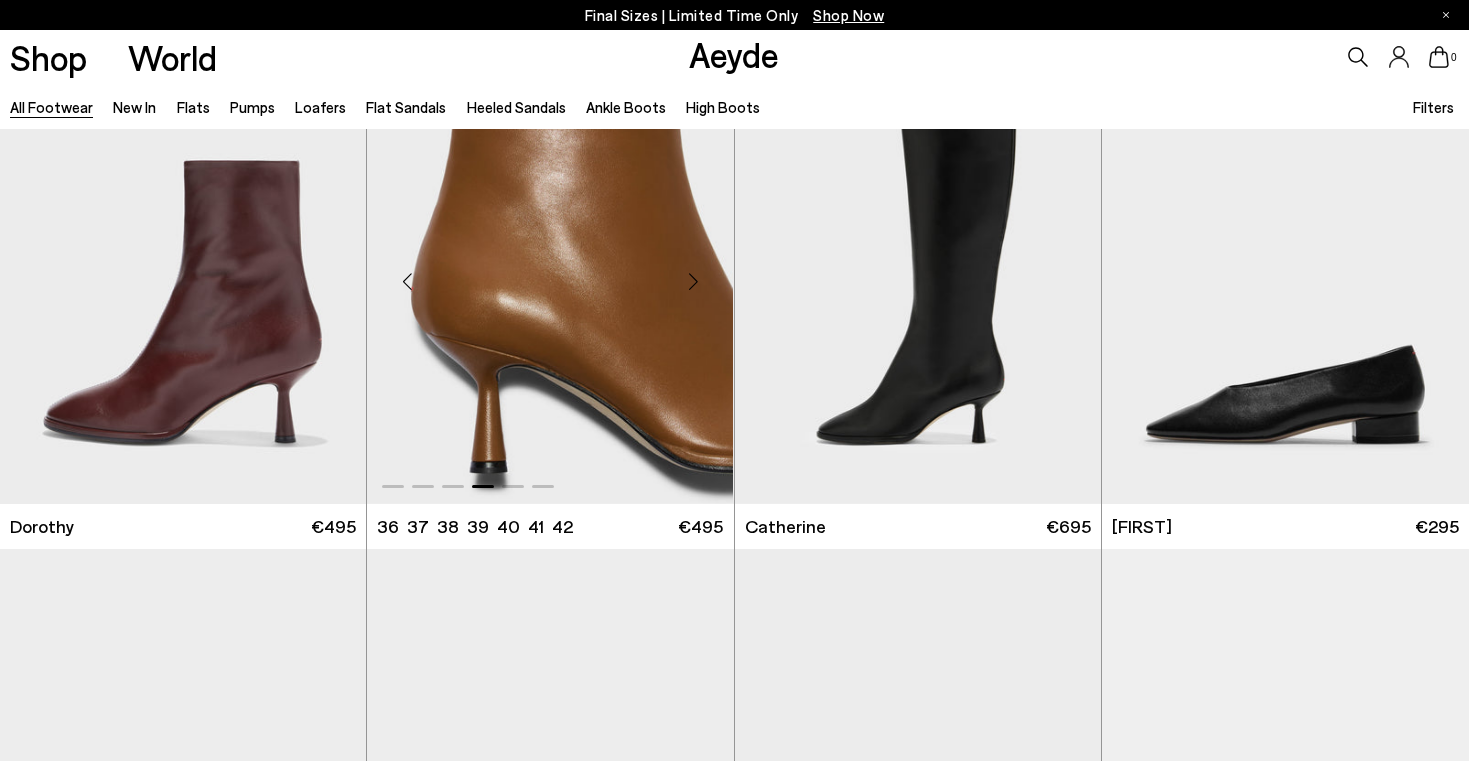click at bounding box center [694, 281] 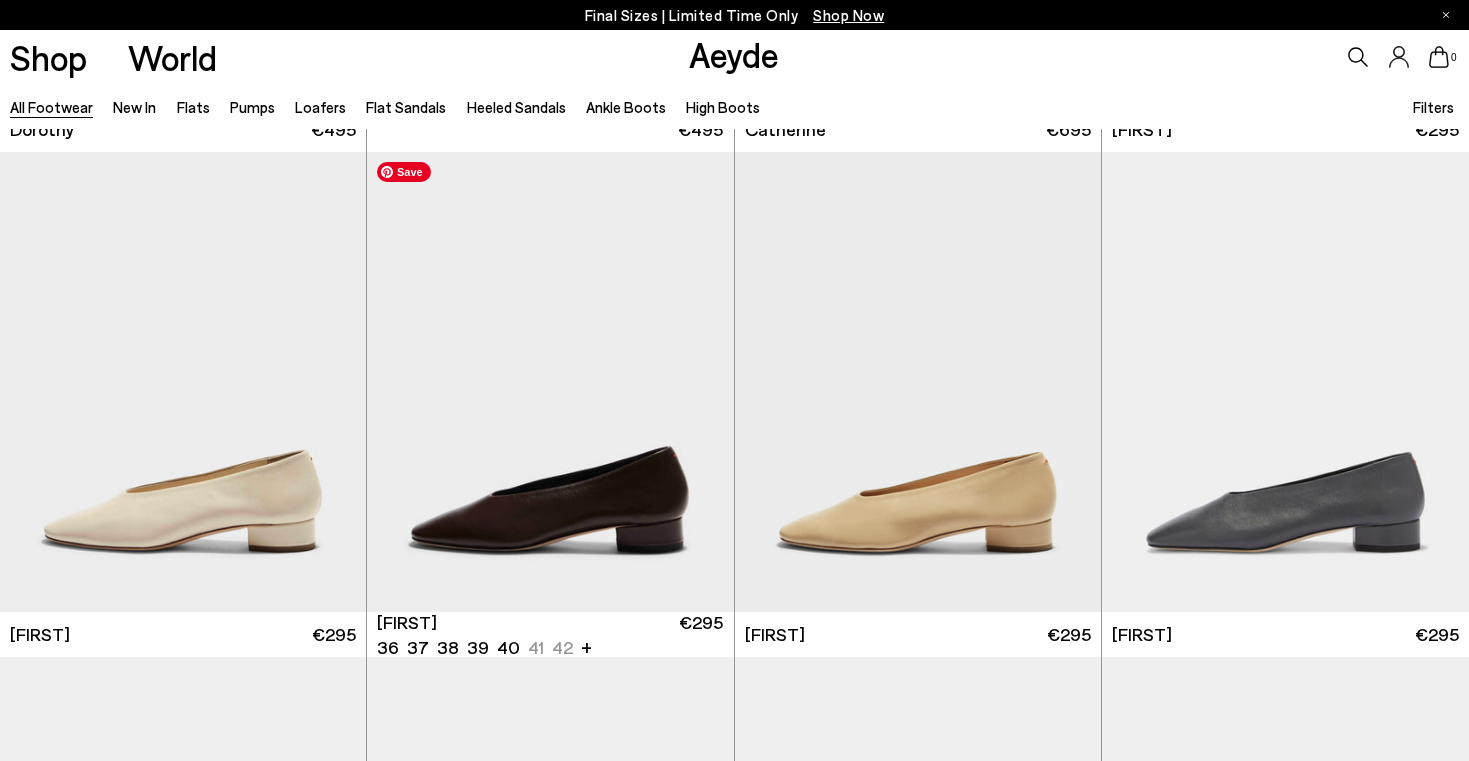 scroll, scrollTop: 7581, scrollLeft: 0, axis: vertical 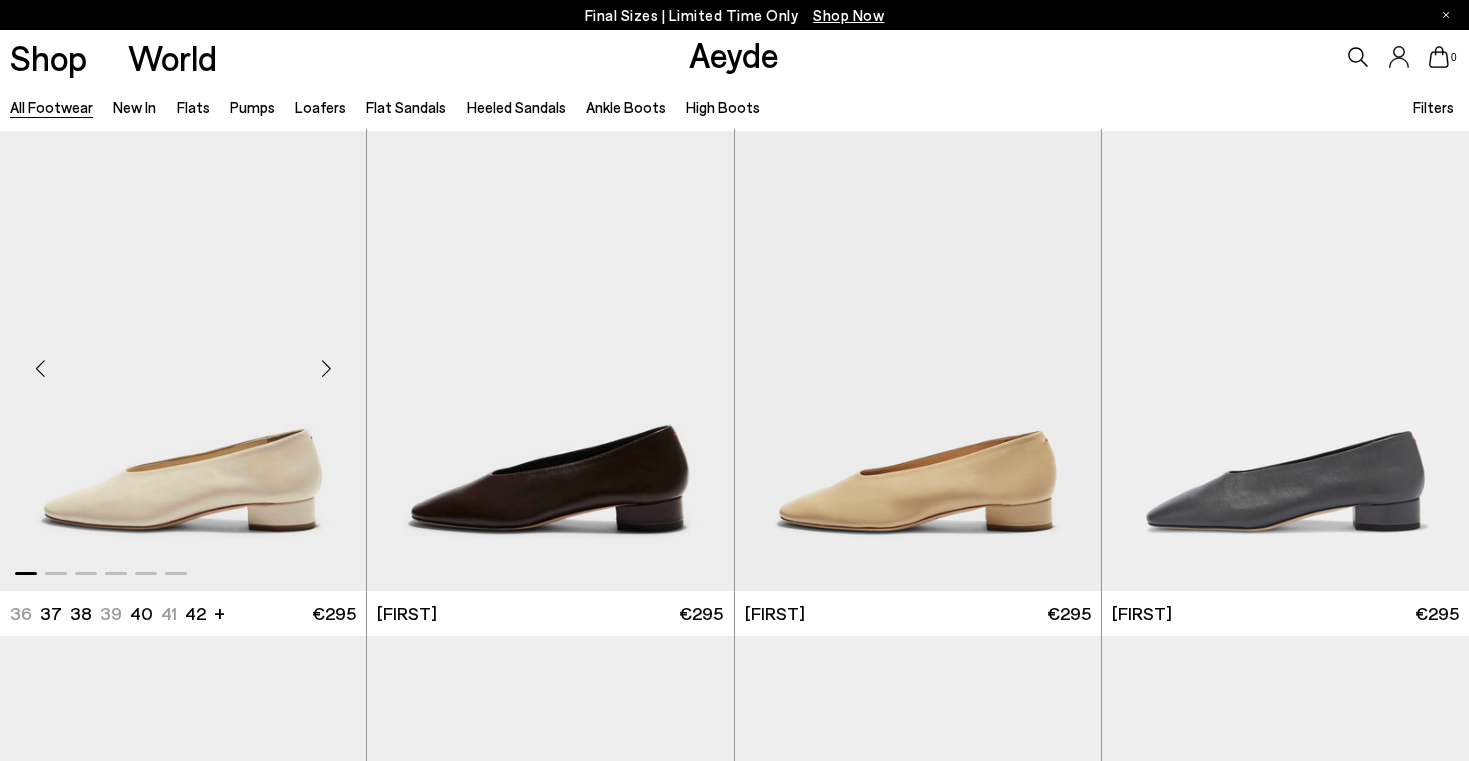 click at bounding box center [326, 369] 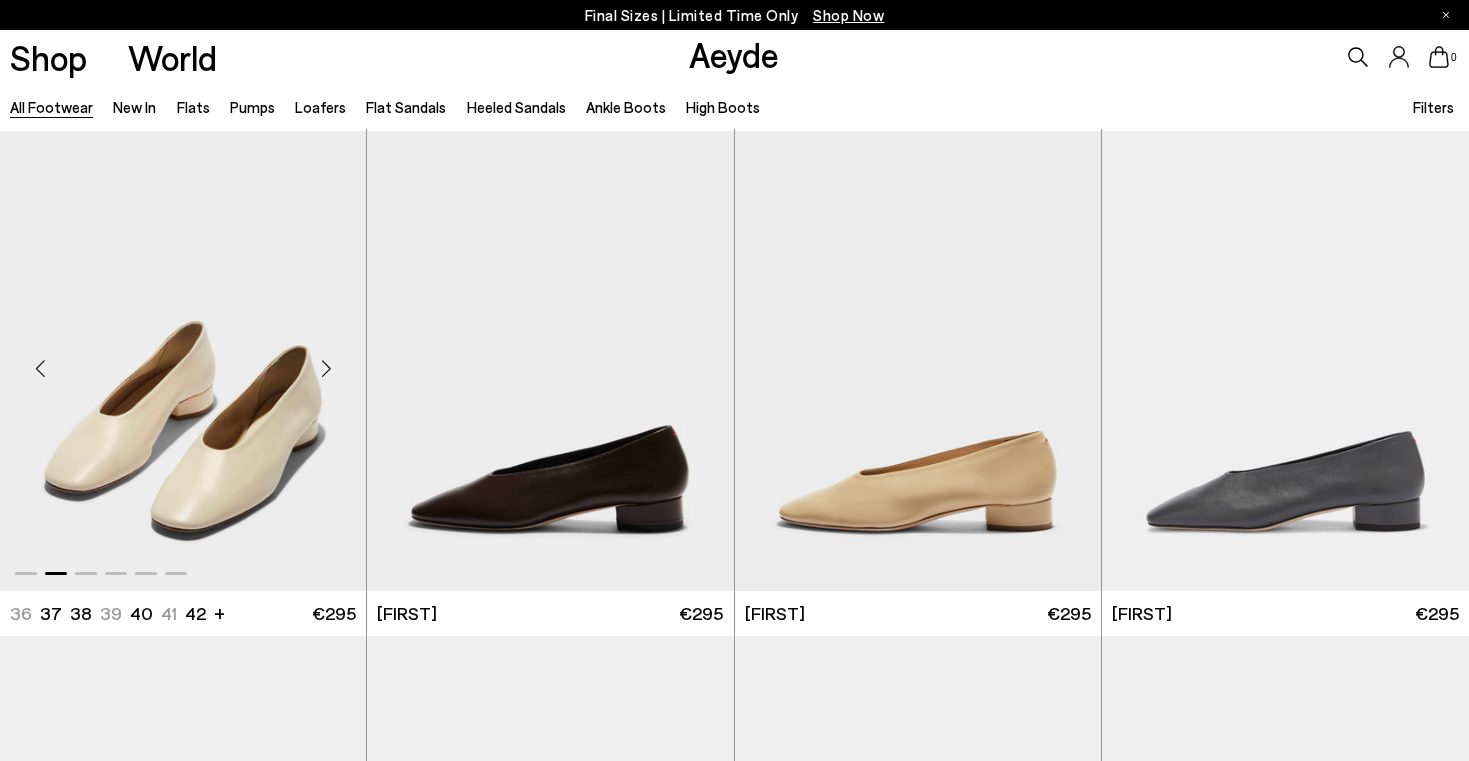 click at bounding box center [326, 369] 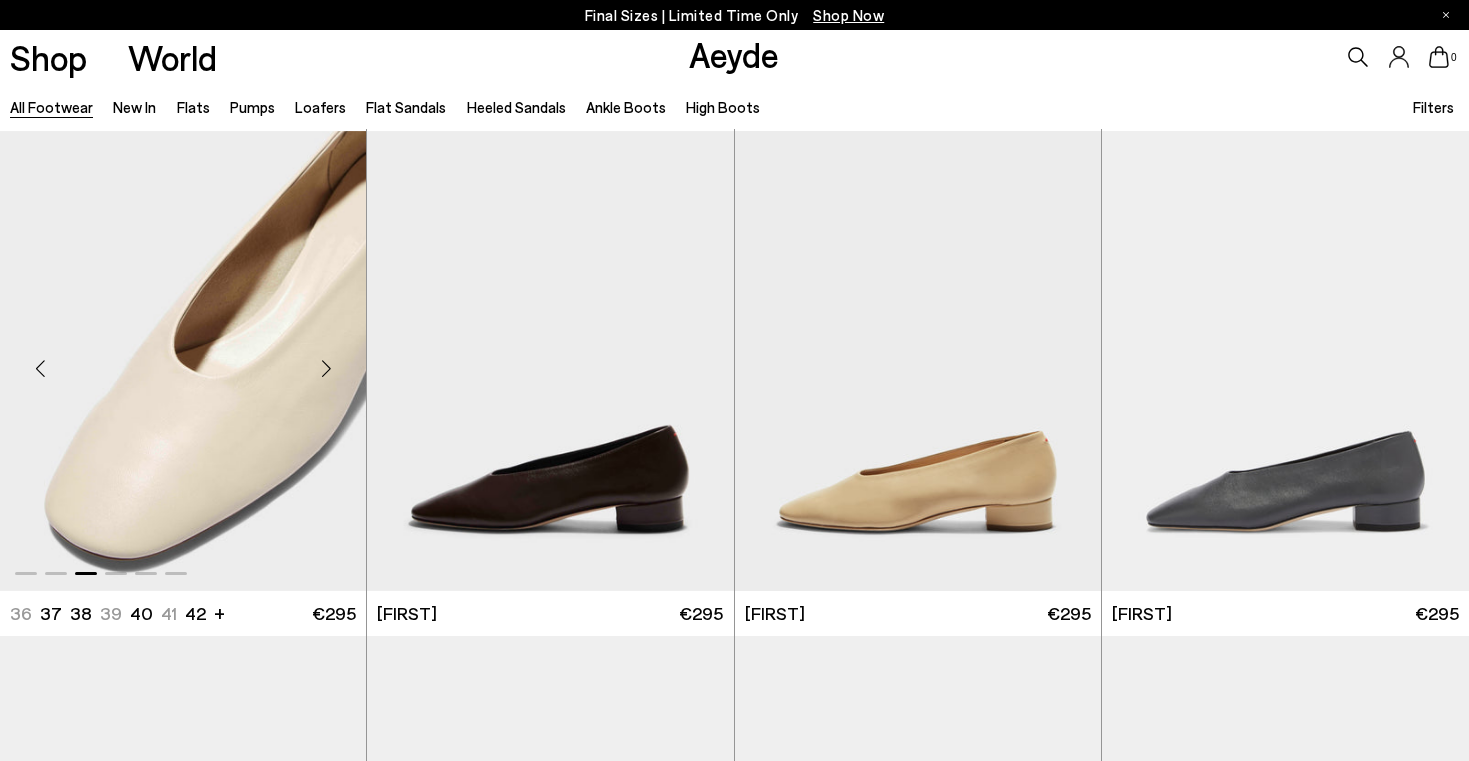 click at bounding box center [326, 369] 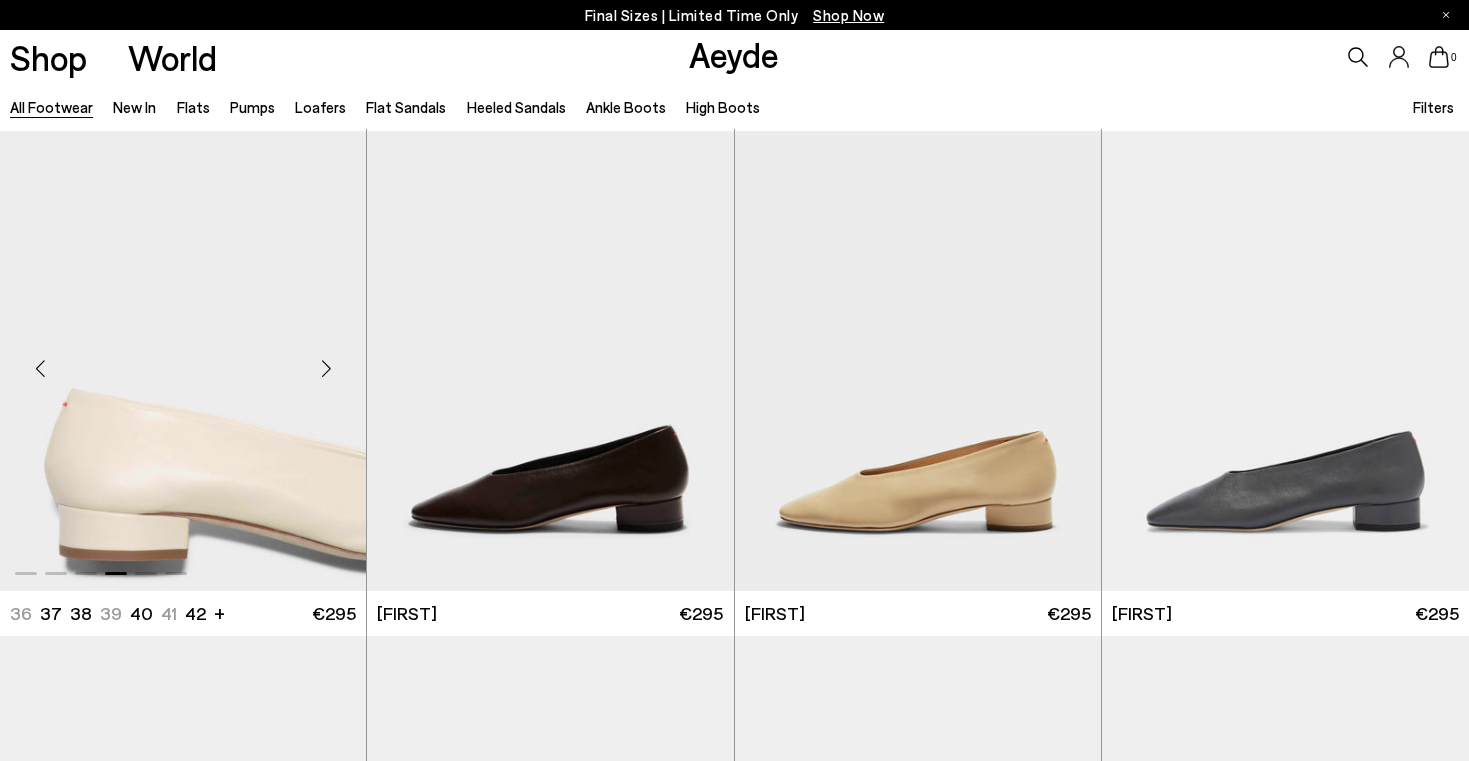 click at bounding box center [326, 369] 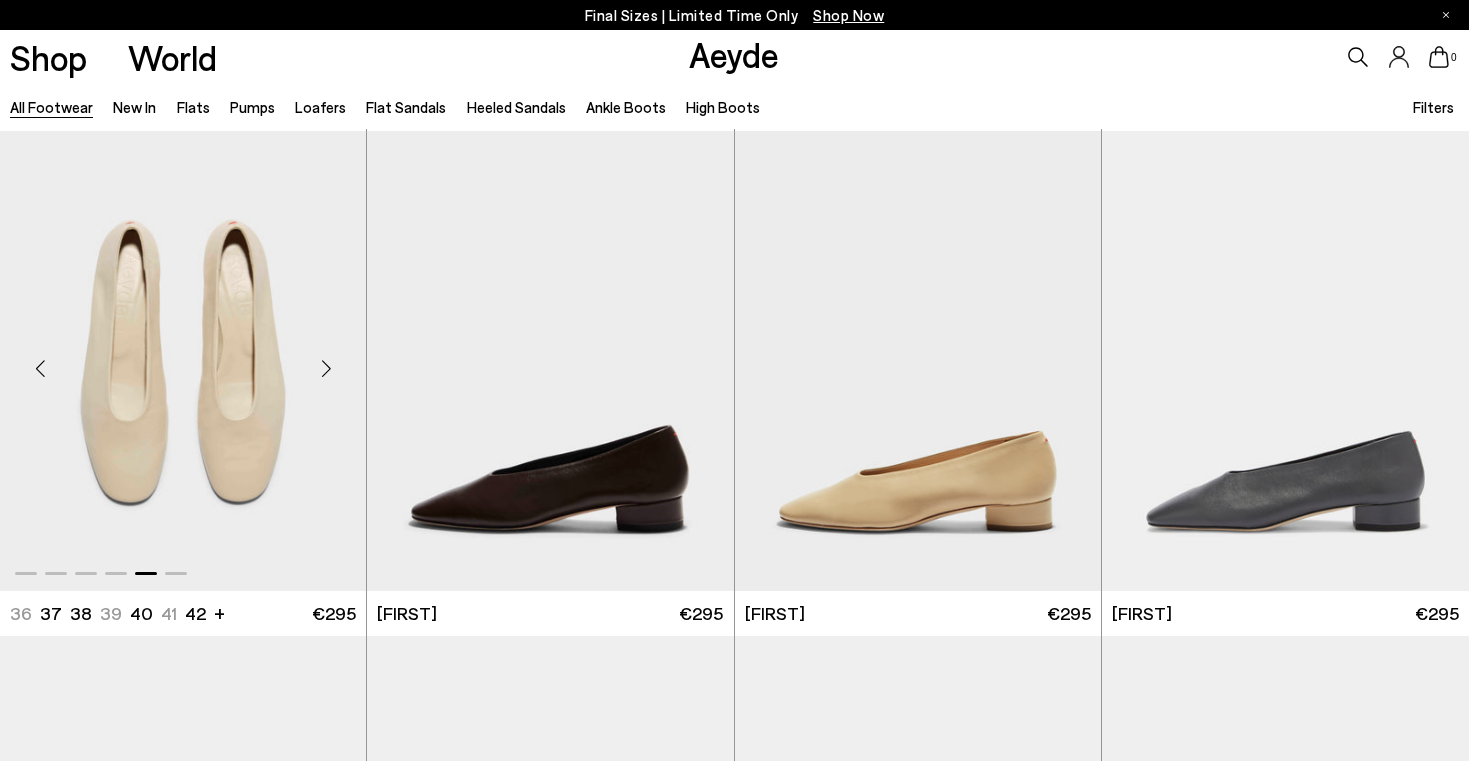 click at bounding box center (326, 369) 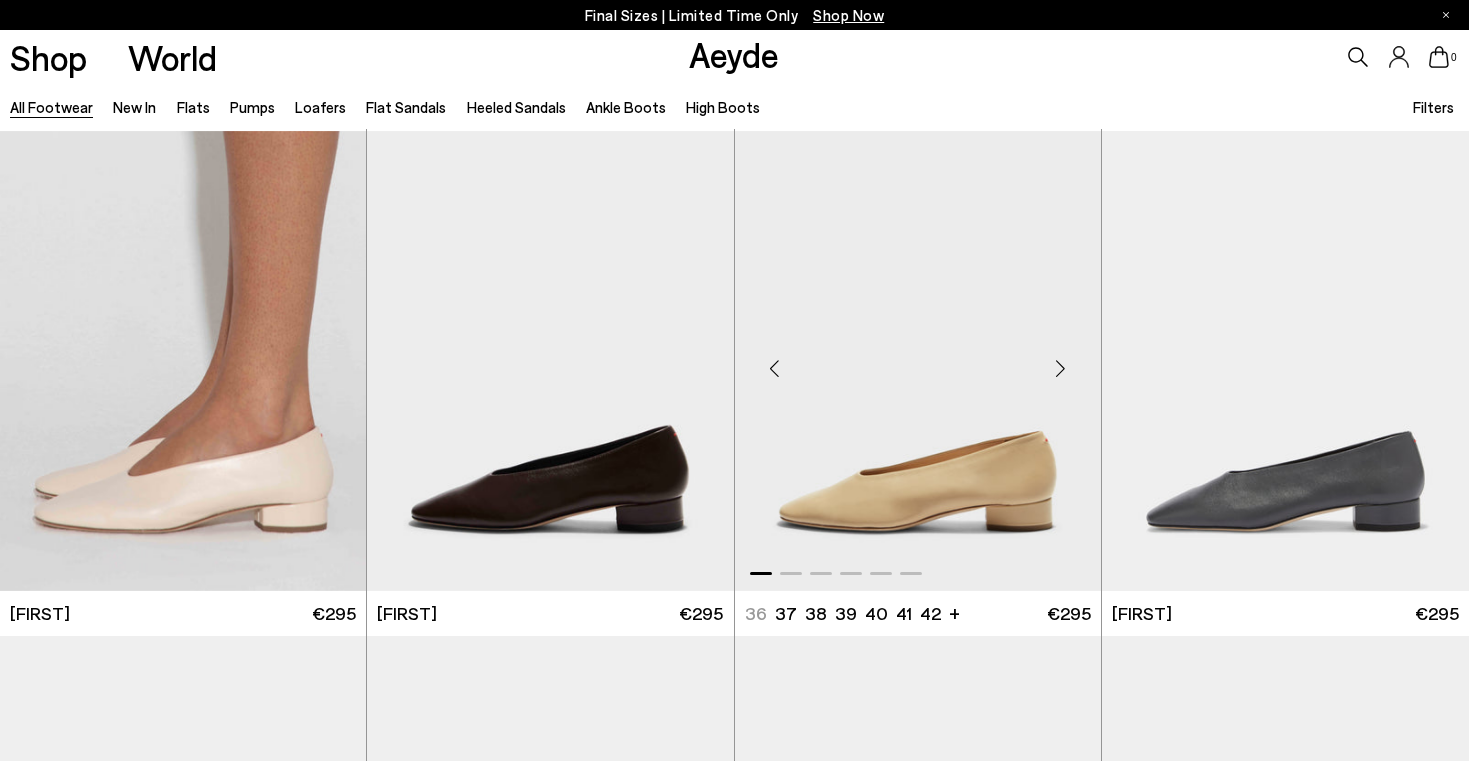 click at bounding box center [1061, 369] 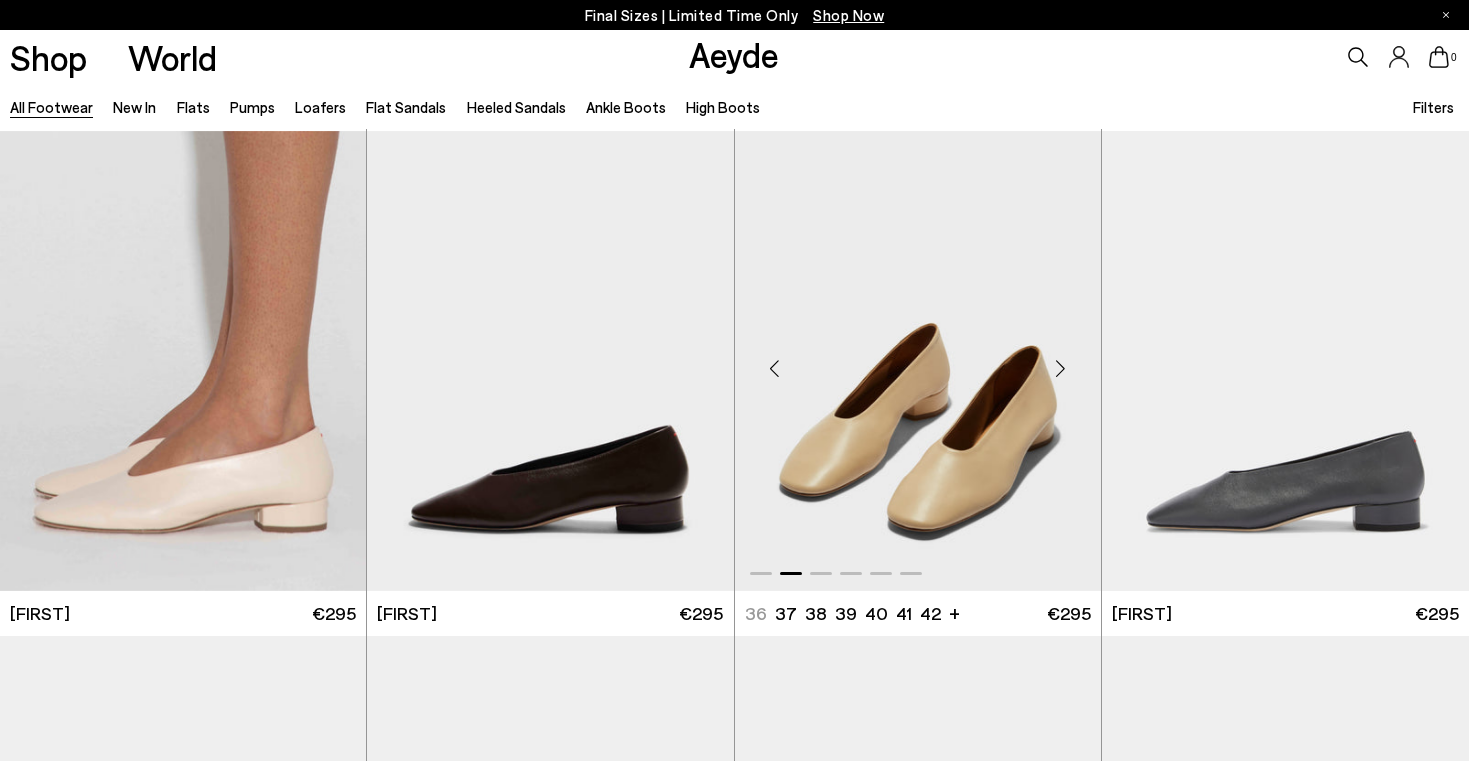 click at bounding box center [1061, 369] 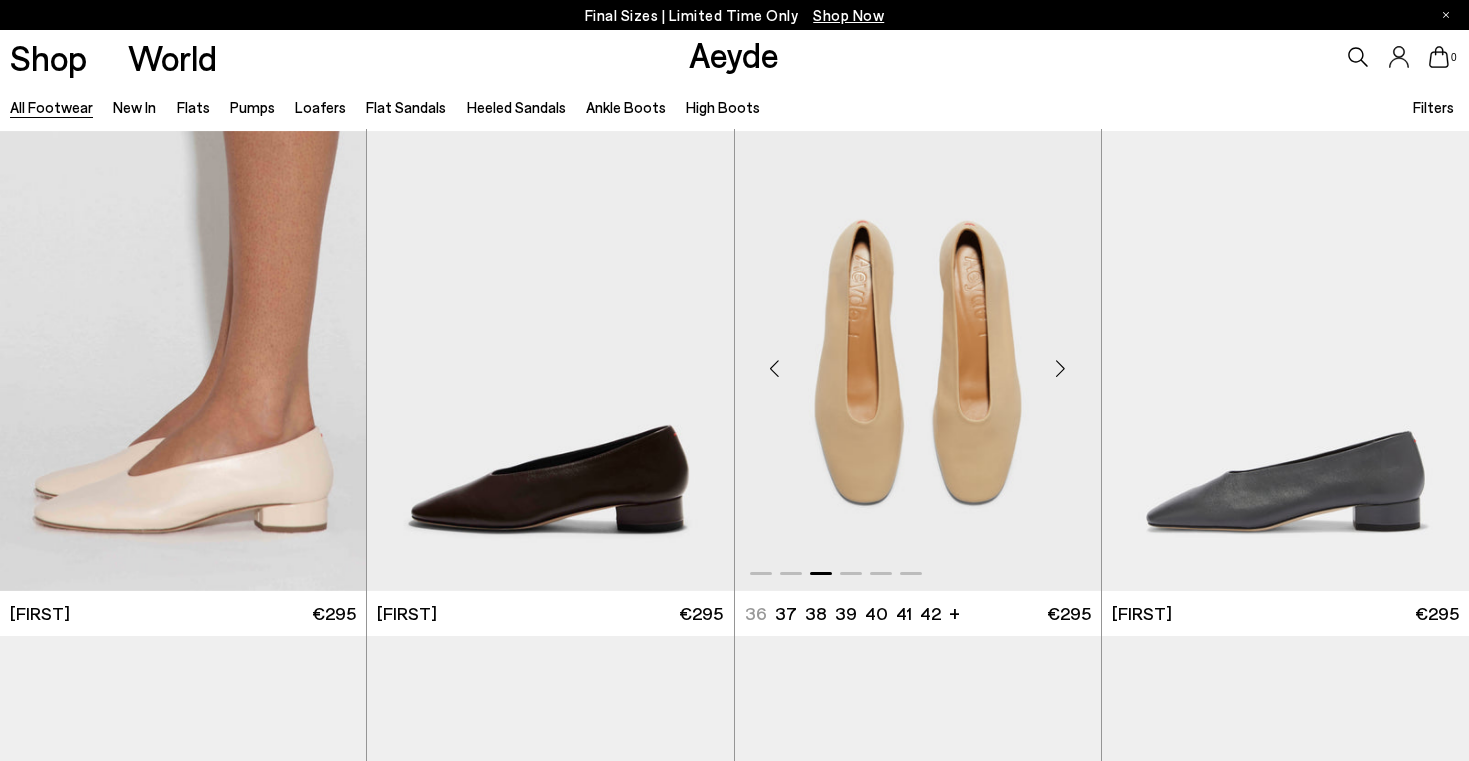 click at bounding box center (1061, 369) 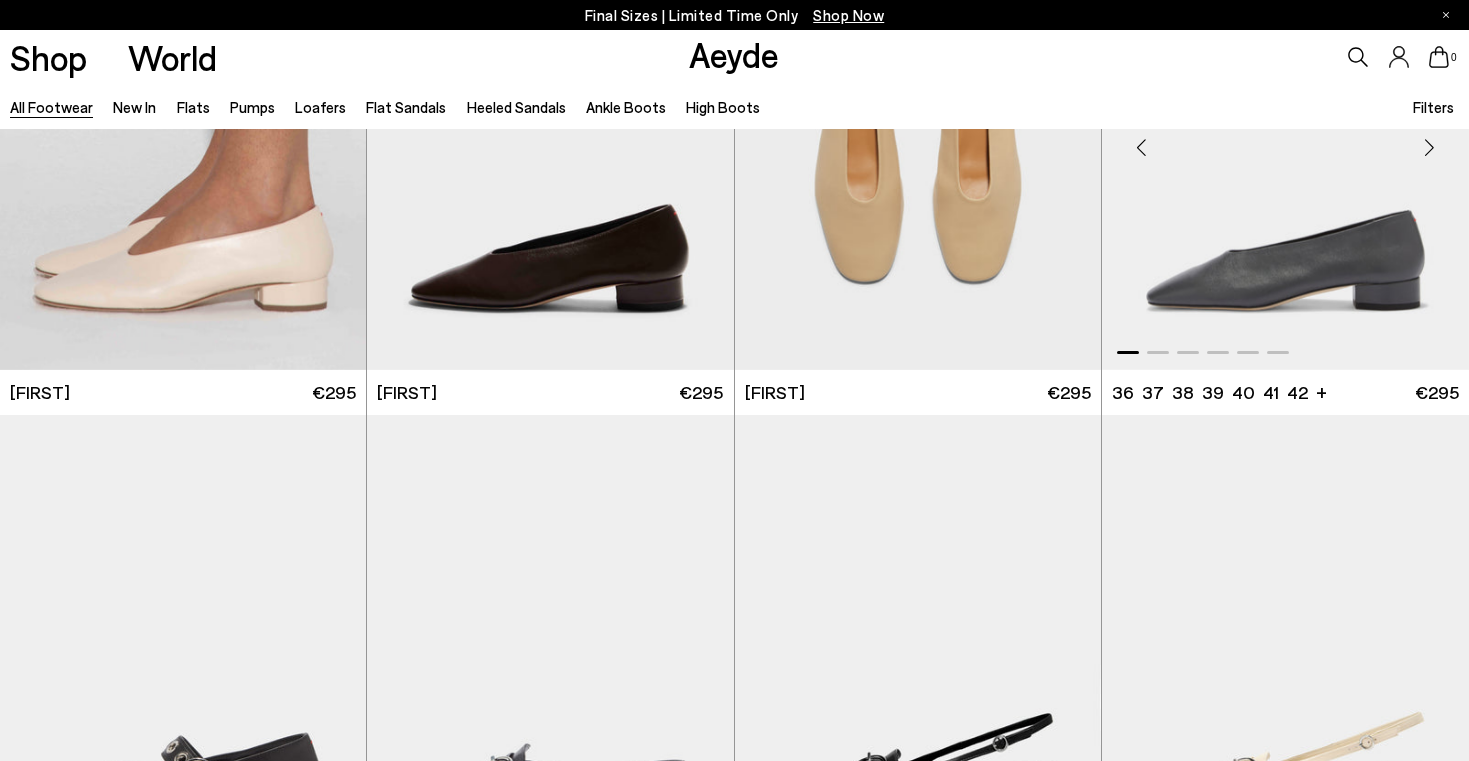 scroll, scrollTop: 7680, scrollLeft: 0, axis: vertical 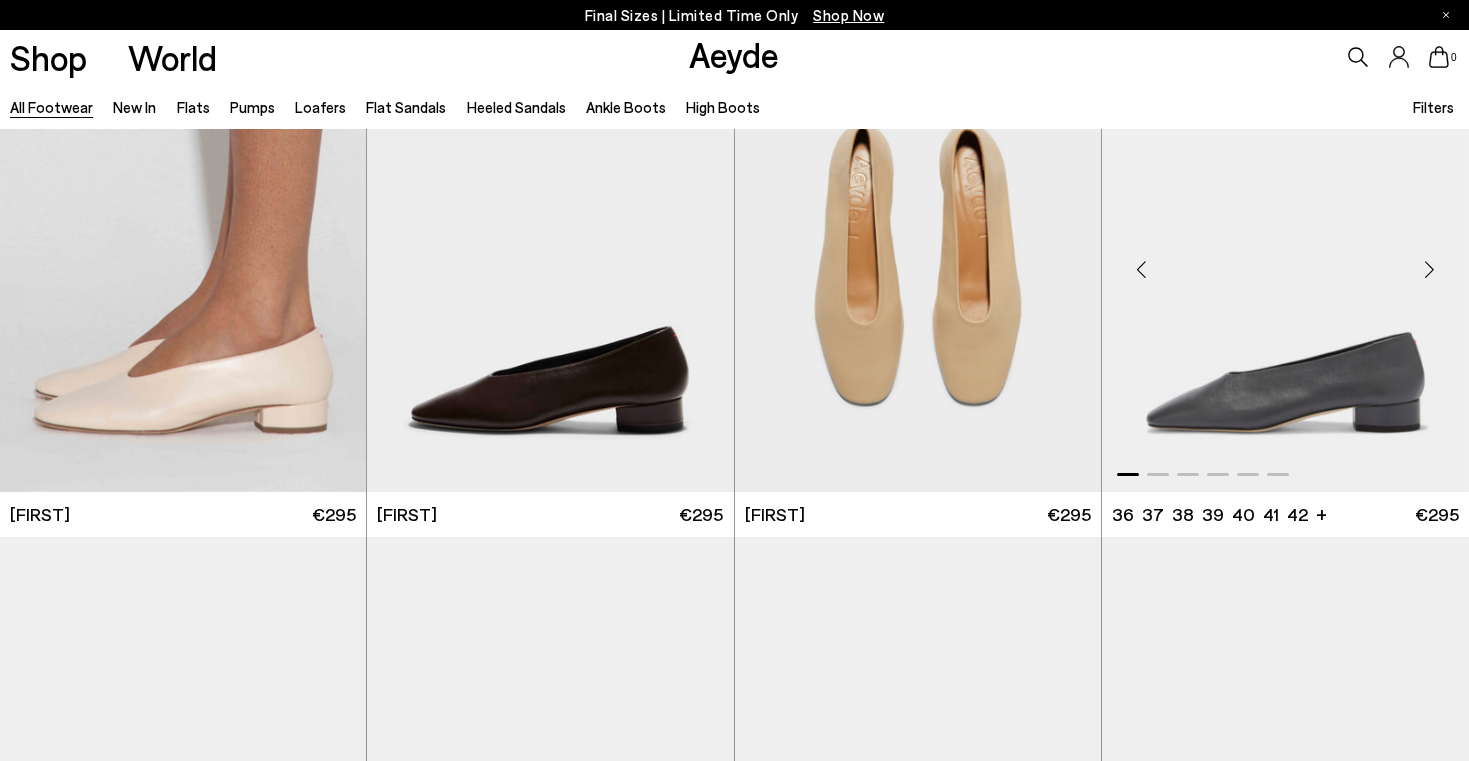 click at bounding box center [1429, 270] 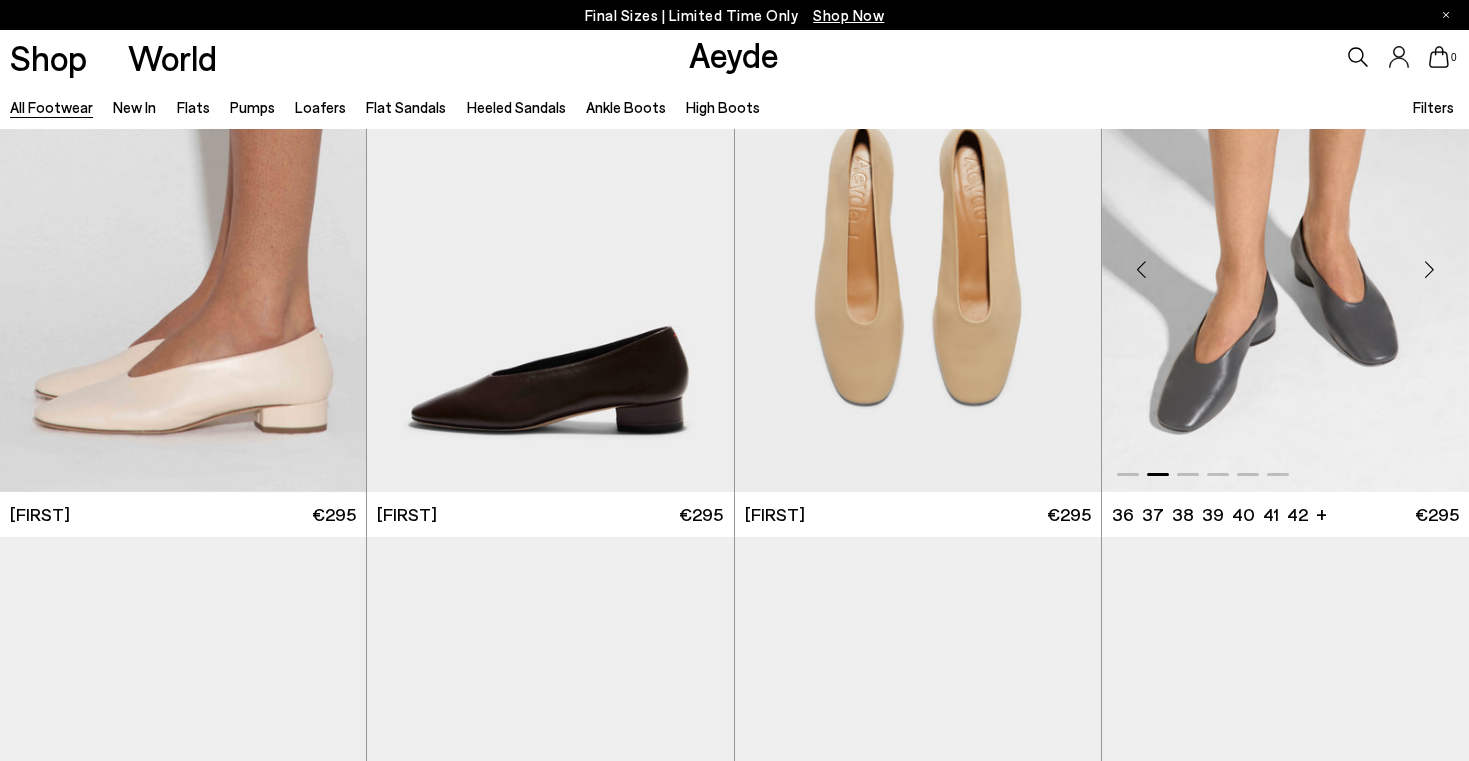 click at bounding box center (1429, 270) 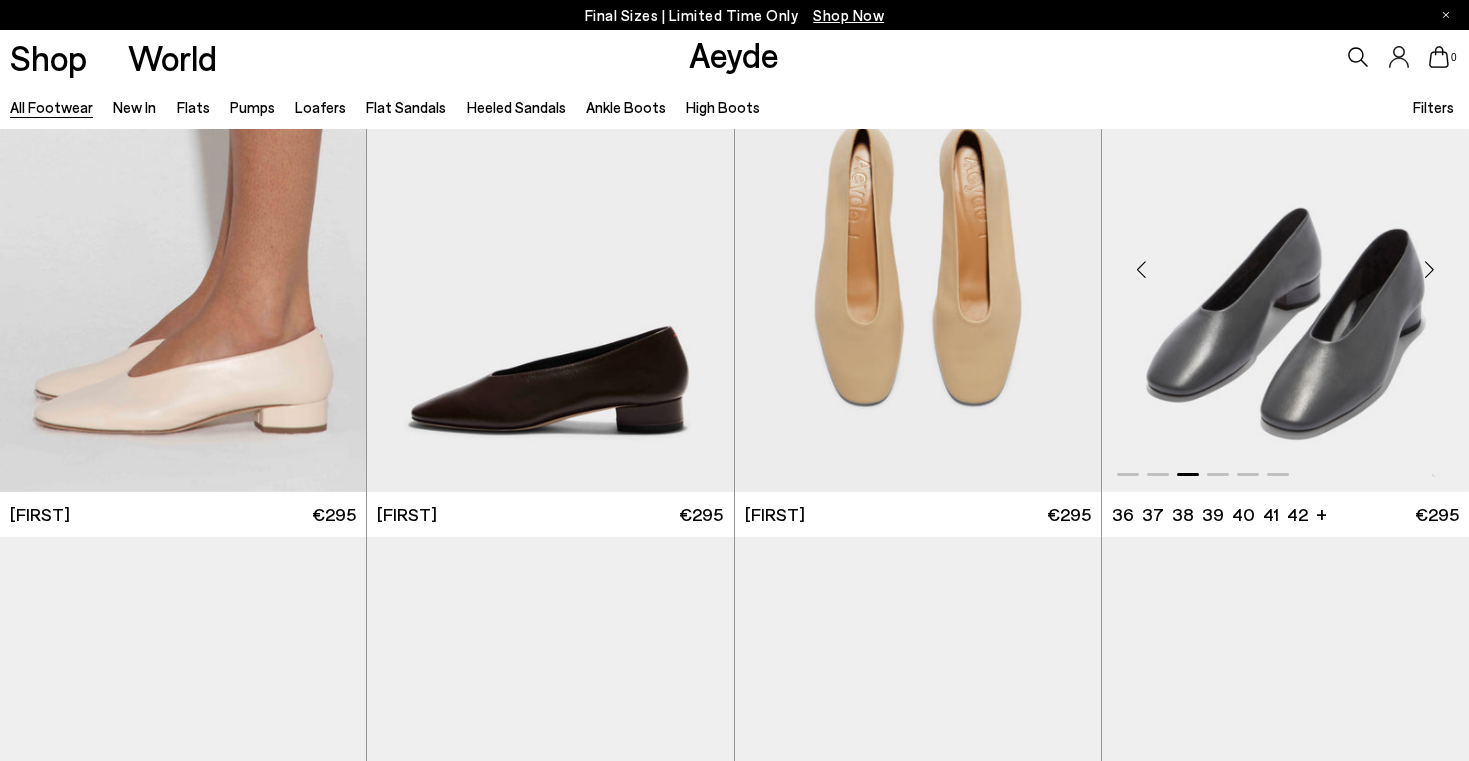 click at bounding box center (1429, 270) 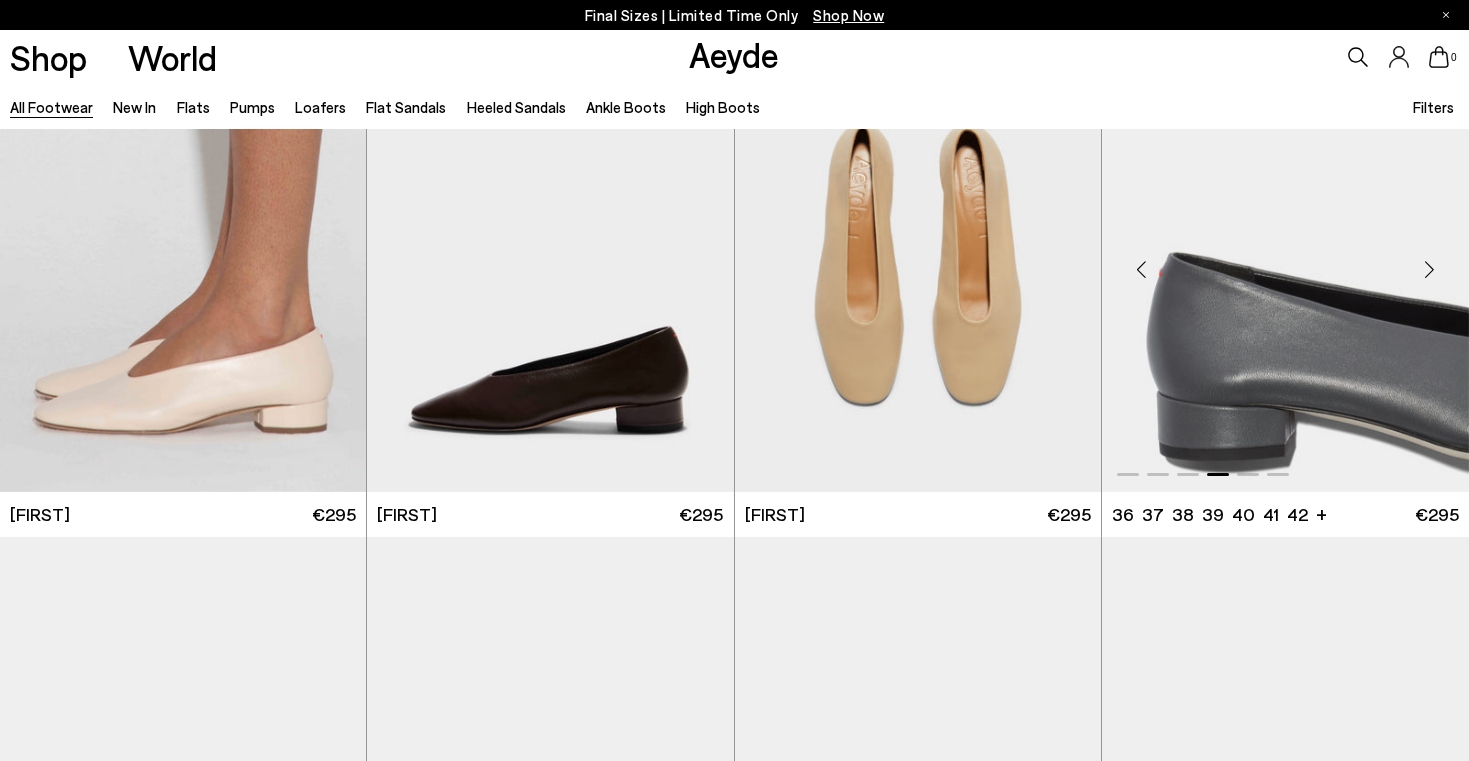 click at bounding box center [1429, 270] 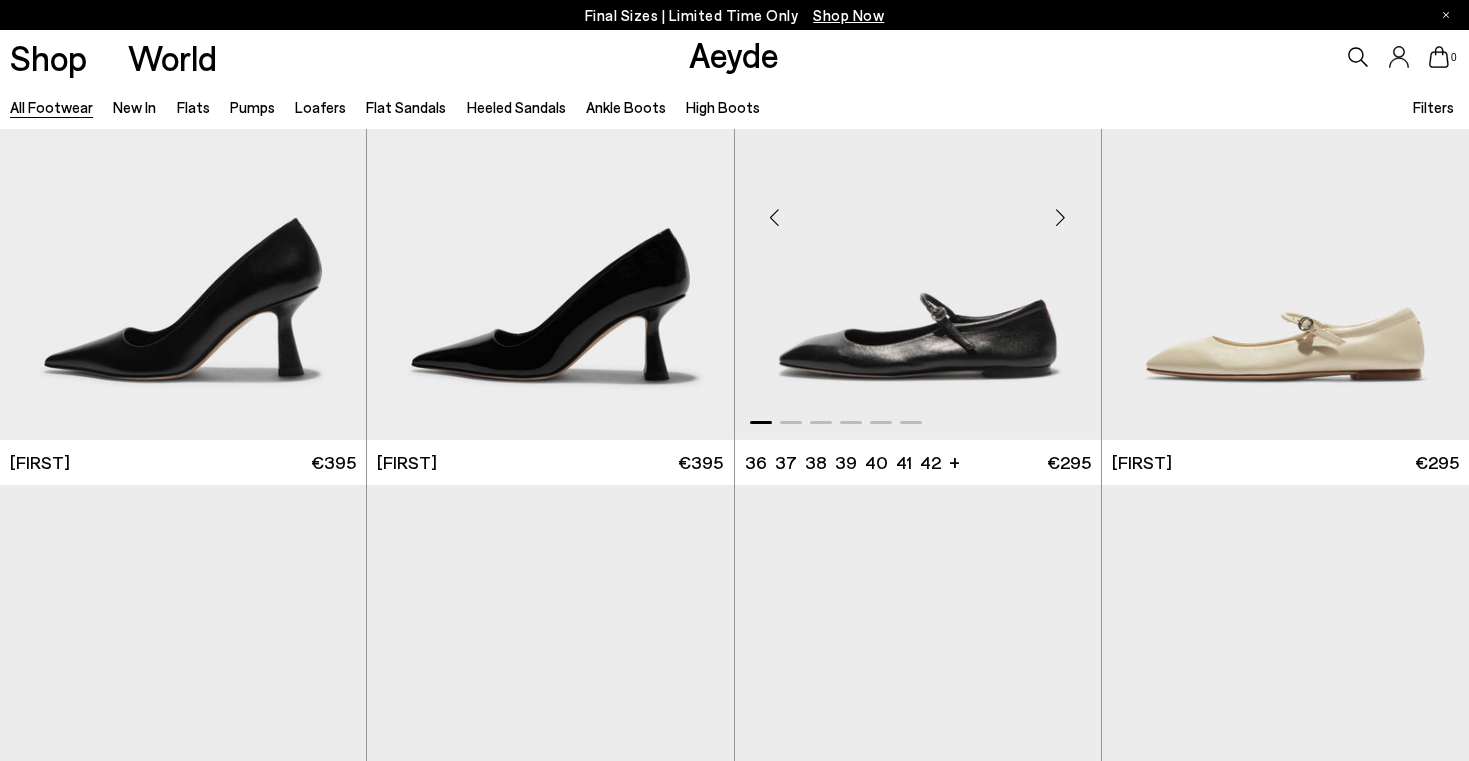 scroll, scrollTop: 11739, scrollLeft: 0, axis: vertical 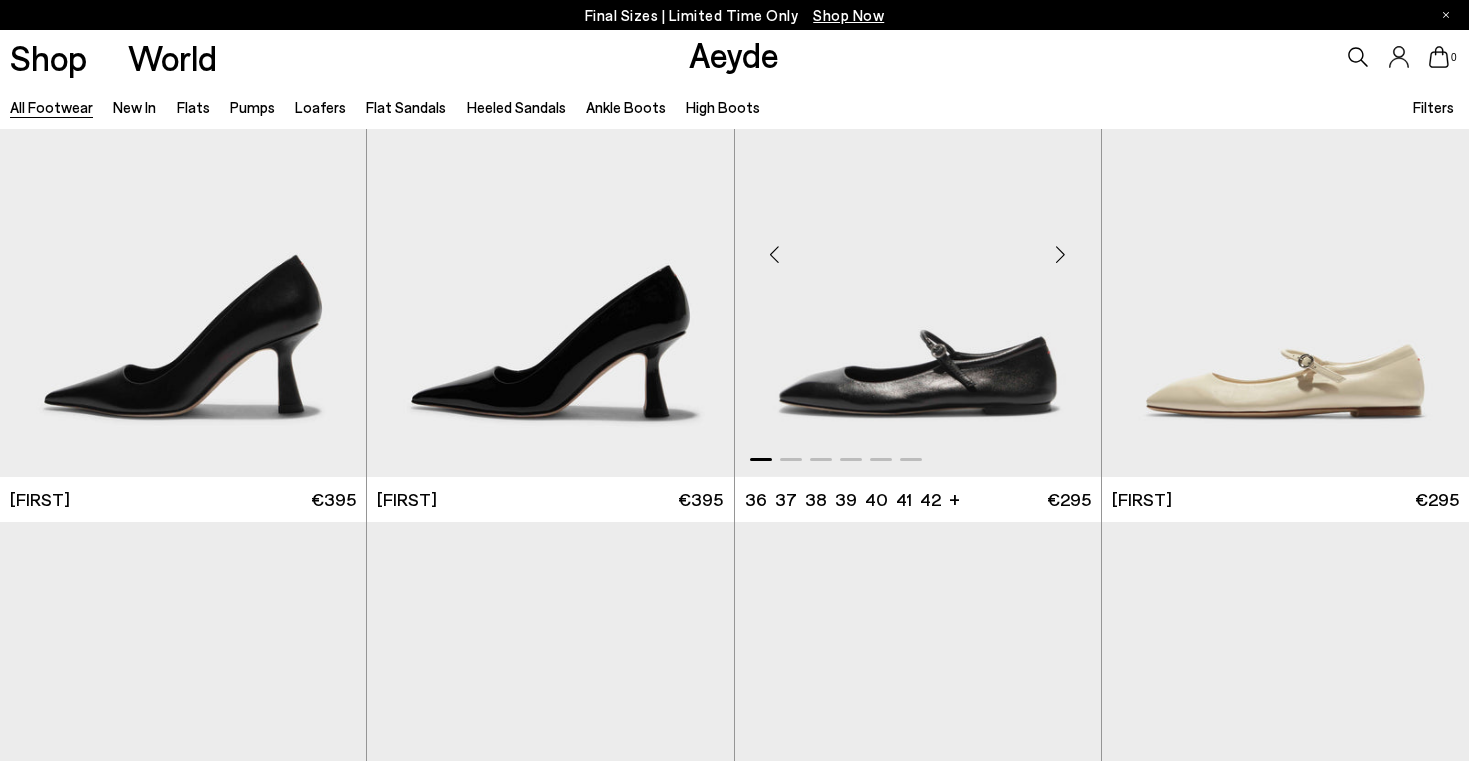 click at bounding box center (1061, 255) 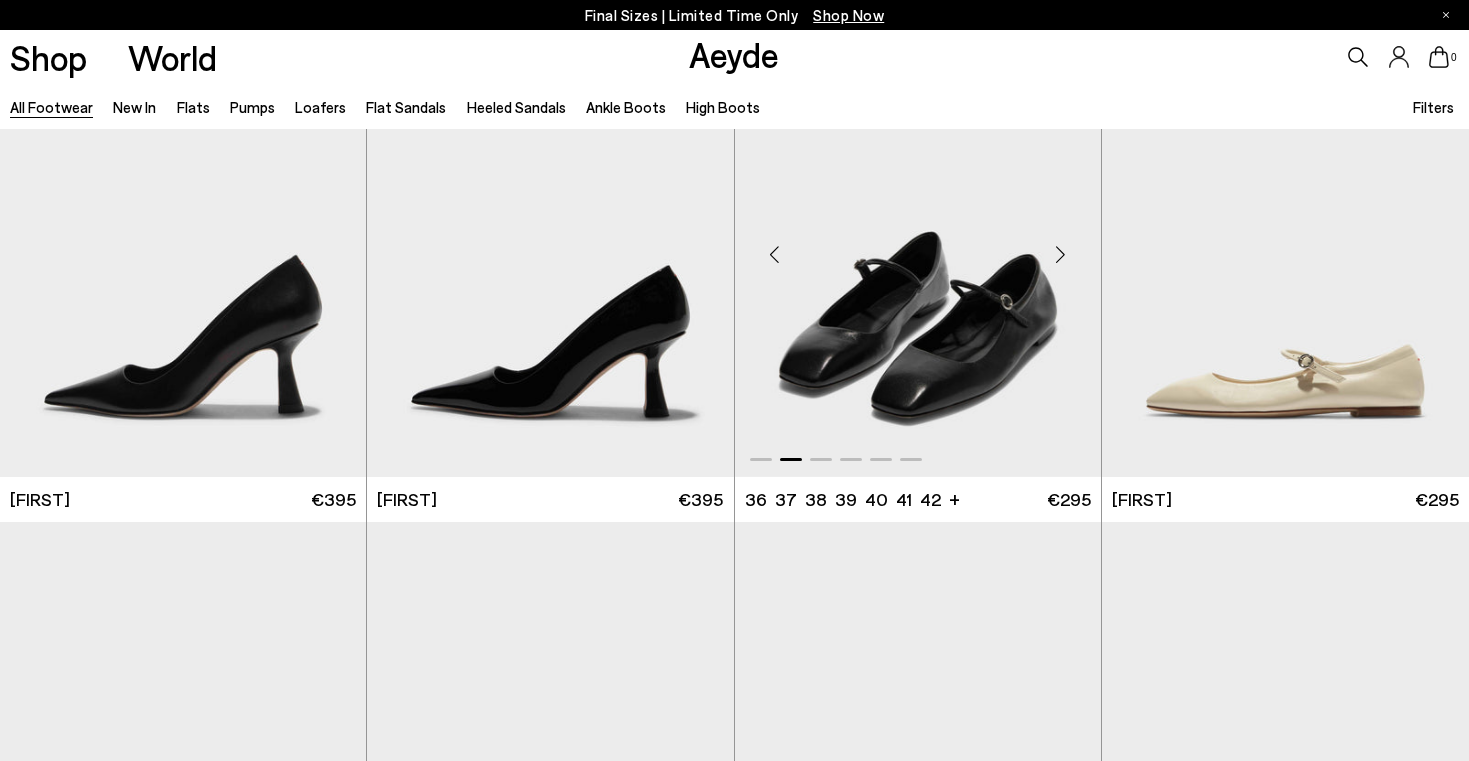 click at bounding box center (1061, 255) 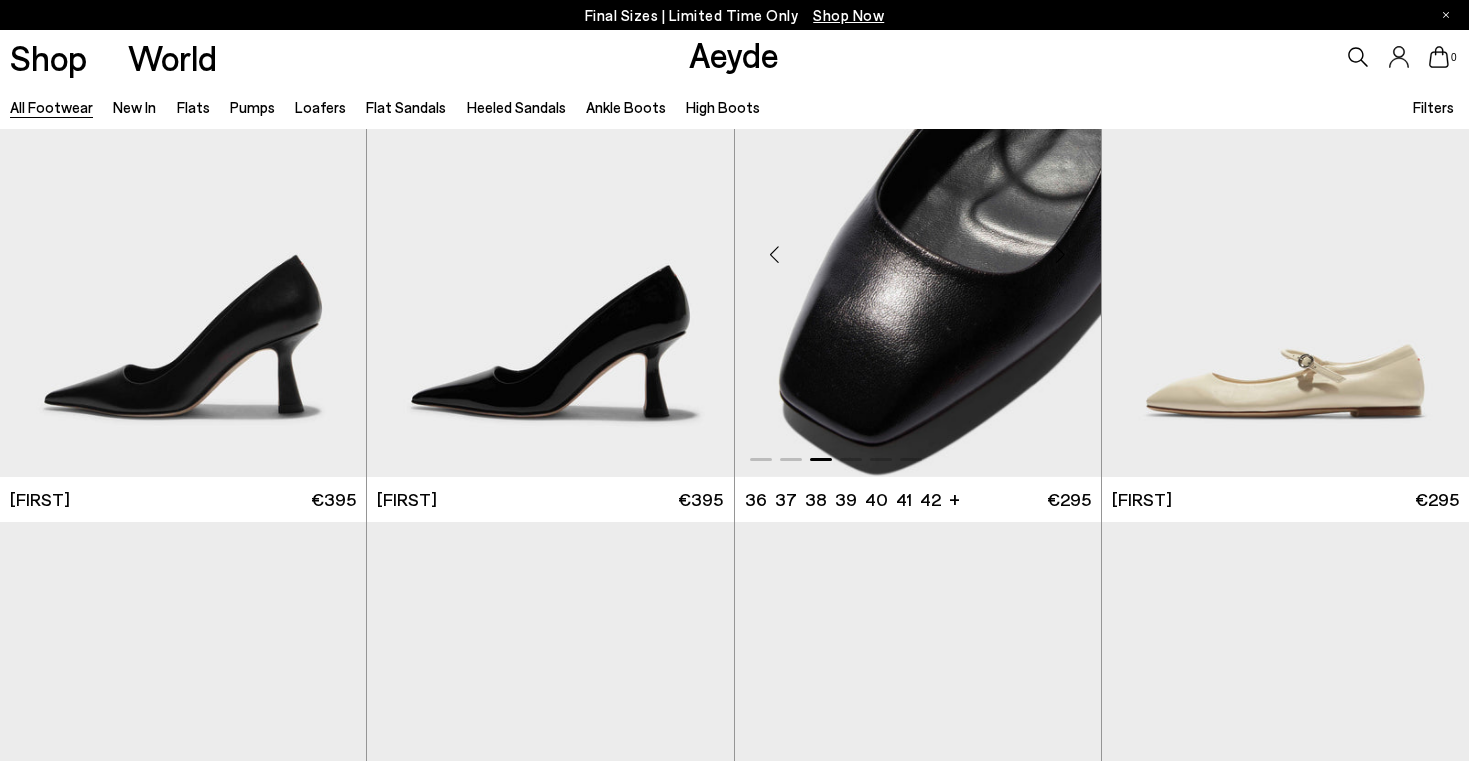 click at bounding box center [1061, 255] 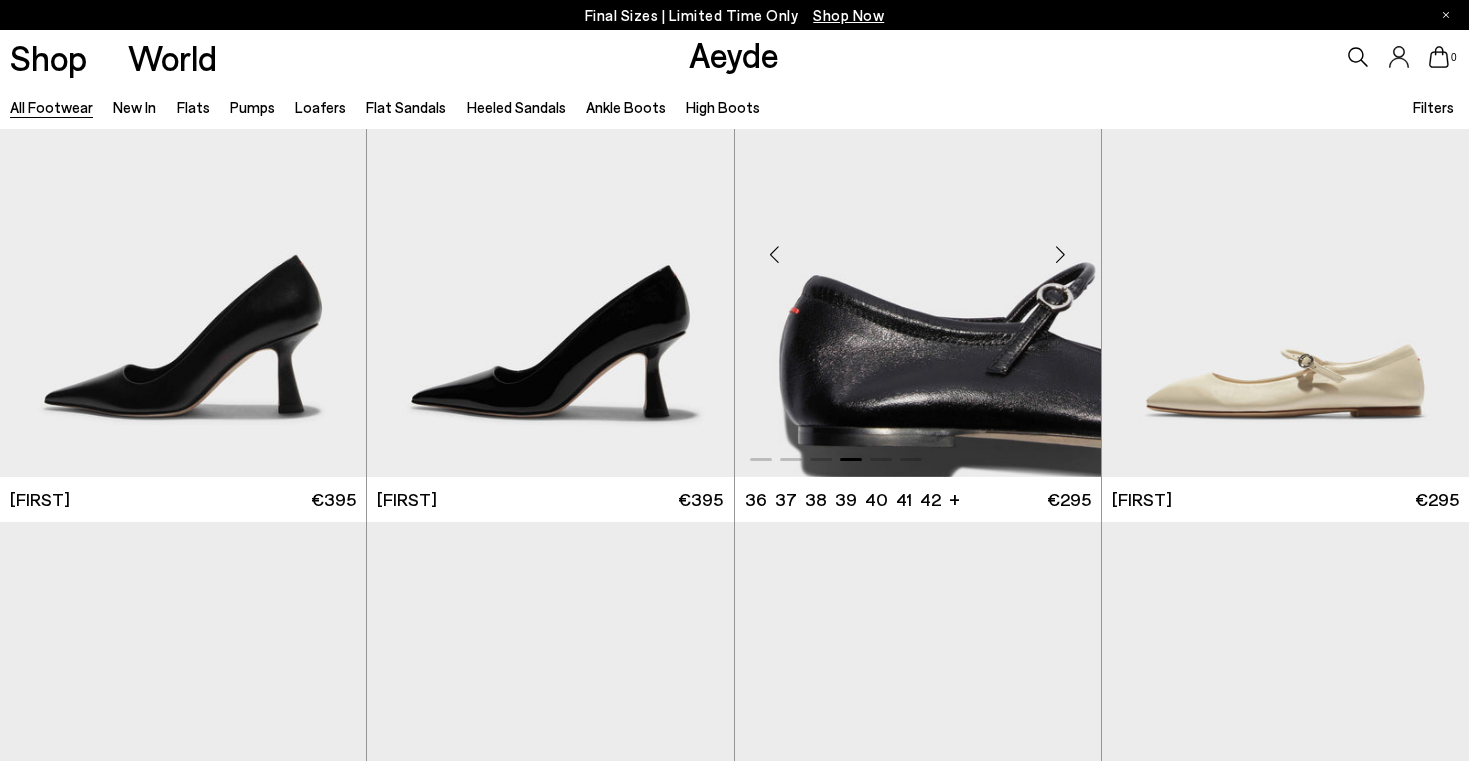 click at bounding box center (1061, 255) 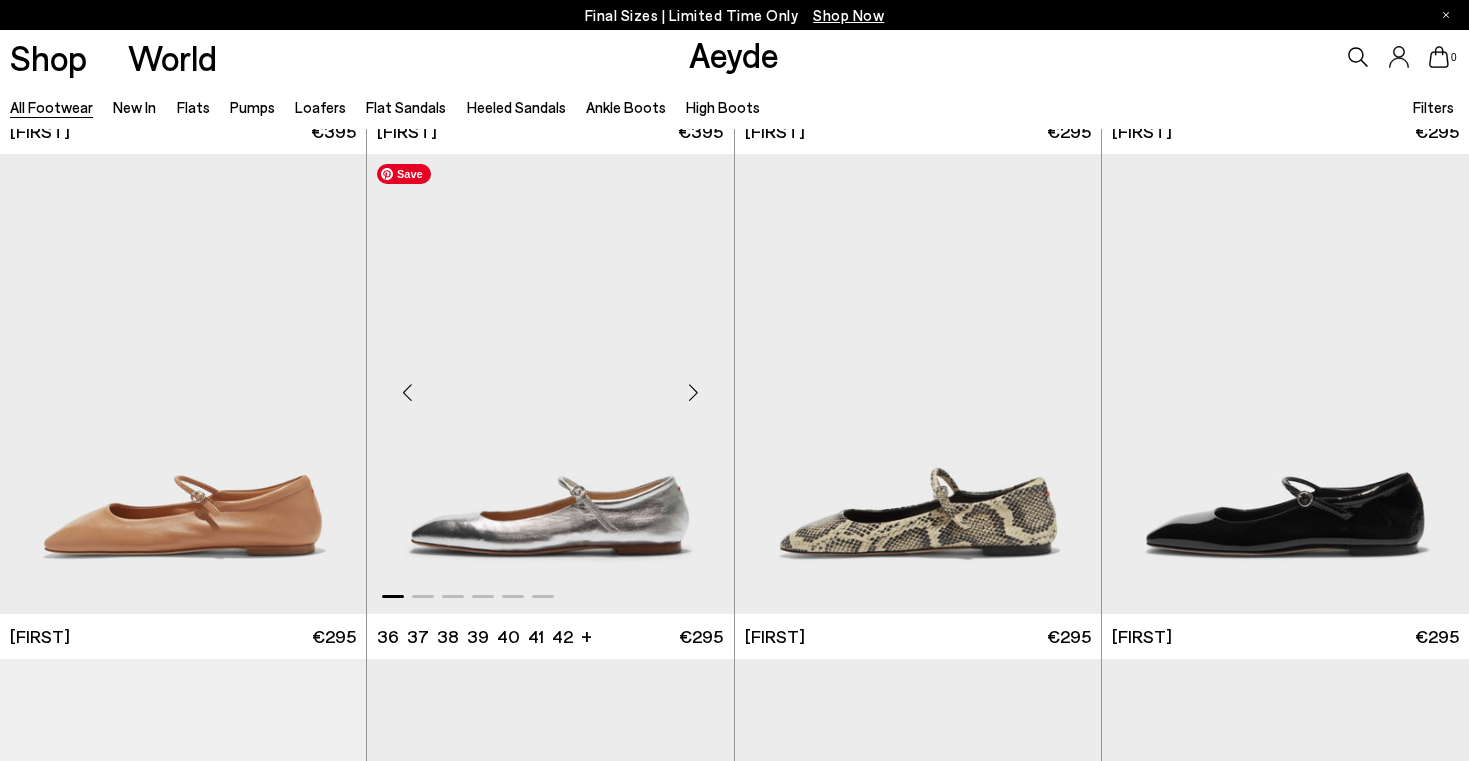 scroll, scrollTop: 12087, scrollLeft: 0, axis: vertical 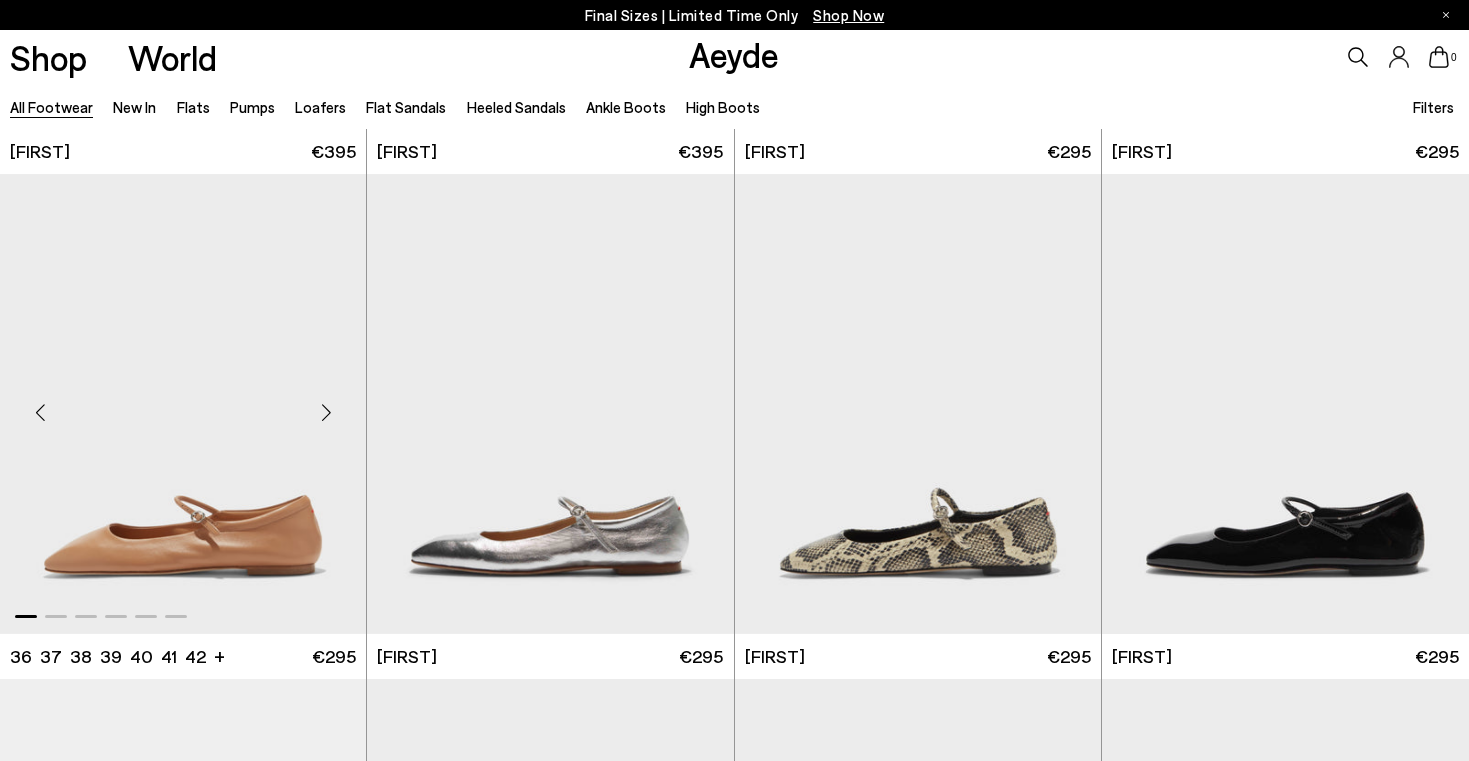 click at bounding box center (326, 412) 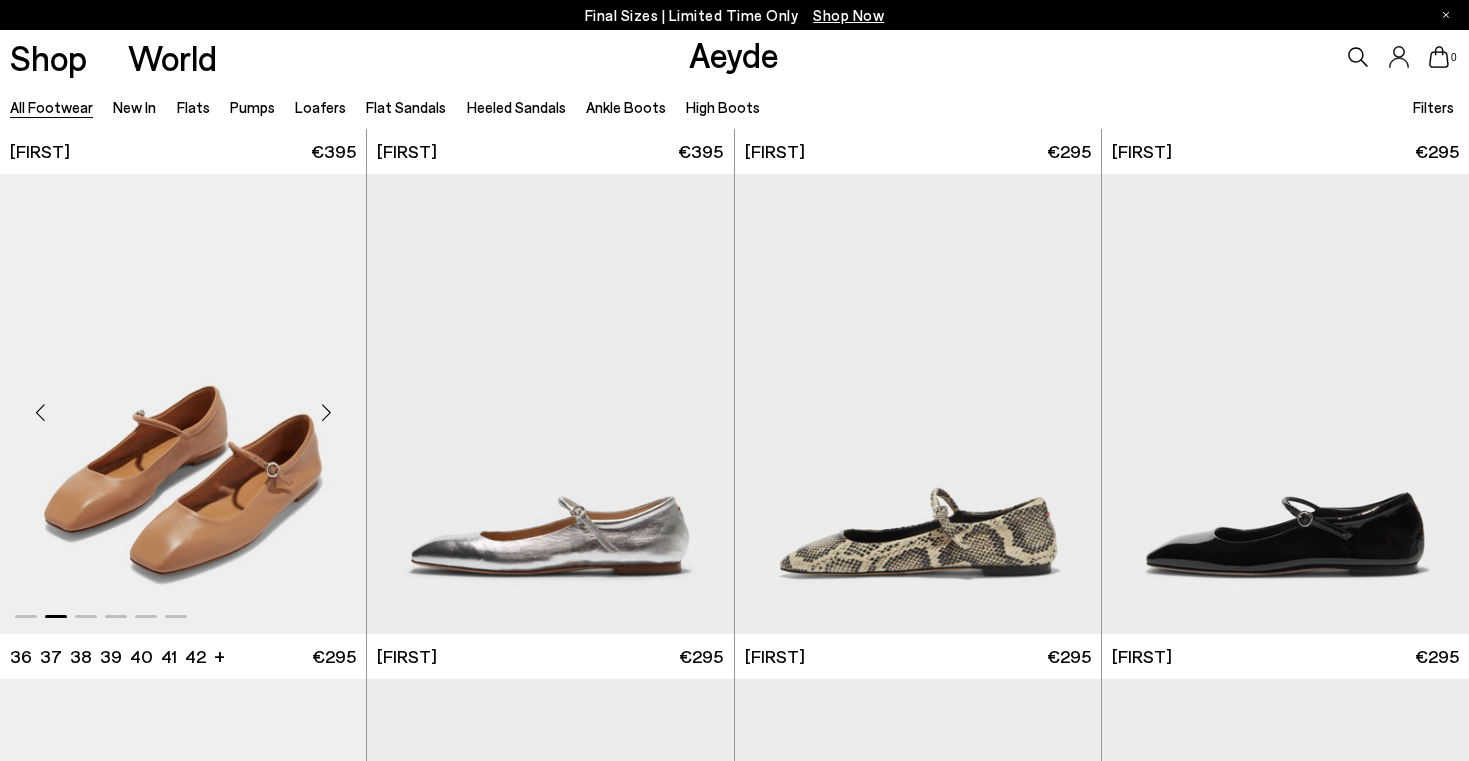 click at bounding box center [326, 412] 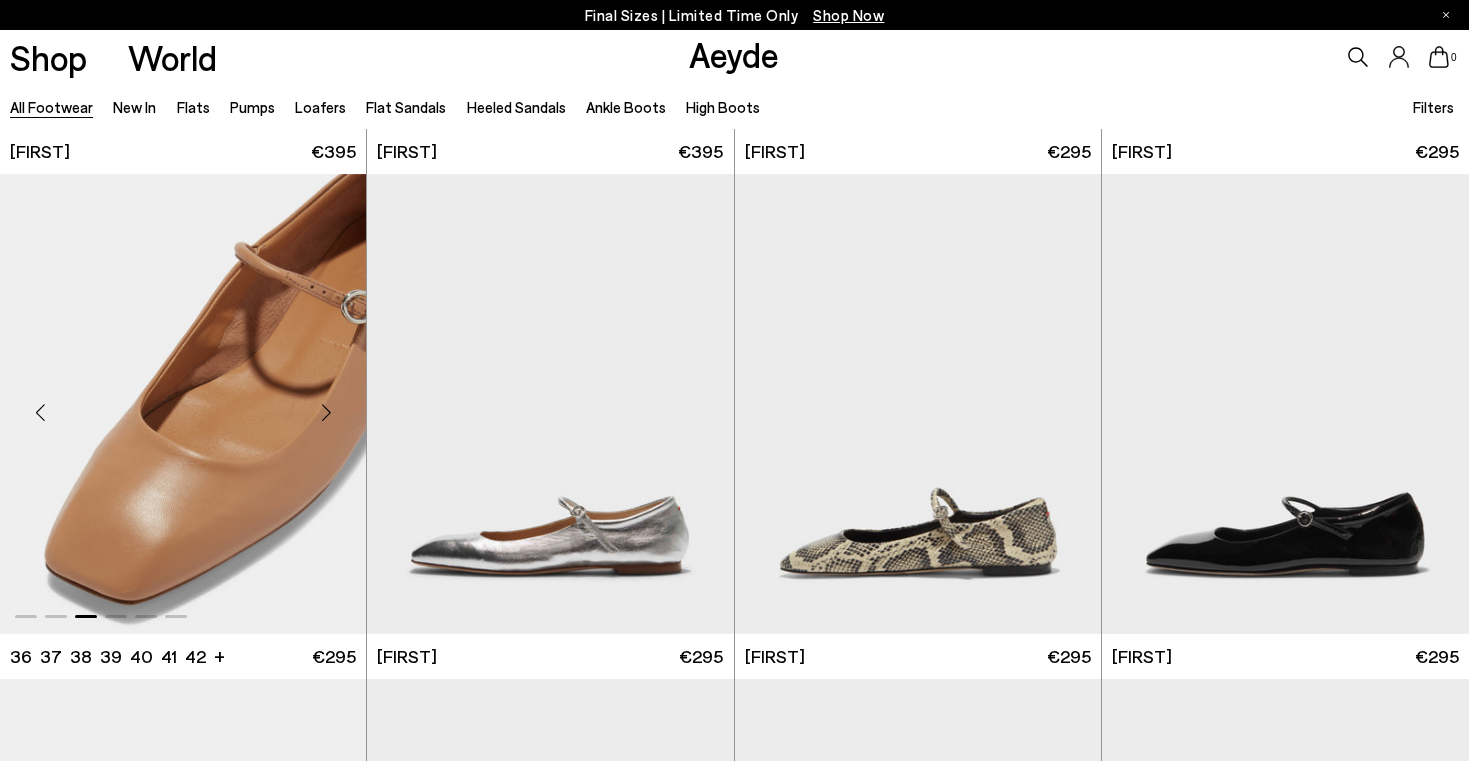 click at bounding box center [326, 412] 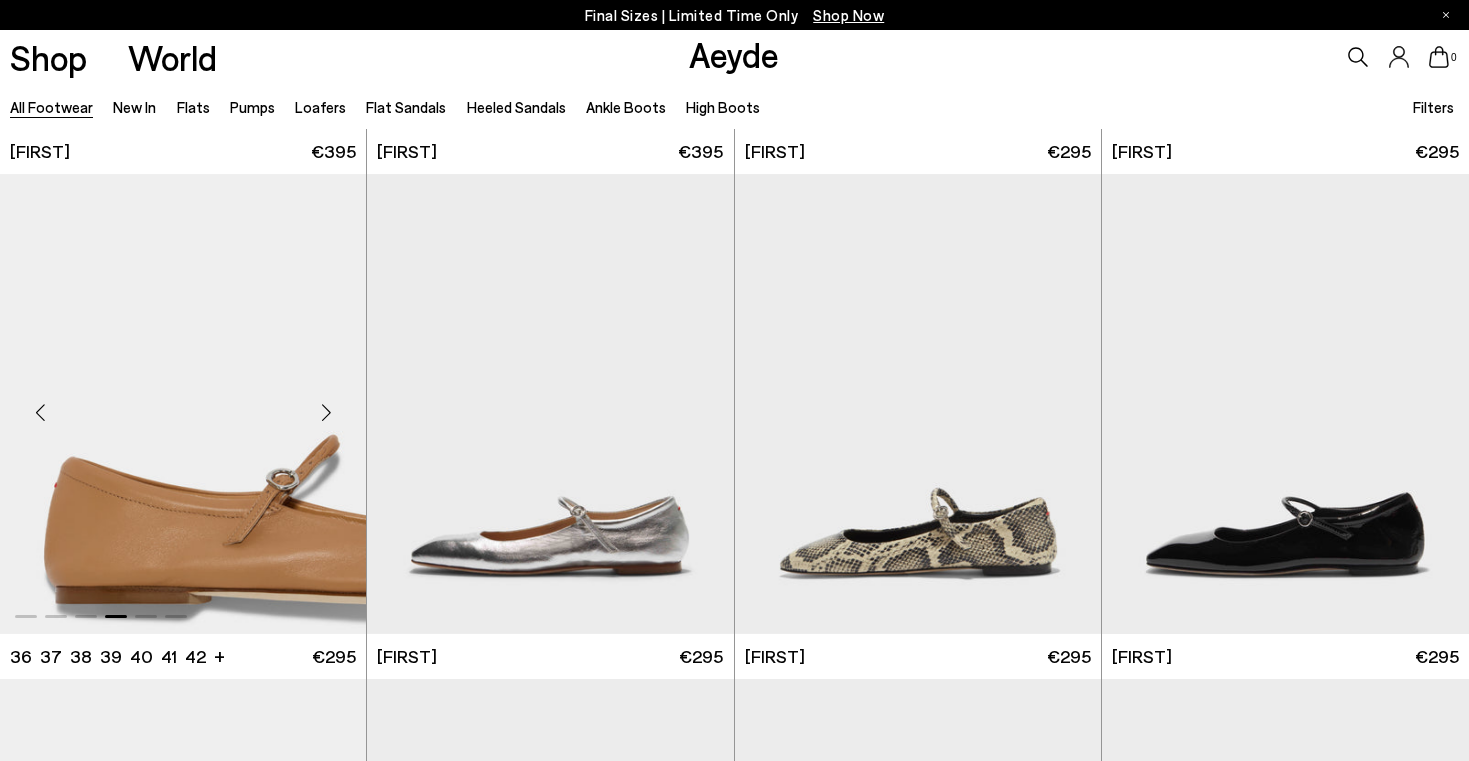 click at bounding box center [326, 412] 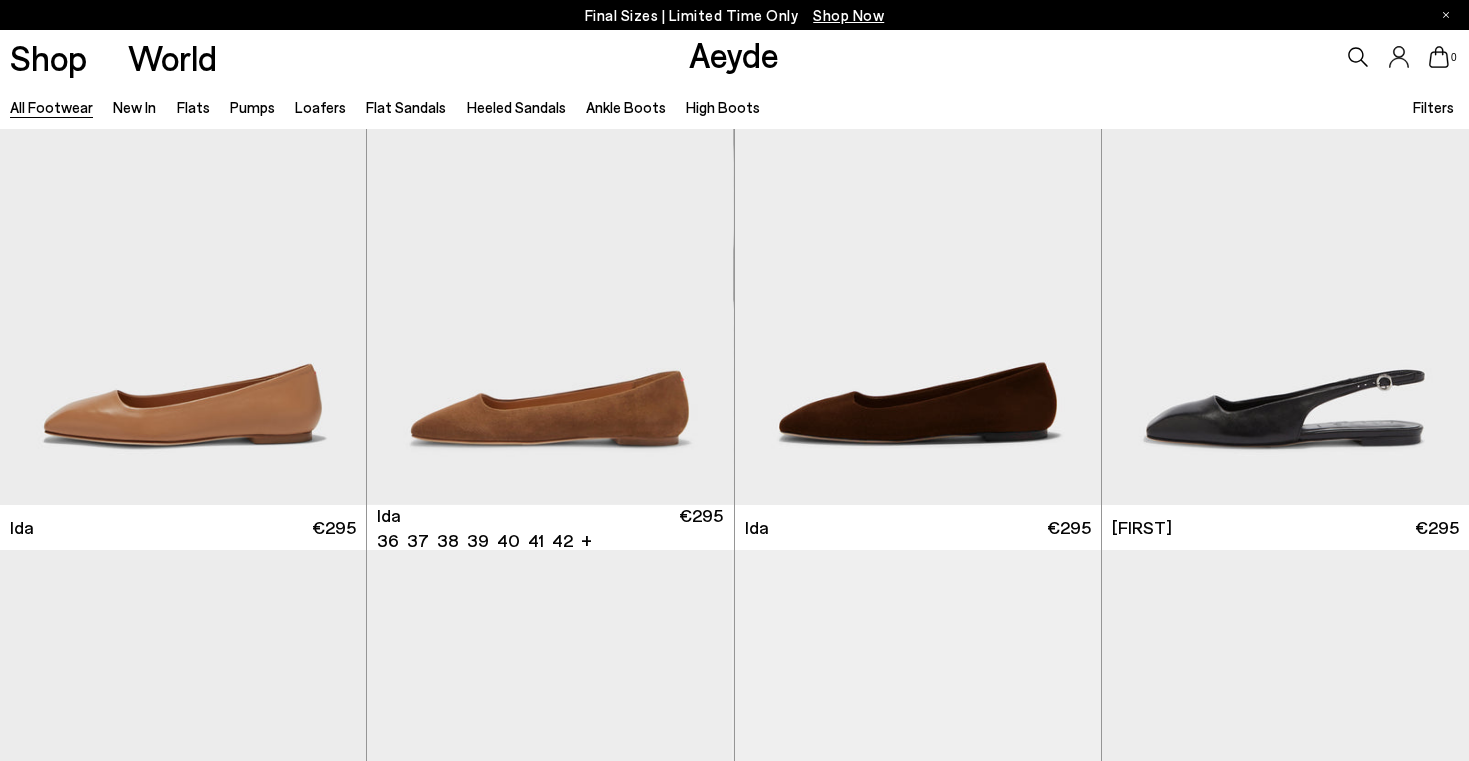 scroll, scrollTop: 14066, scrollLeft: 0, axis: vertical 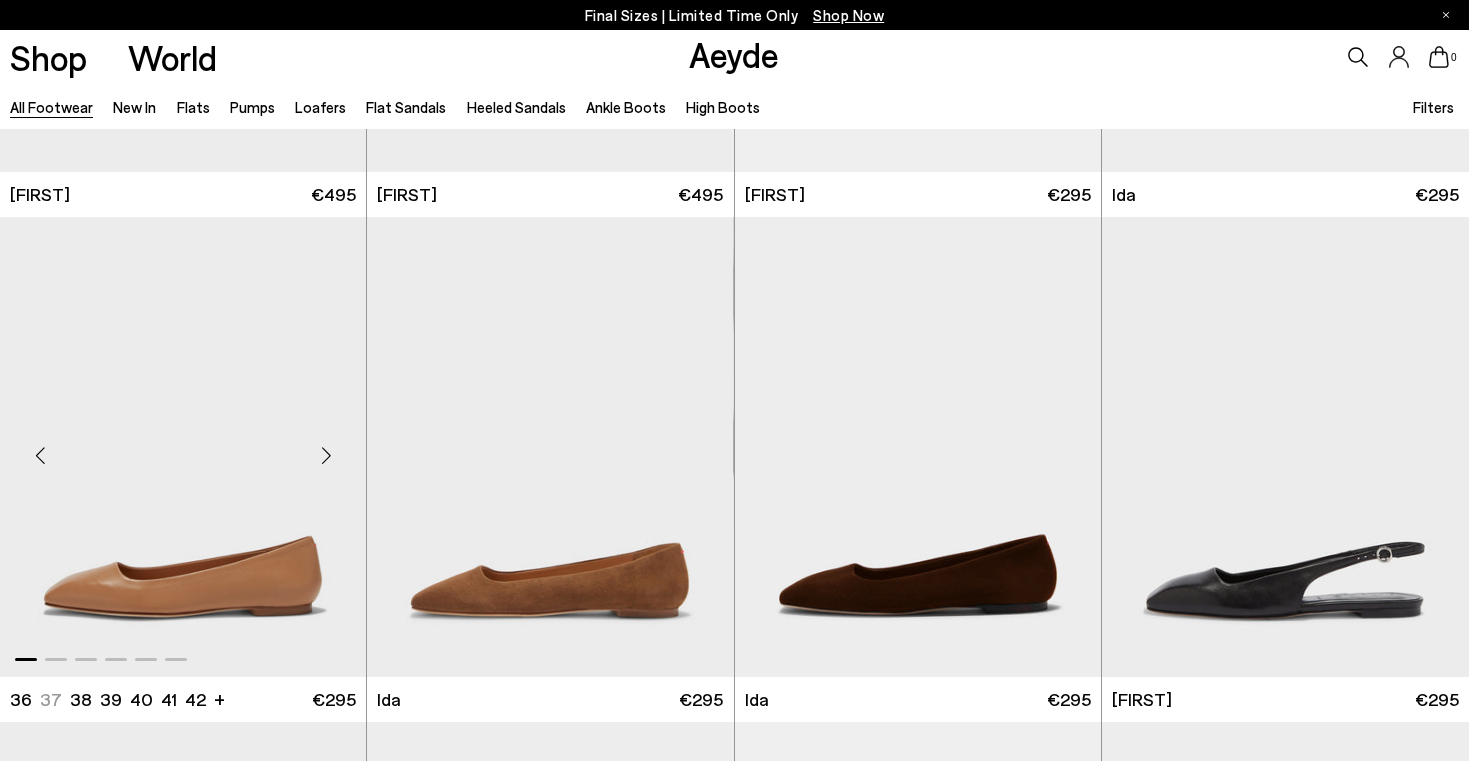 click at bounding box center (326, 455) 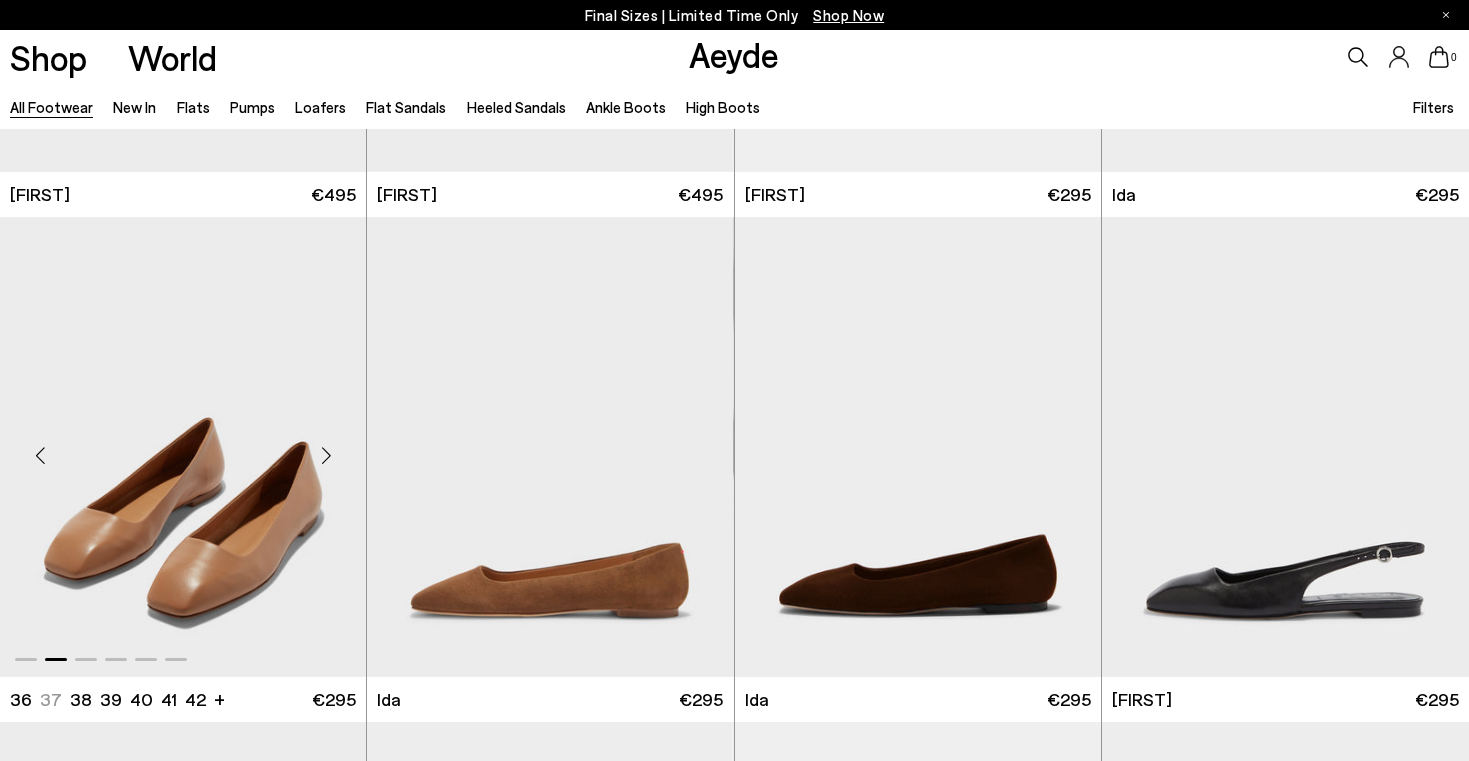 click at bounding box center (326, 455) 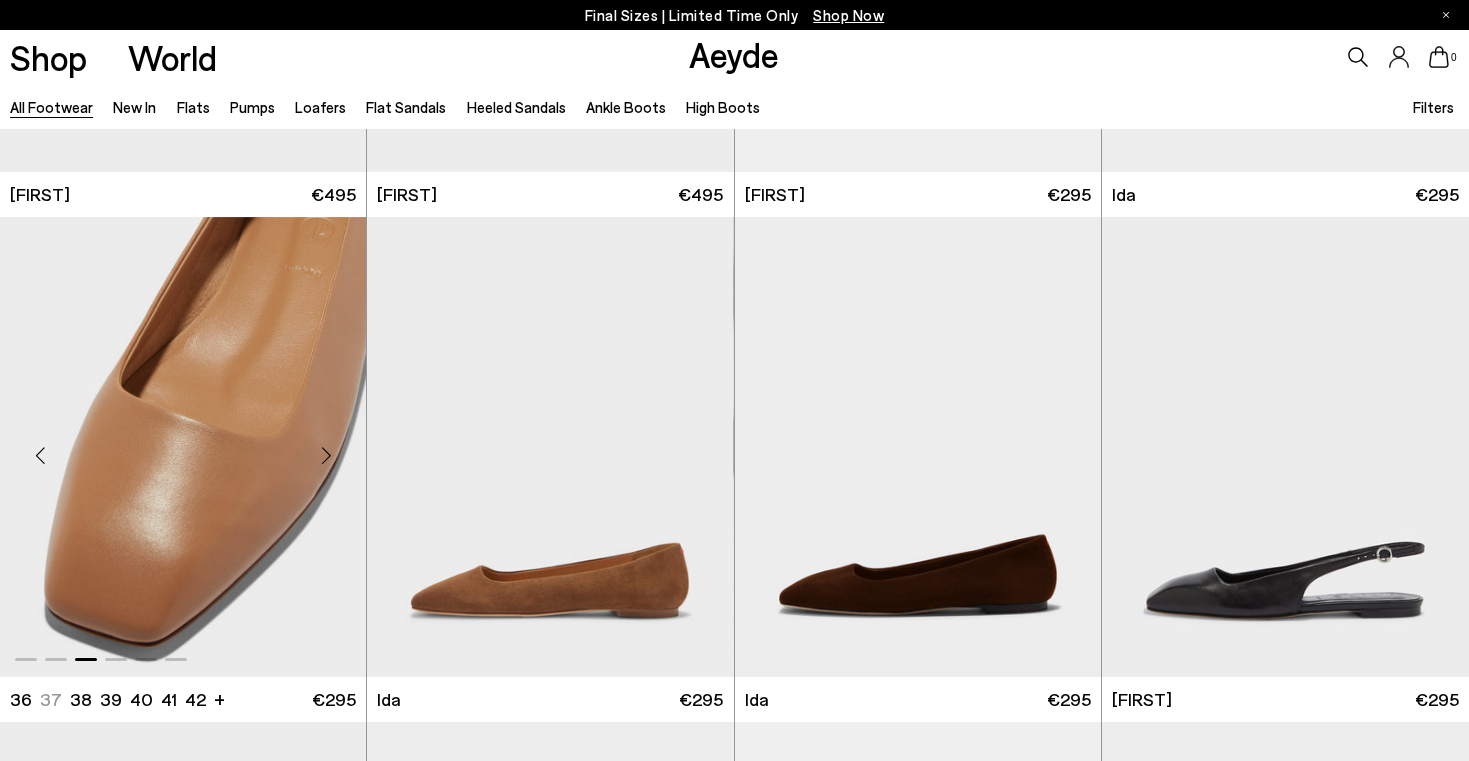 click at bounding box center (326, 455) 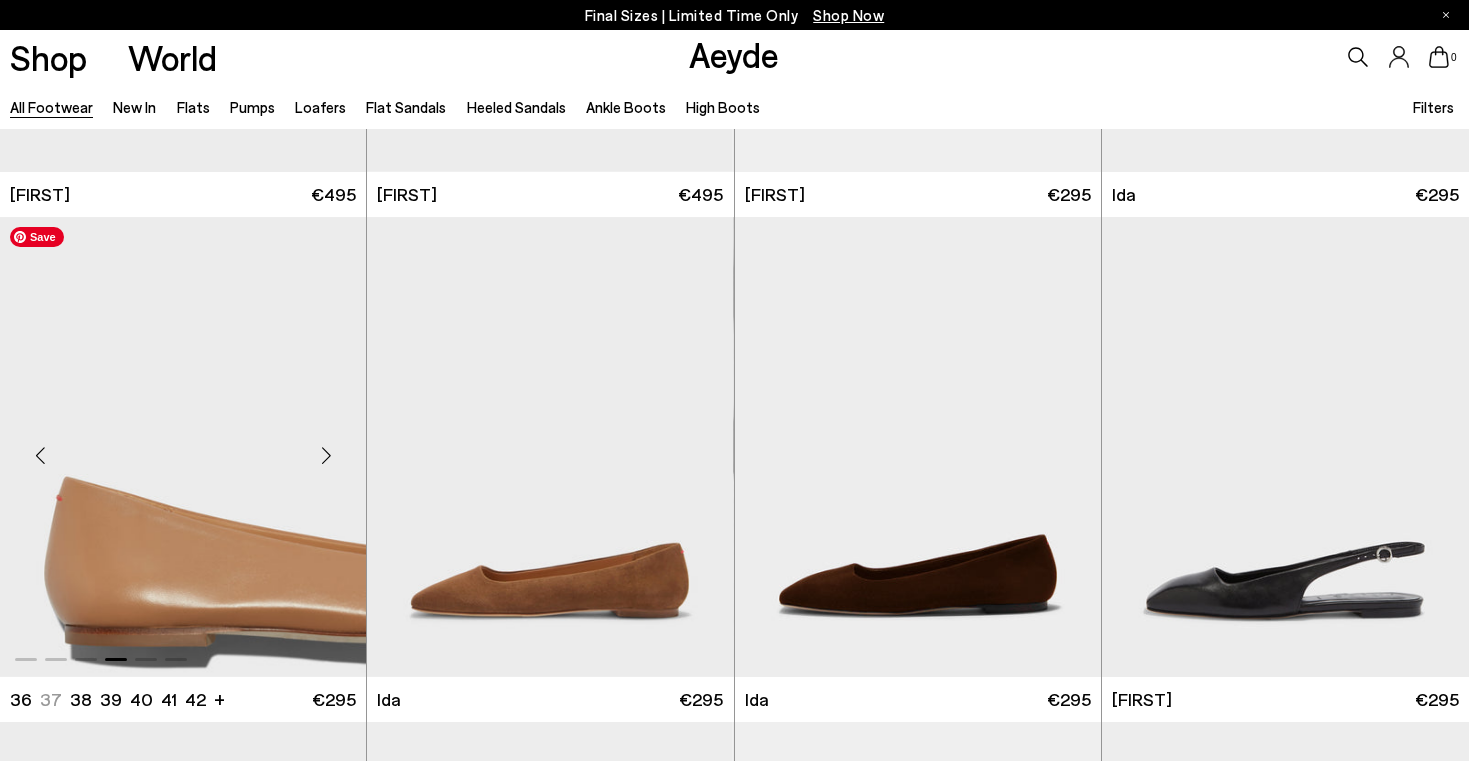 scroll, scrollTop: 14159, scrollLeft: 0, axis: vertical 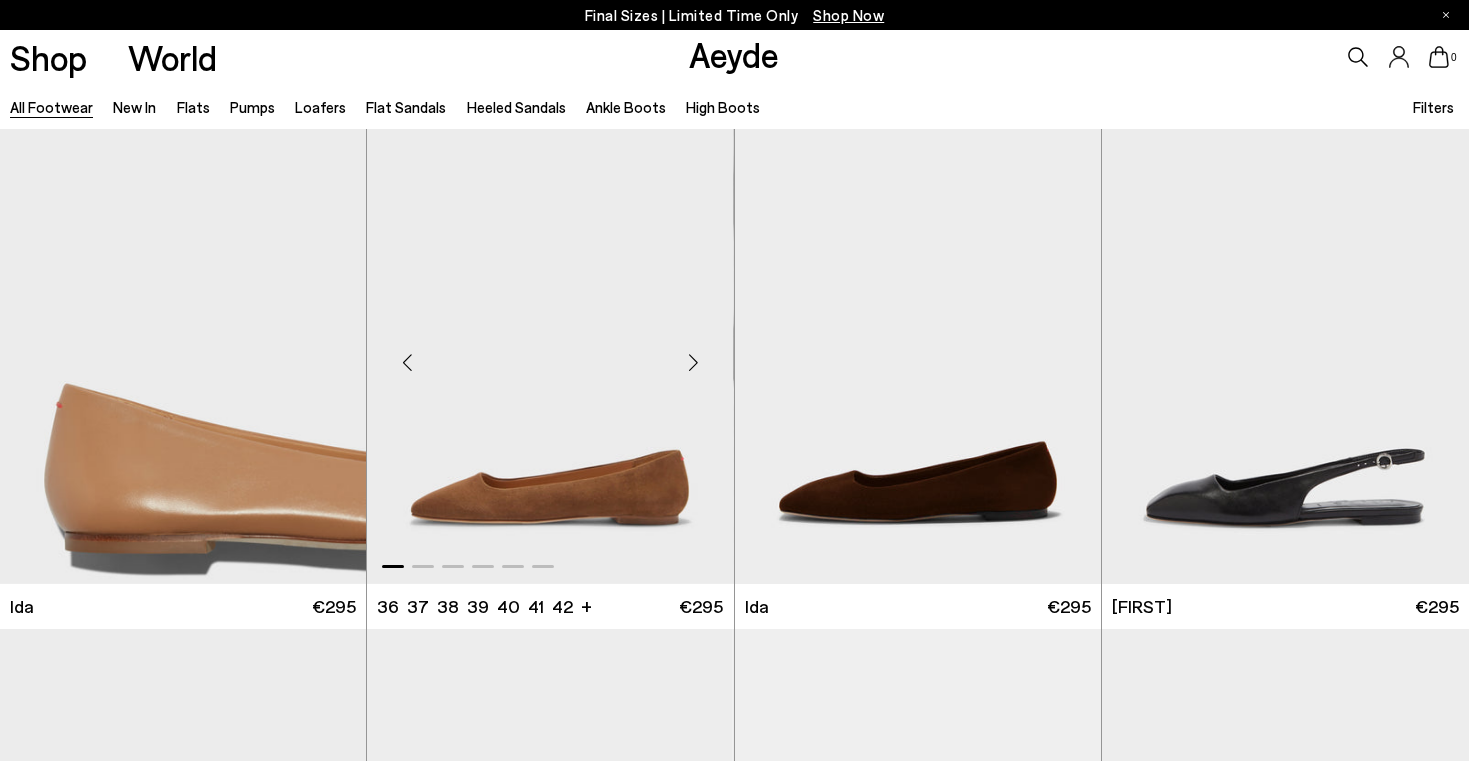 click at bounding box center [694, 362] 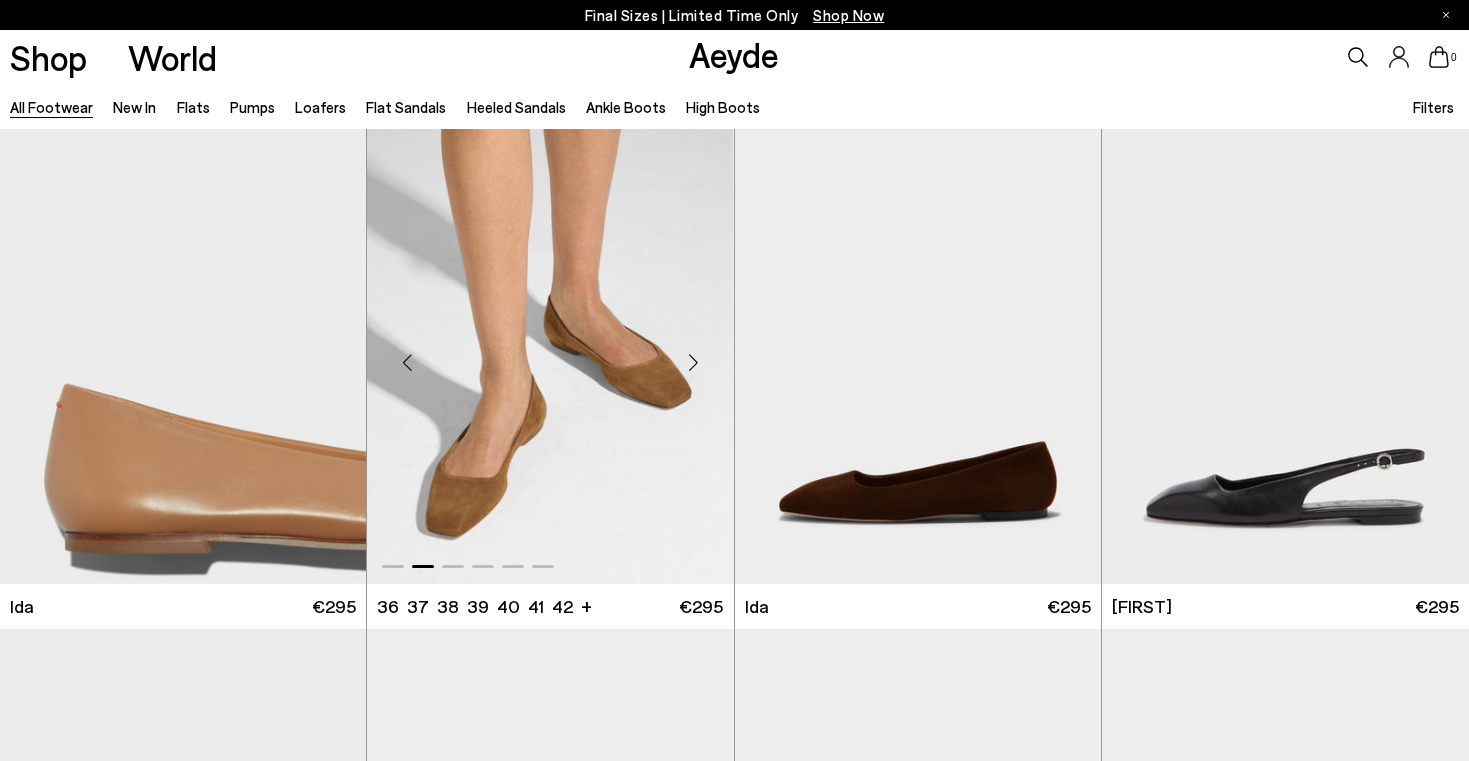click at bounding box center (694, 362) 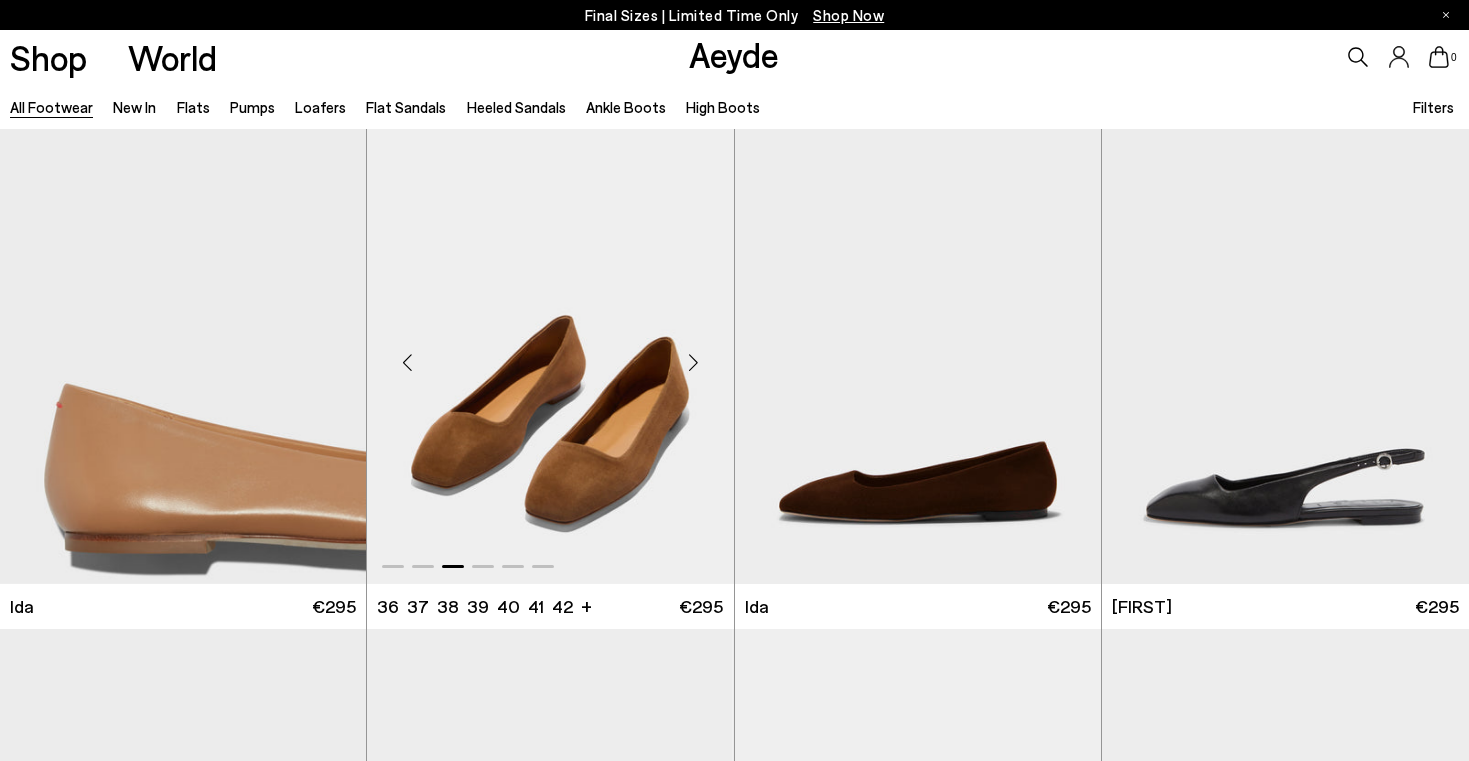 click at bounding box center (694, 362) 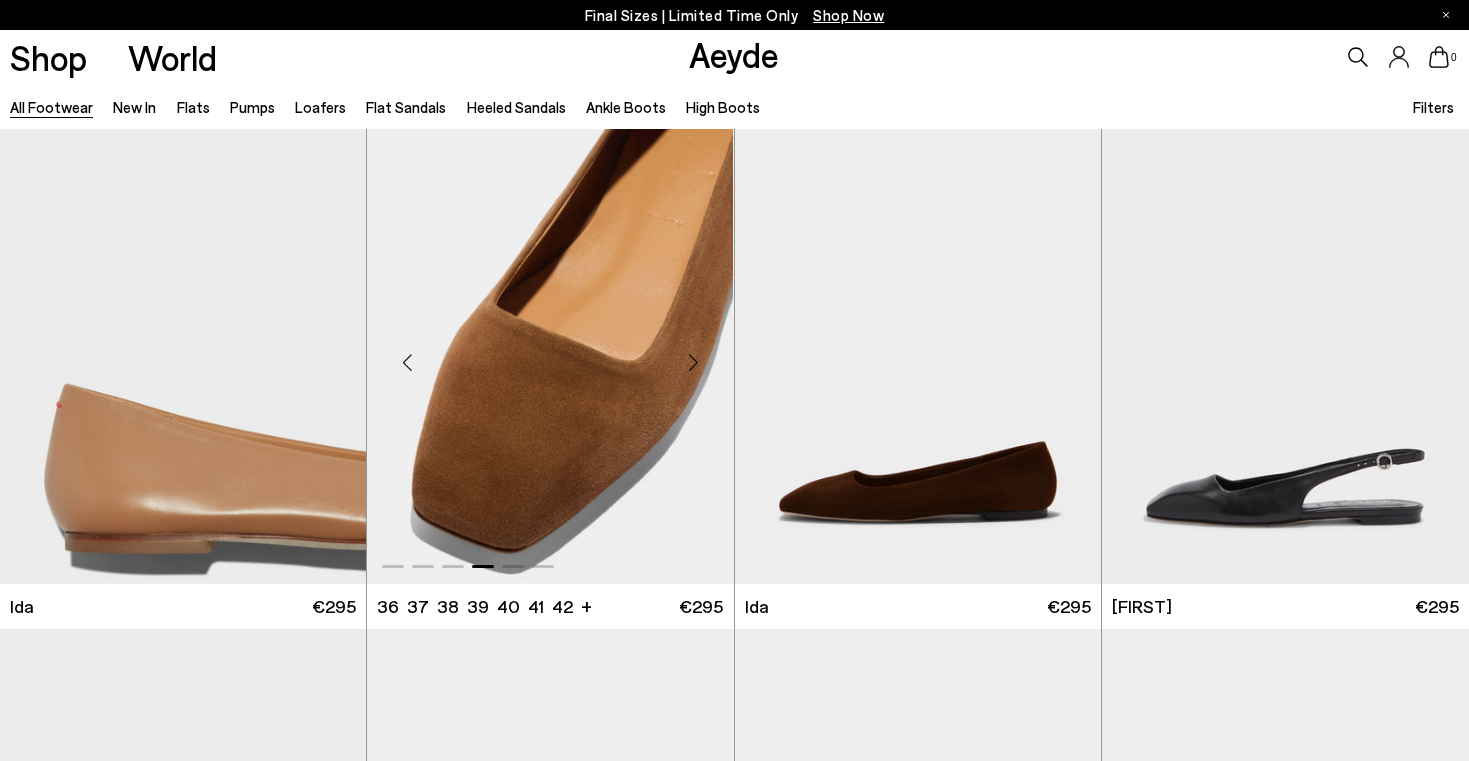 click at bounding box center [694, 362] 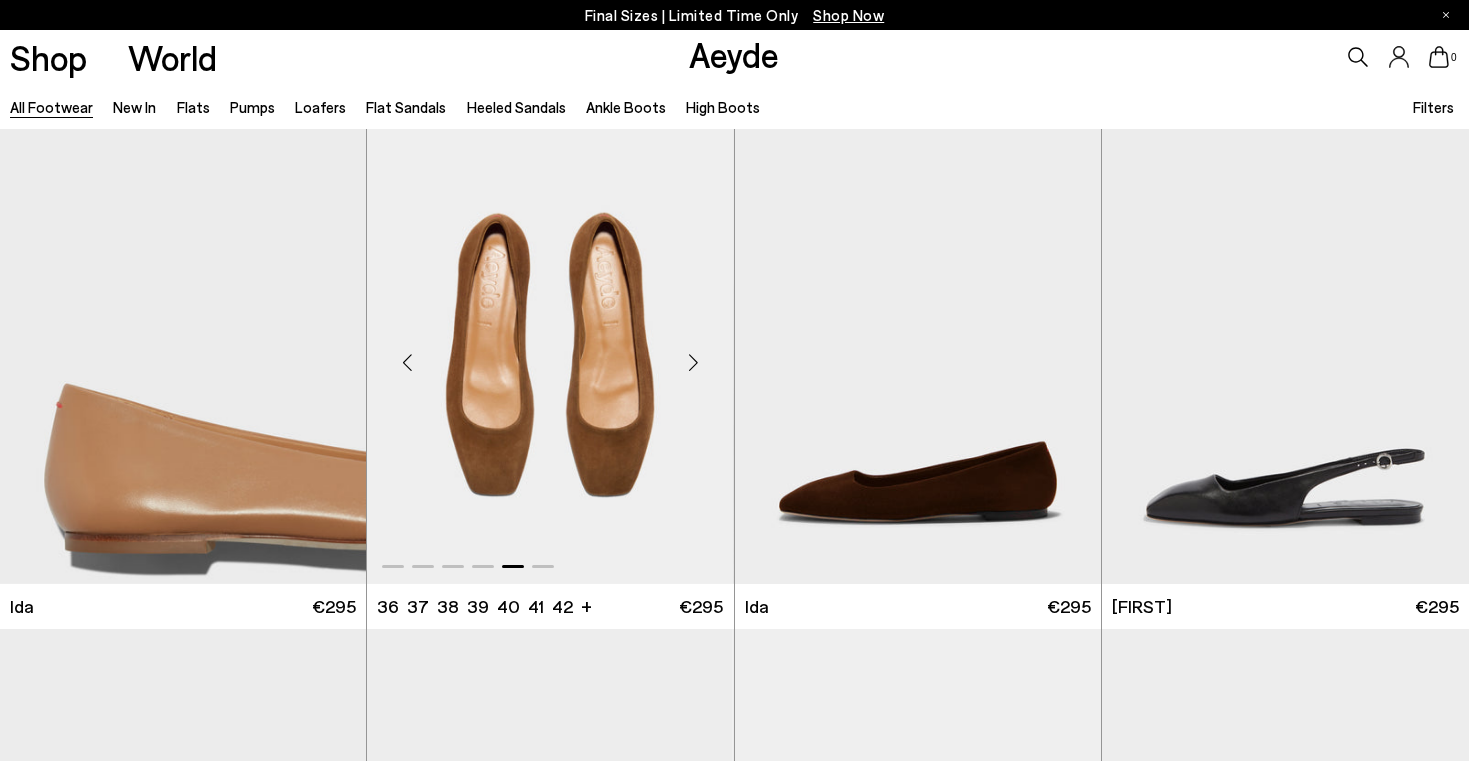 click at bounding box center (694, 362) 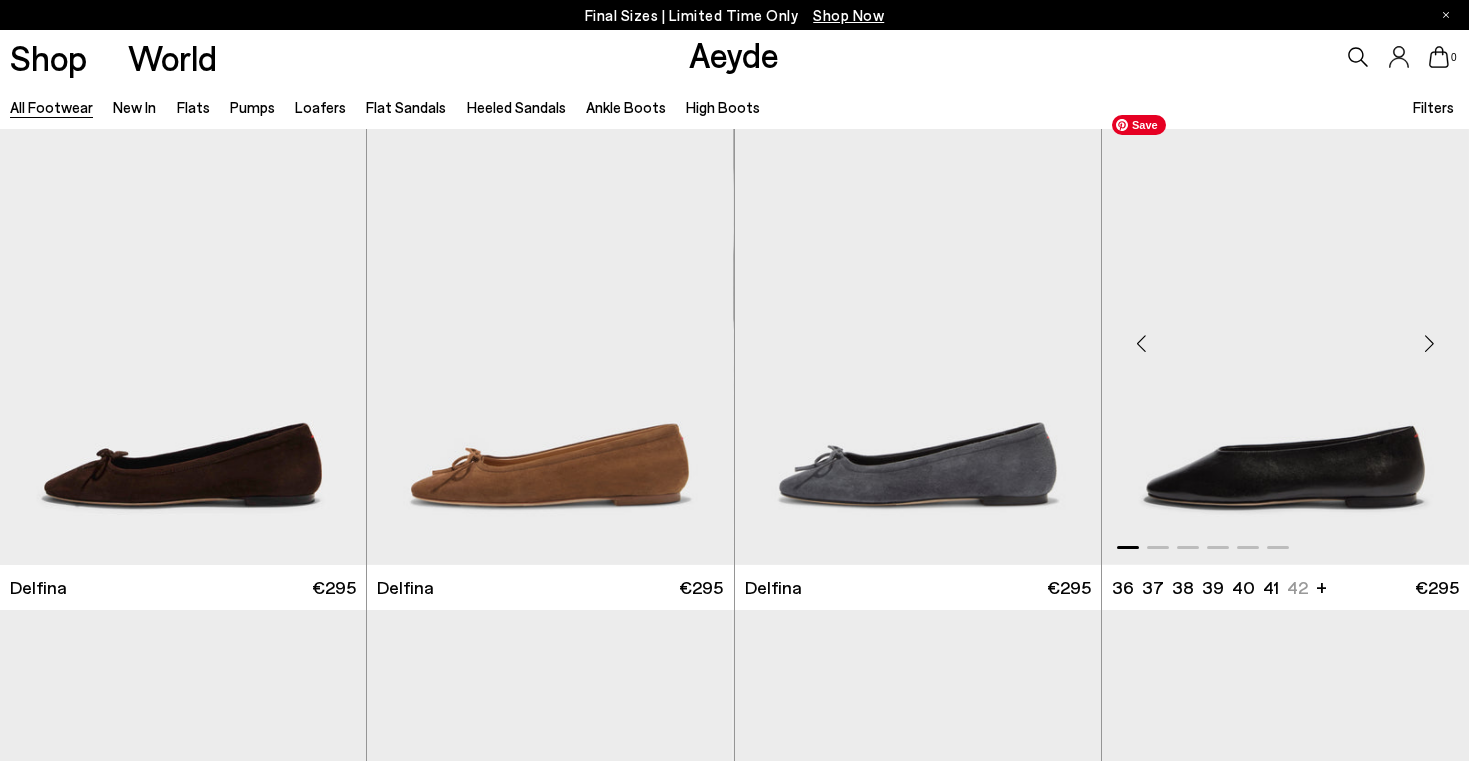 scroll, scrollTop: 15182, scrollLeft: 0, axis: vertical 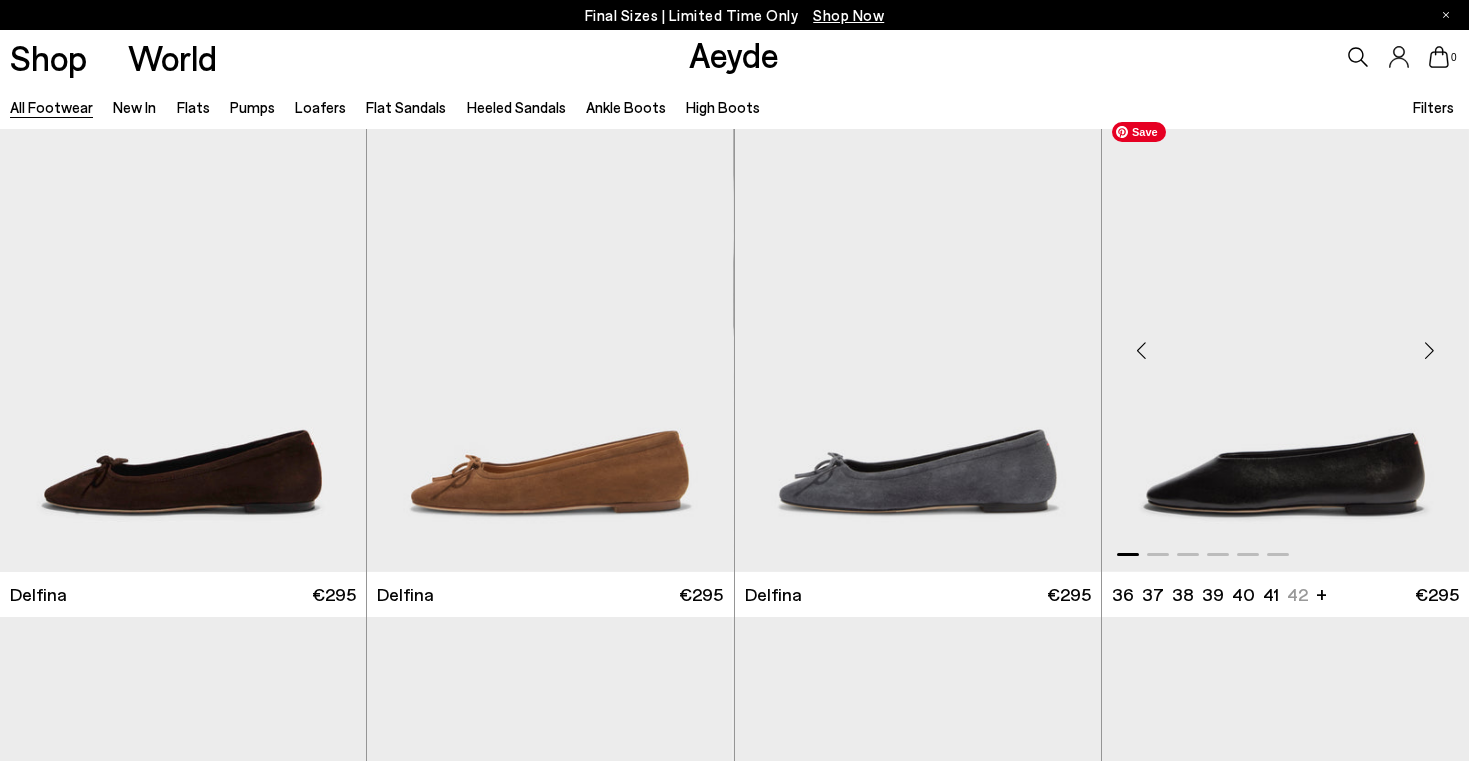 click at bounding box center [1429, 350] 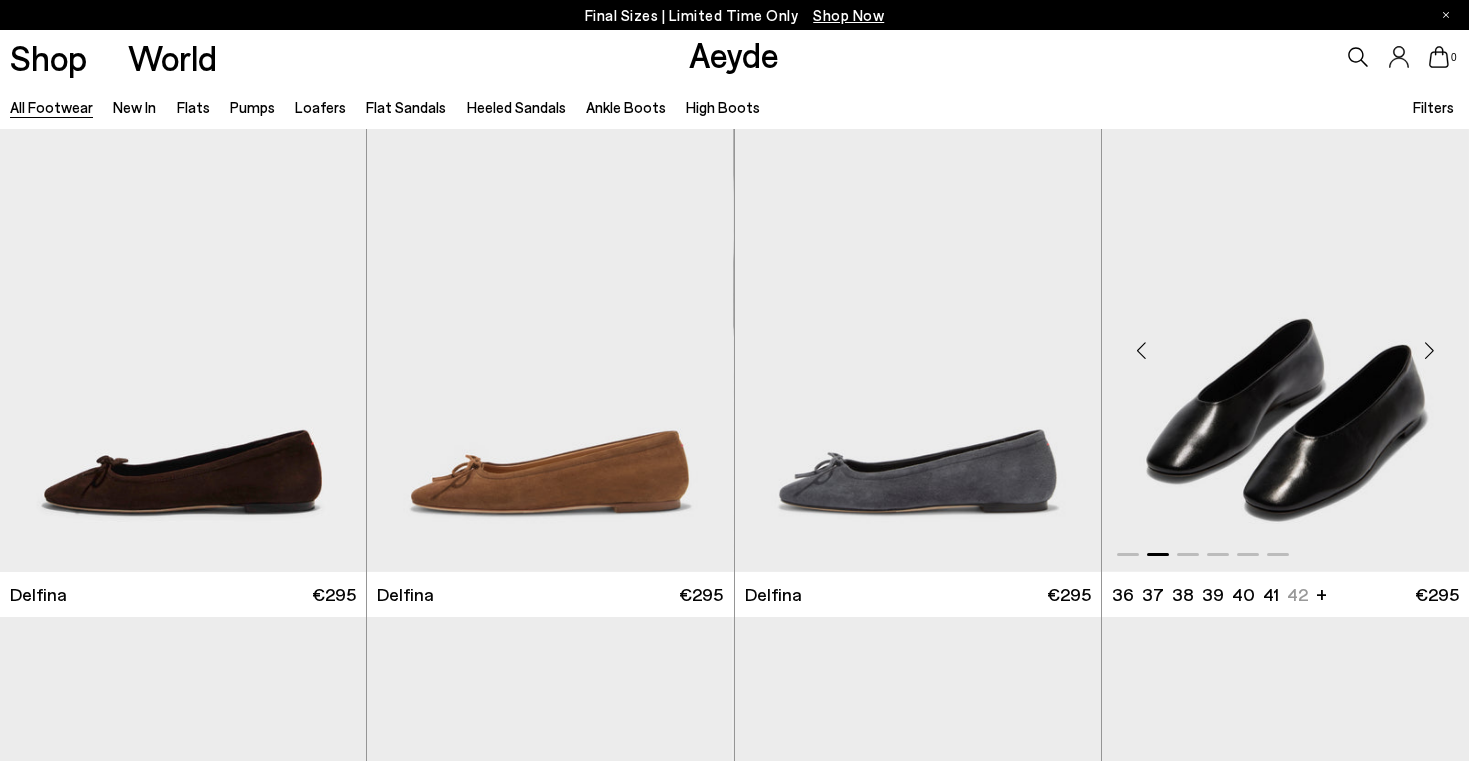 click at bounding box center [1429, 350] 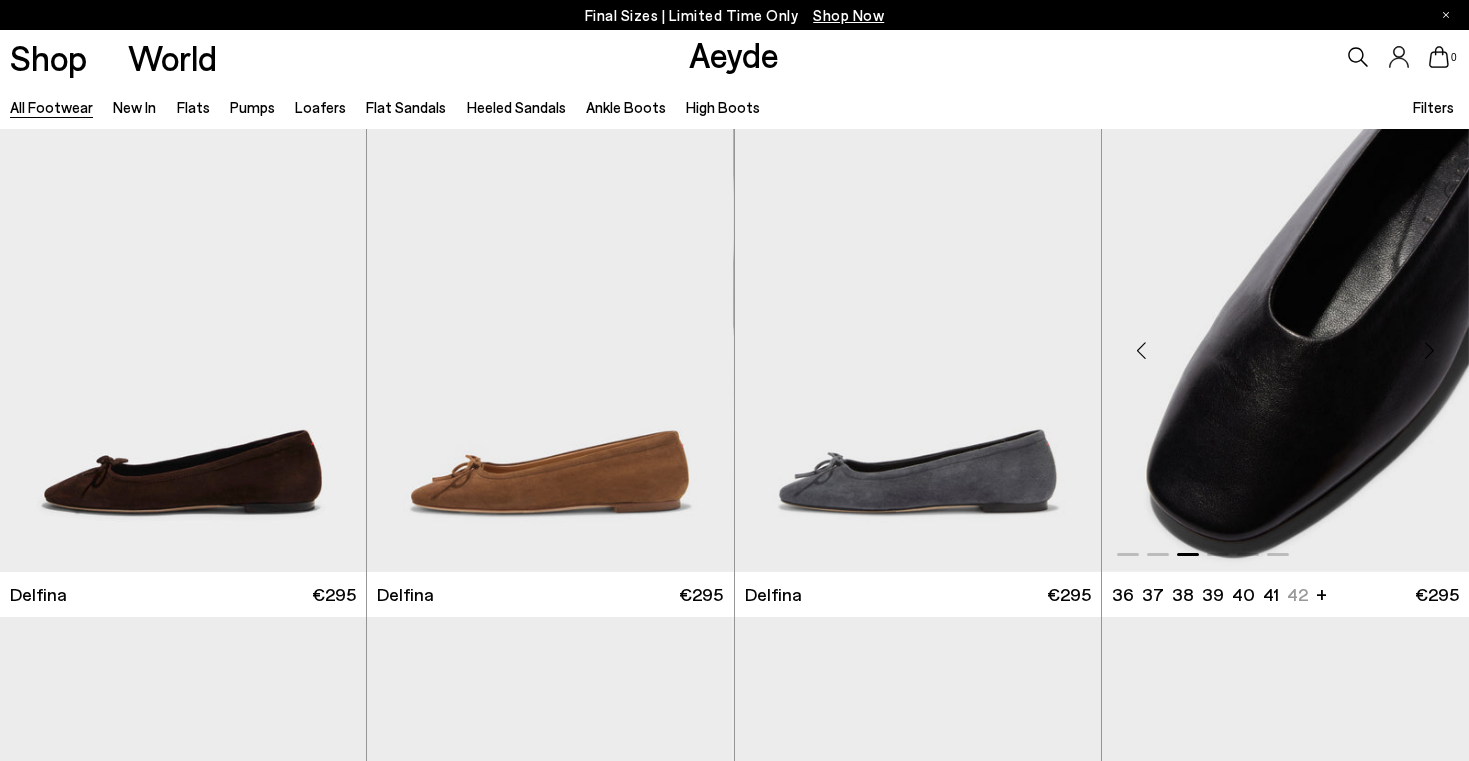 click at bounding box center [1429, 350] 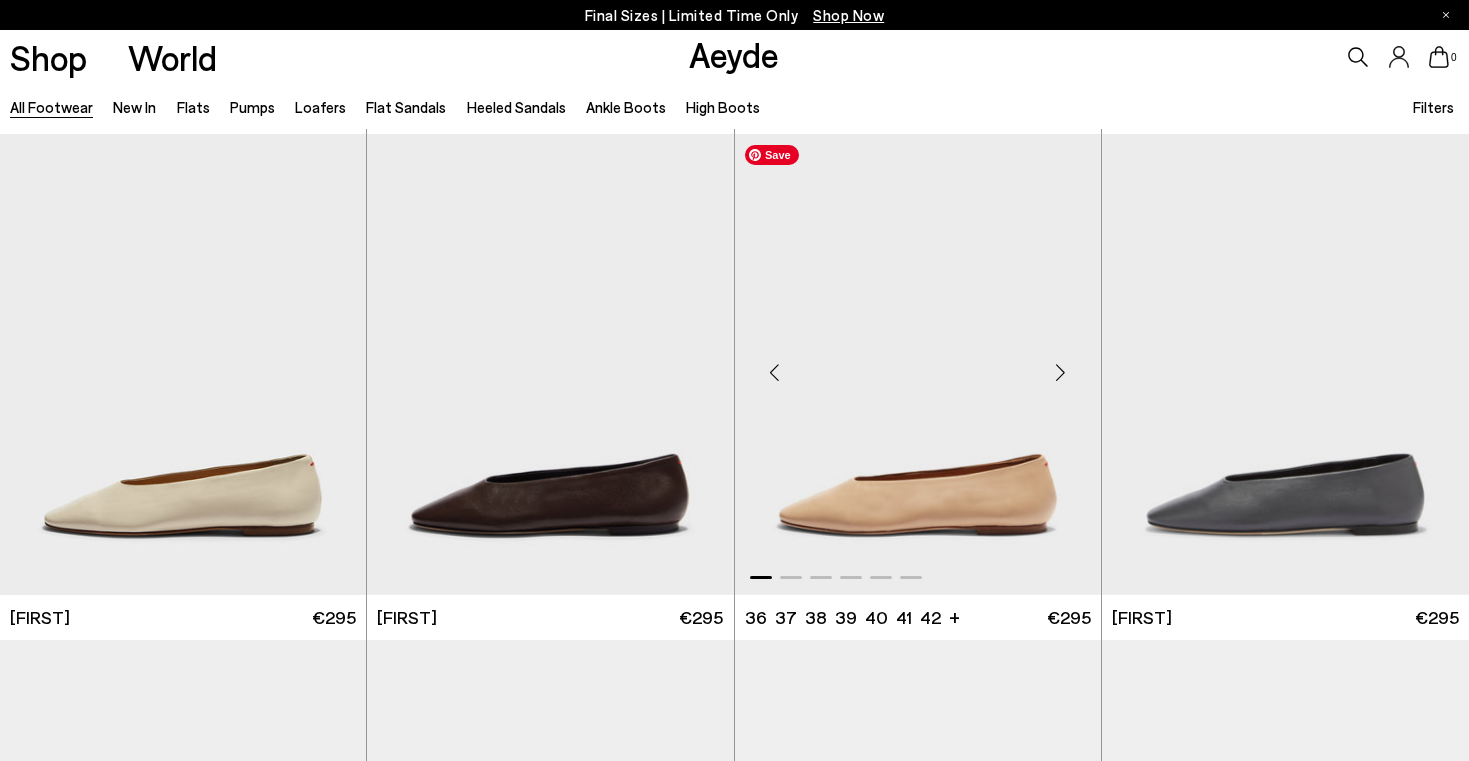 scroll, scrollTop: 15654, scrollLeft: 0, axis: vertical 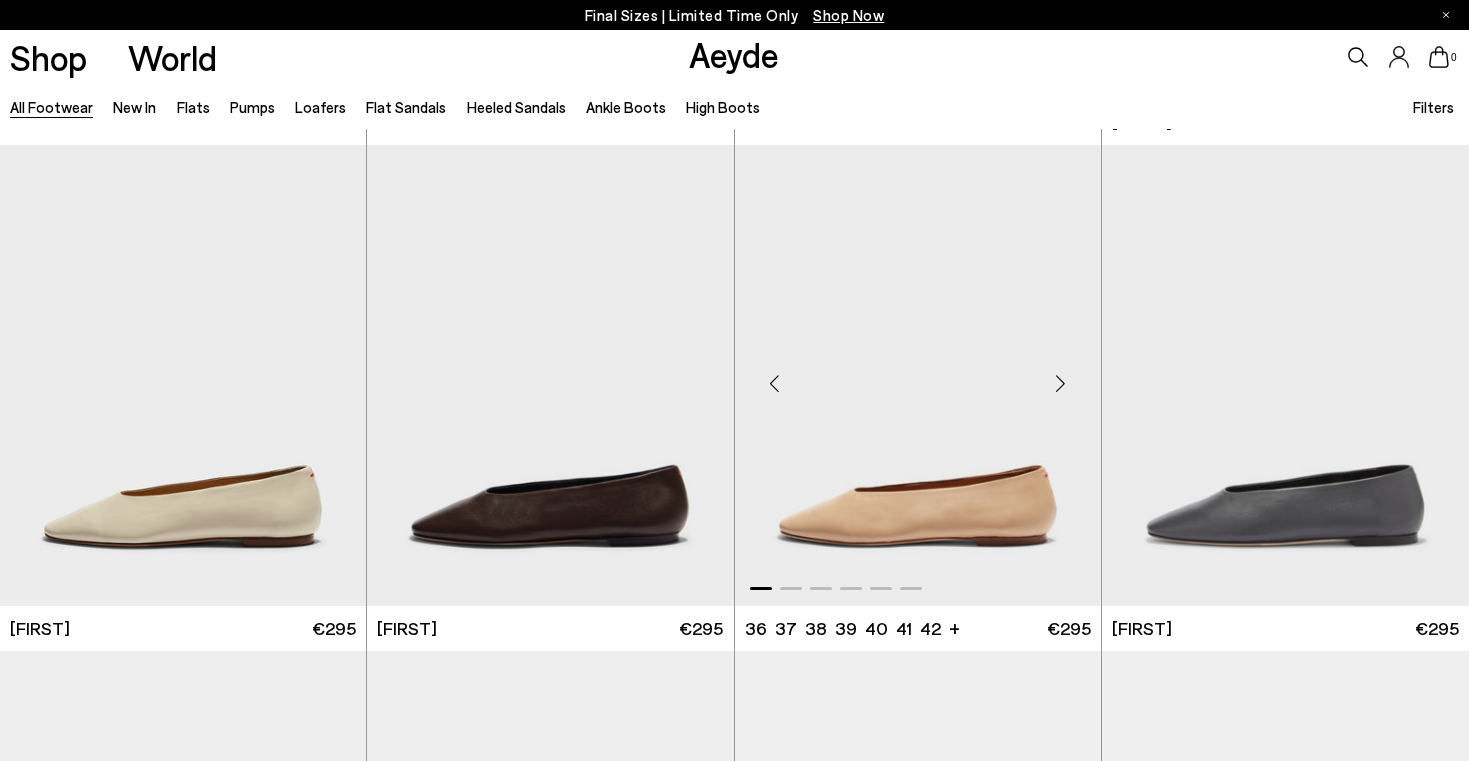 click at bounding box center (1061, 384) 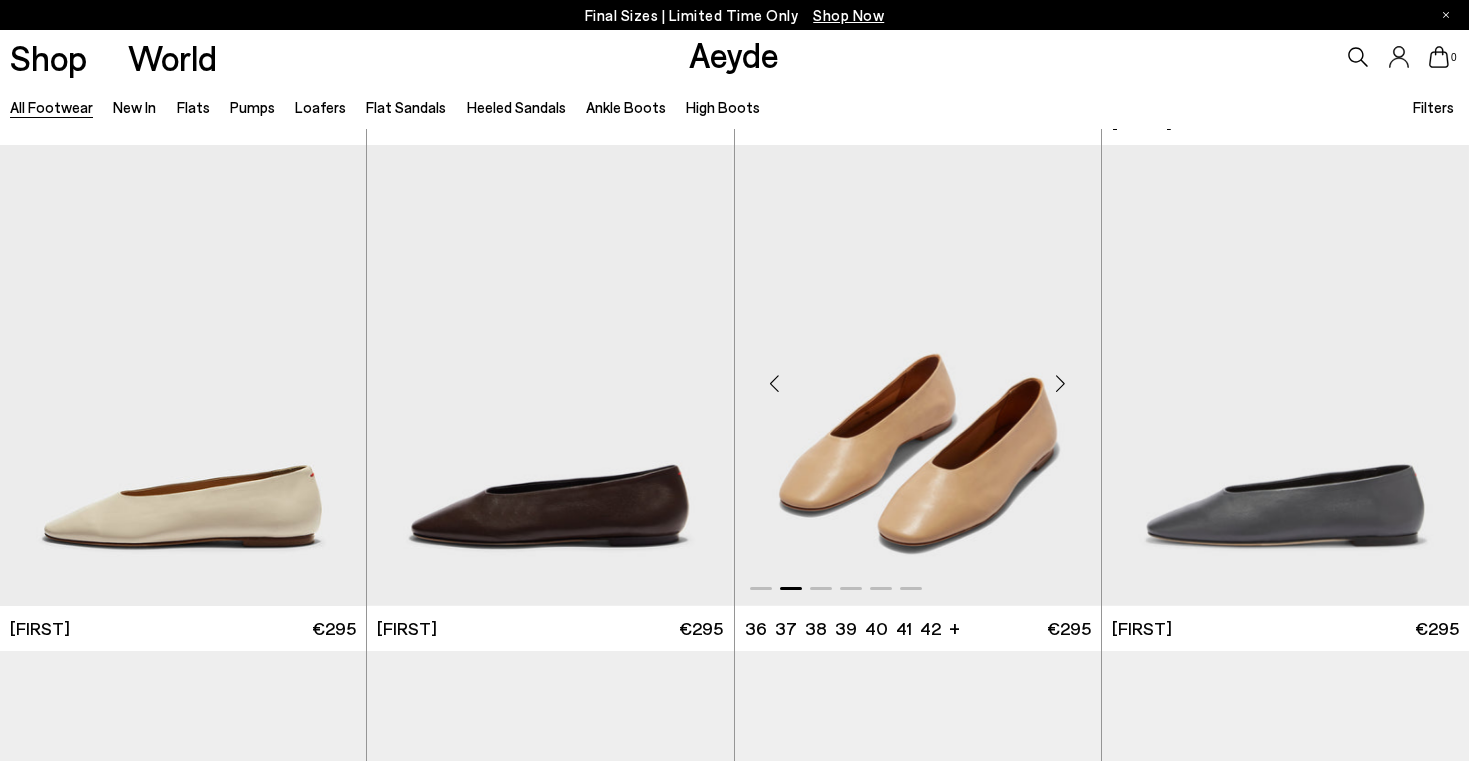 click at bounding box center [1061, 384] 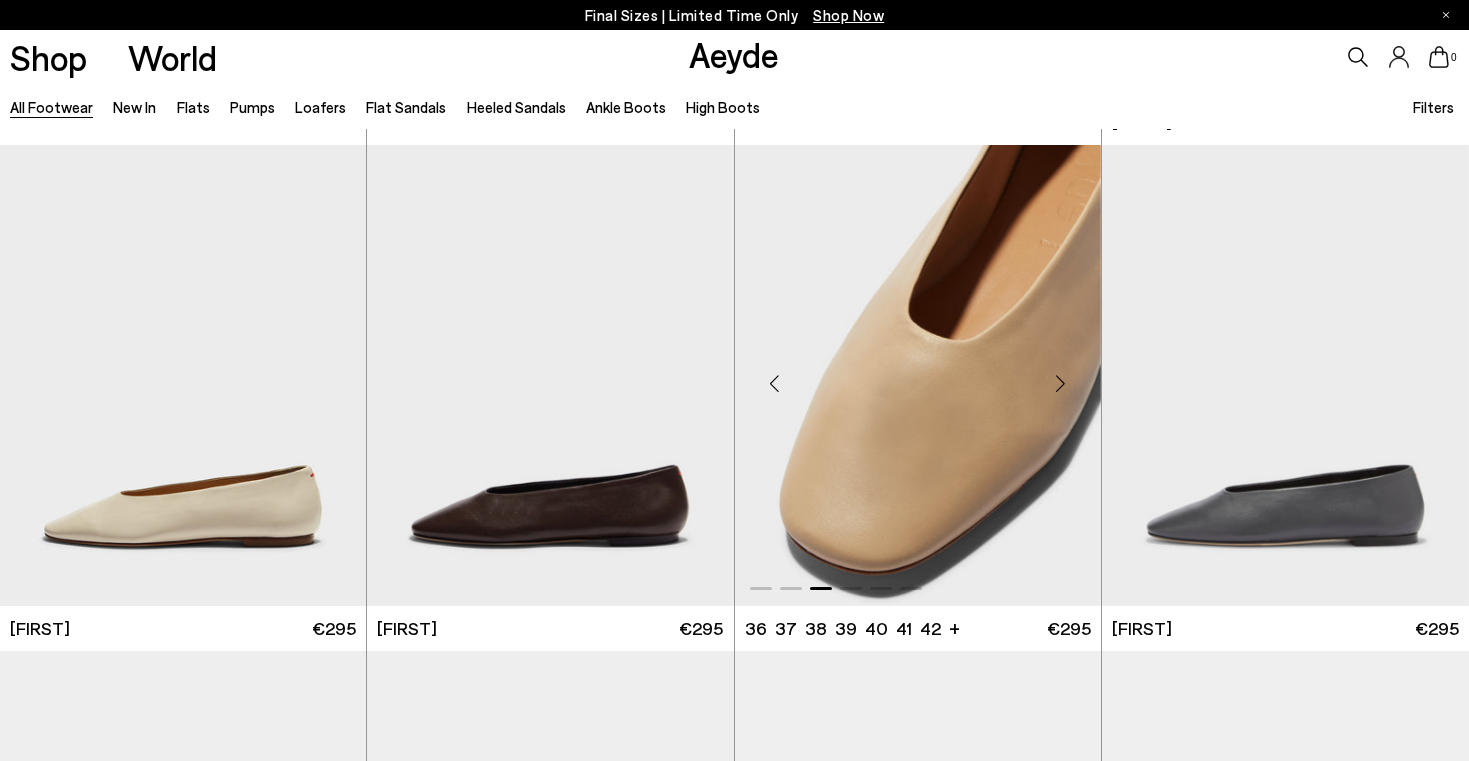 click at bounding box center [1061, 384] 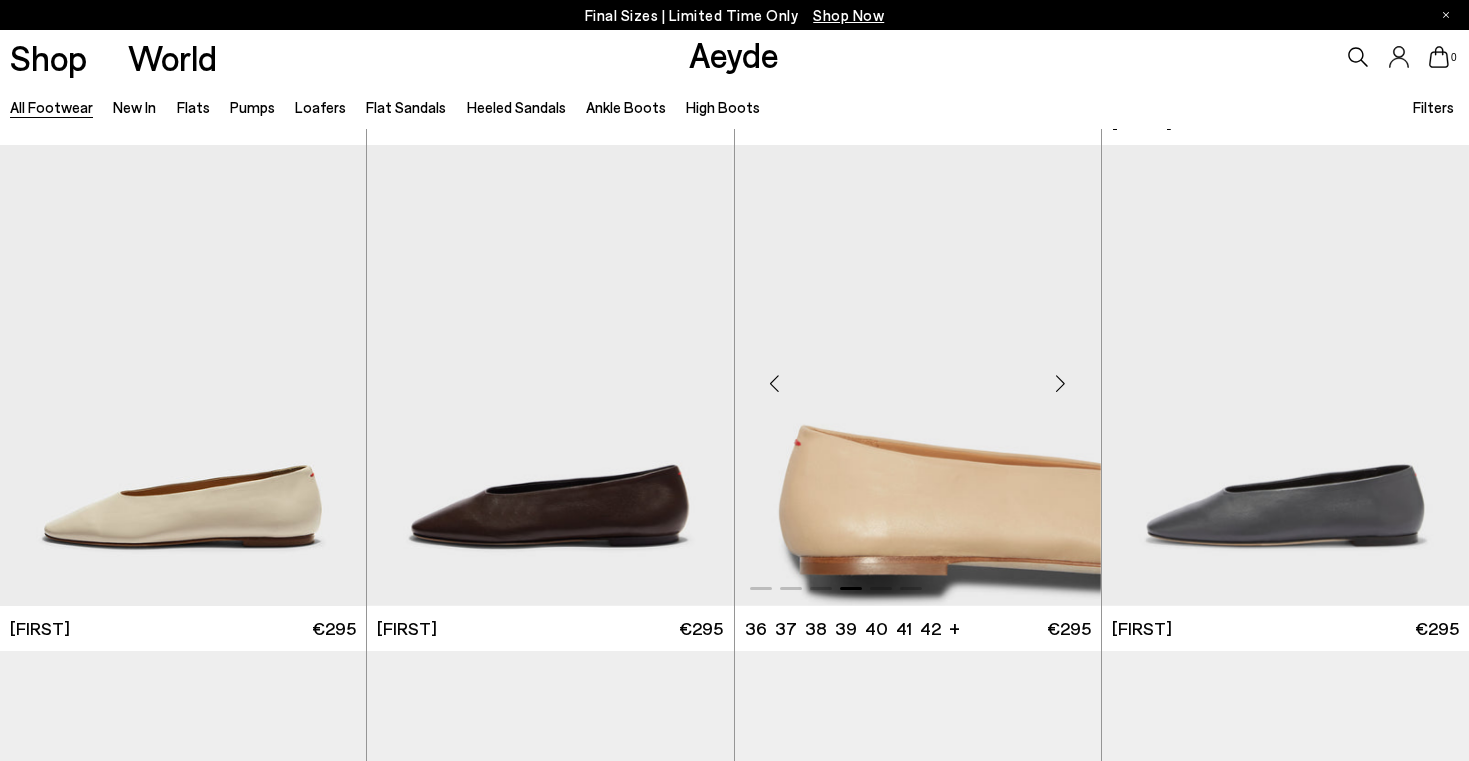 click at bounding box center [1061, 384] 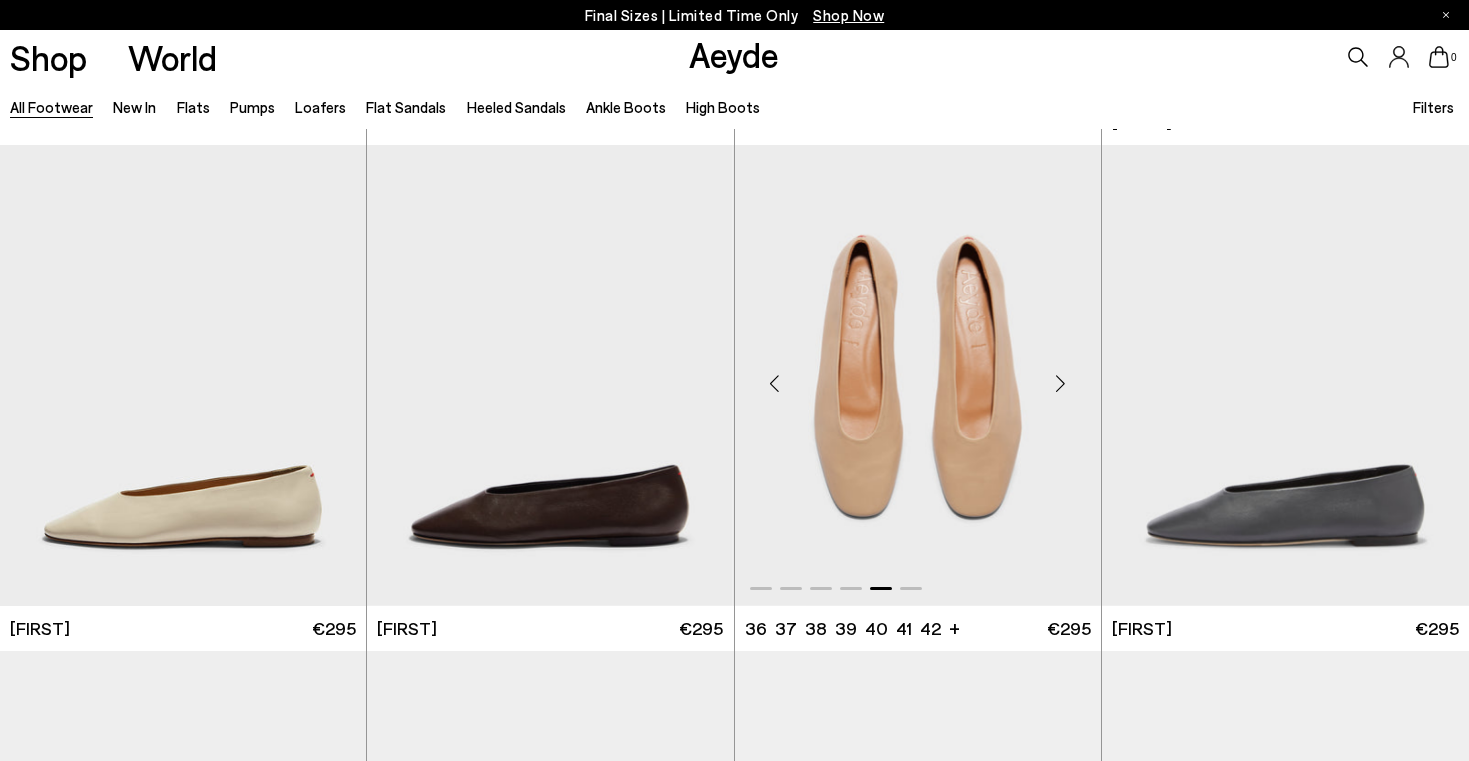 click at bounding box center (1061, 384) 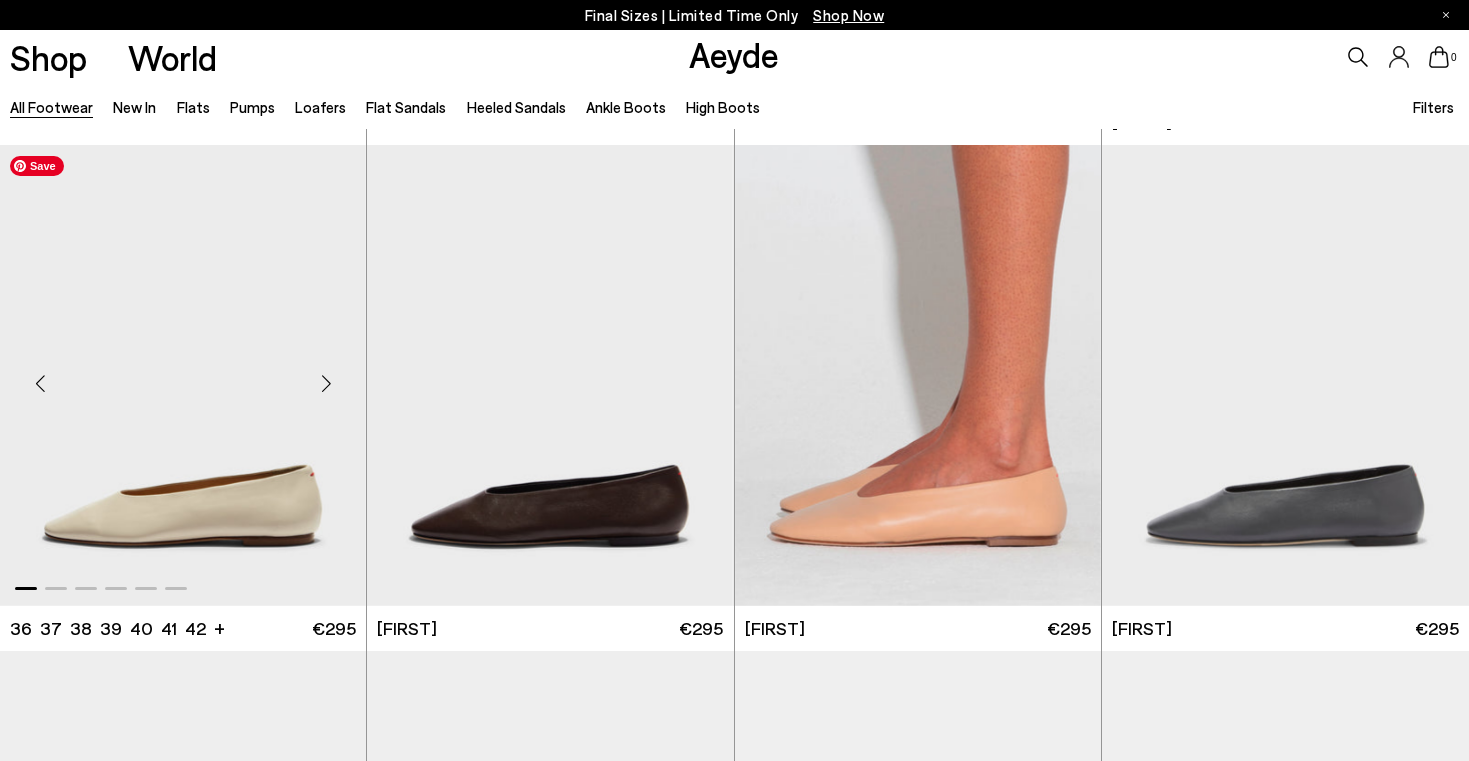 click at bounding box center [326, 384] 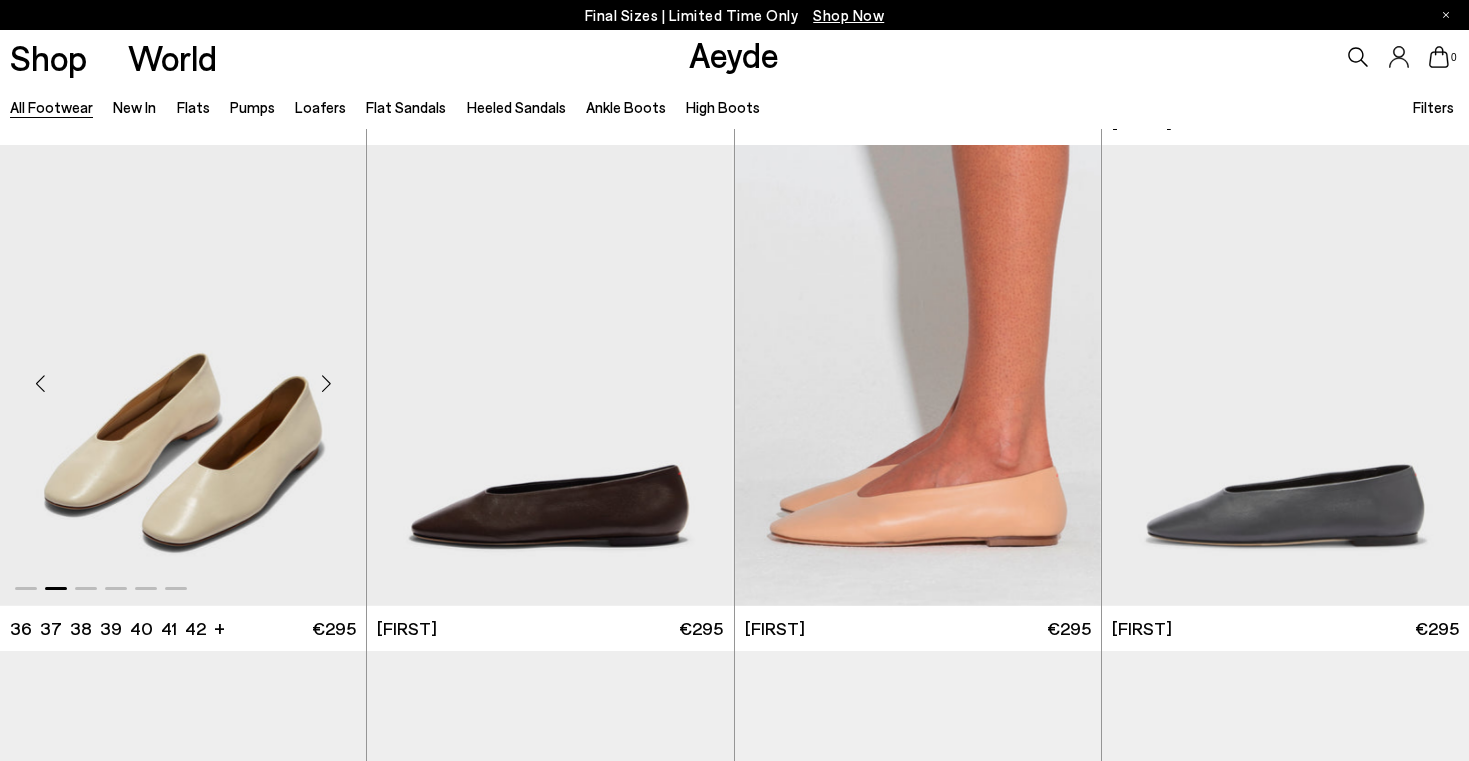 click at bounding box center [326, 384] 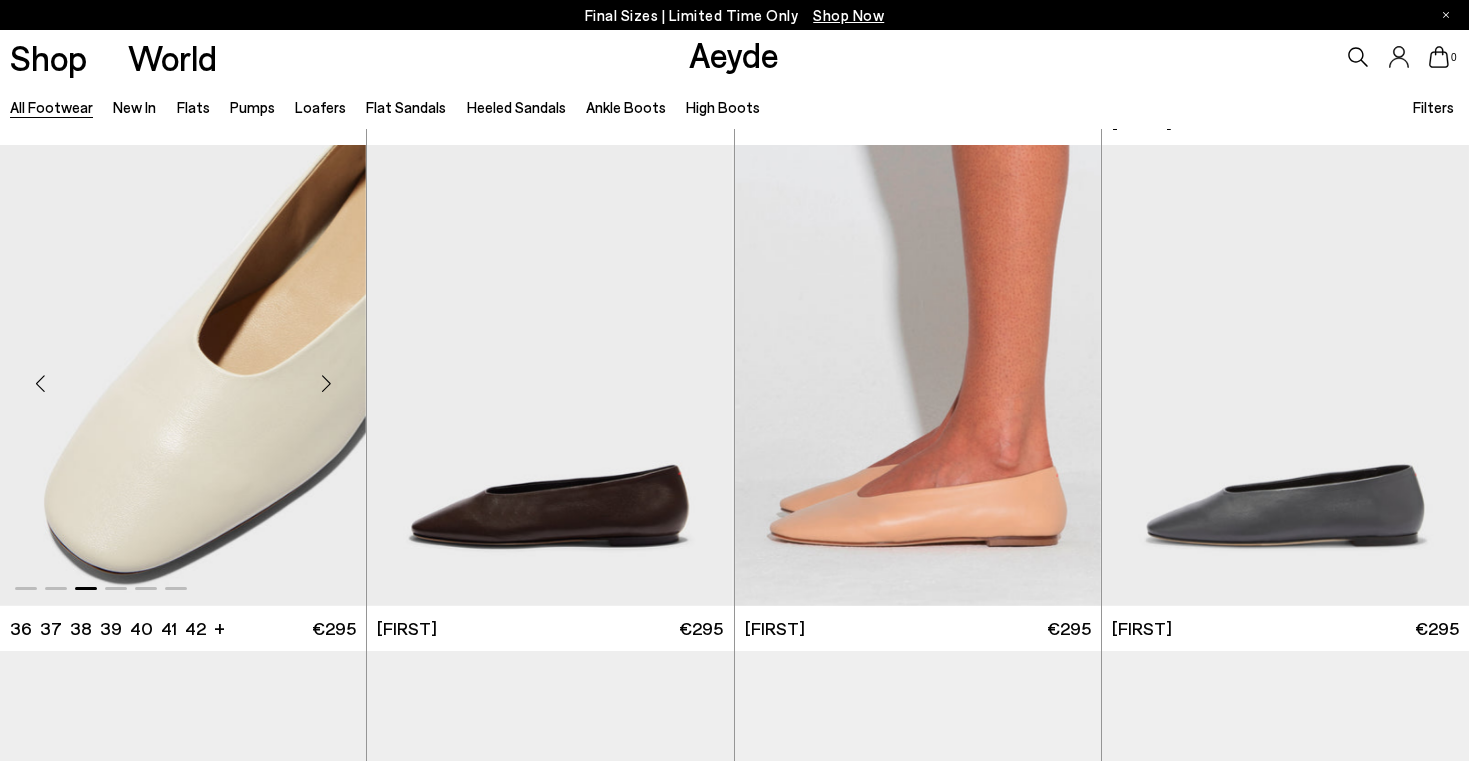 click at bounding box center [326, 384] 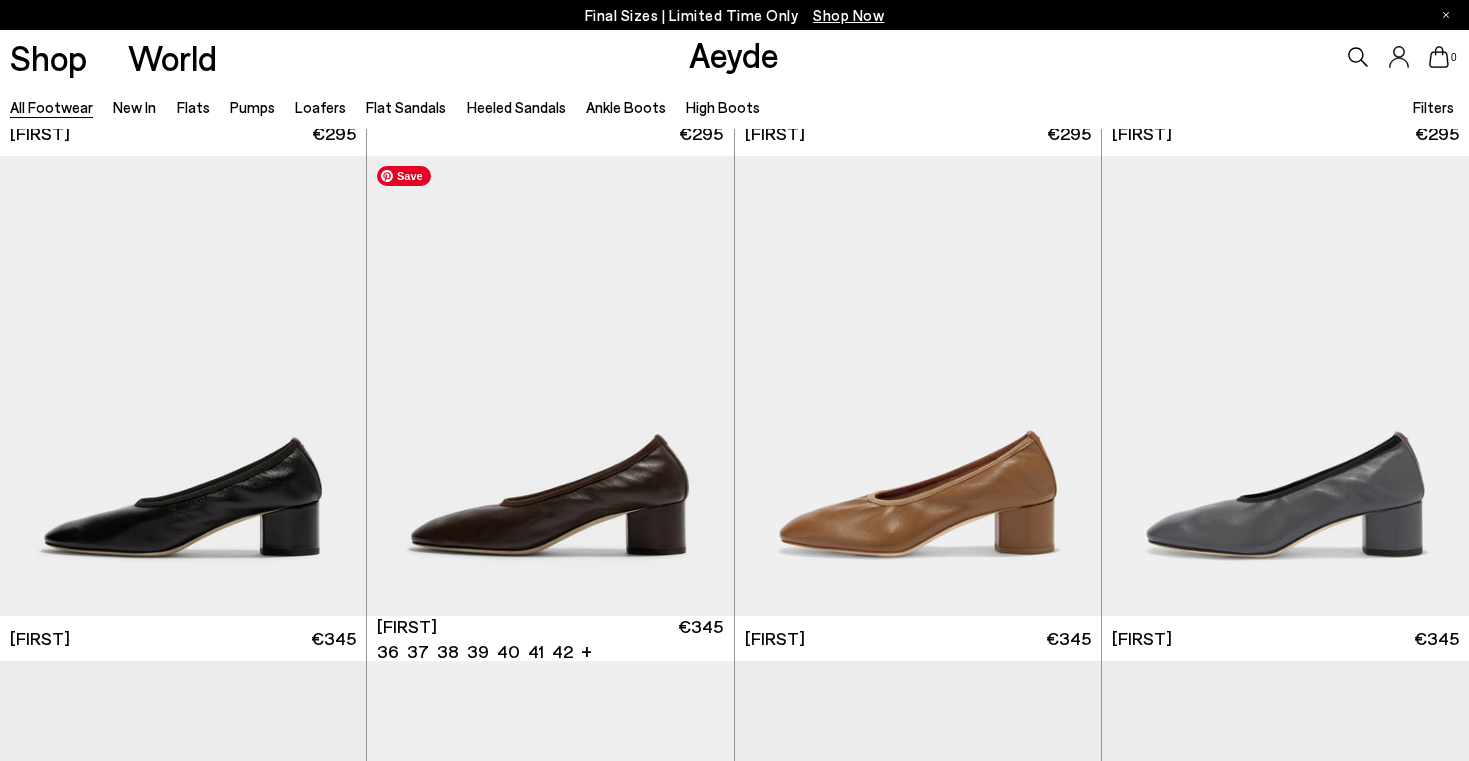 scroll, scrollTop: 16181, scrollLeft: 0, axis: vertical 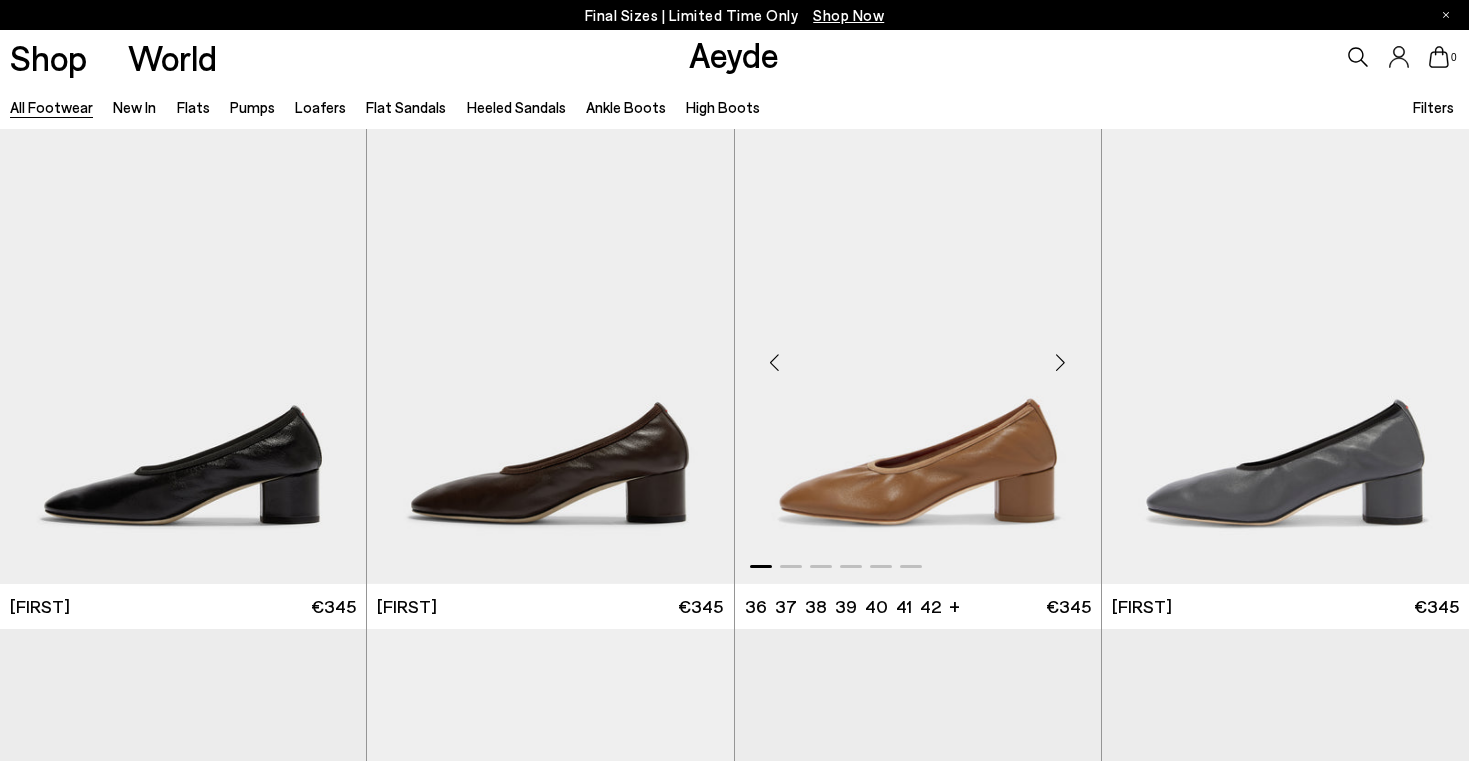 click at bounding box center [1061, 362] 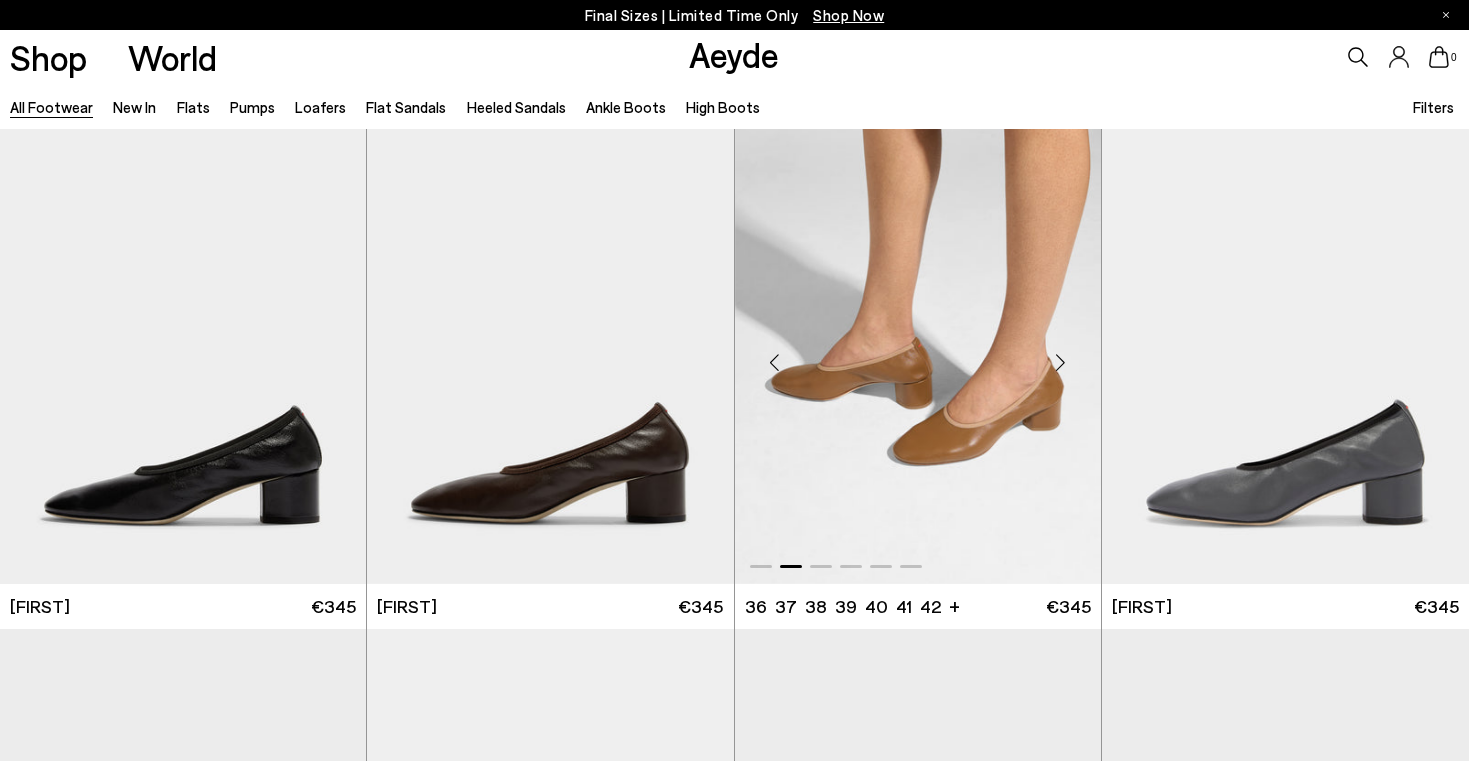 click at bounding box center [1061, 362] 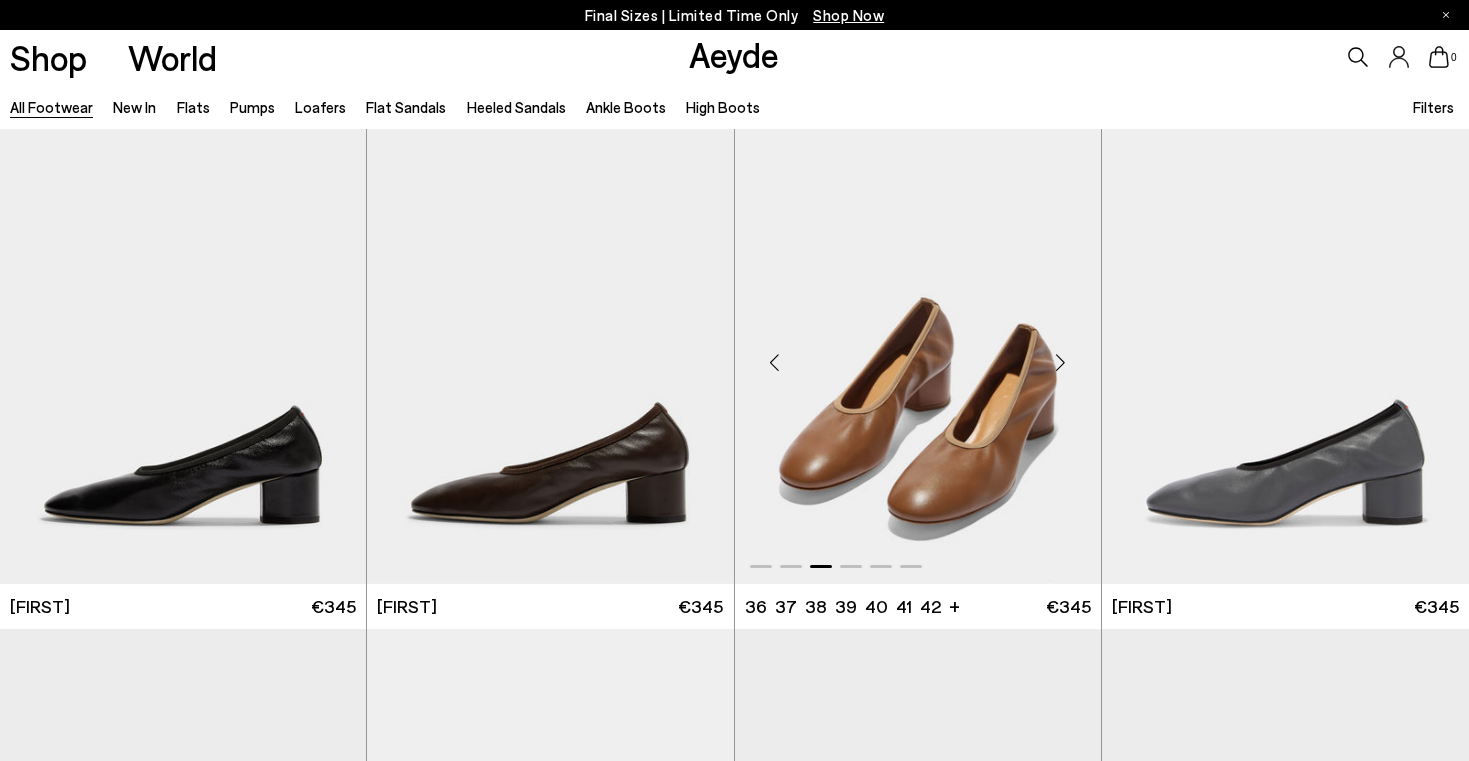 click at bounding box center (1061, 362) 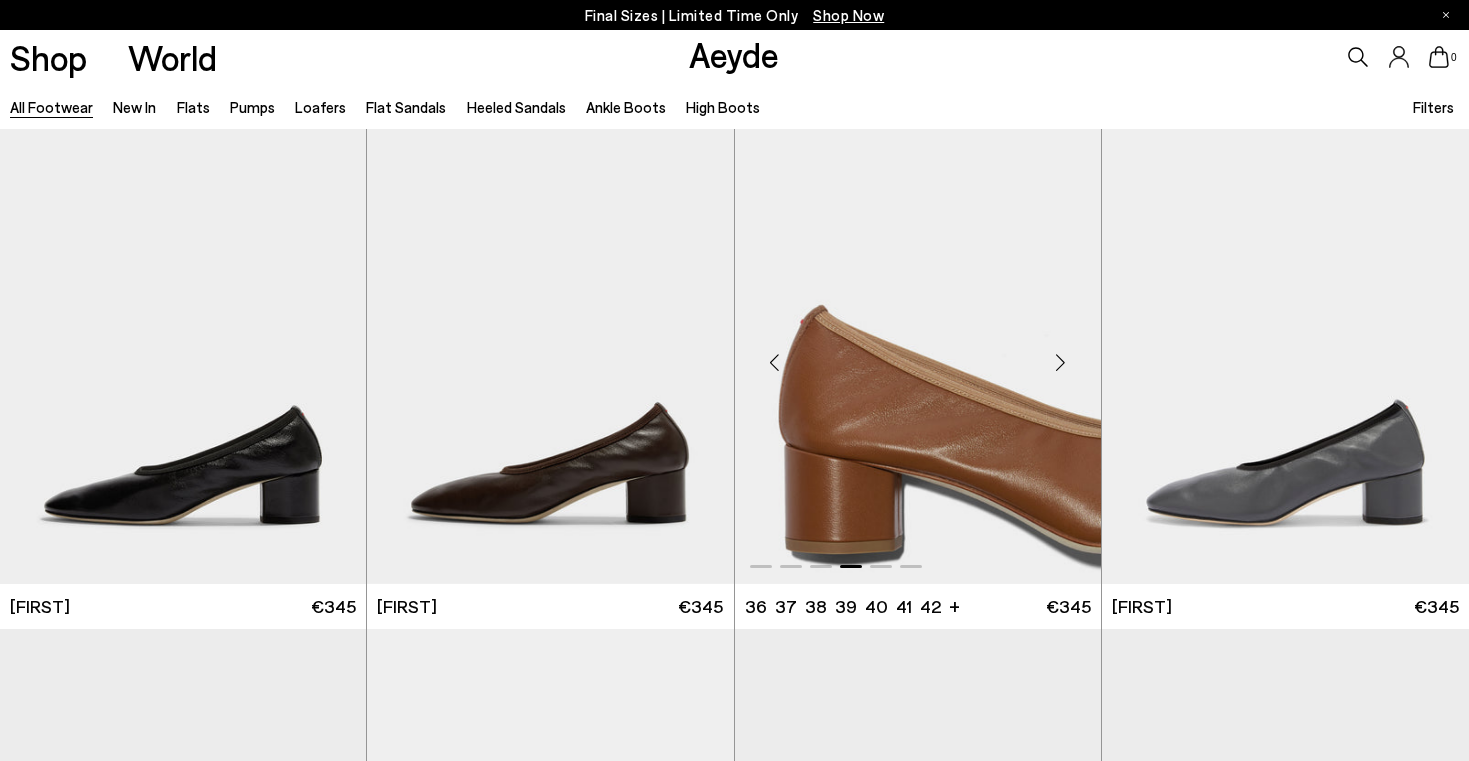click at bounding box center (1061, 362) 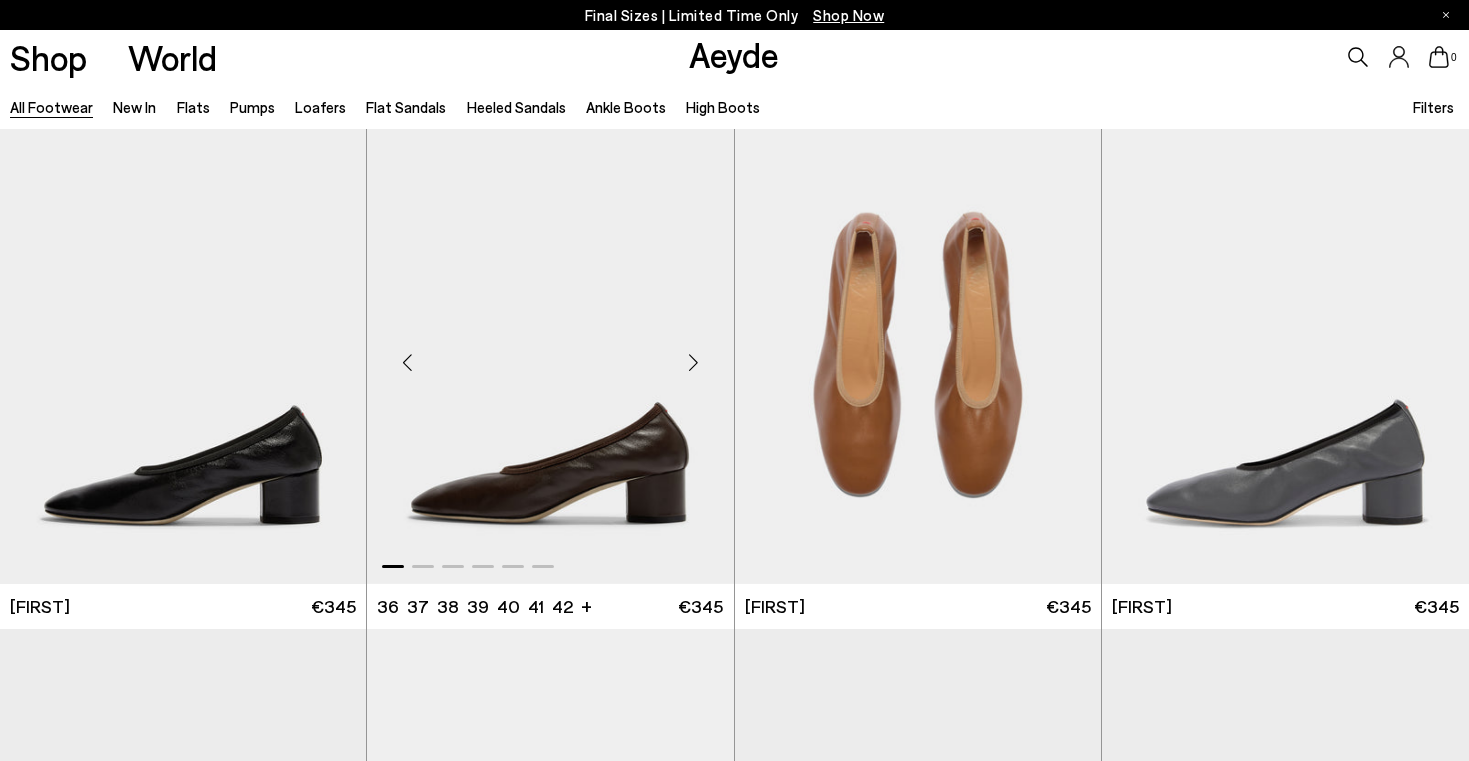 click at bounding box center (694, 362) 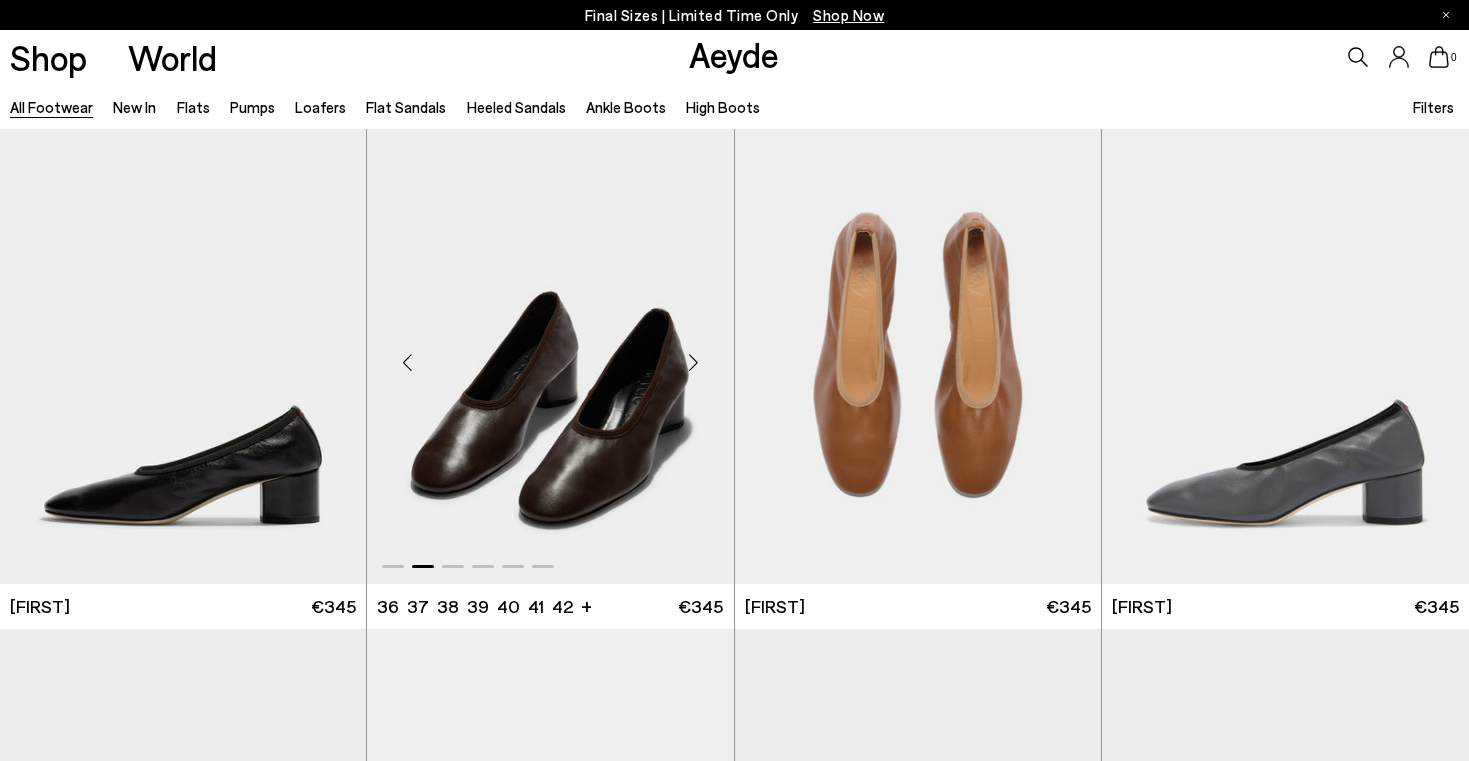 click at bounding box center [694, 362] 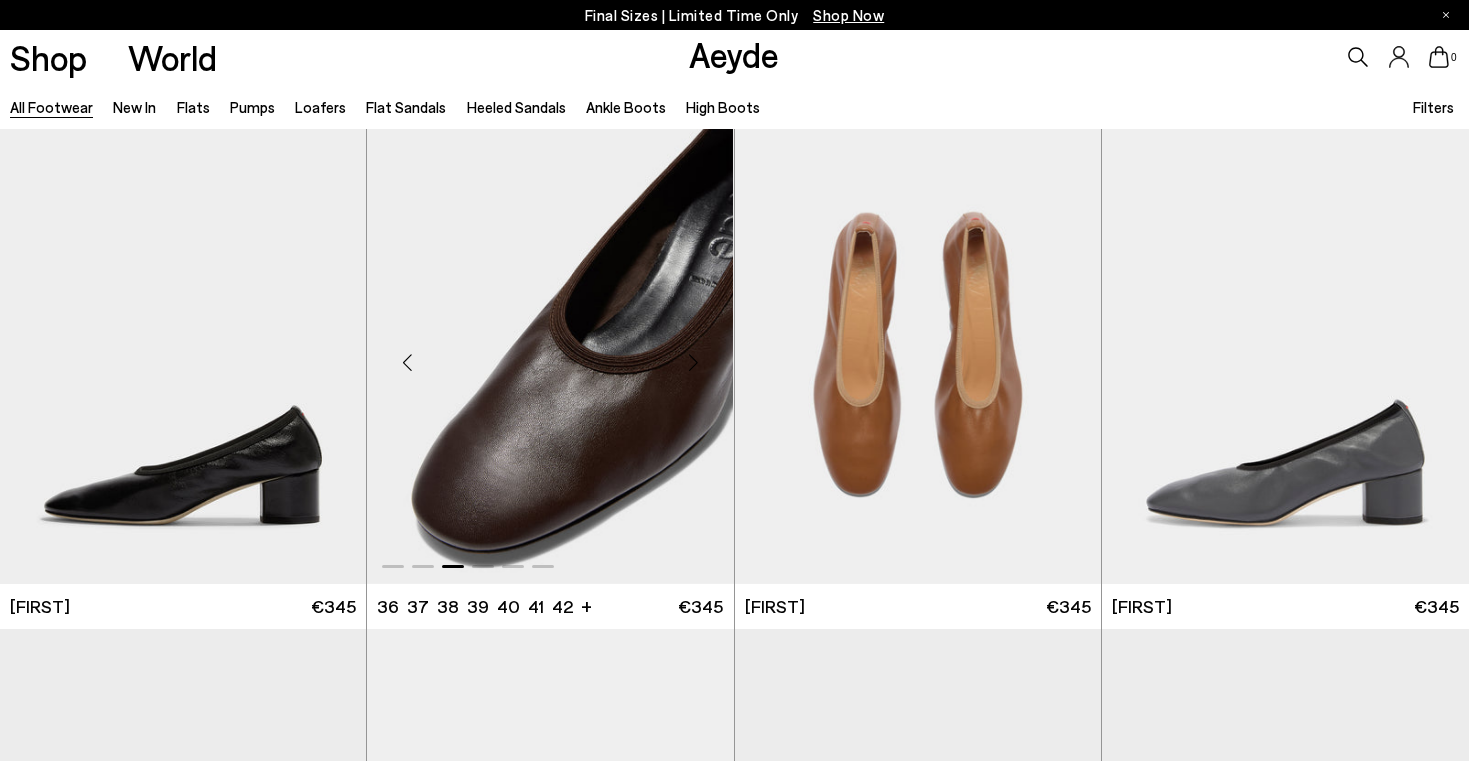 click at bounding box center [694, 362] 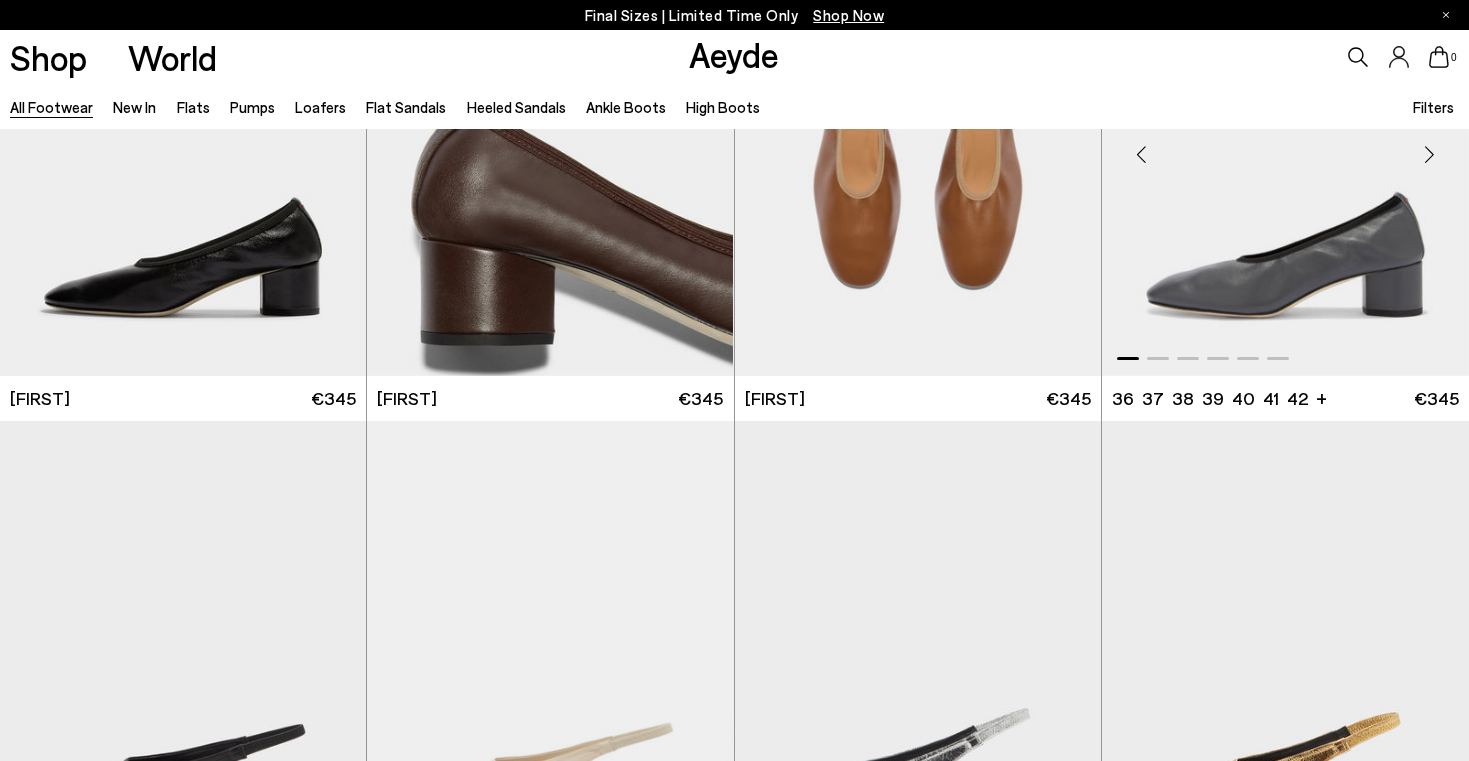 scroll, scrollTop: 16087, scrollLeft: 0, axis: vertical 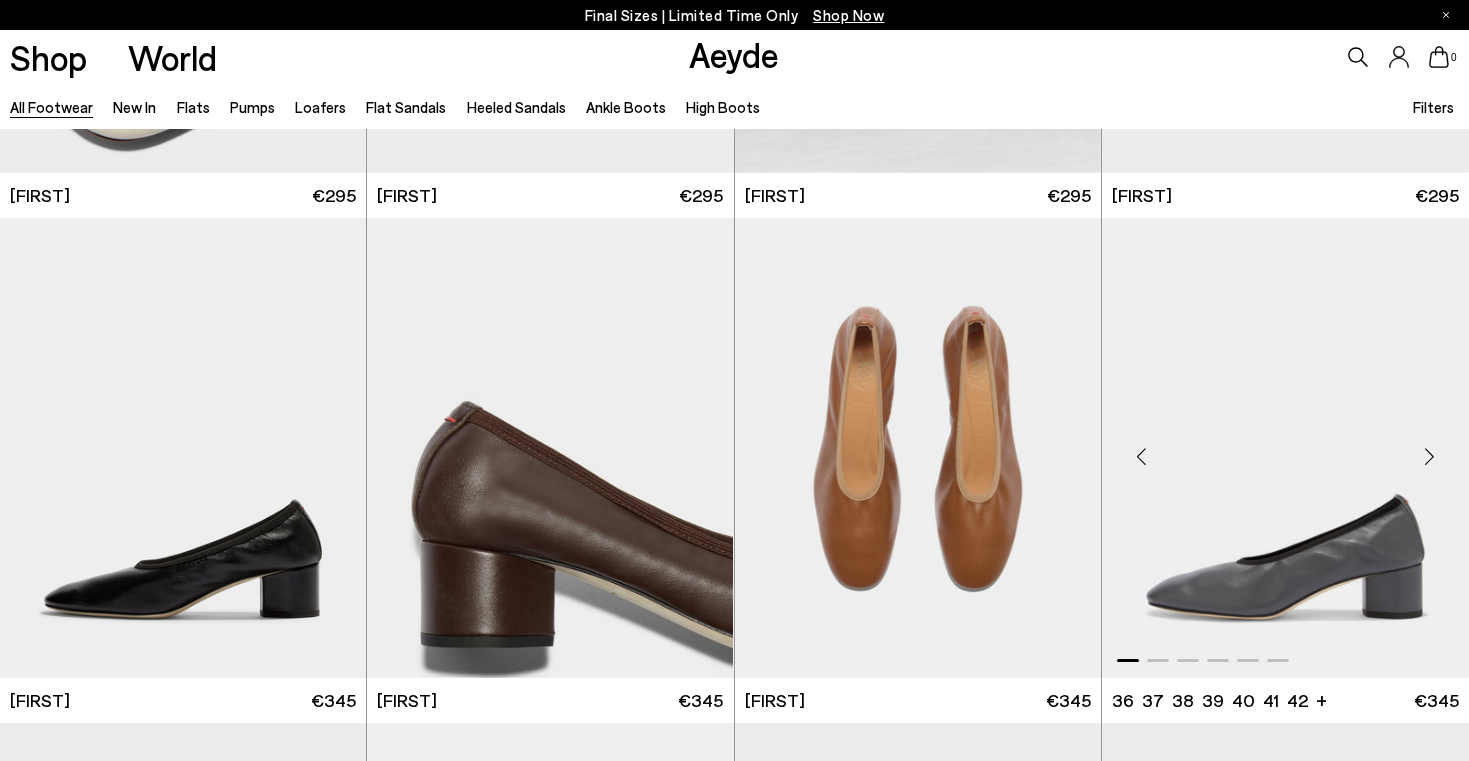 click at bounding box center (1429, 456) 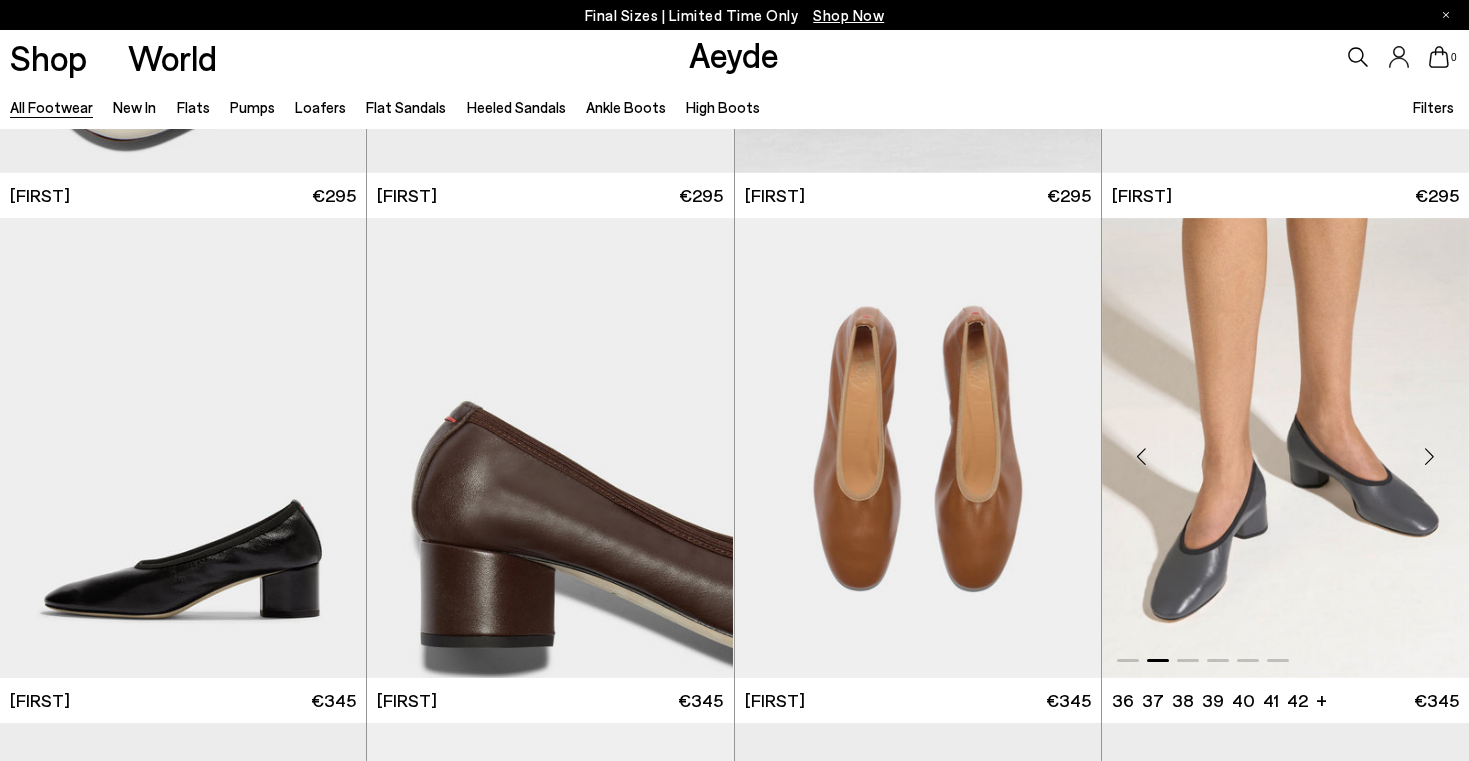 click at bounding box center [1429, 456] 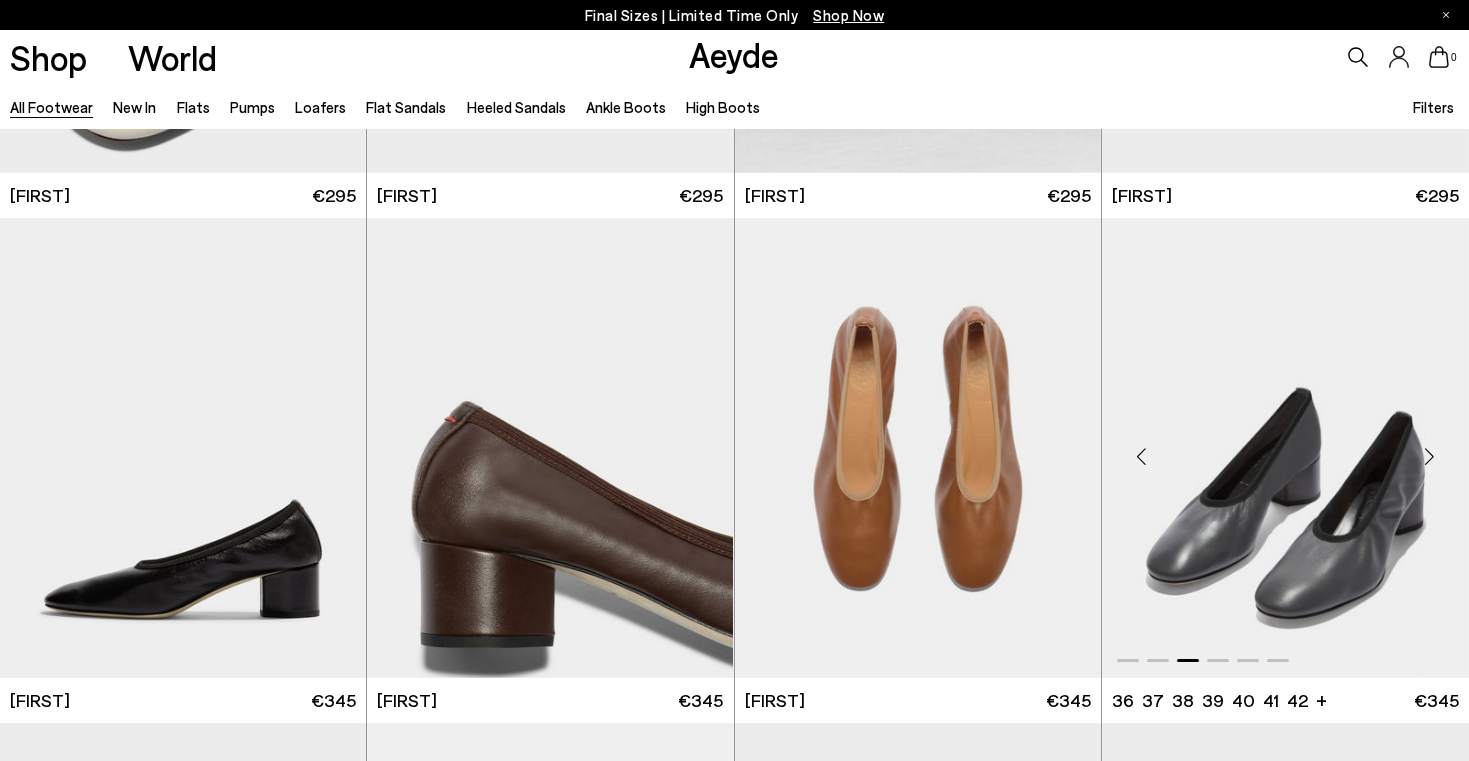 click at bounding box center [1429, 456] 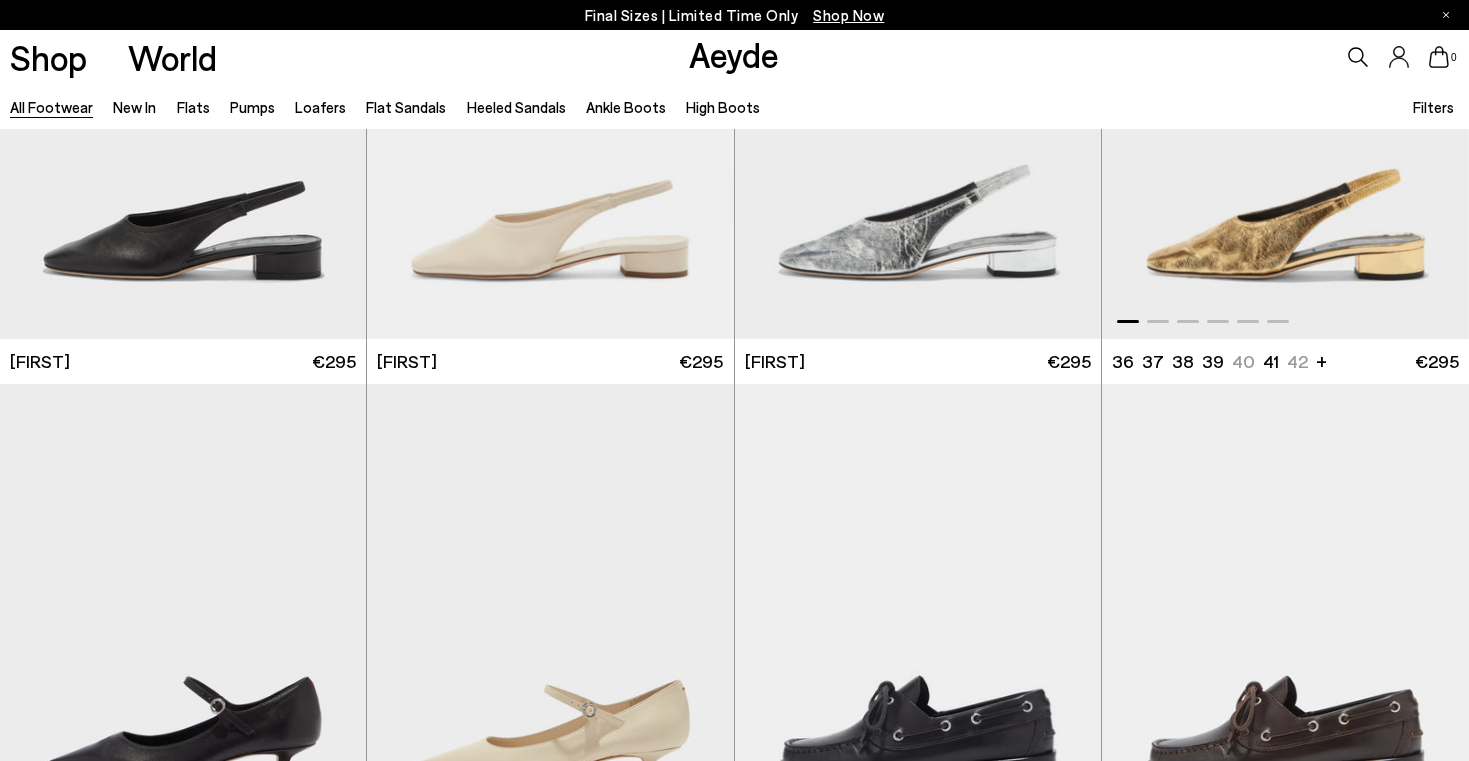scroll, scrollTop: 16694, scrollLeft: 0, axis: vertical 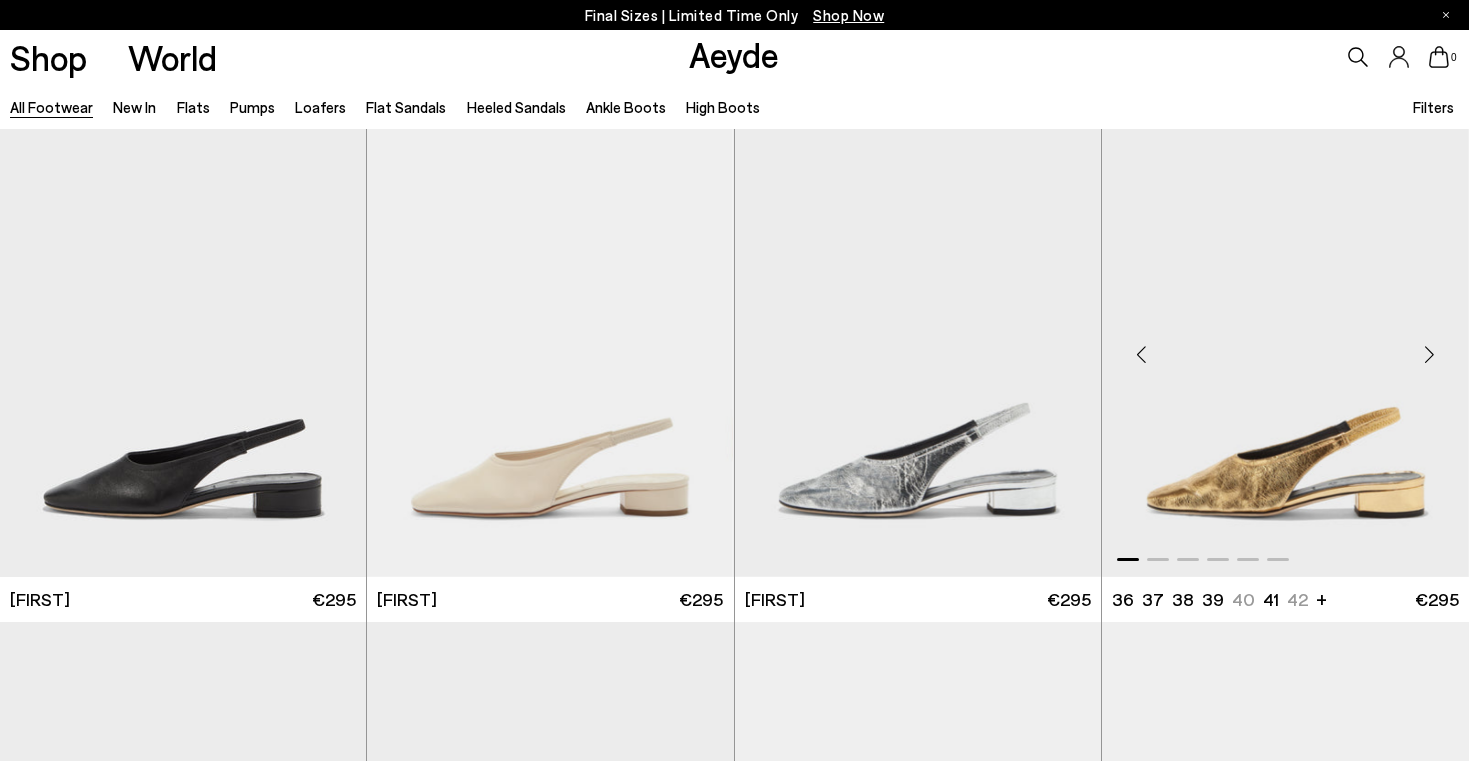 click at bounding box center [1429, 355] 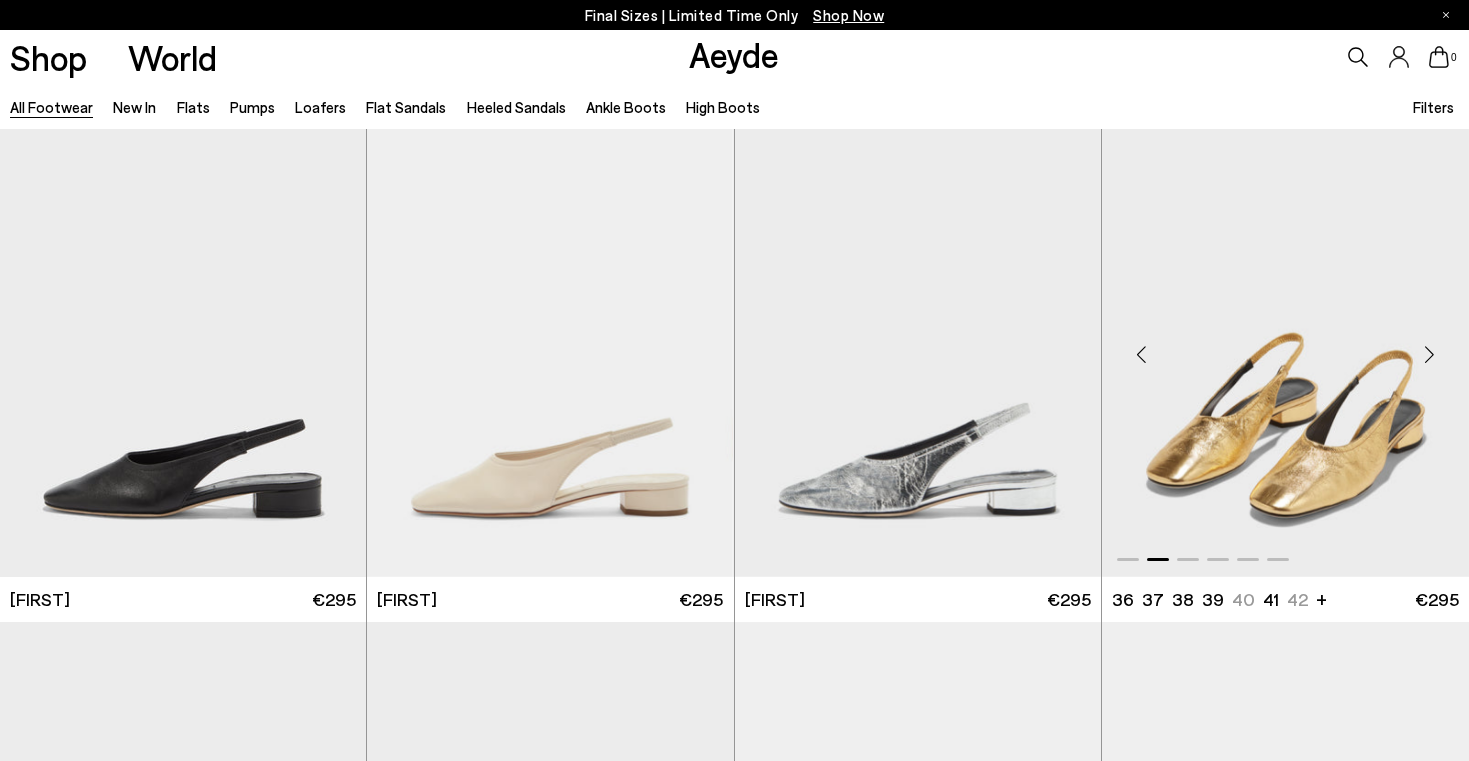 click at bounding box center (1429, 355) 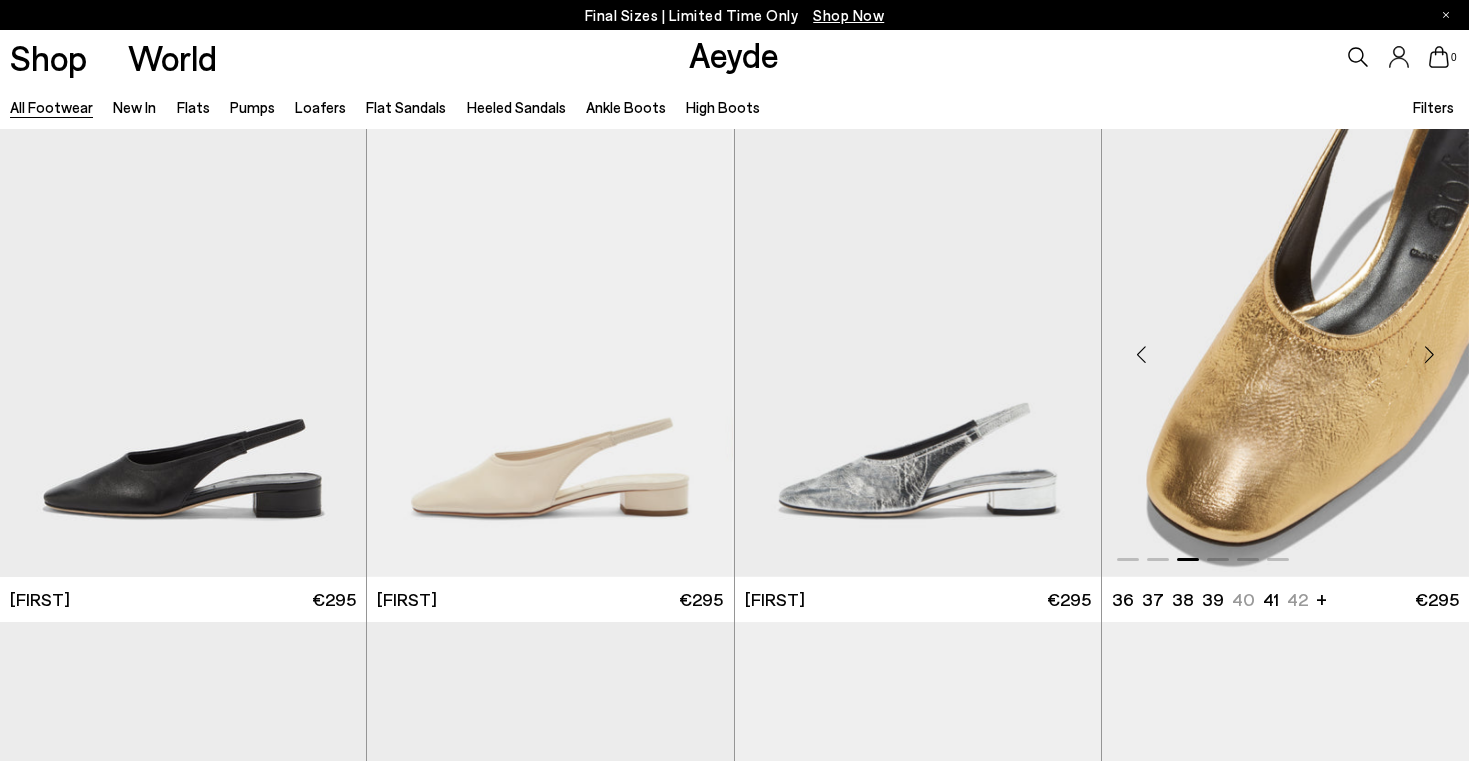 click at bounding box center (1429, 355) 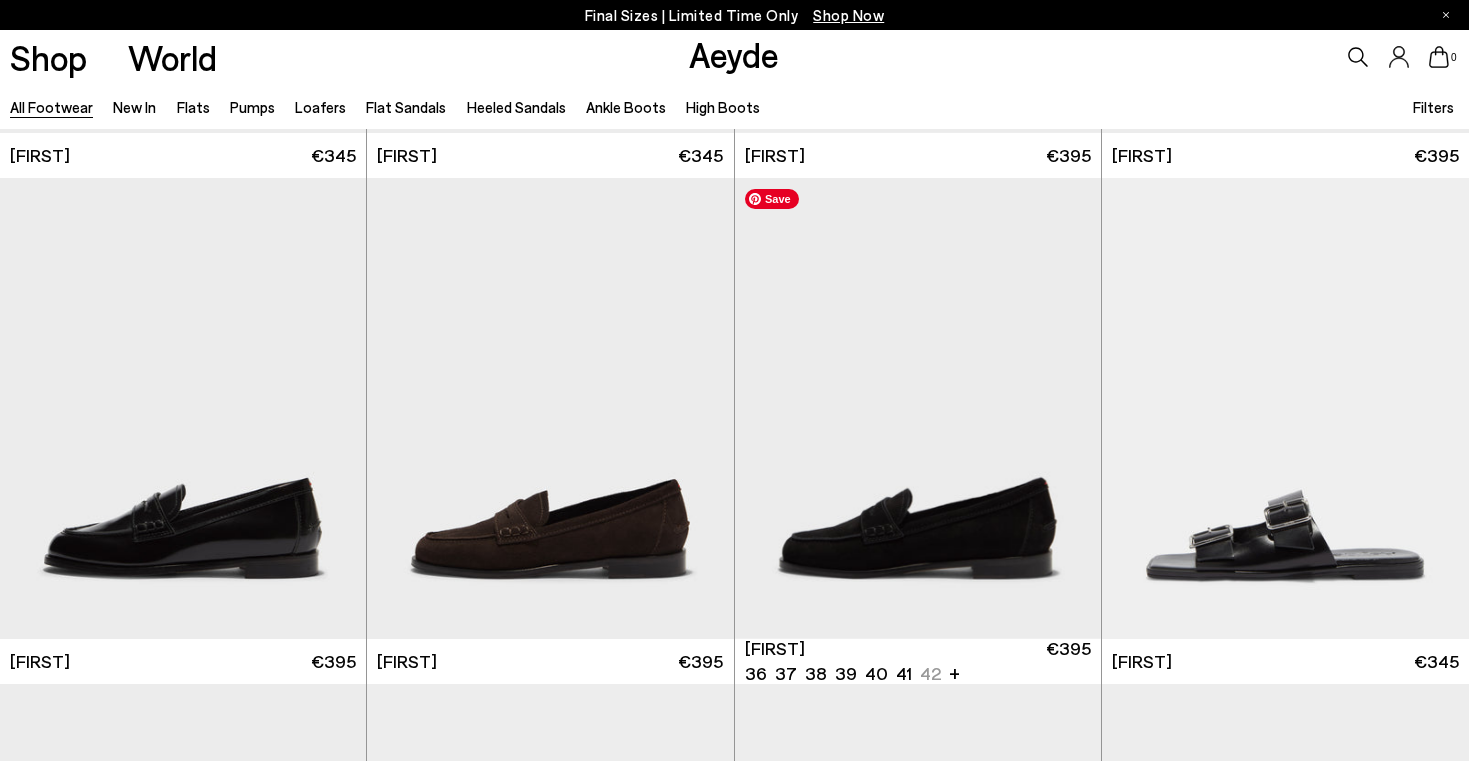 scroll, scrollTop: 18826, scrollLeft: 0, axis: vertical 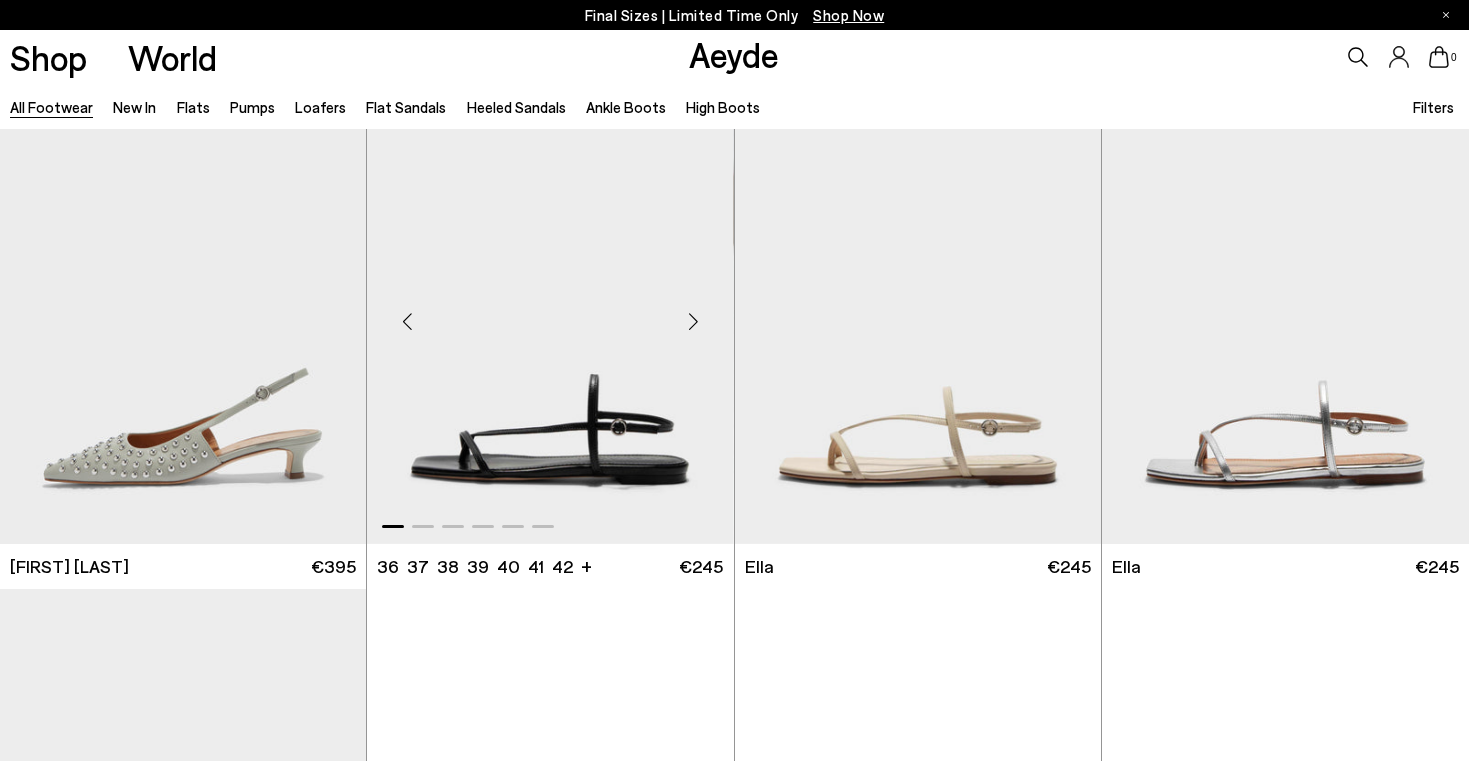 click at bounding box center [694, 322] 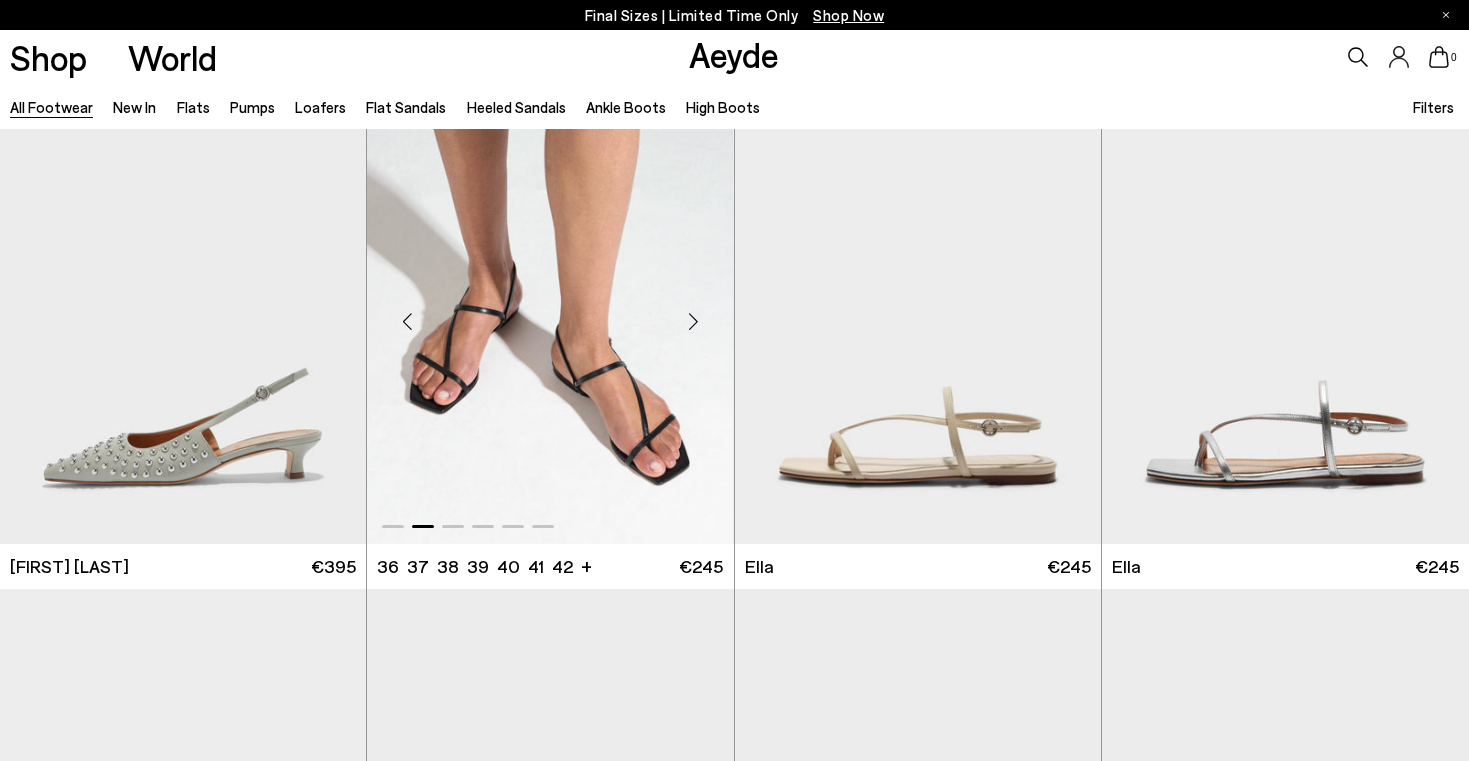 click at bounding box center [694, 322] 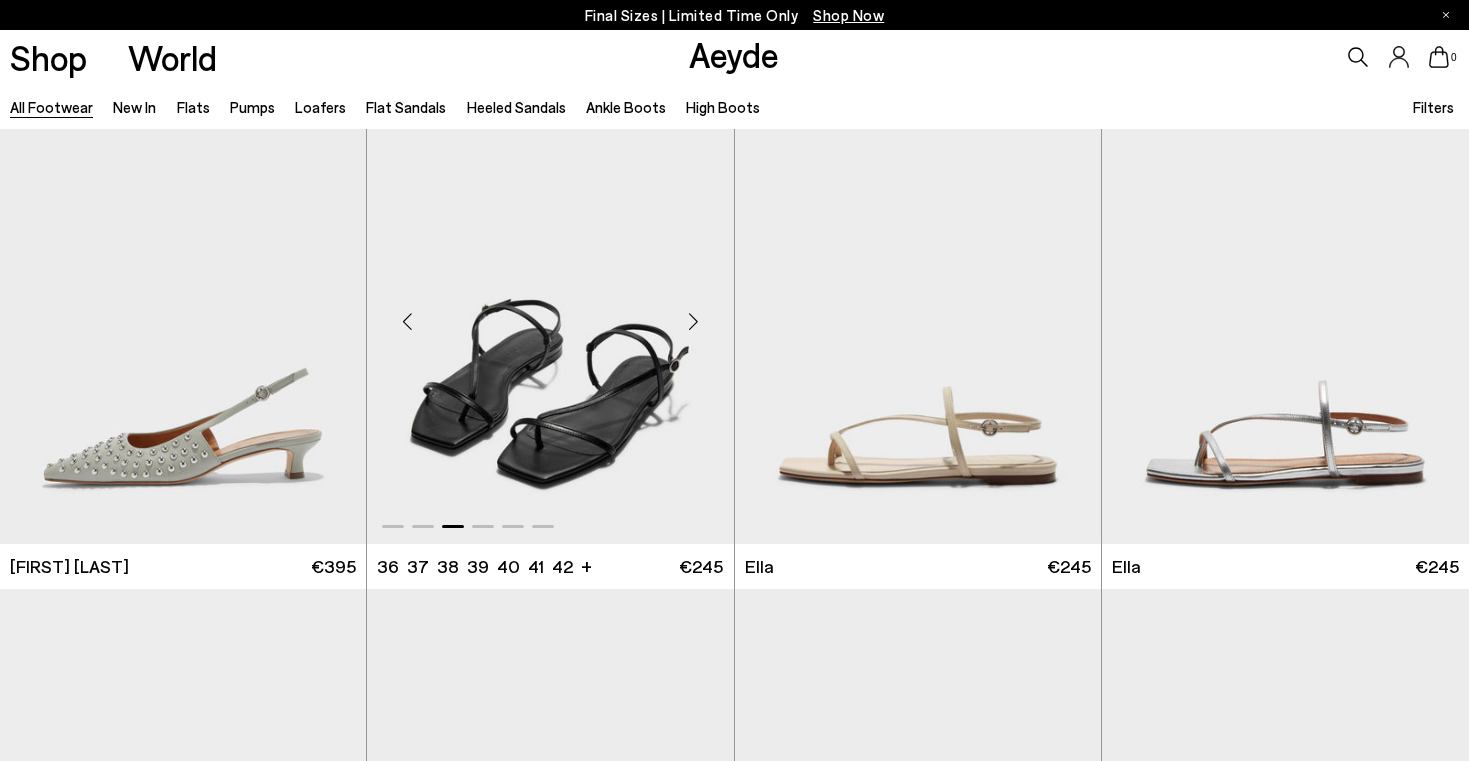 click at bounding box center [694, 322] 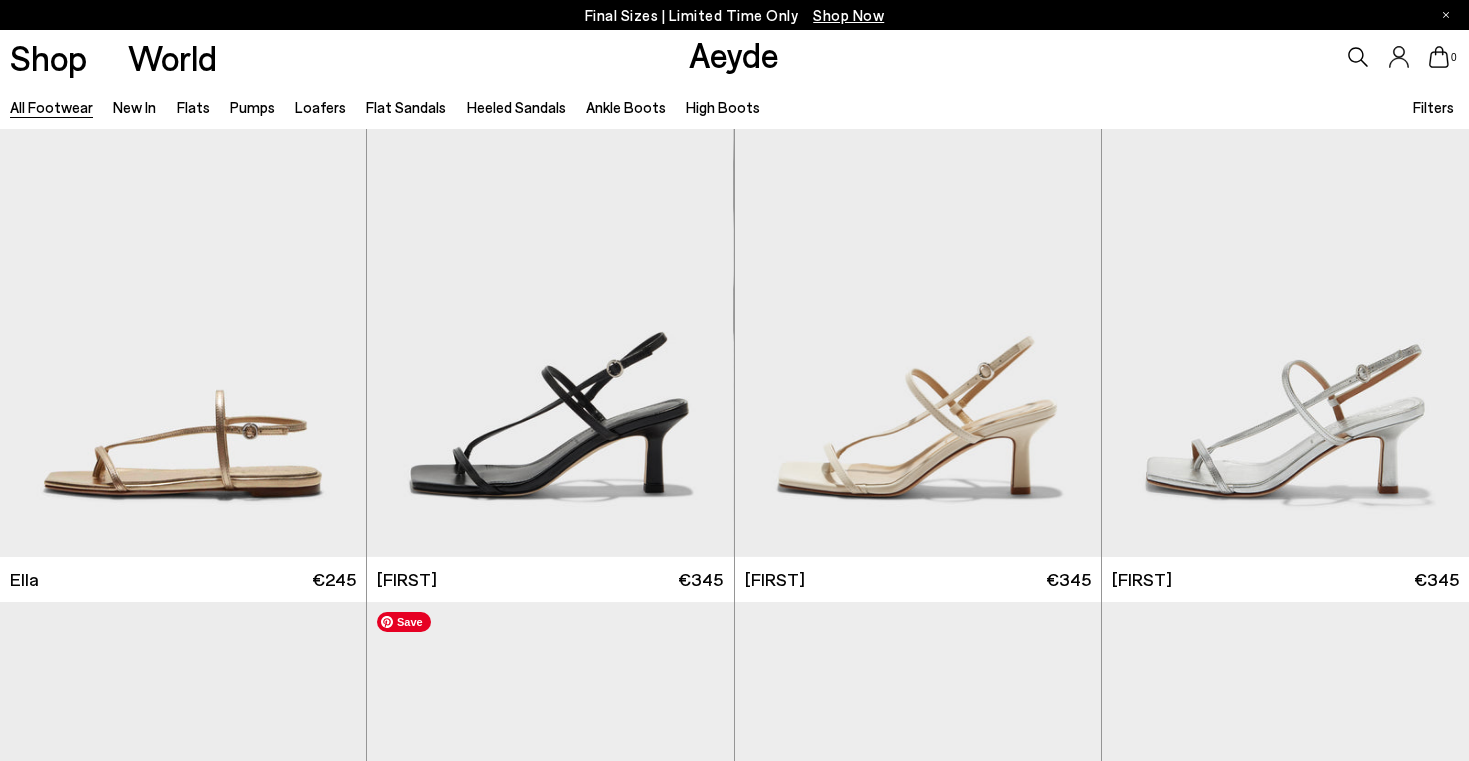 scroll, scrollTop: 24259, scrollLeft: 0, axis: vertical 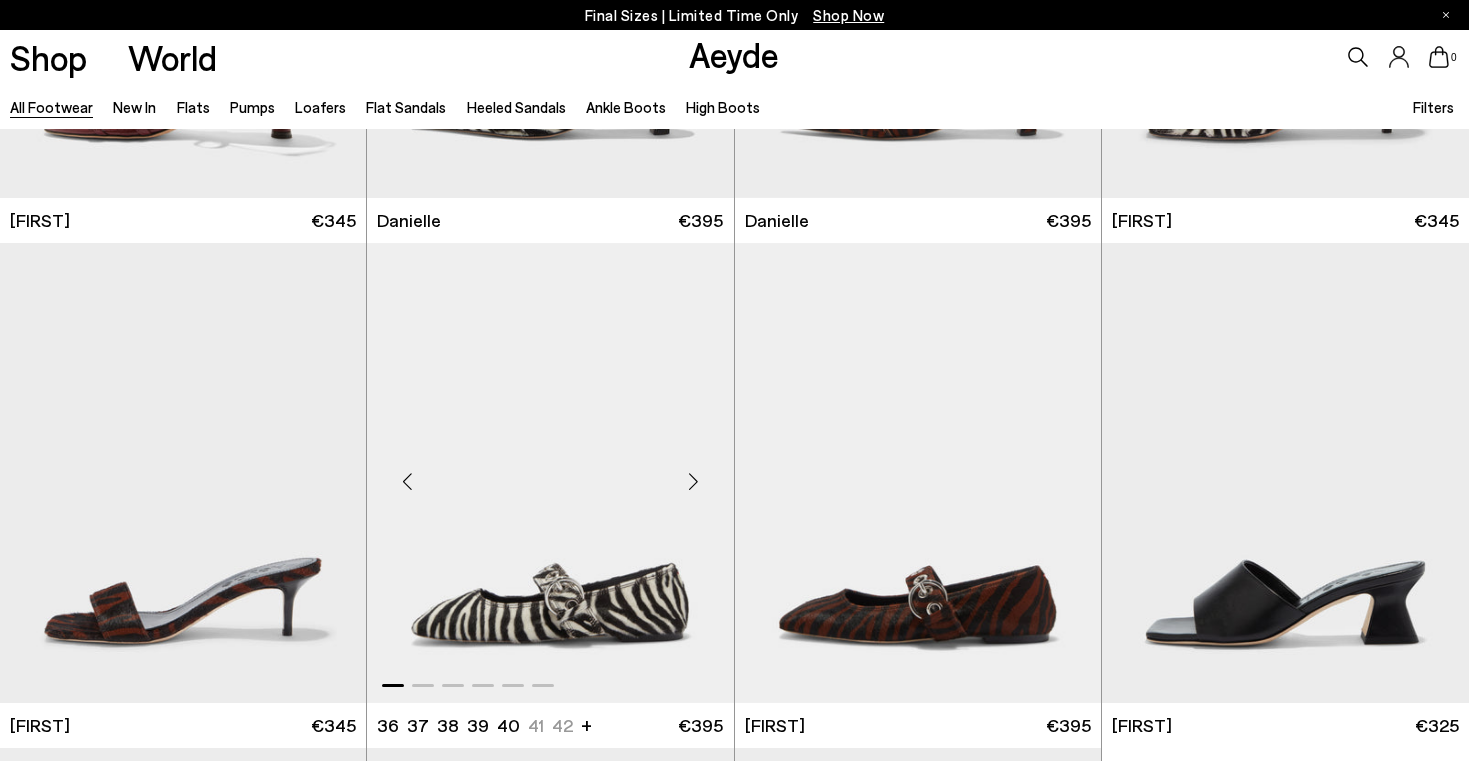 click at bounding box center [694, 481] 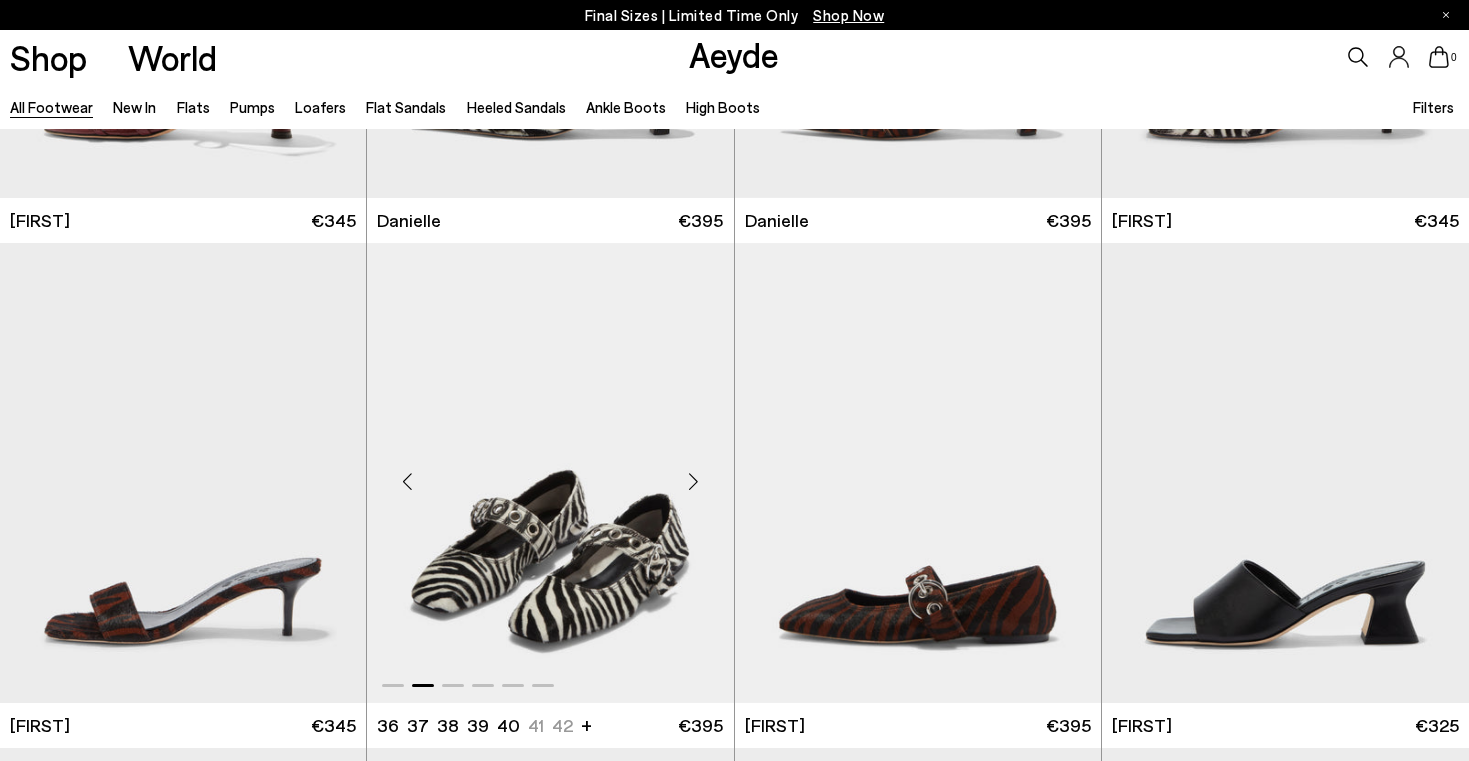 click at bounding box center [694, 481] 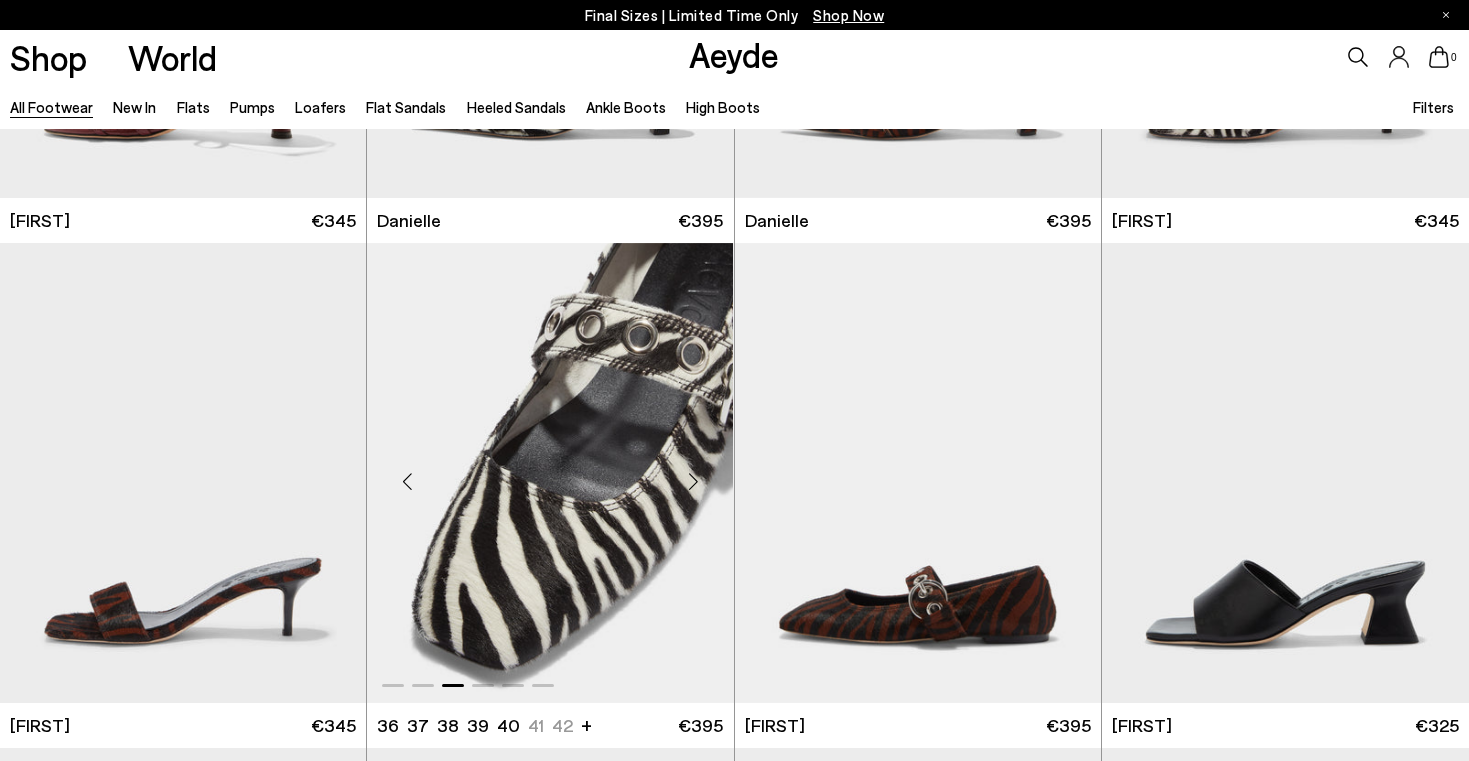 click at bounding box center (694, 481) 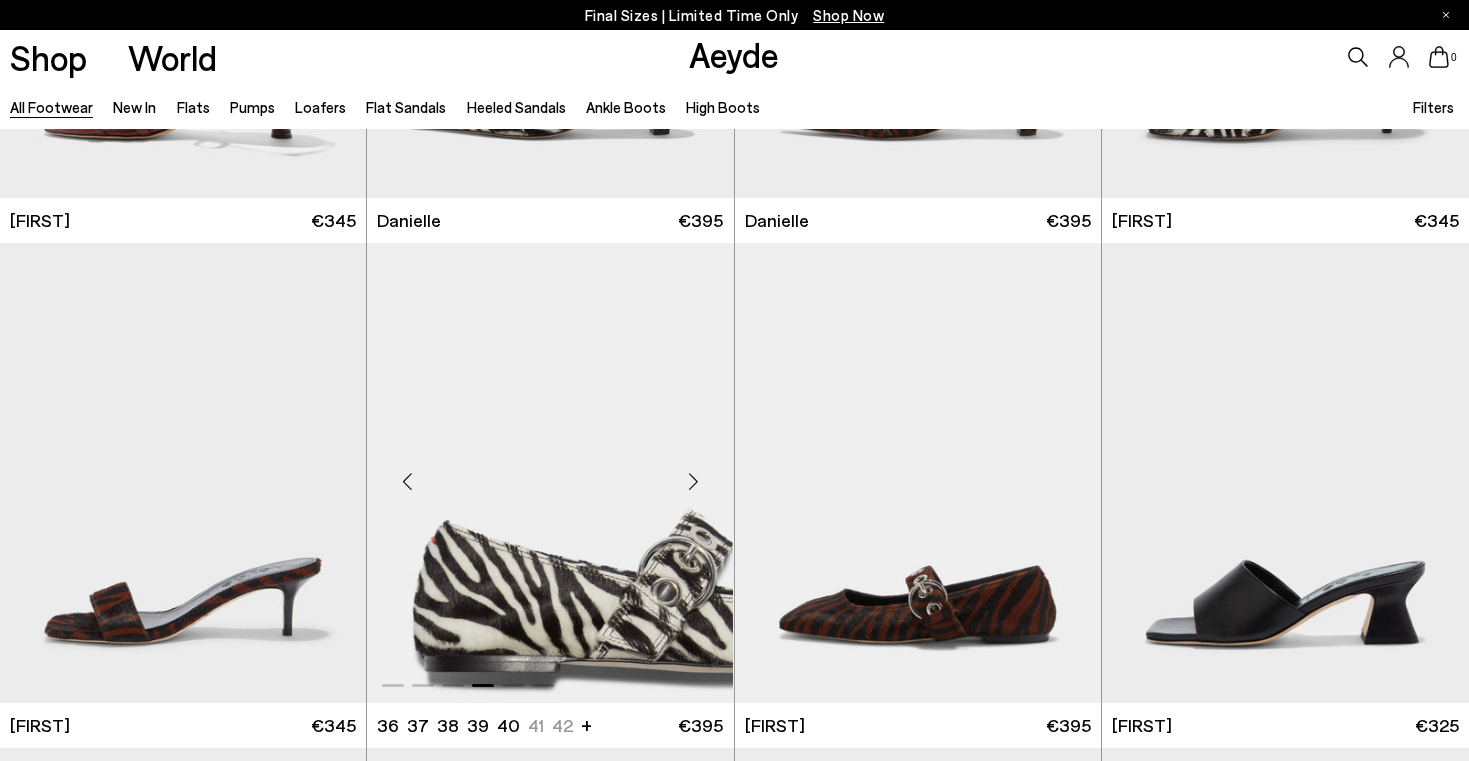 click at bounding box center (694, 481) 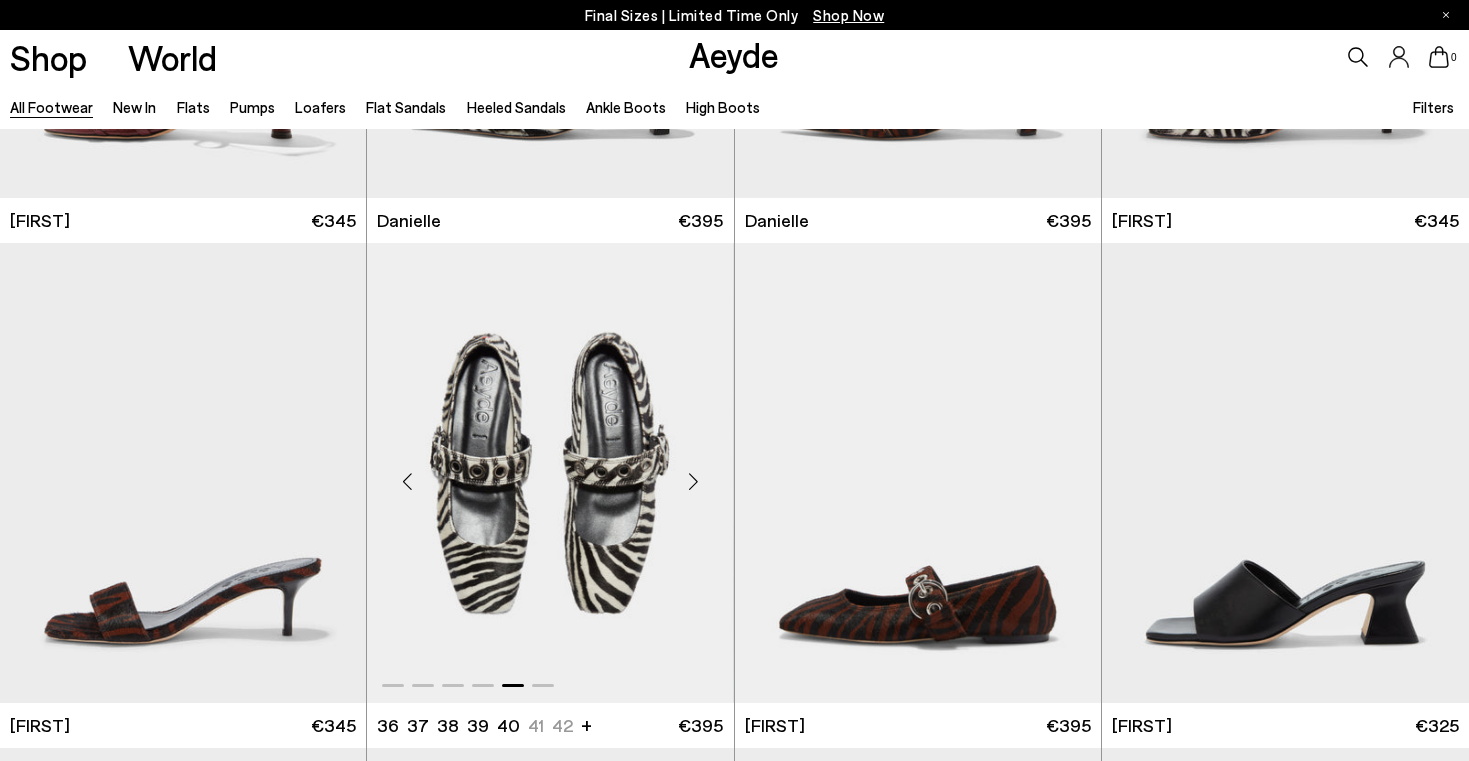 click at bounding box center [694, 481] 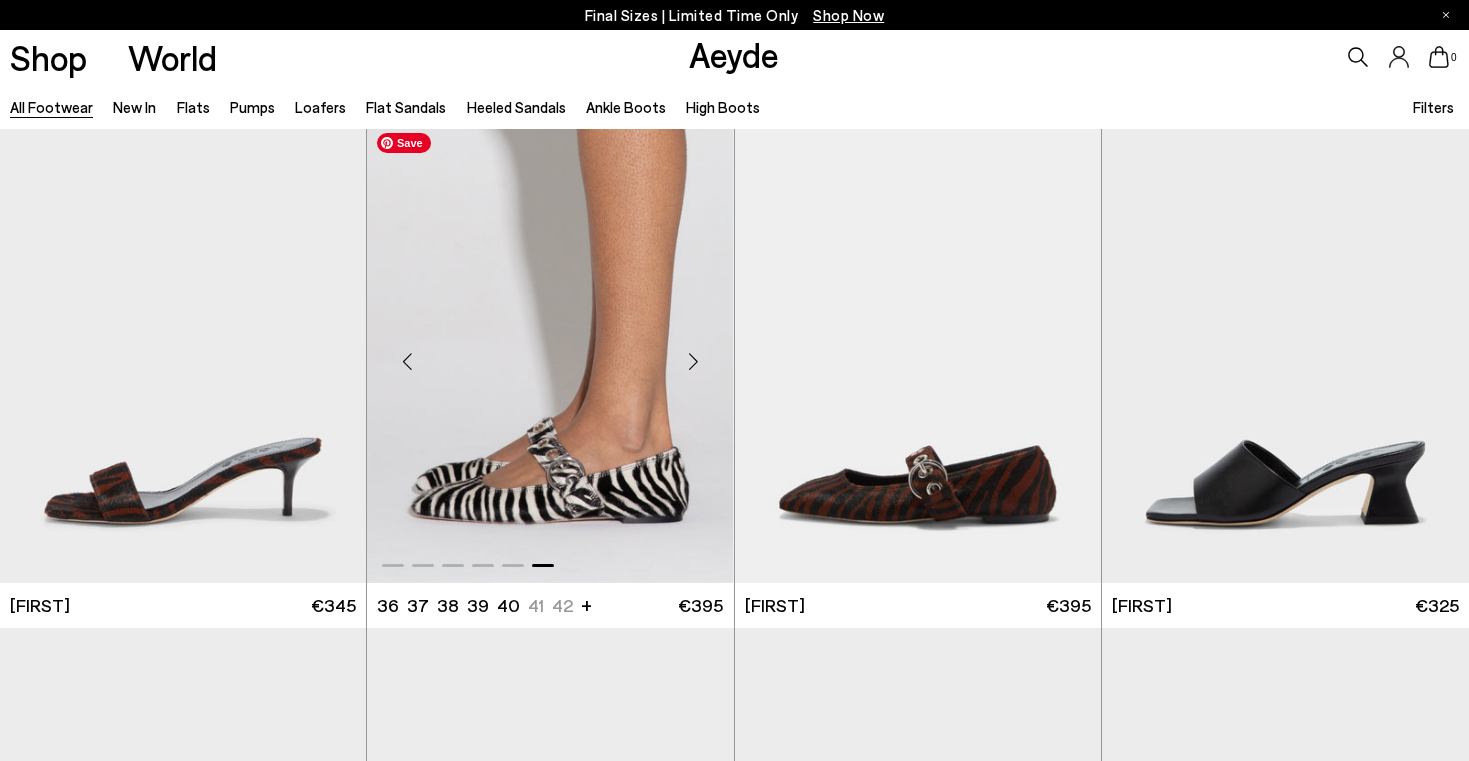 scroll, scrollTop: 27938, scrollLeft: 0, axis: vertical 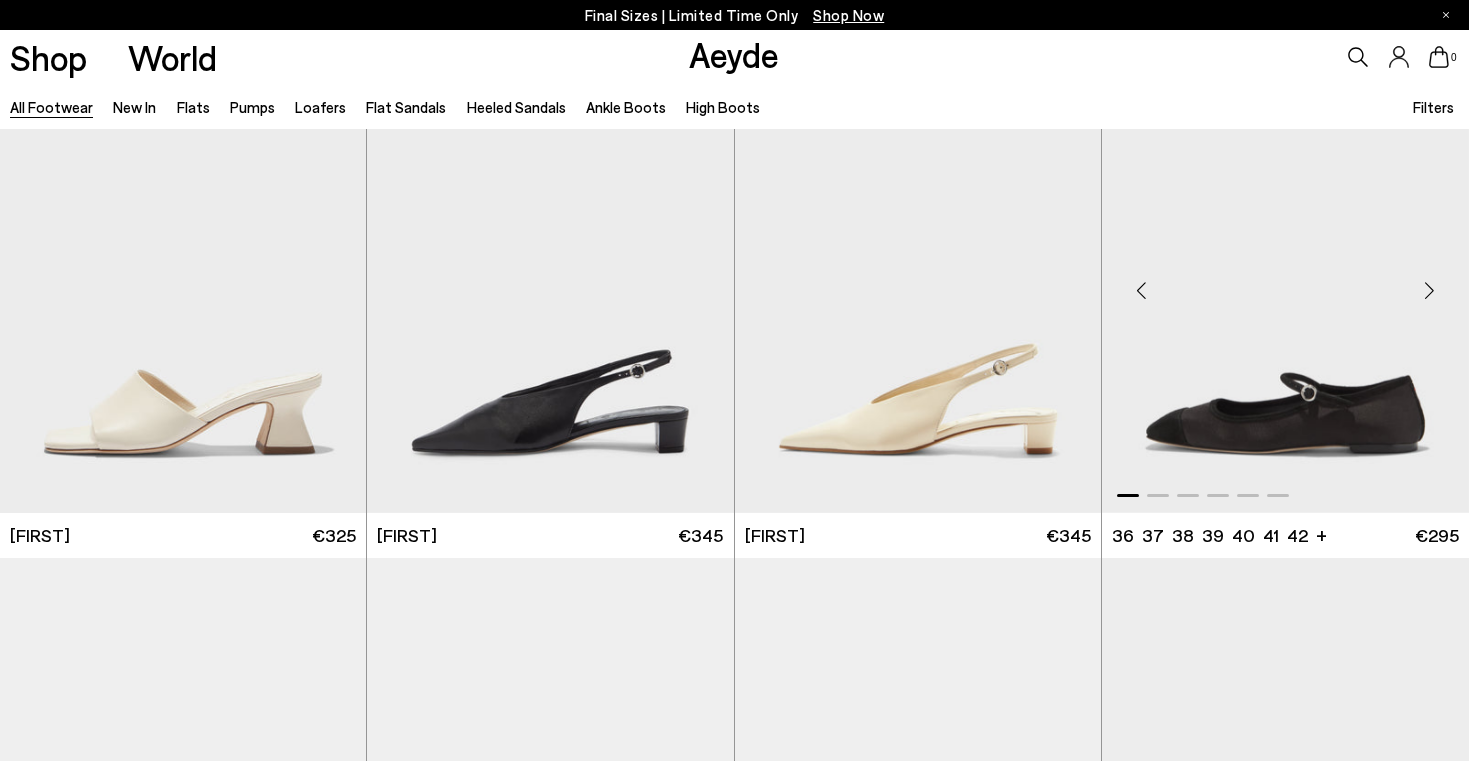 click at bounding box center (1142, 291) 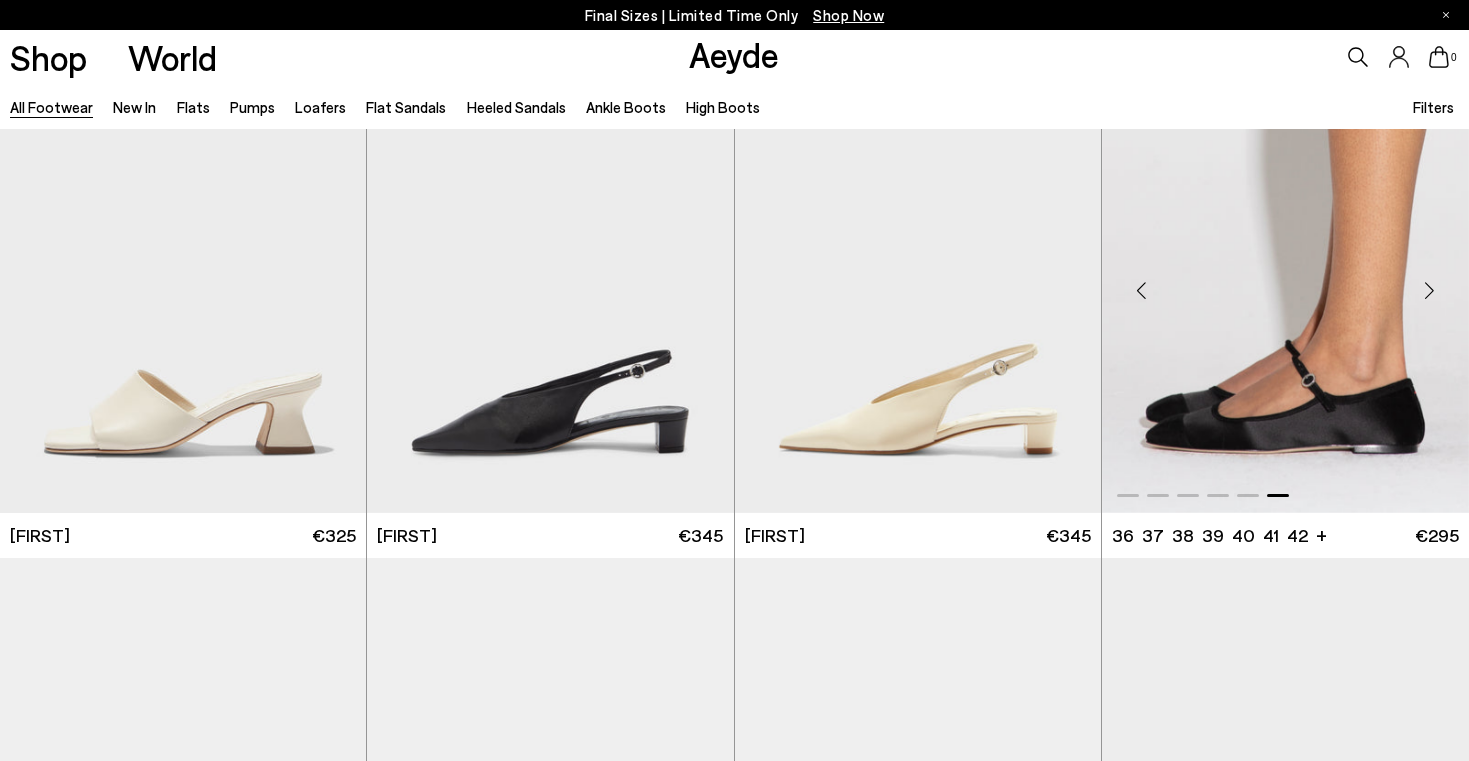 click at bounding box center [1142, 291] 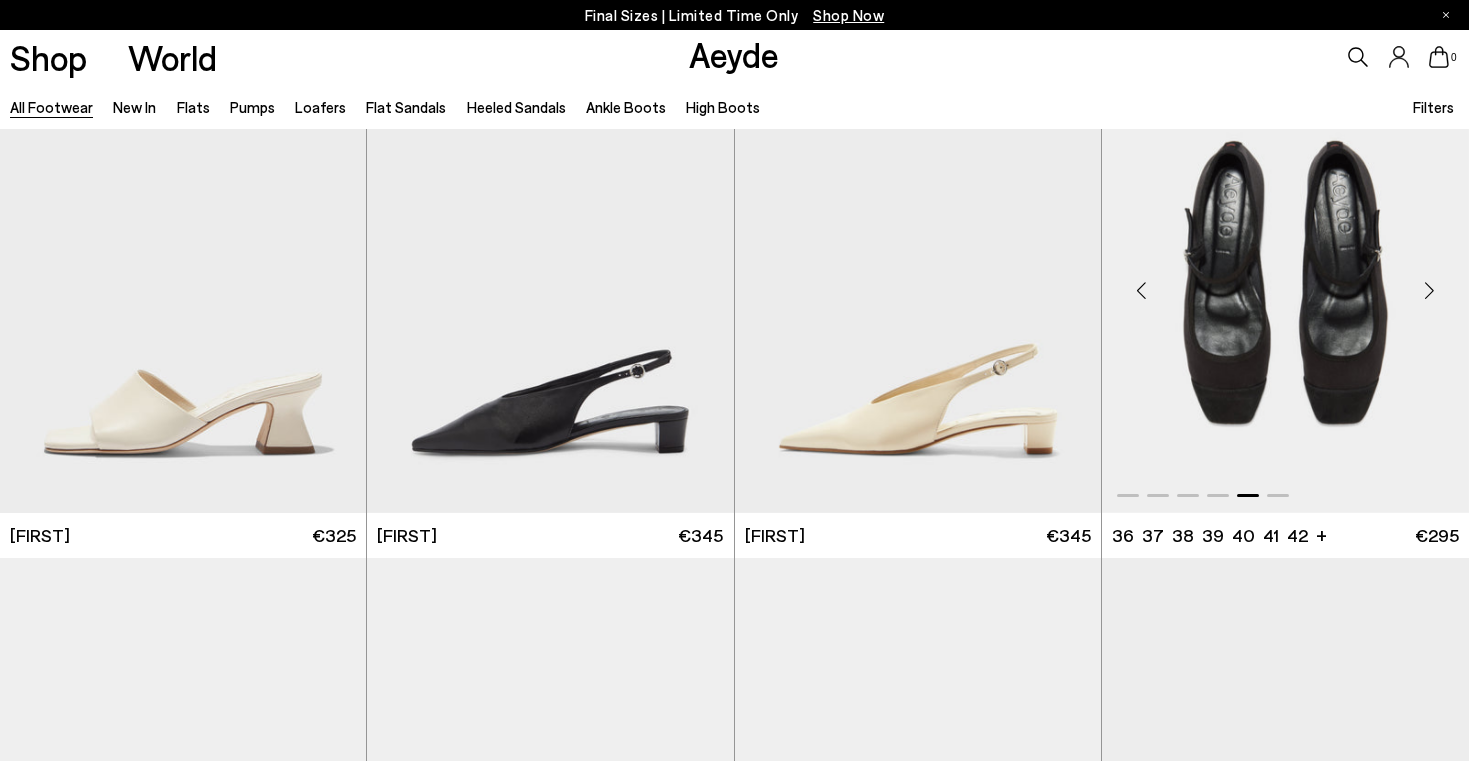 click at bounding box center [1142, 291] 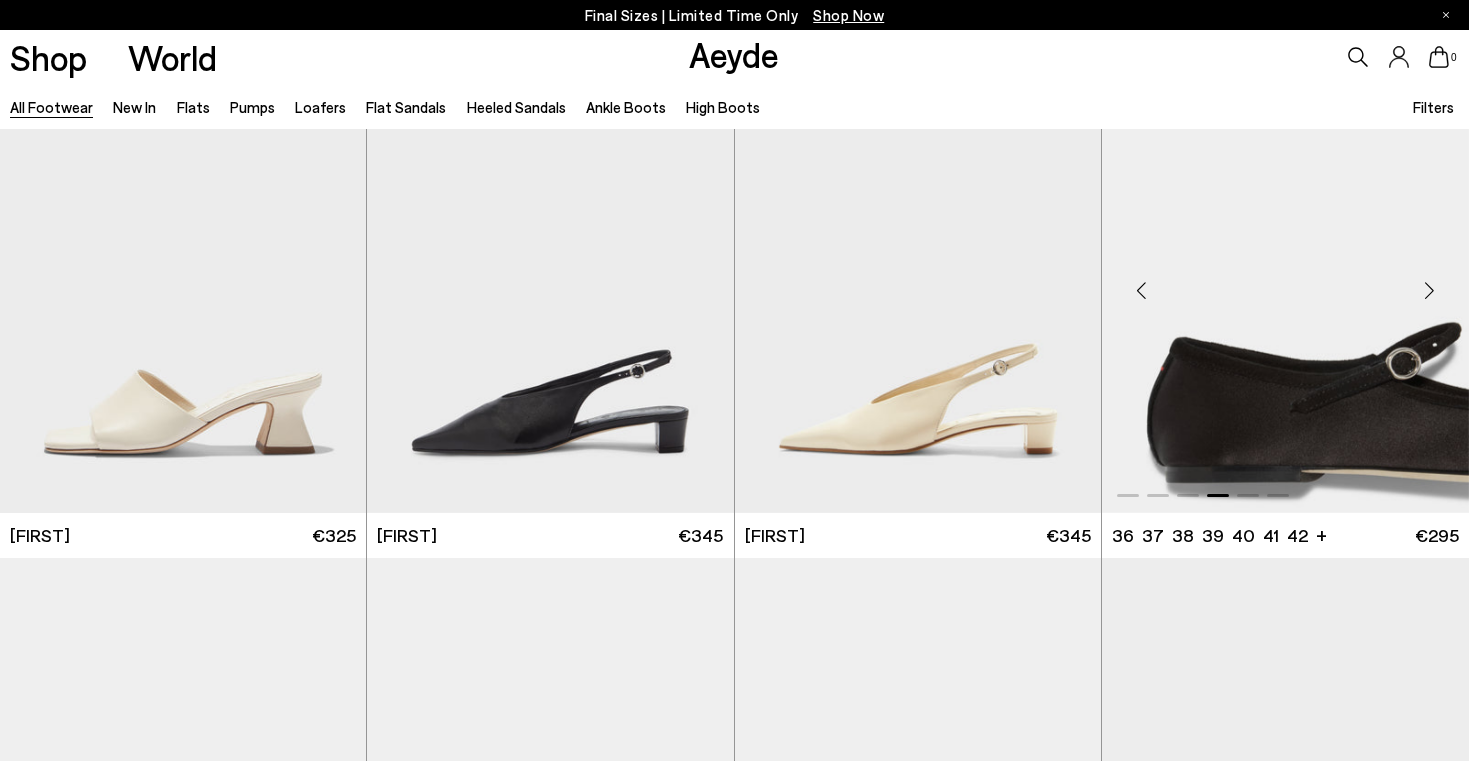 click at bounding box center (1142, 291) 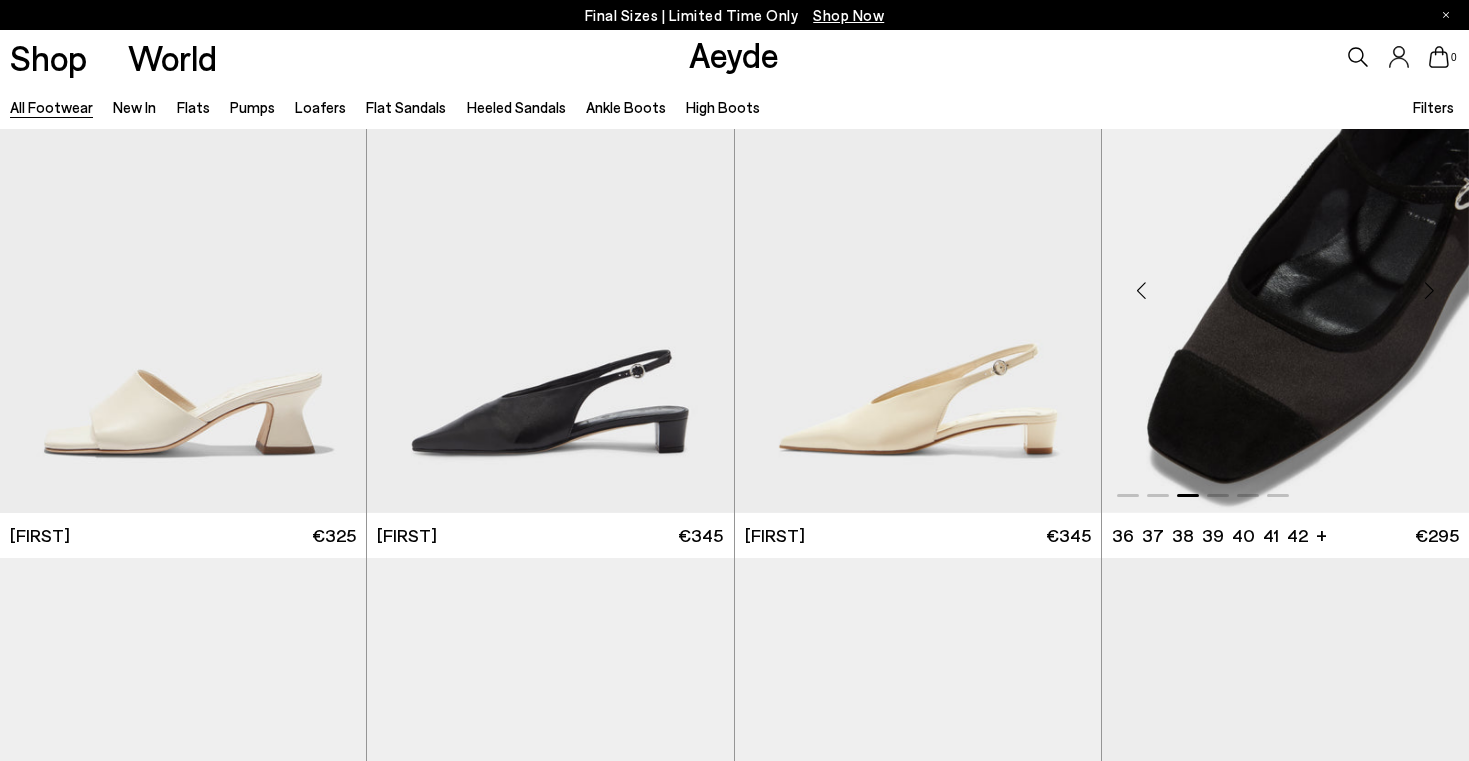 click at bounding box center [1142, 291] 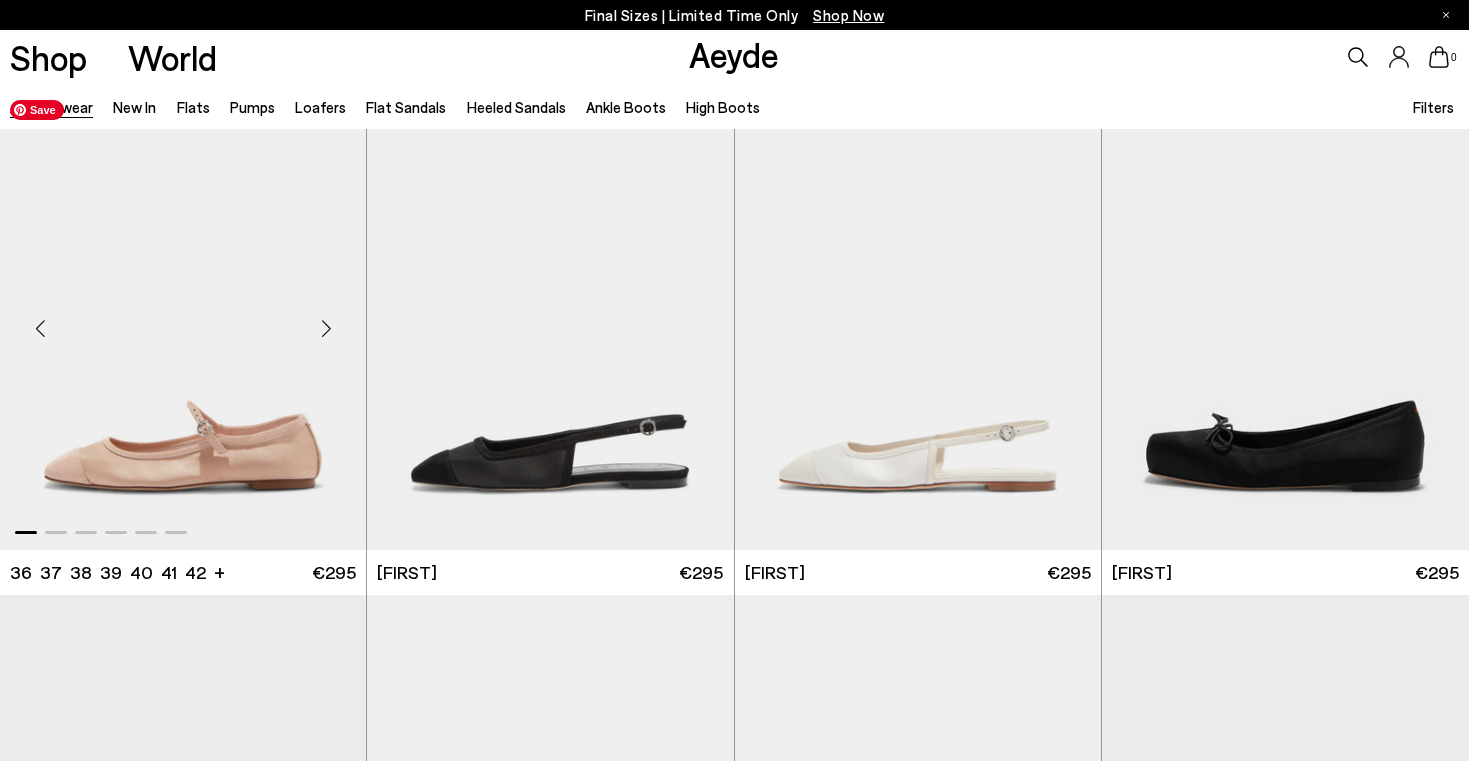 scroll, scrollTop: 28754, scrollLeft: 0, axis: vertical 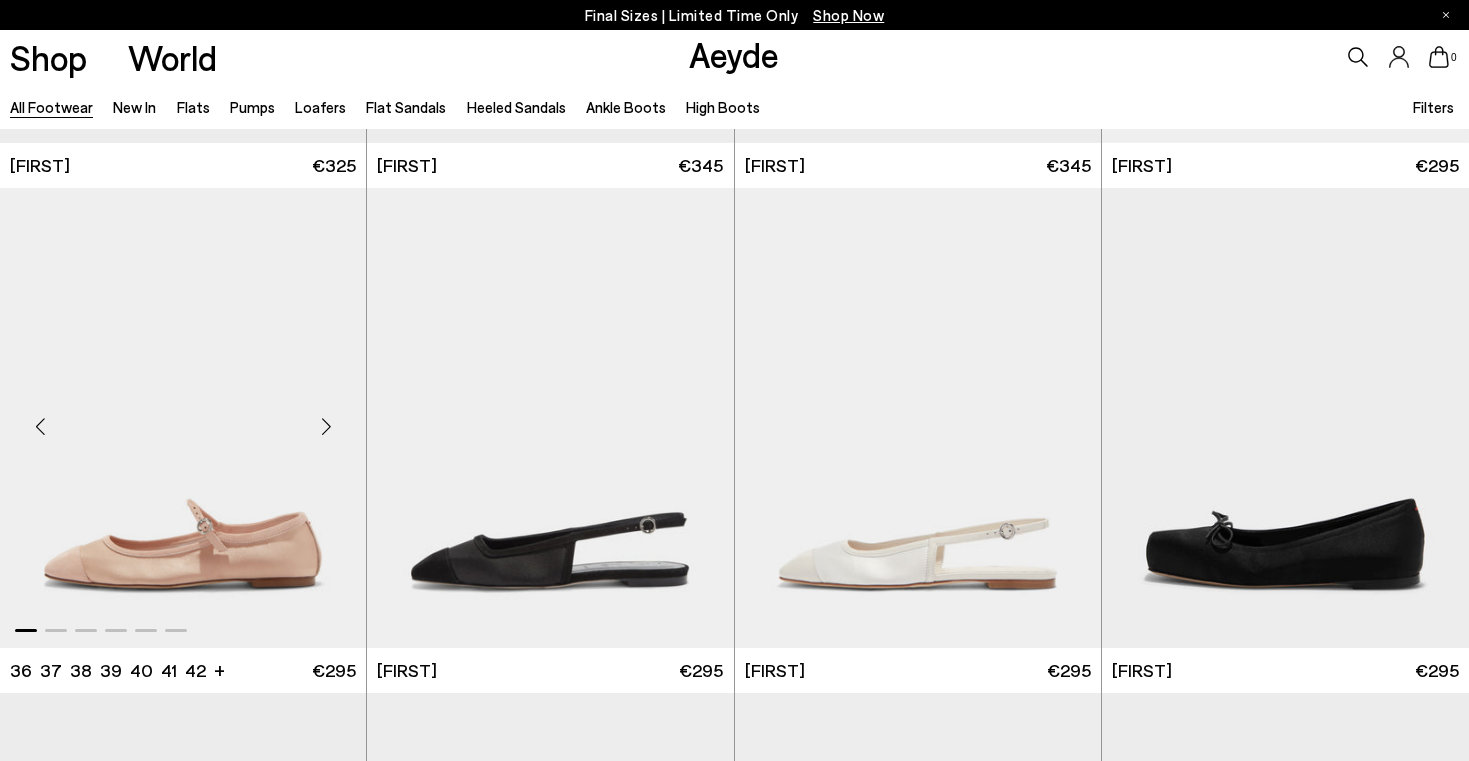 click at bounding box center (326, 426) 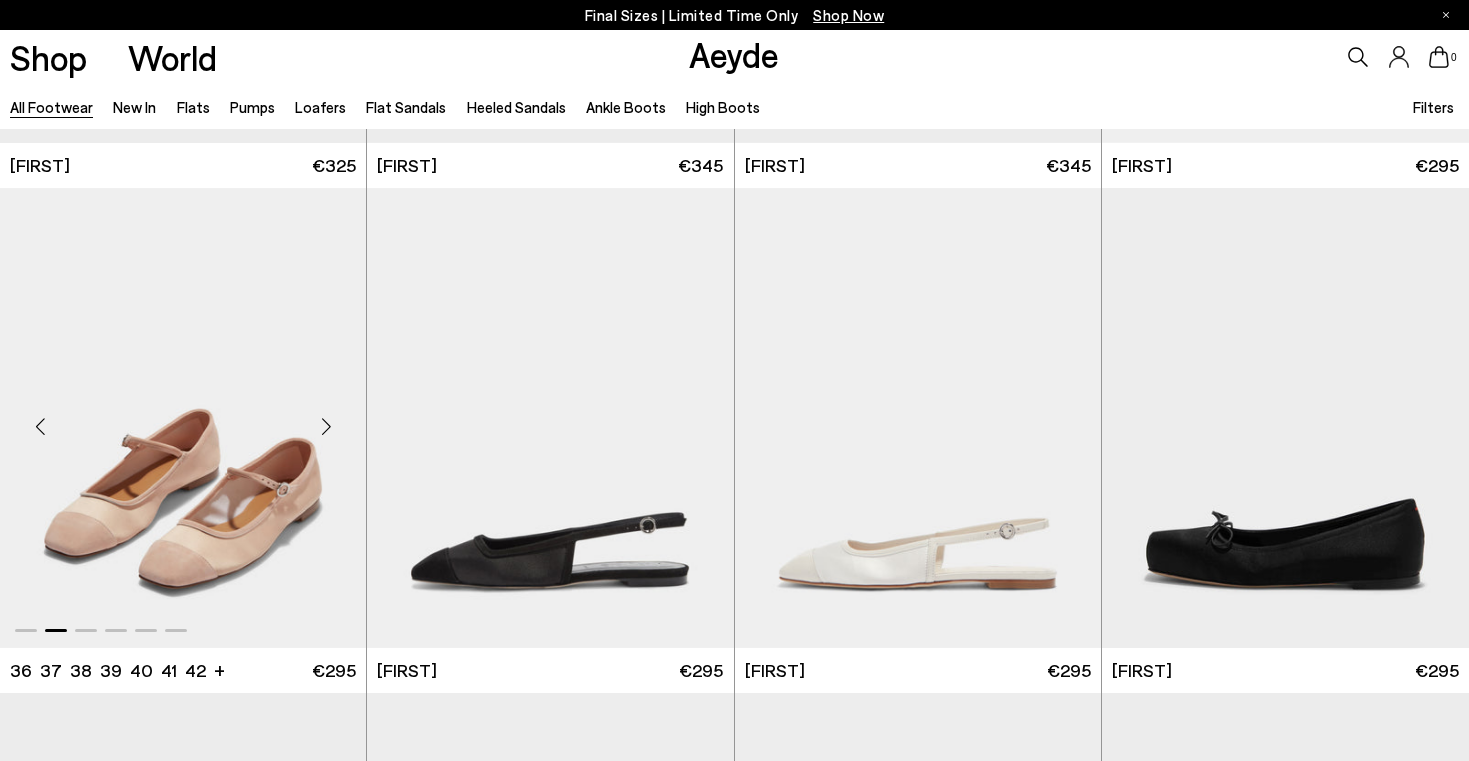 click at bounding box center [326, 426] 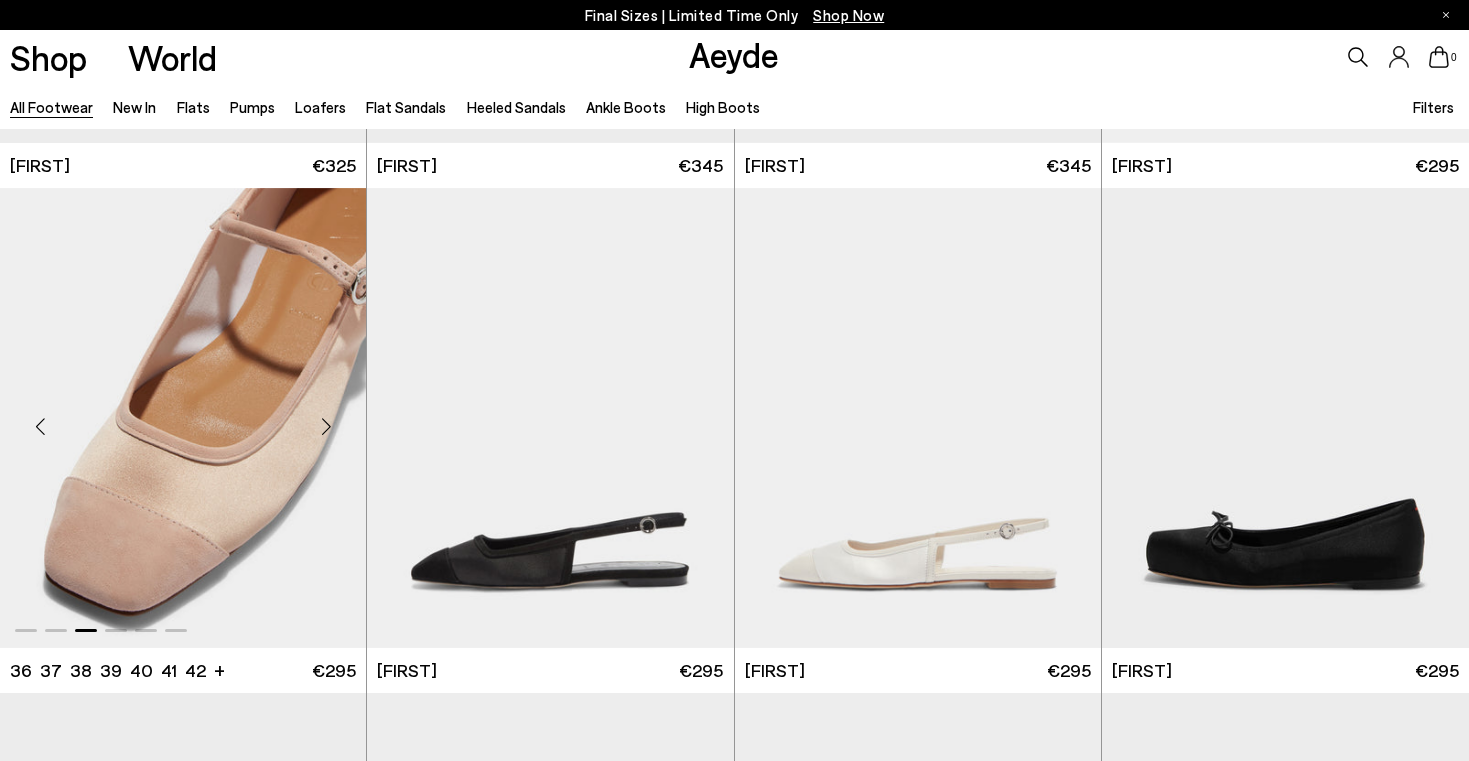 click at bounding box center (326, 426) 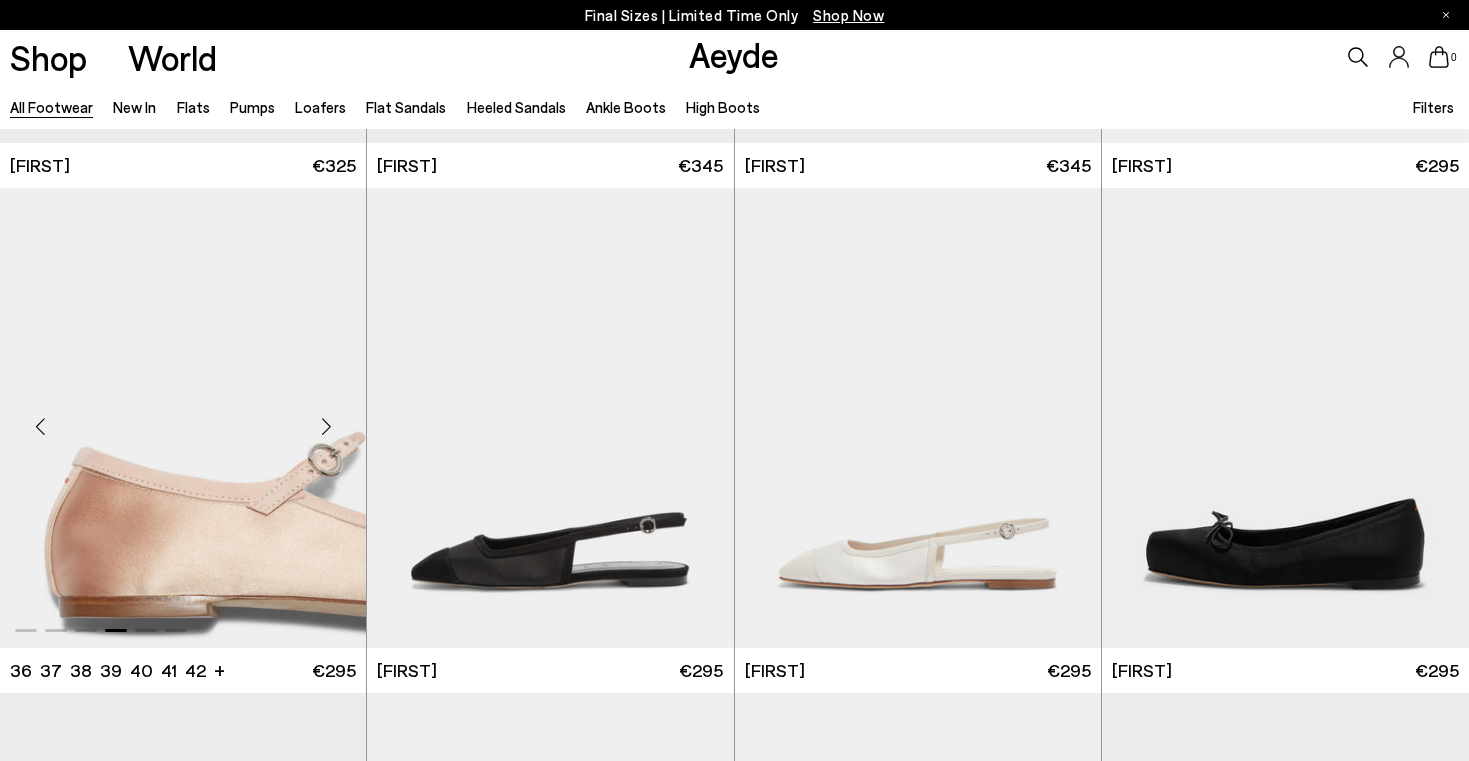 click at bounding box center (326, 426) 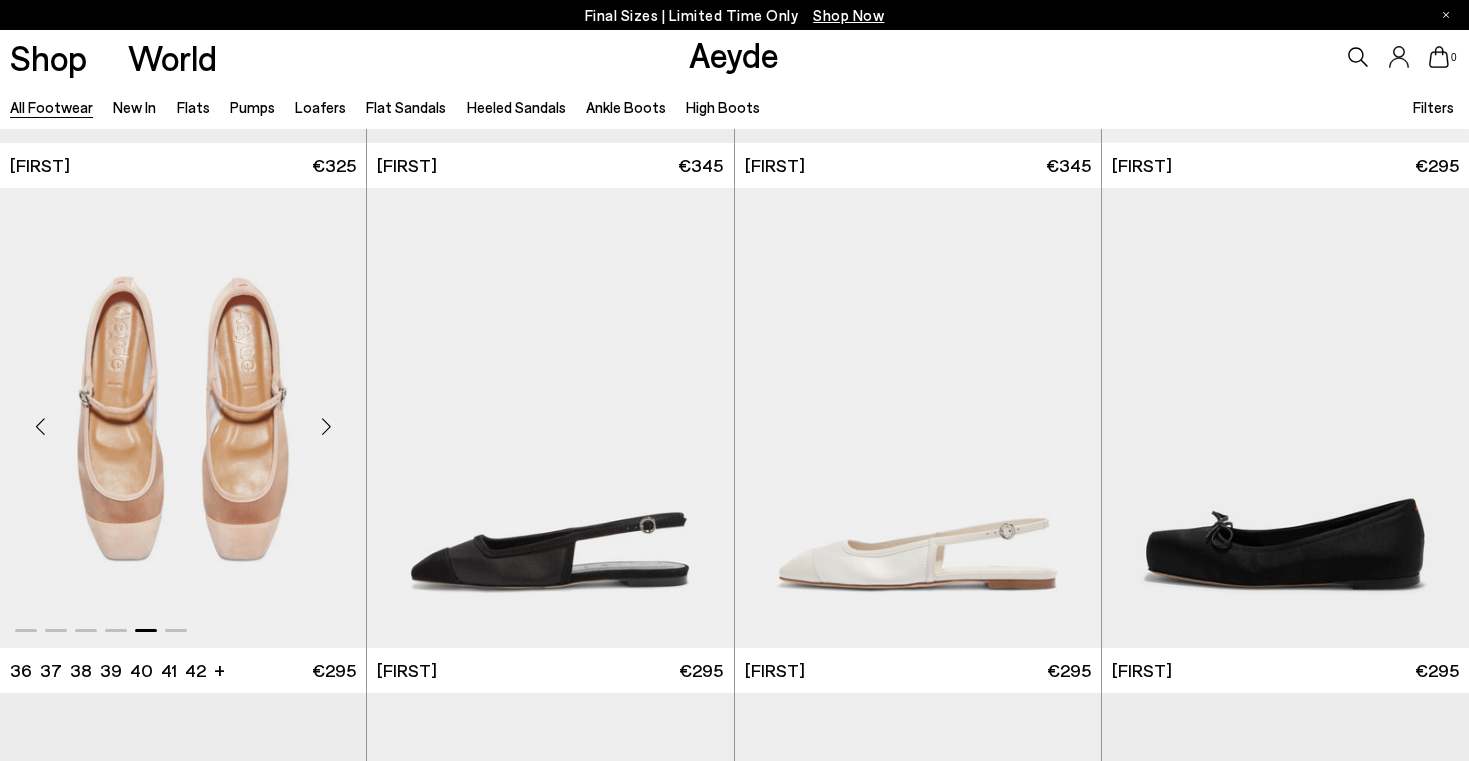 click at bounding box center (326, 426) 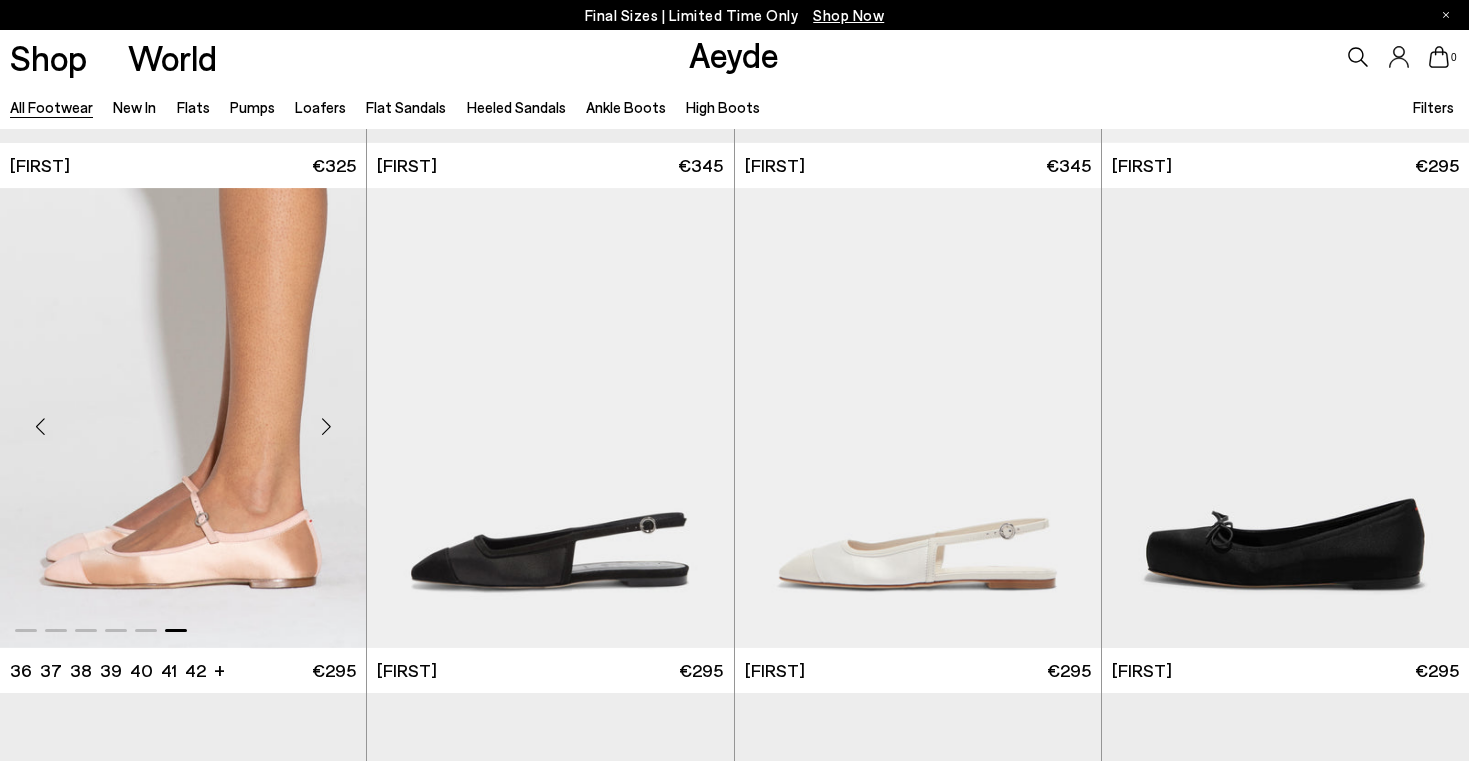 click at bounding box center (326, 426) 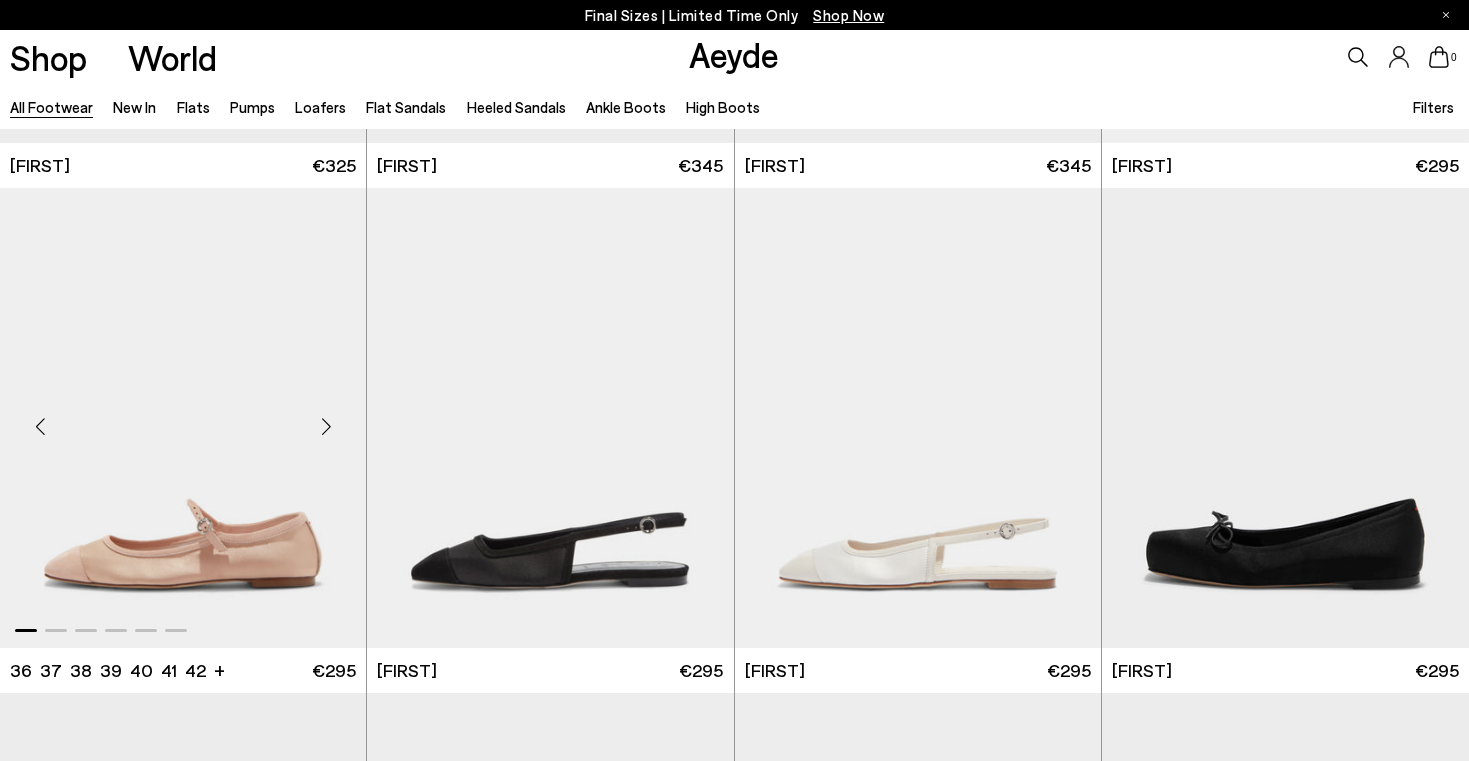 click at bounding box center [326, 426] 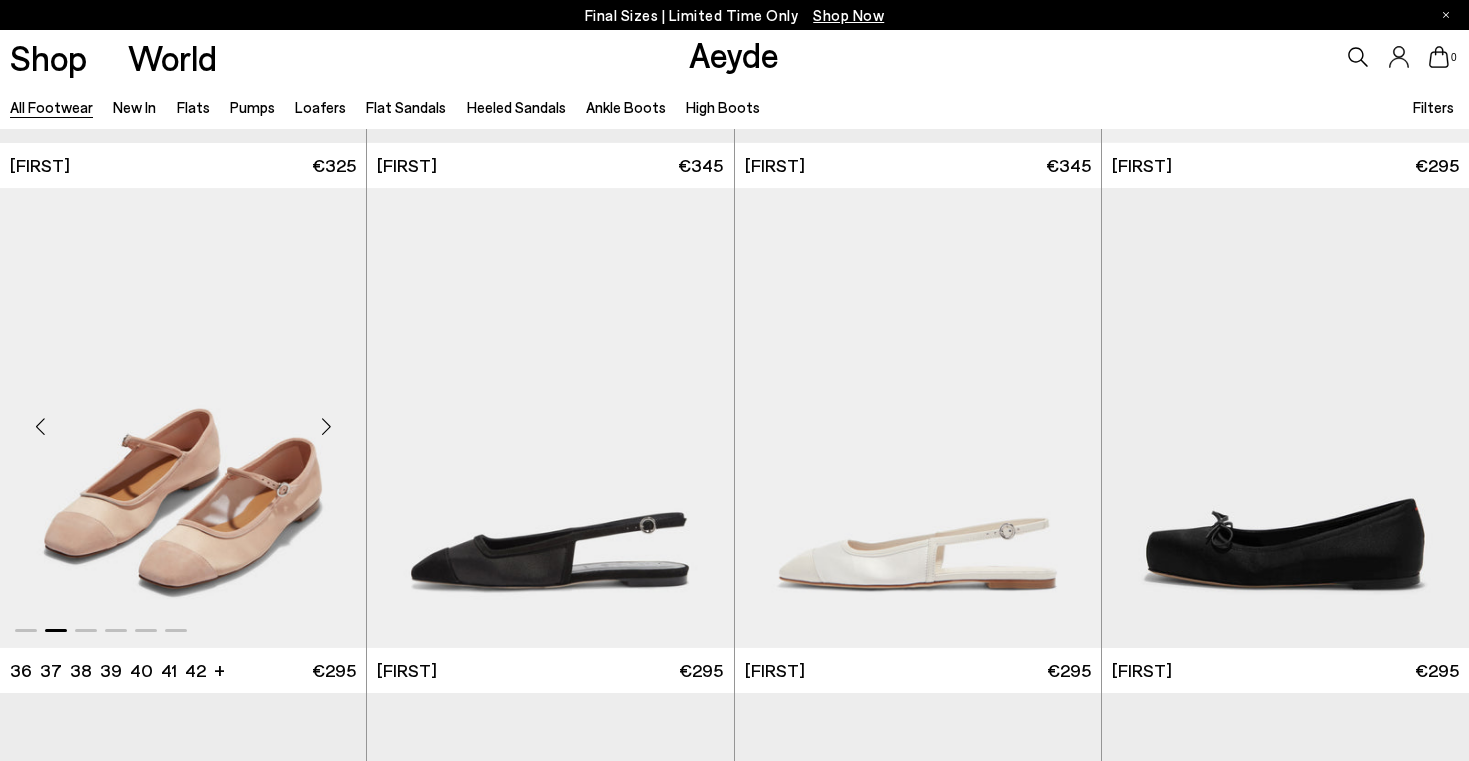 click at bounding box center (326, 426) 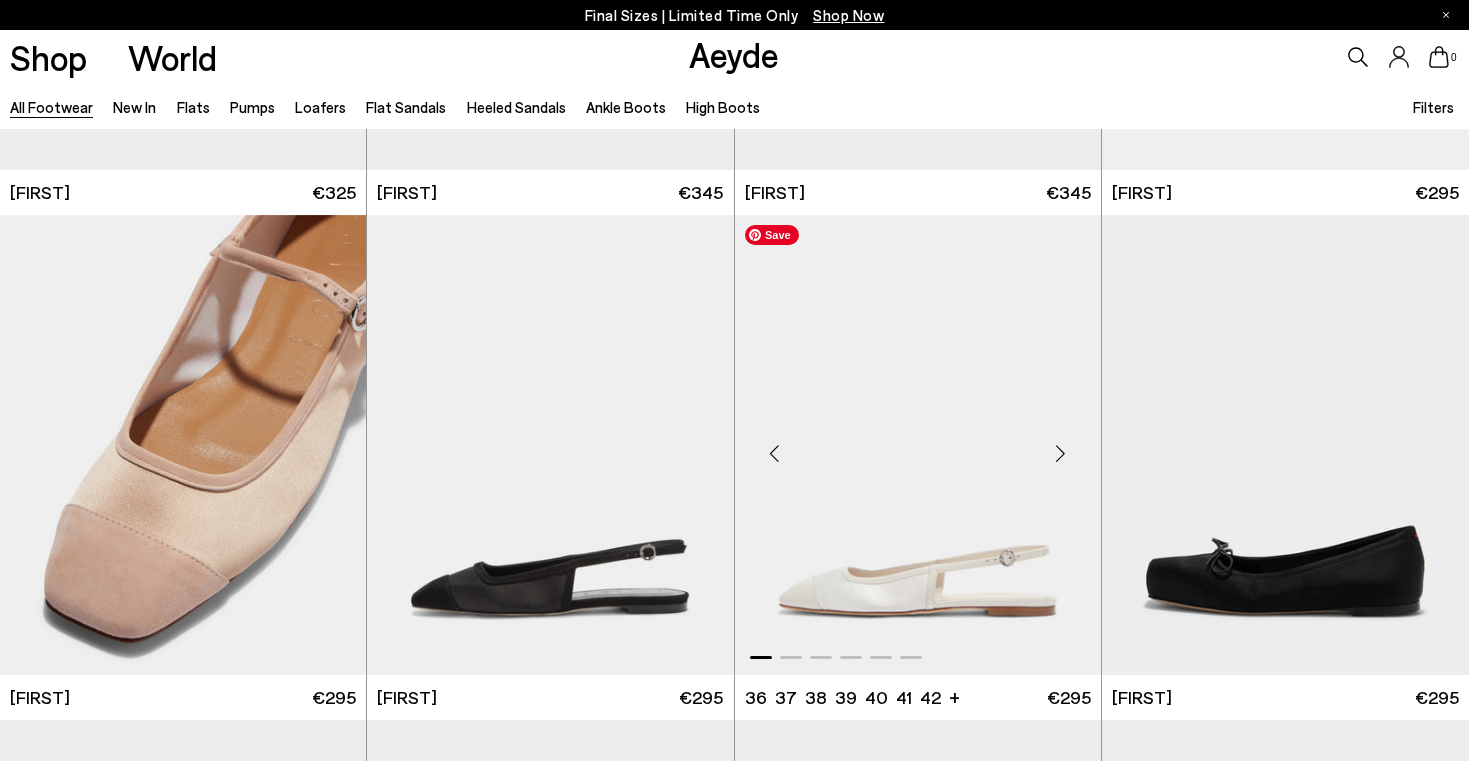 scroll, scrollTop: 28737, scrollLeft: 0, axis: vertical 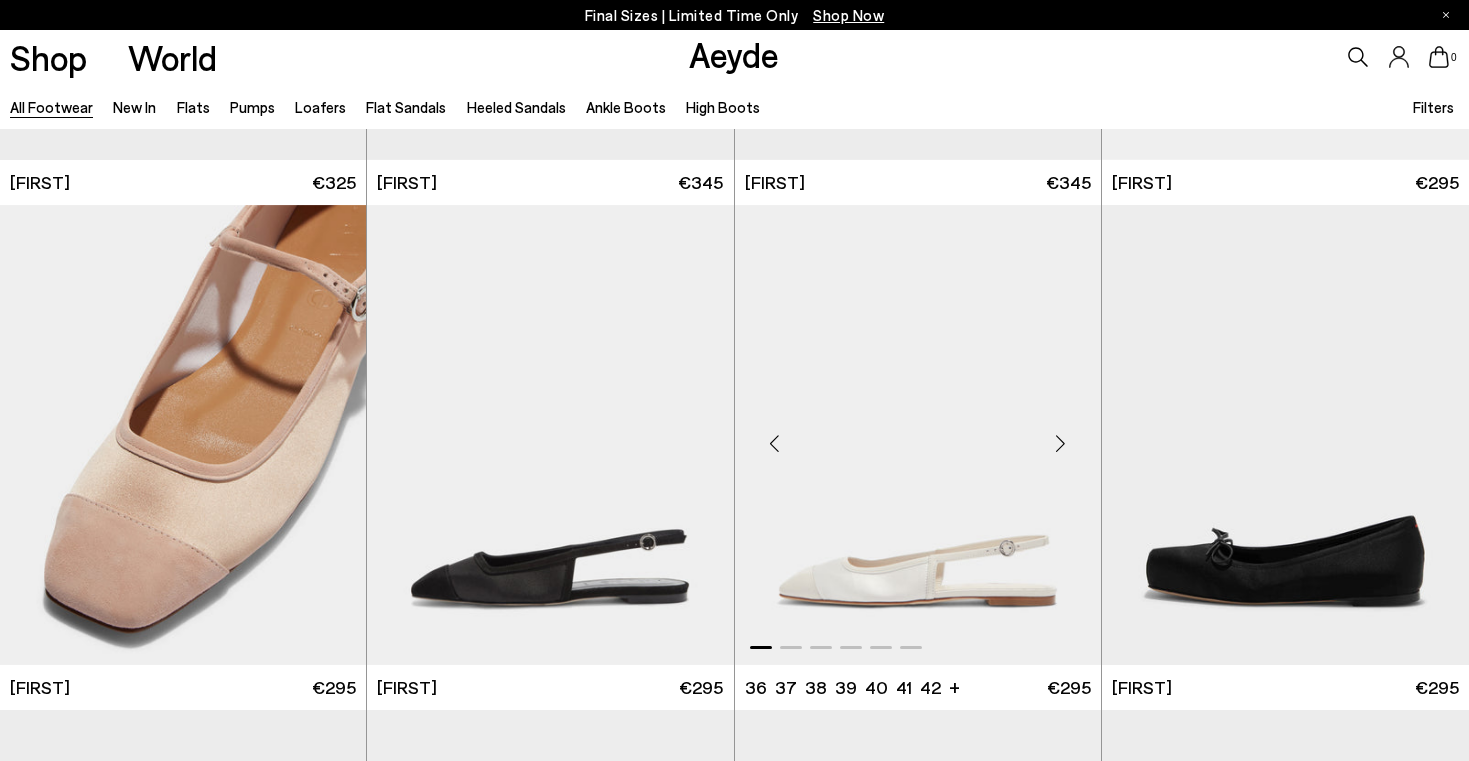 click at bounding box center (1061, 443) 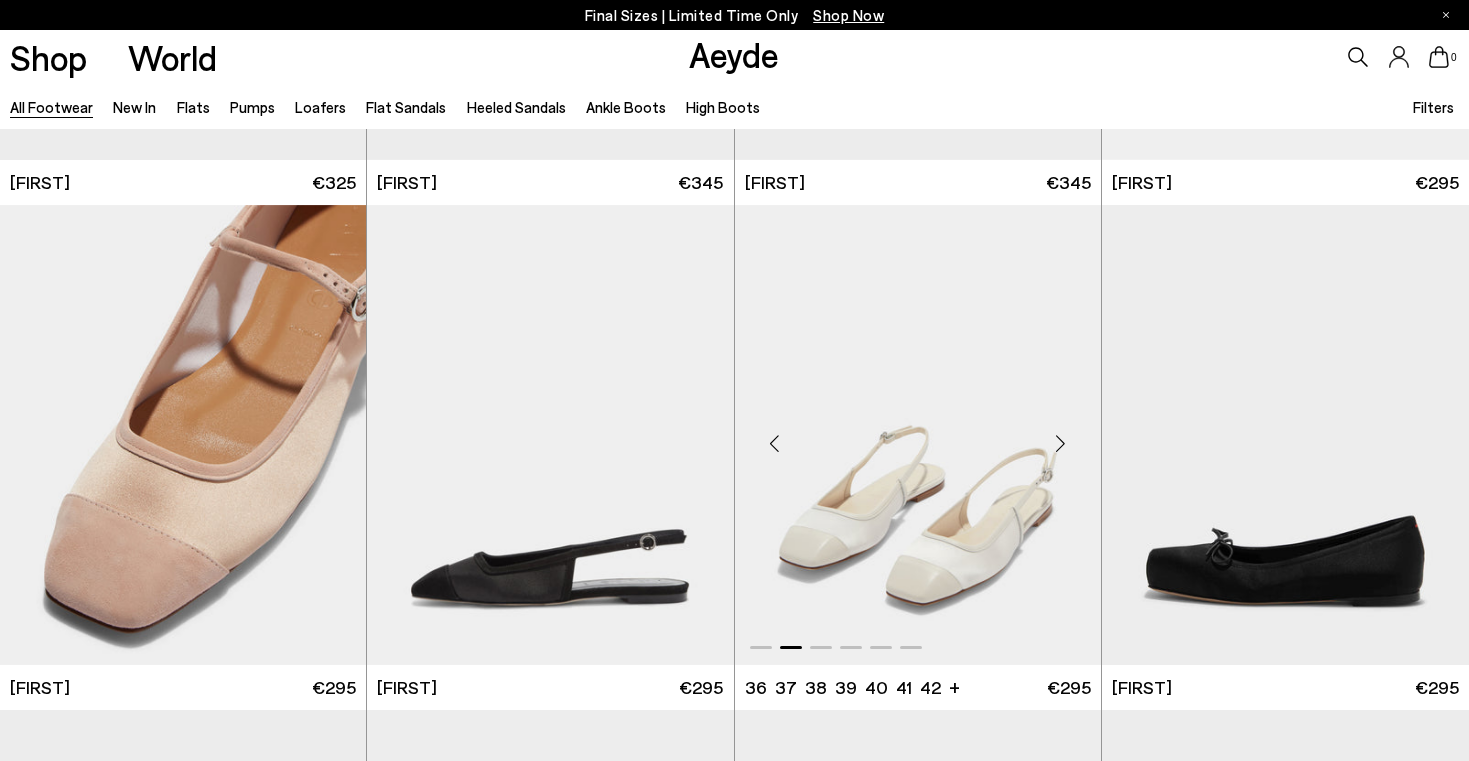 click at bounding box center [1061, 443] 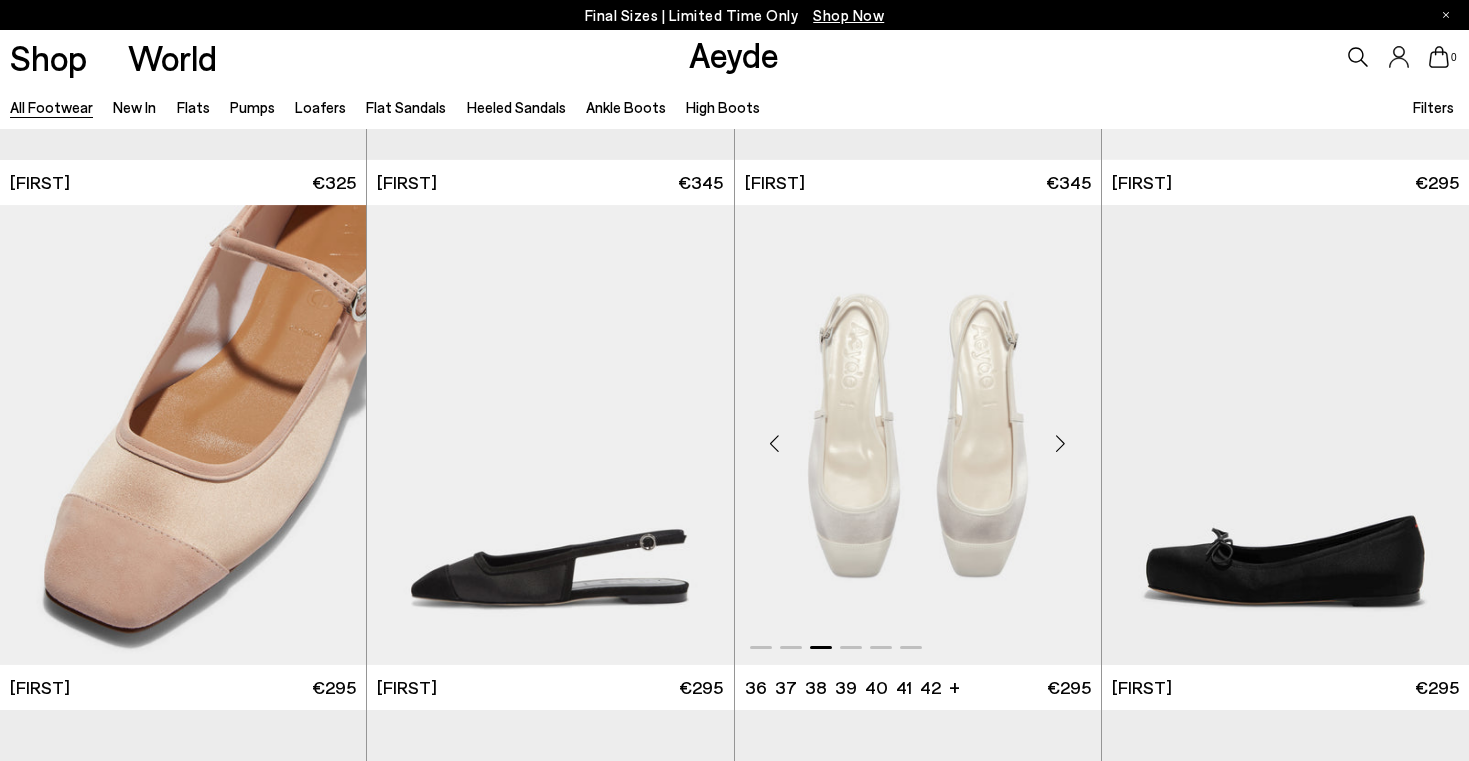 click at bounding box center (1061, 443) 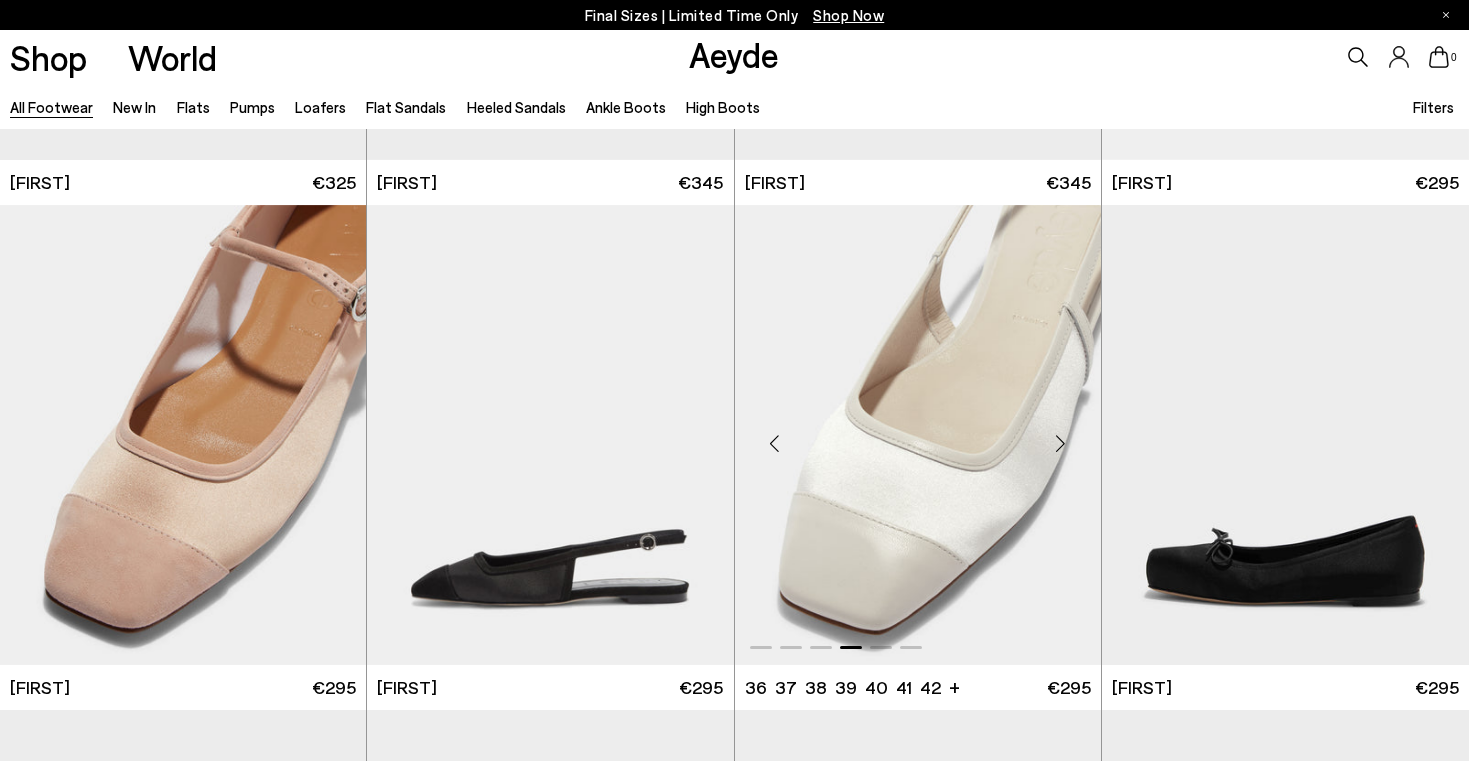 click at bounding box center (1061, 443) 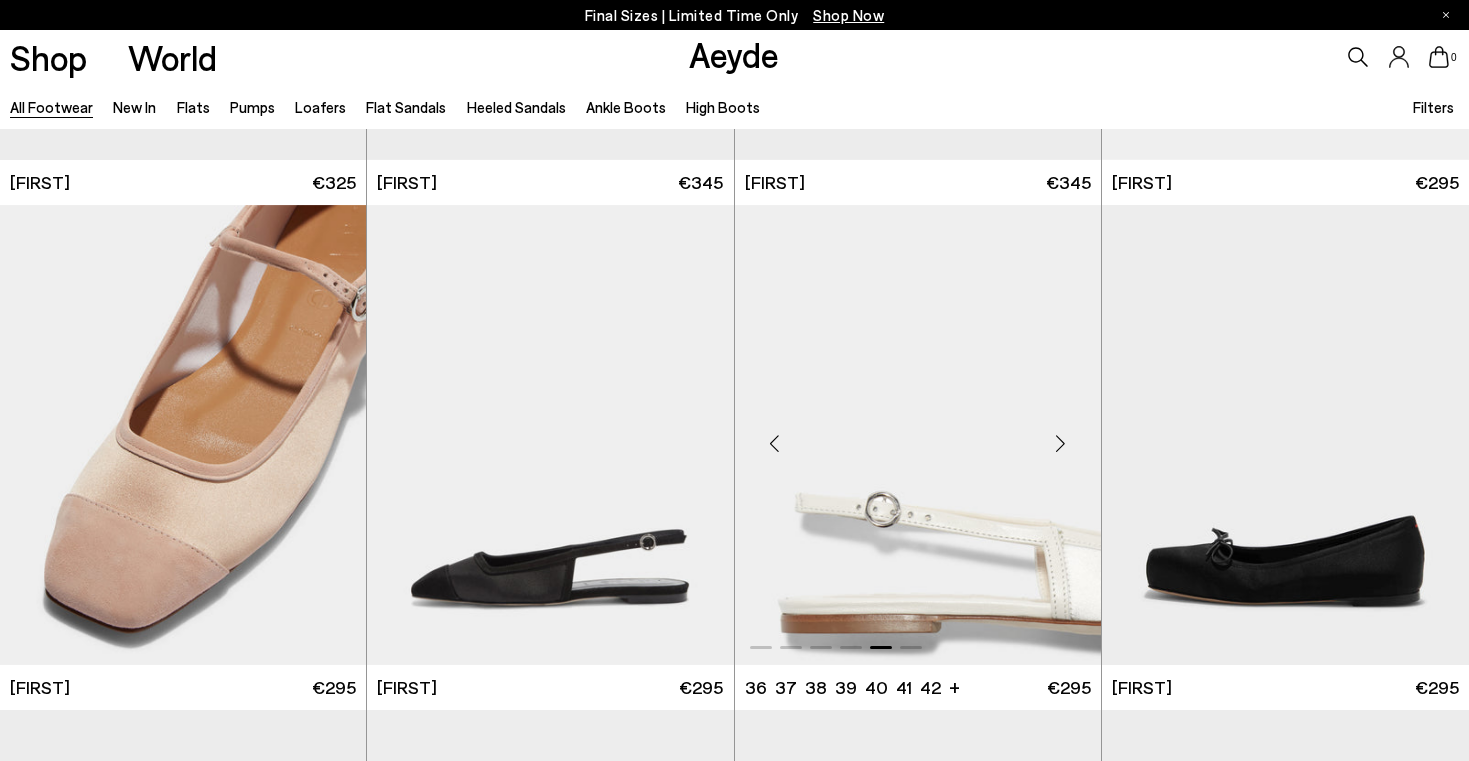 click at bounding box center (1061, 443) 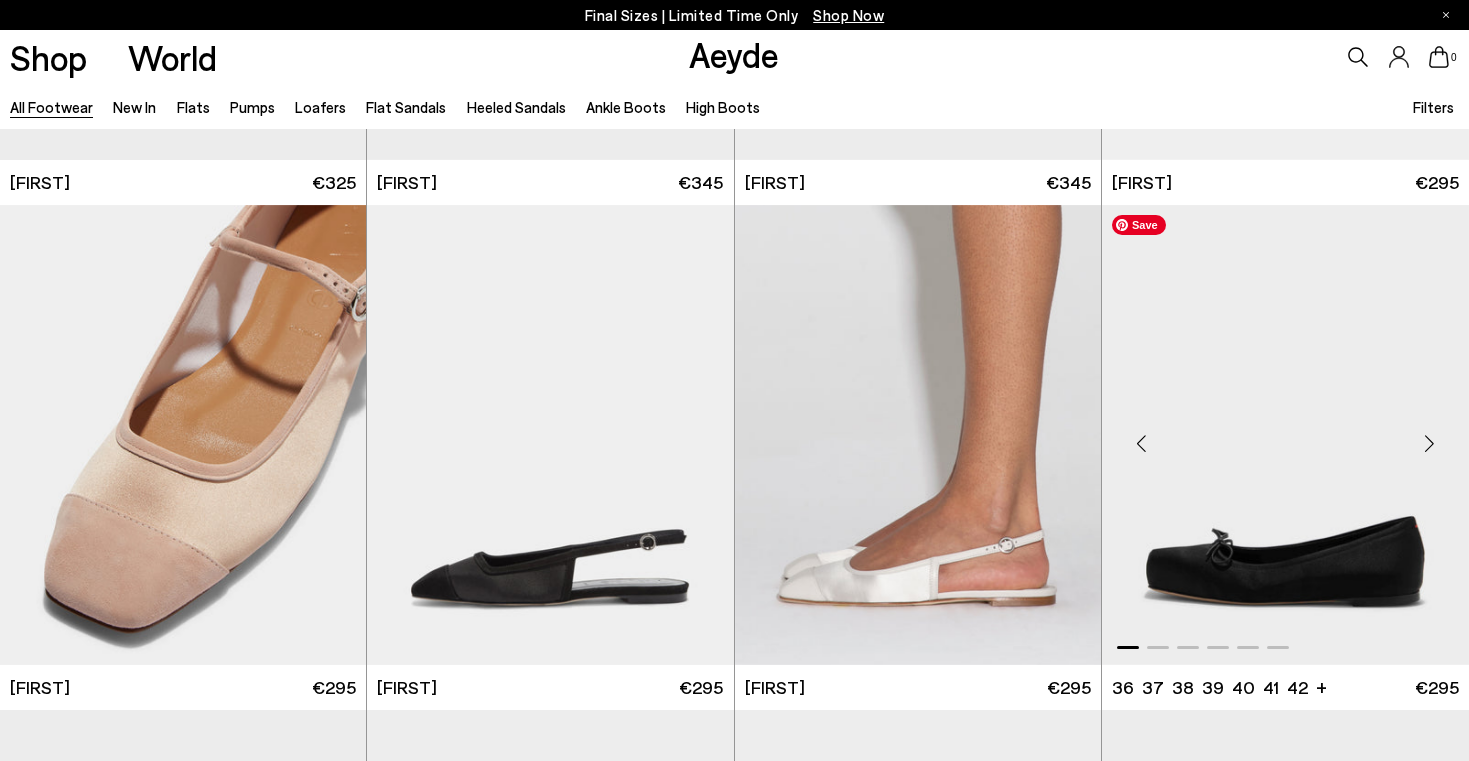click at bounding box center [1142, 443] 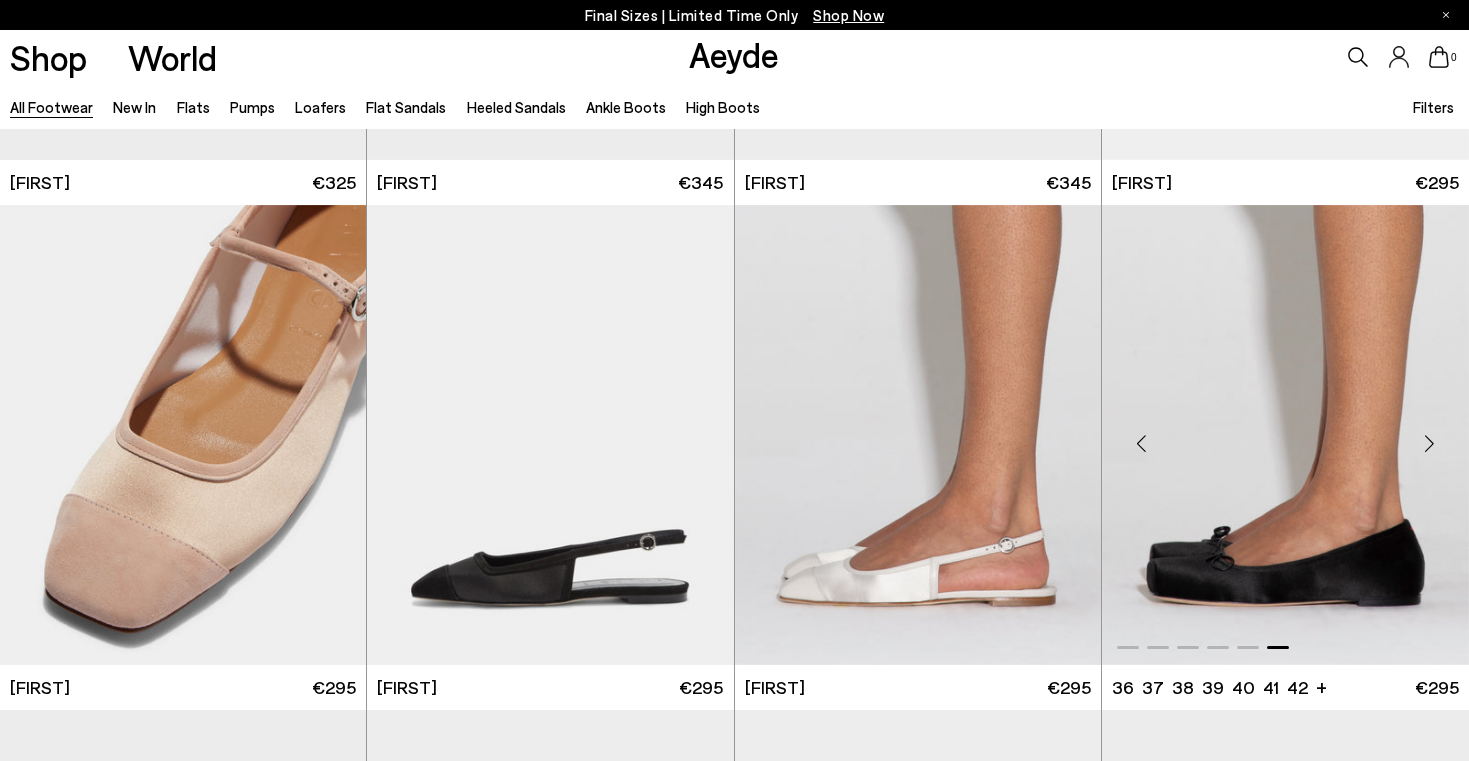 click at bounding box center (1142, 443) 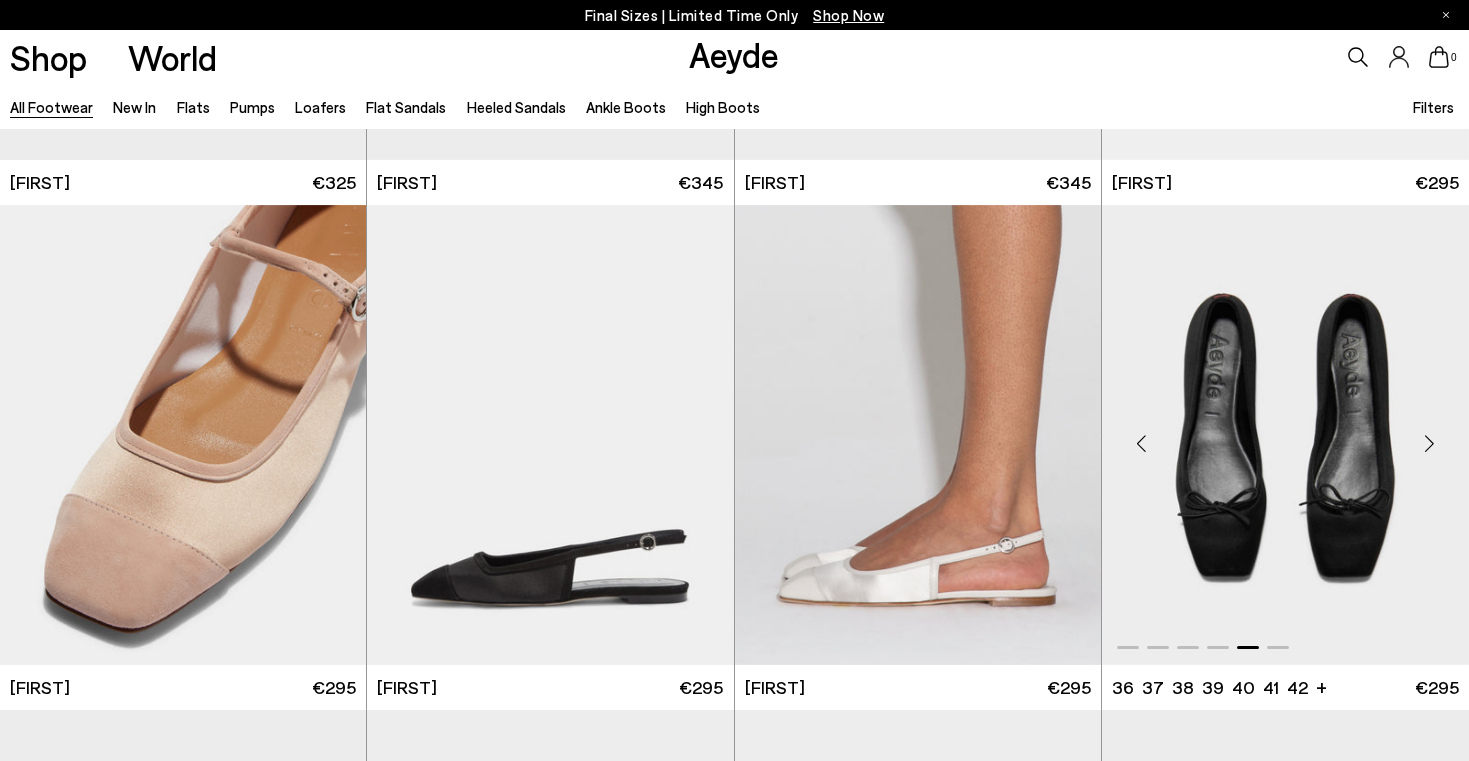 click at bounding box center [1142, 443] 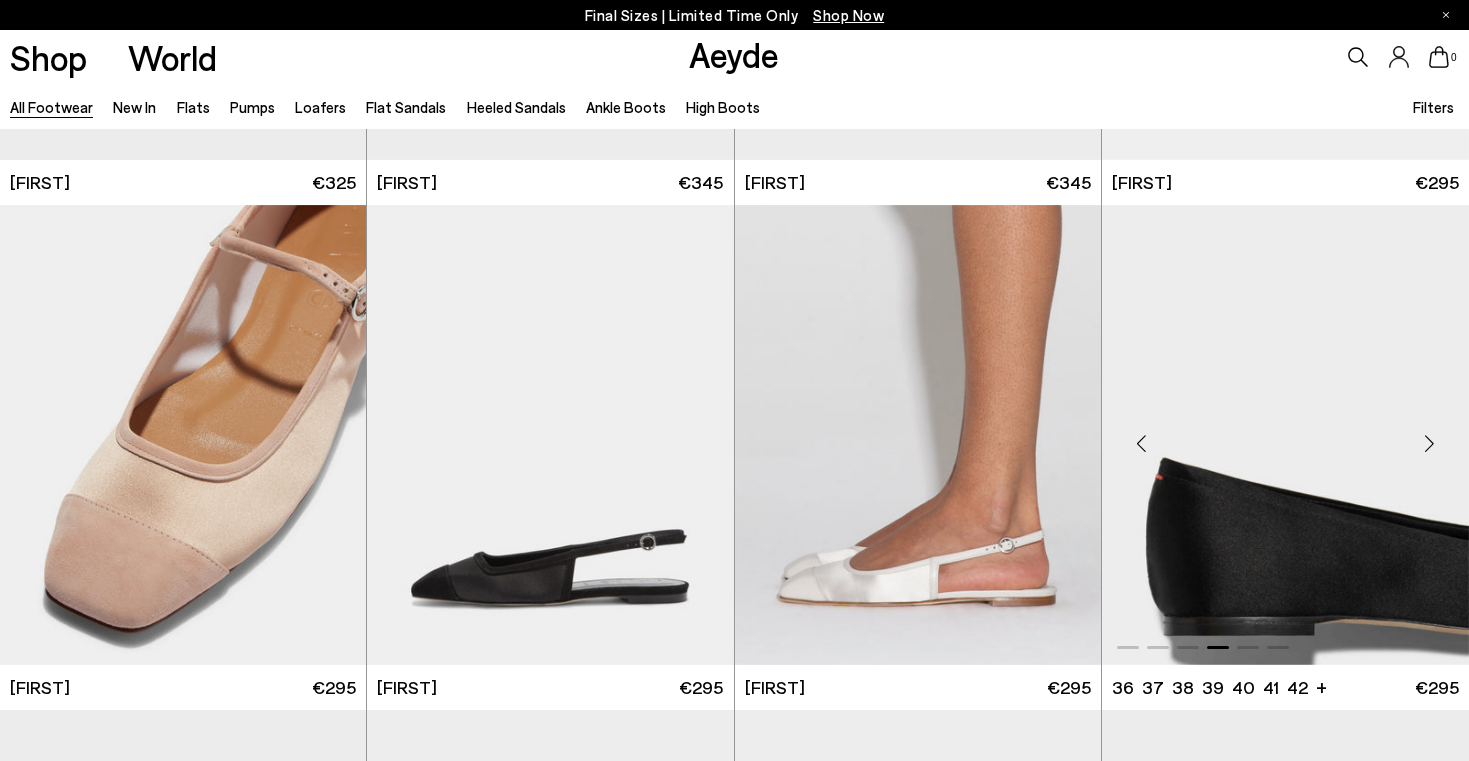 click at bounding box center [1142, 443] 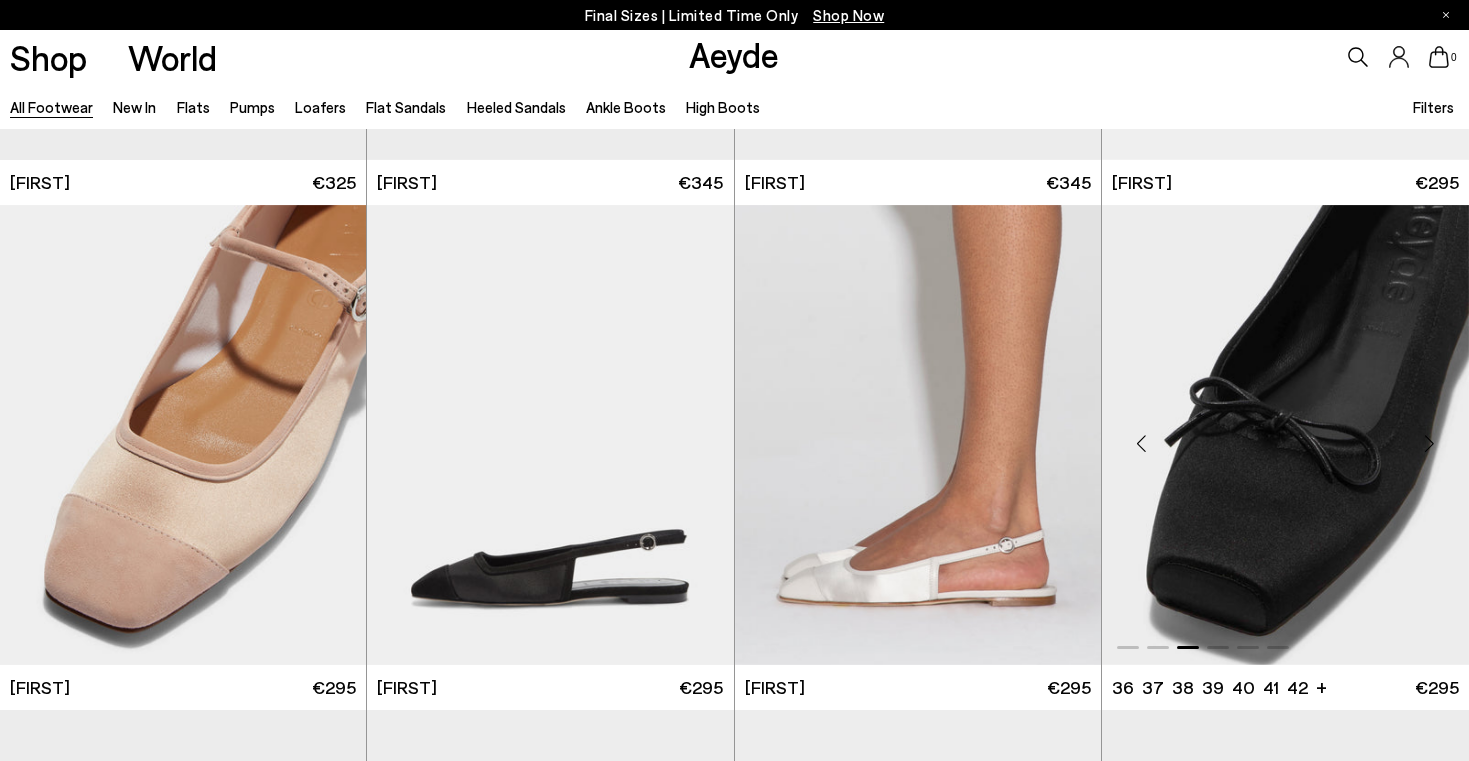 click at bounding box center [1142, 443] 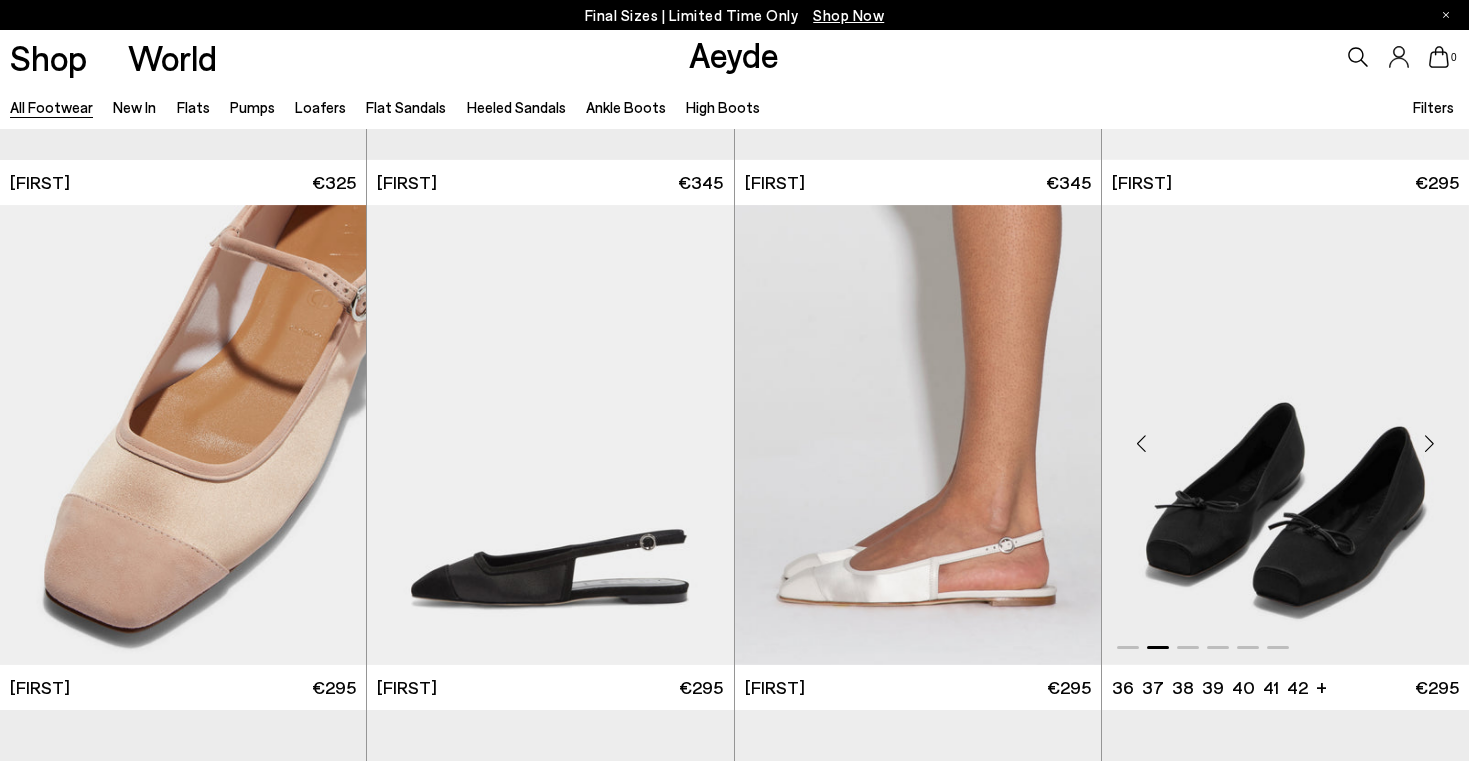 click at bounding box center [1142, 443] 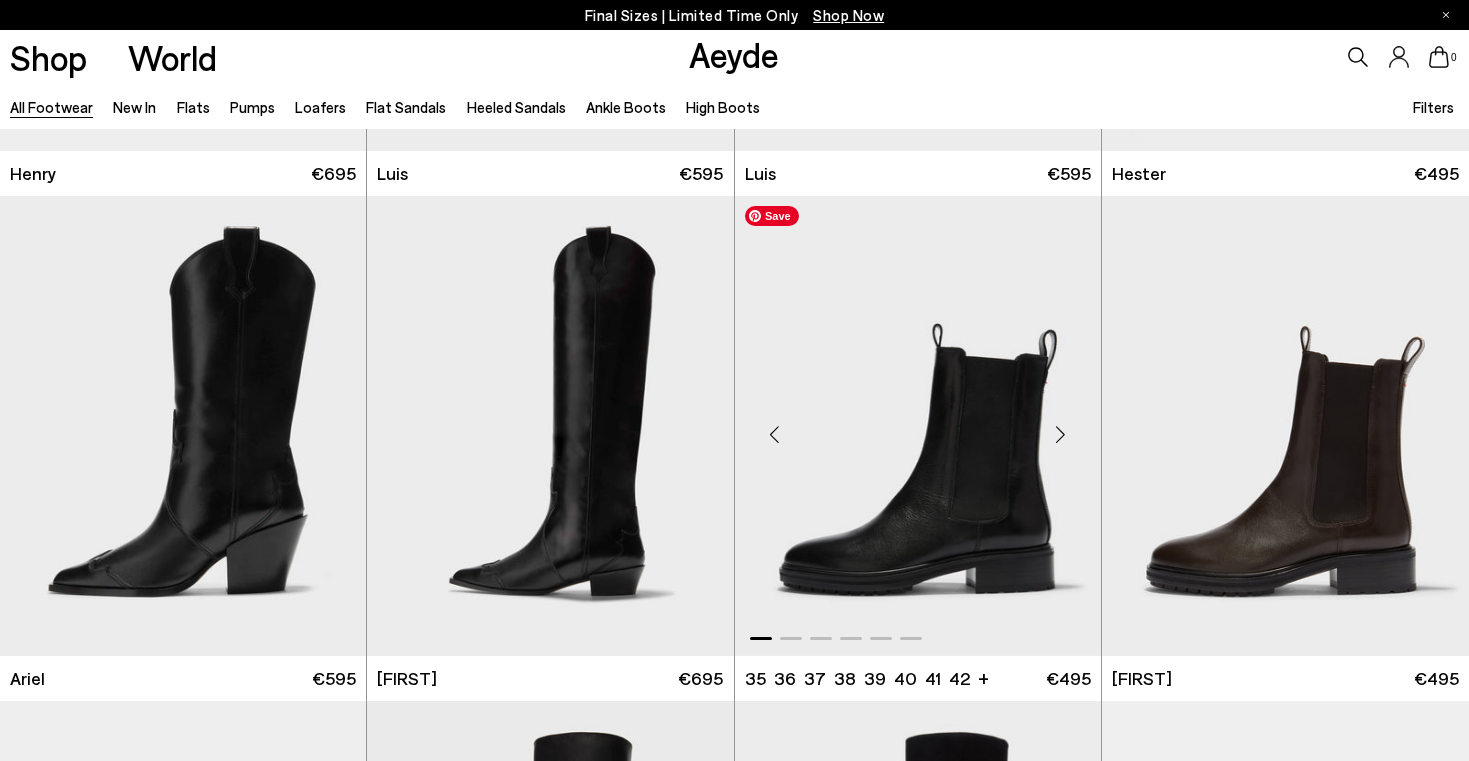 scroll, scrollTop: 31775, scrollLeft: 0, axis: vertical 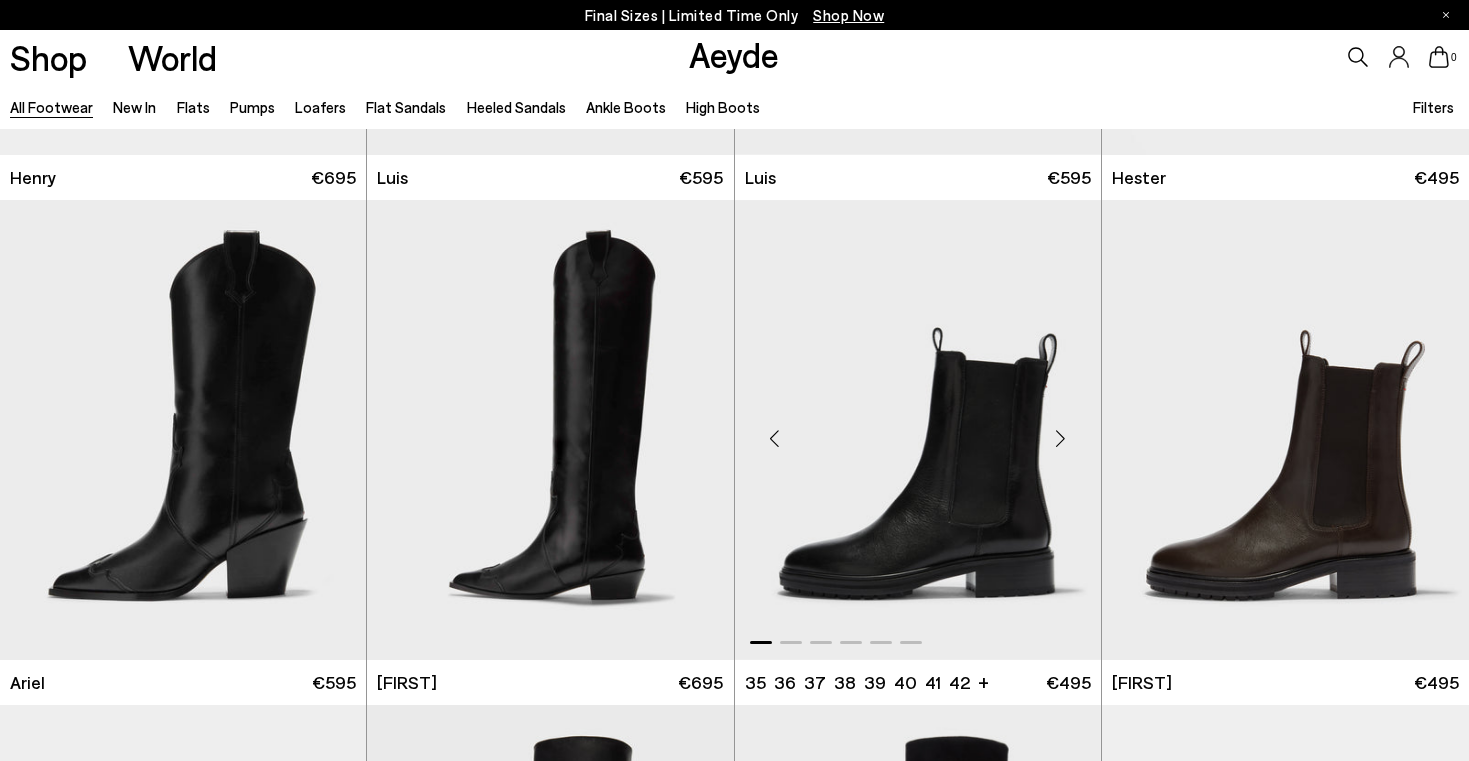 click at bounding box center [1061, 438] 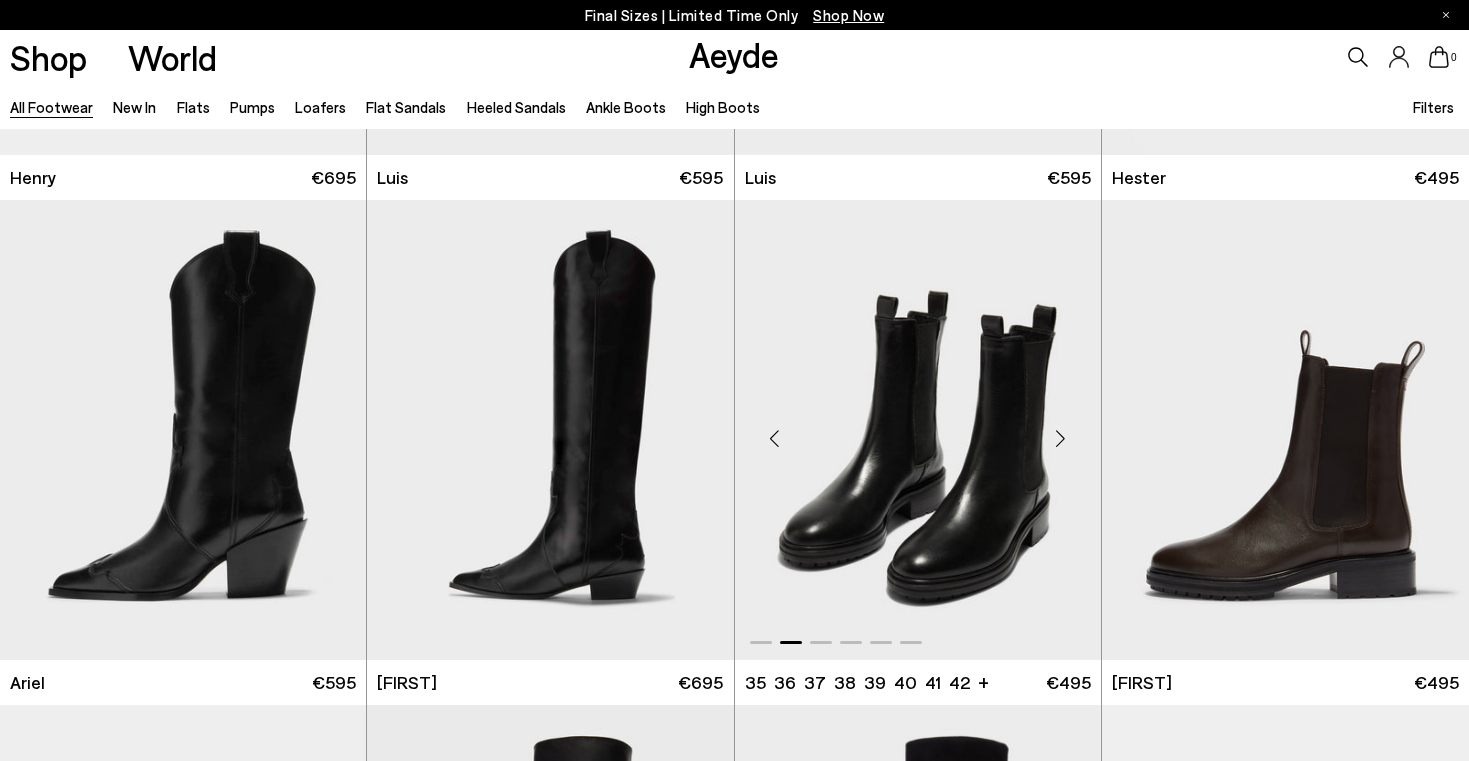 click at bounding box center (1061, 438) 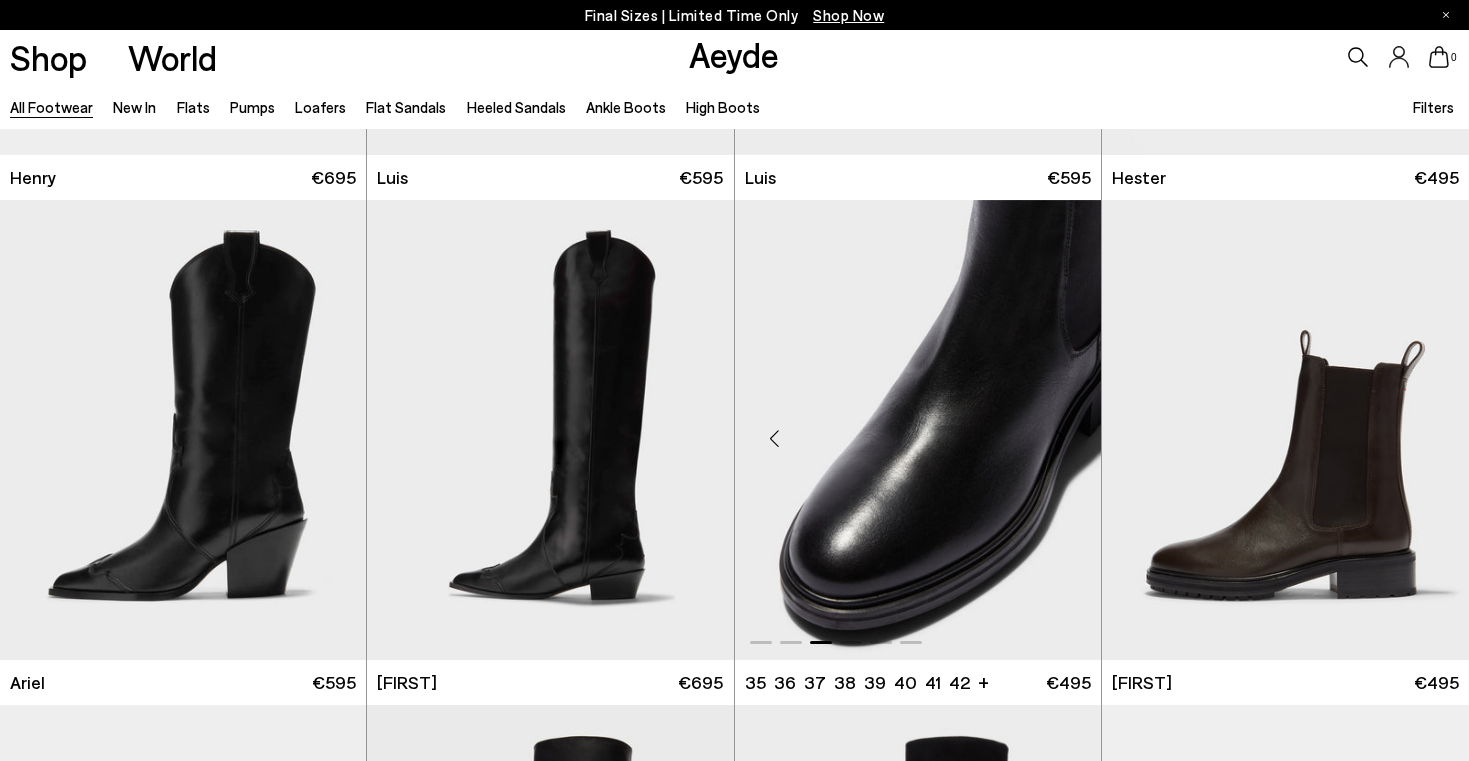 click at bounding box center (1061, 438) 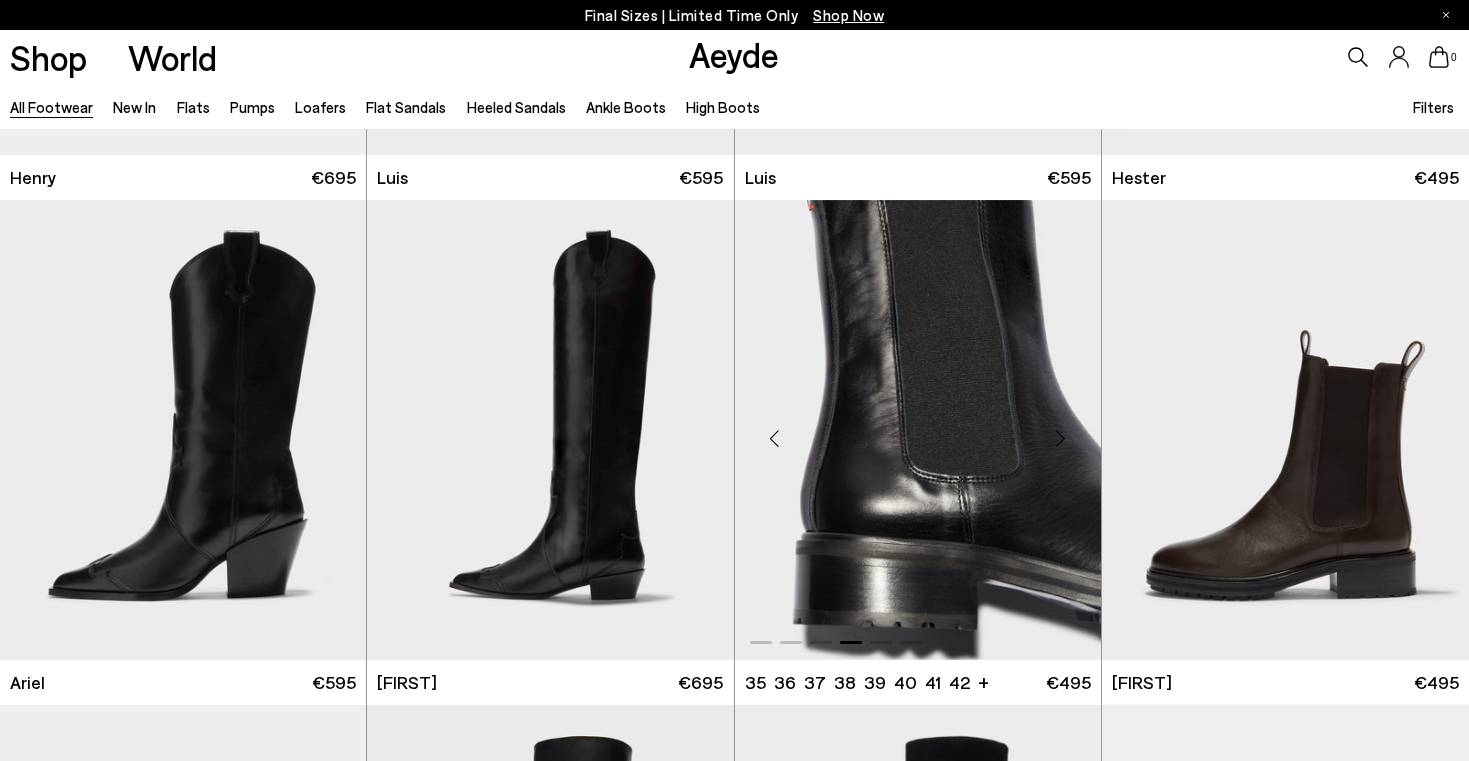 click at bounding box center [1061, 438] 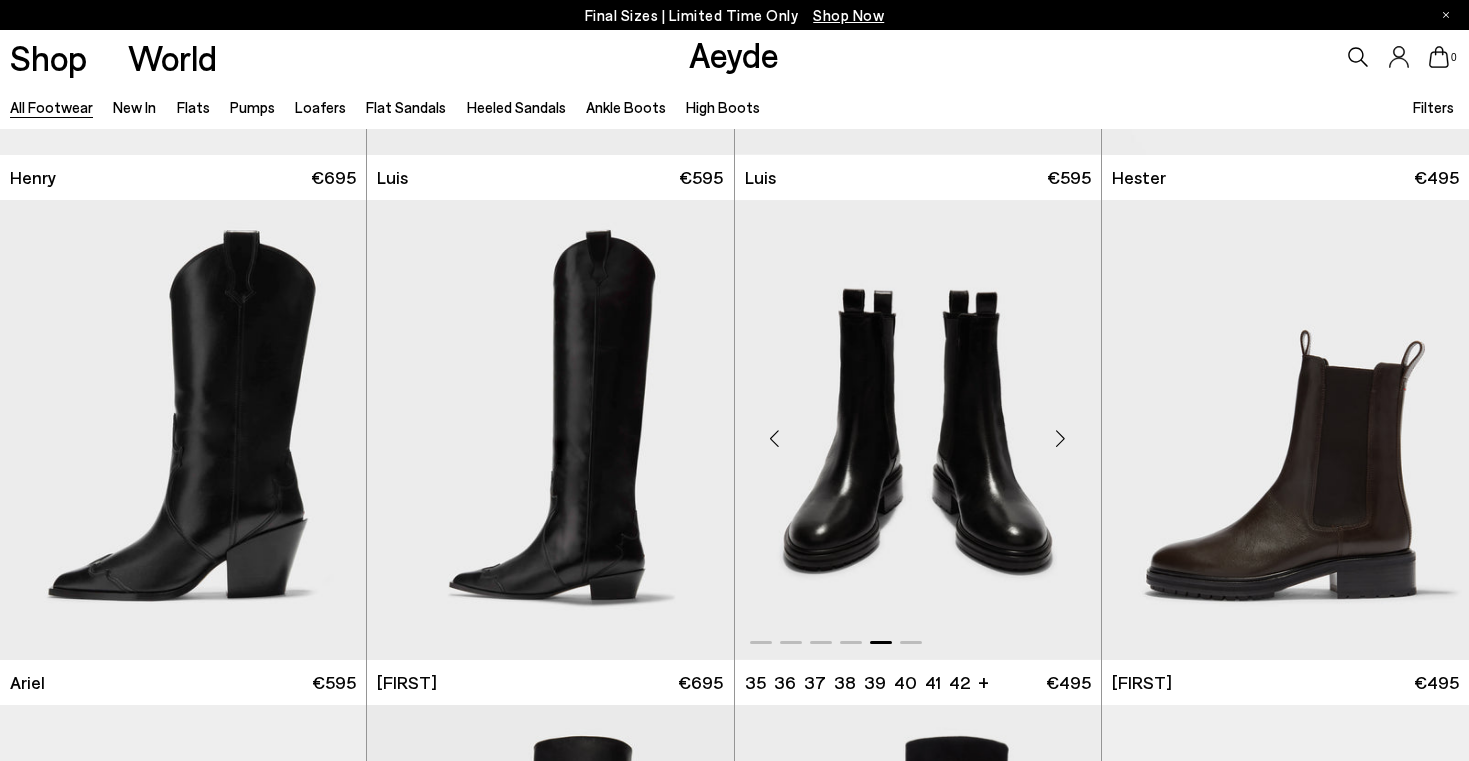 click at bounding box center [1061, 438] 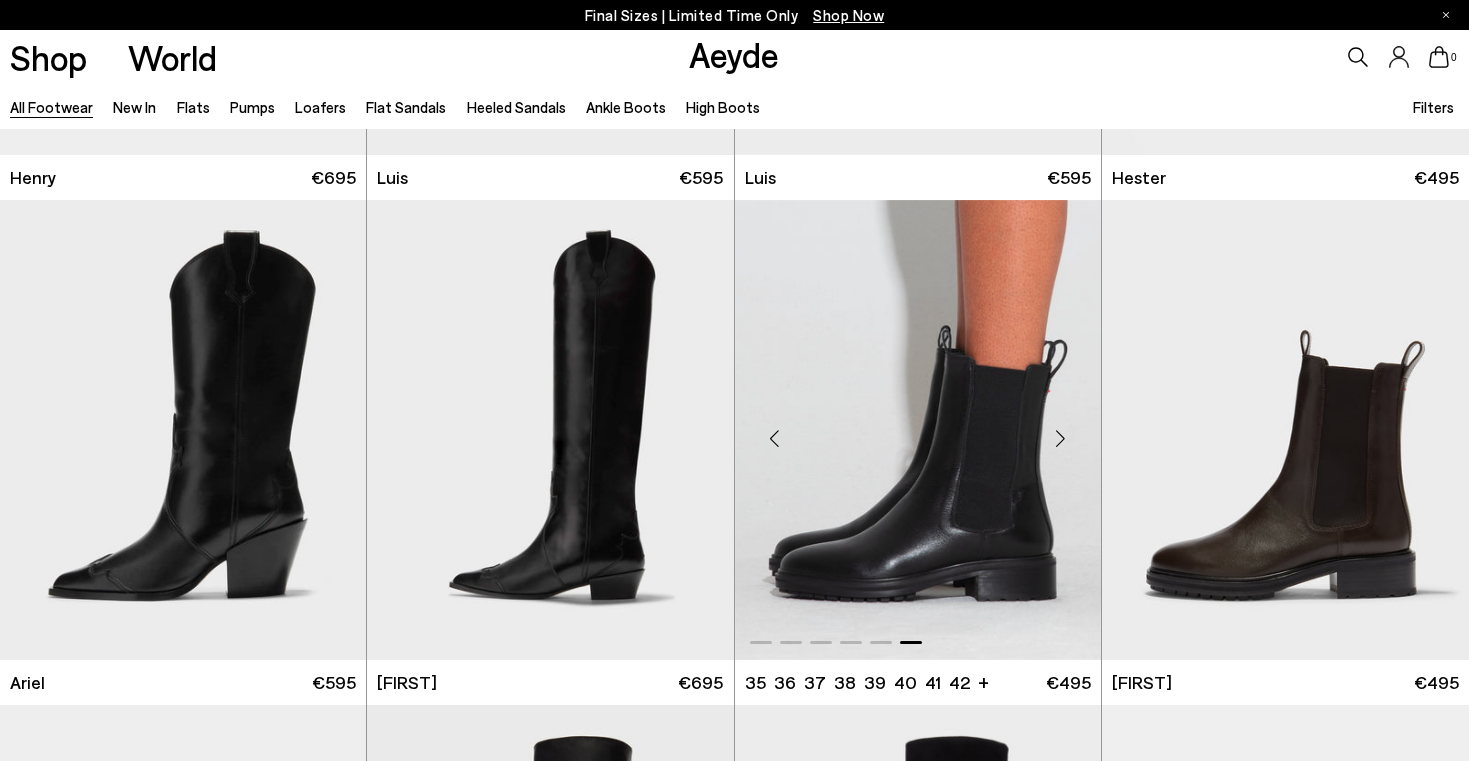 click at bounding box center (1061, 438) 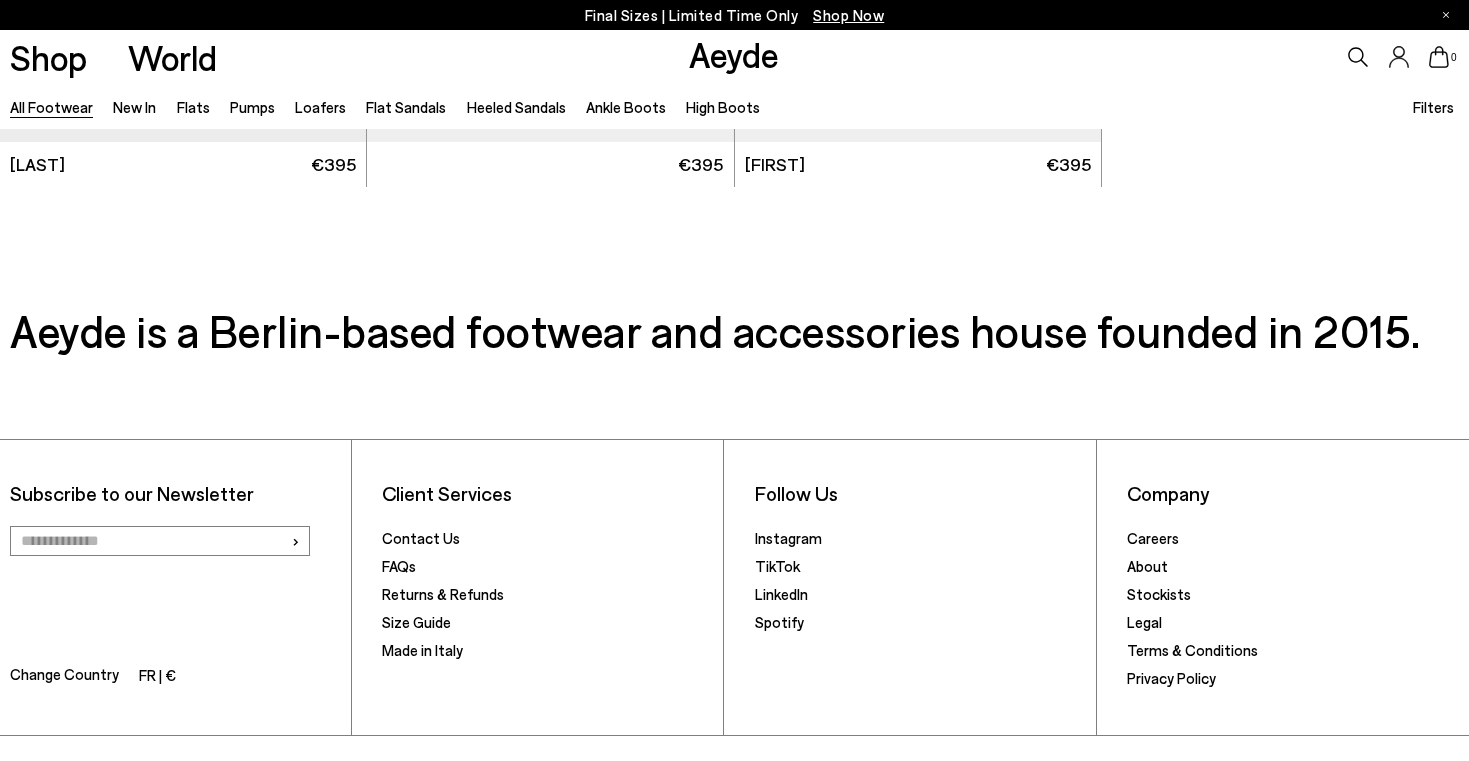 scroll, scrollTop: 33383, scrollLeft: 0, axis: vertical 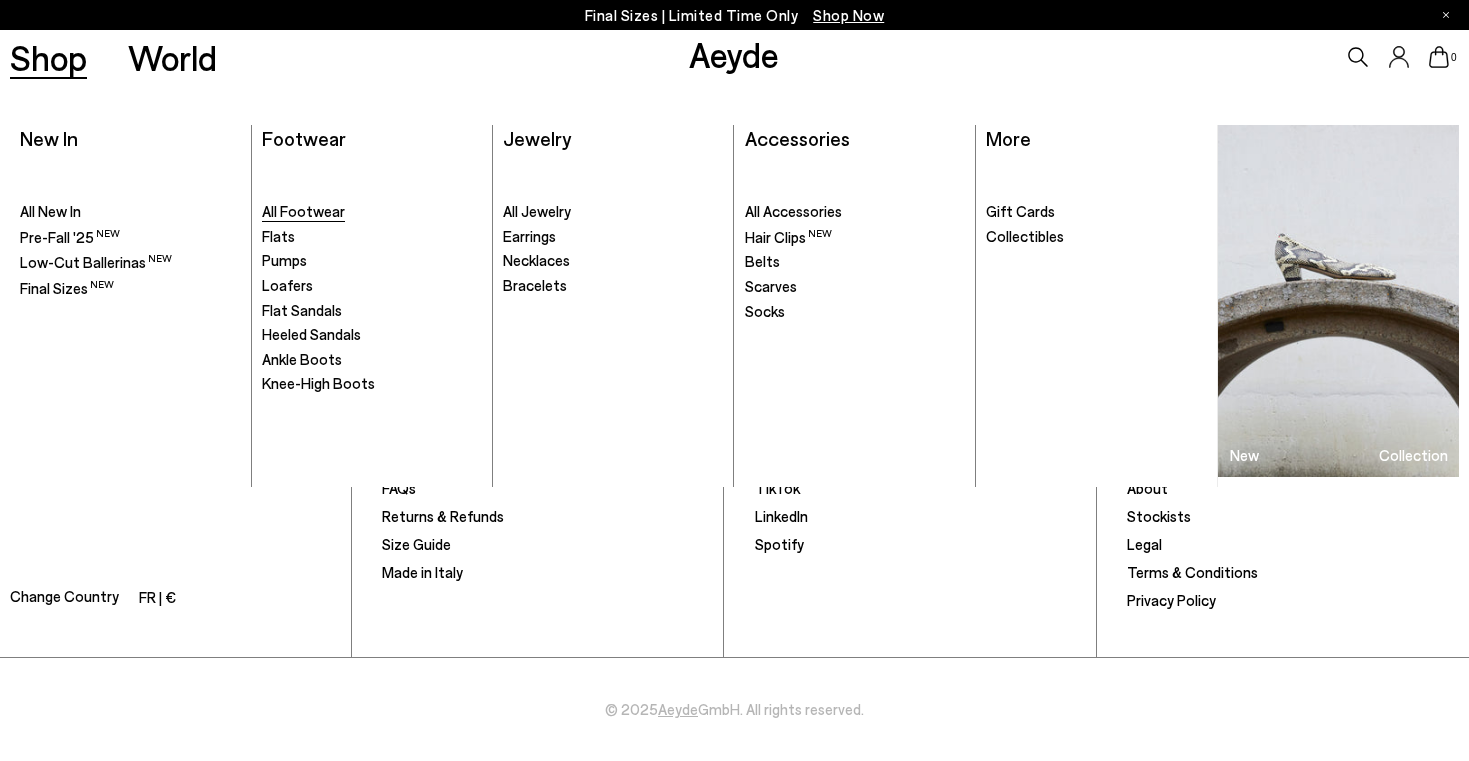 click on "All Footwear" at bounding box center [303, 211] 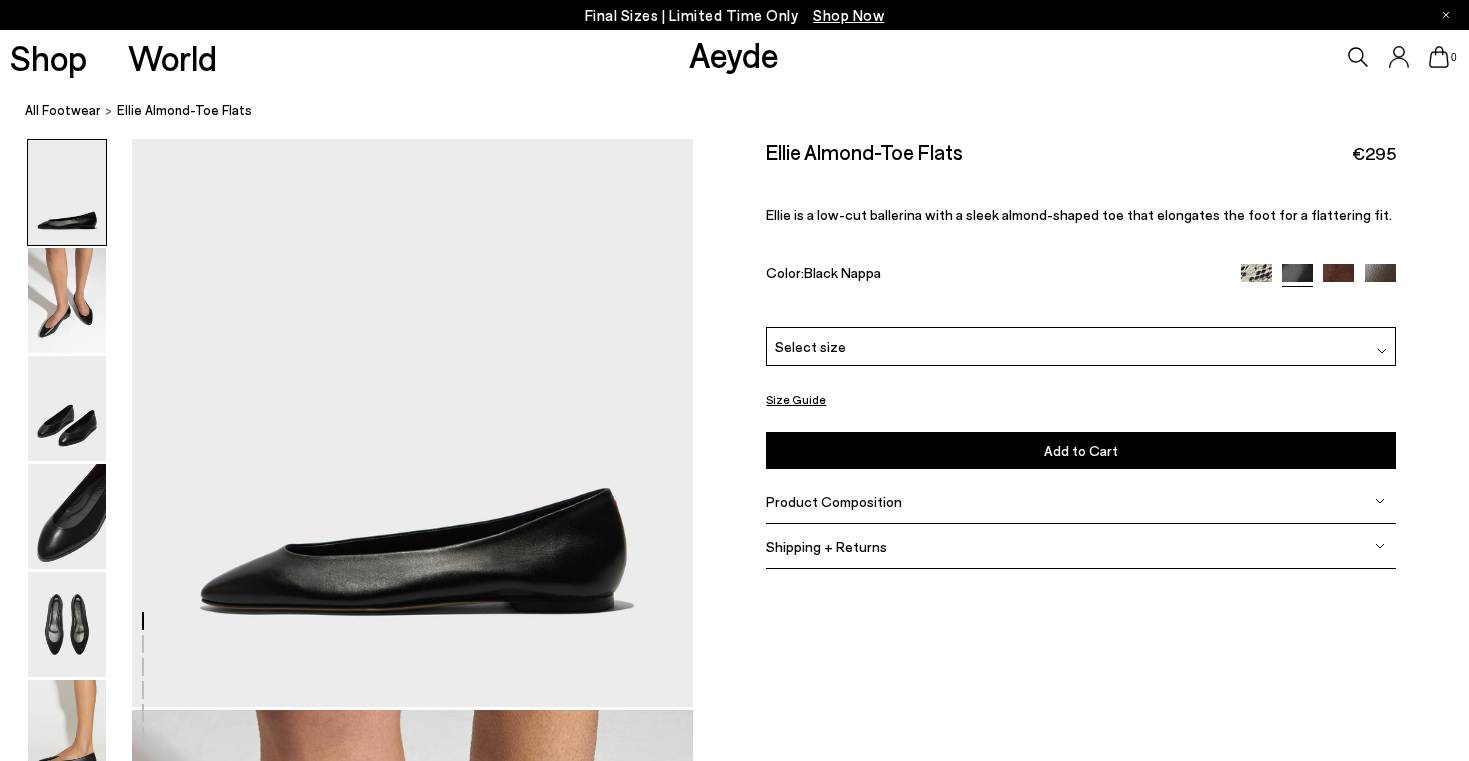 scroll, scrollTop: 0, scrollLeft: 0, axis: both 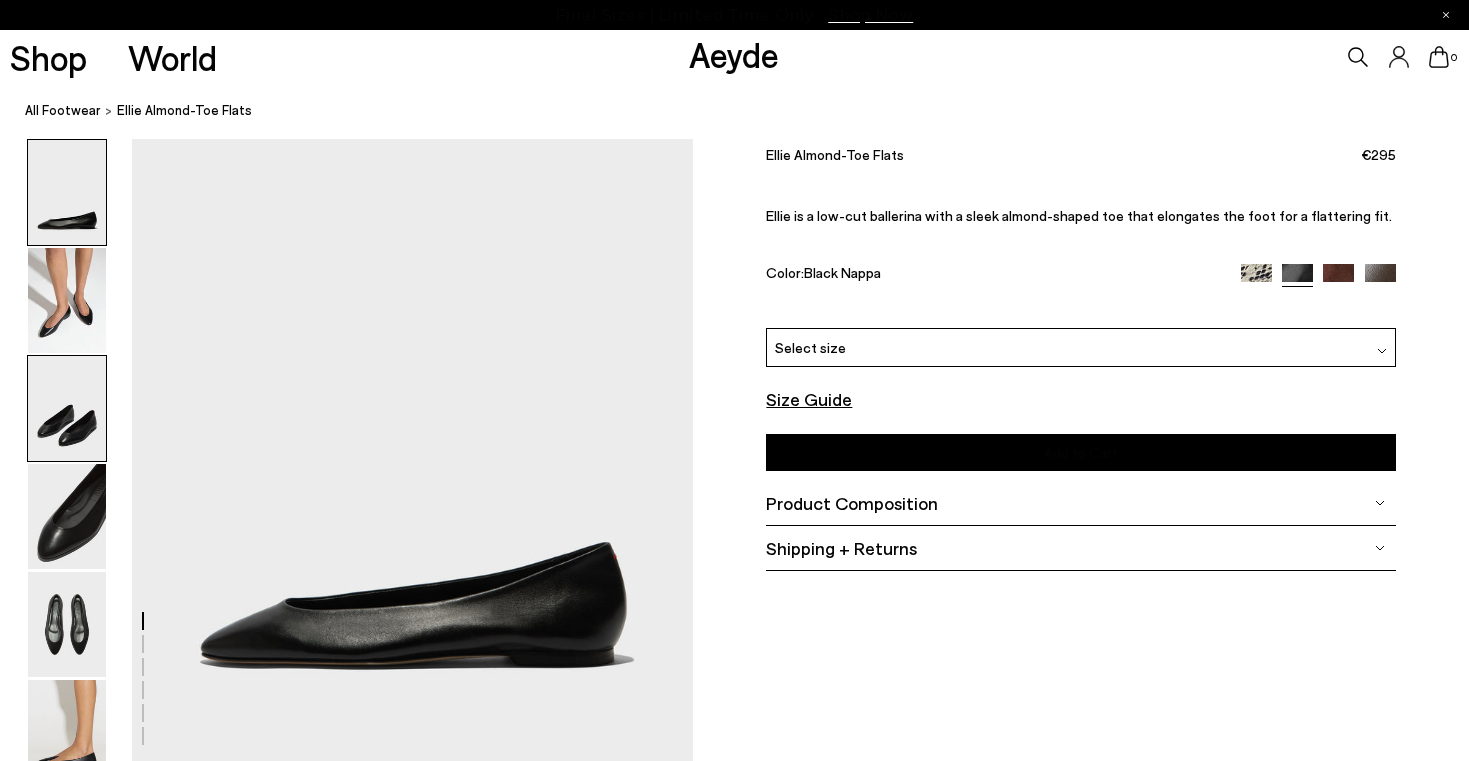 click at bounding box center [67, 408] 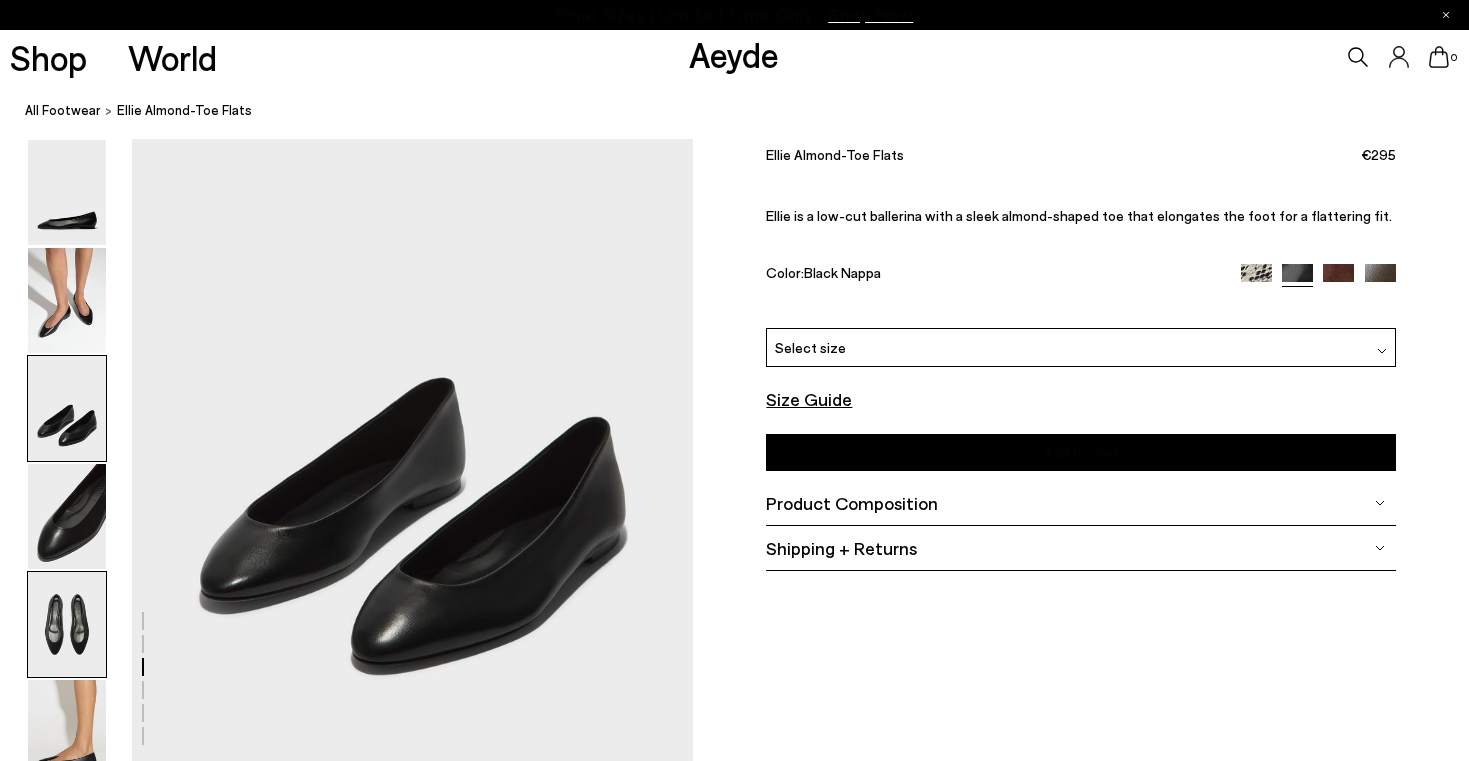 scroll, scrollTop: 1613, scrollLeft: 0, axis: vertical 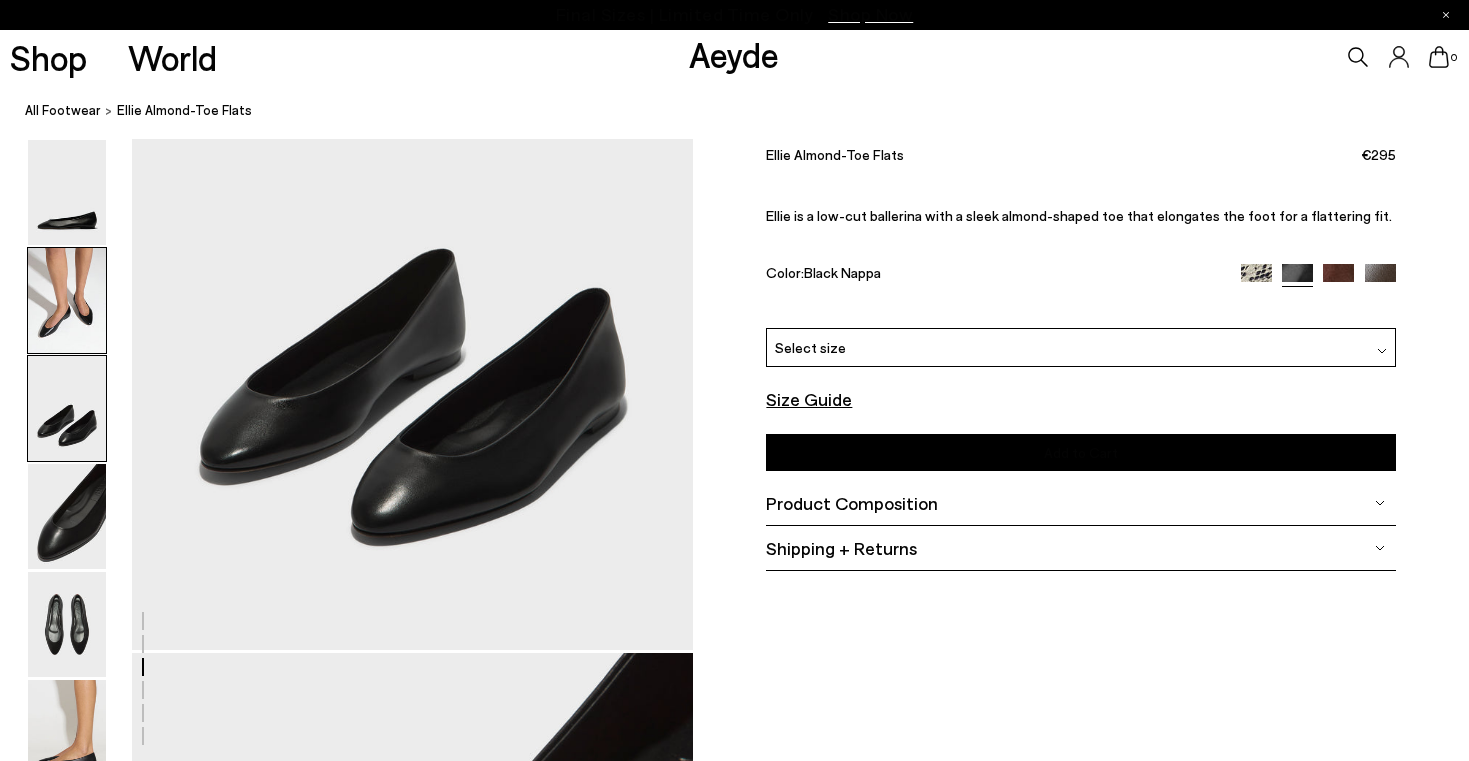 click at bounding box center (67, 300) 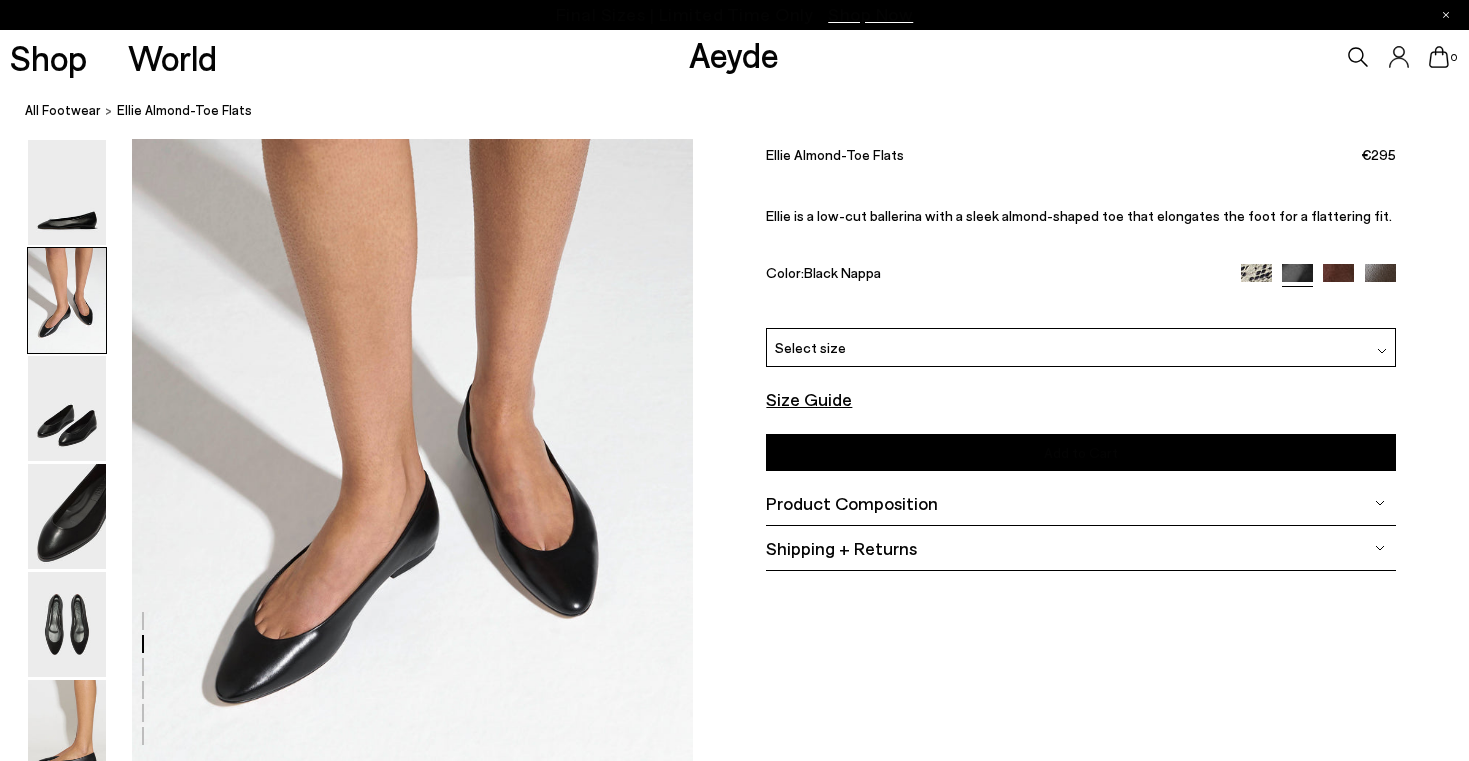 scroll, scrollTop: 704, scrollLeft: 0, axis: vertical 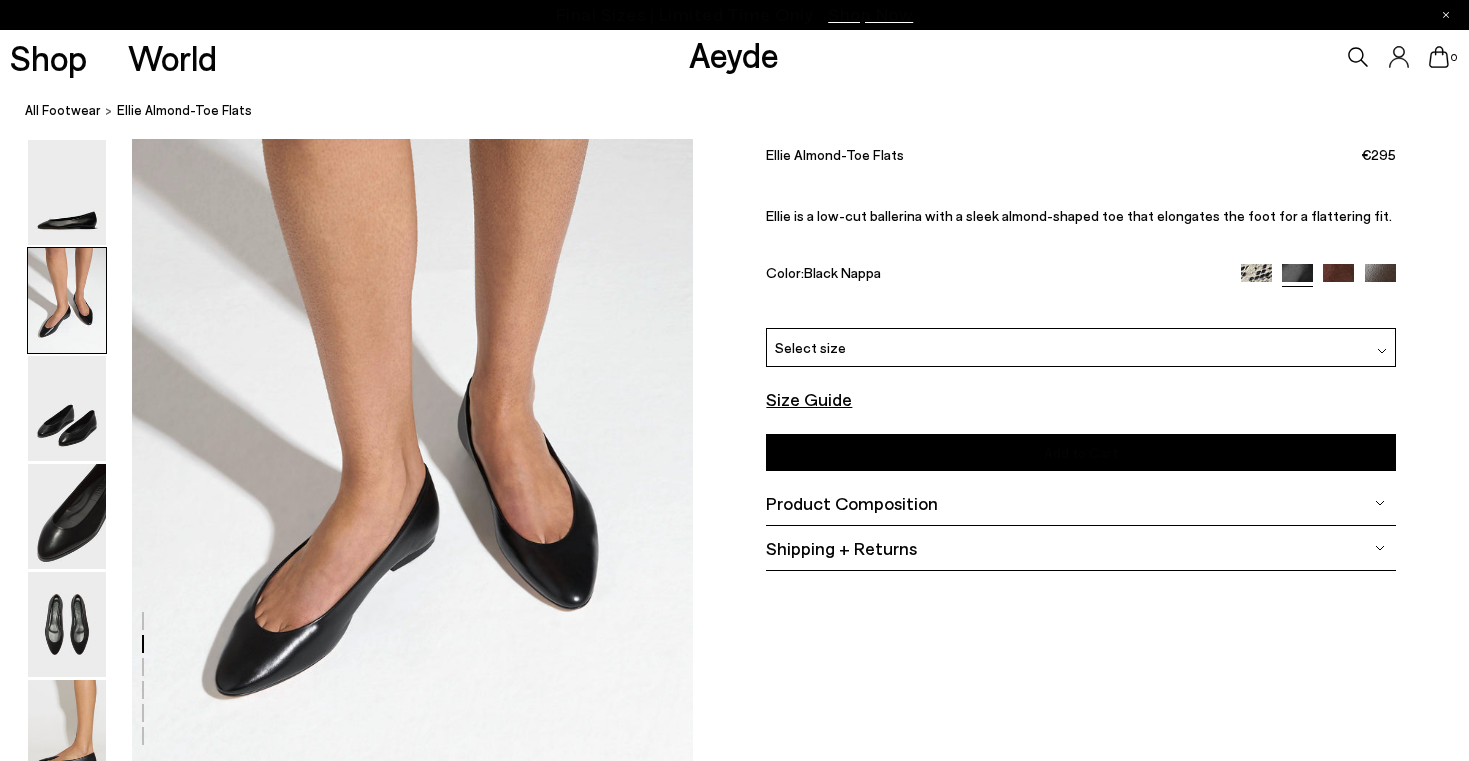 click at bounding box center [1338, 279] 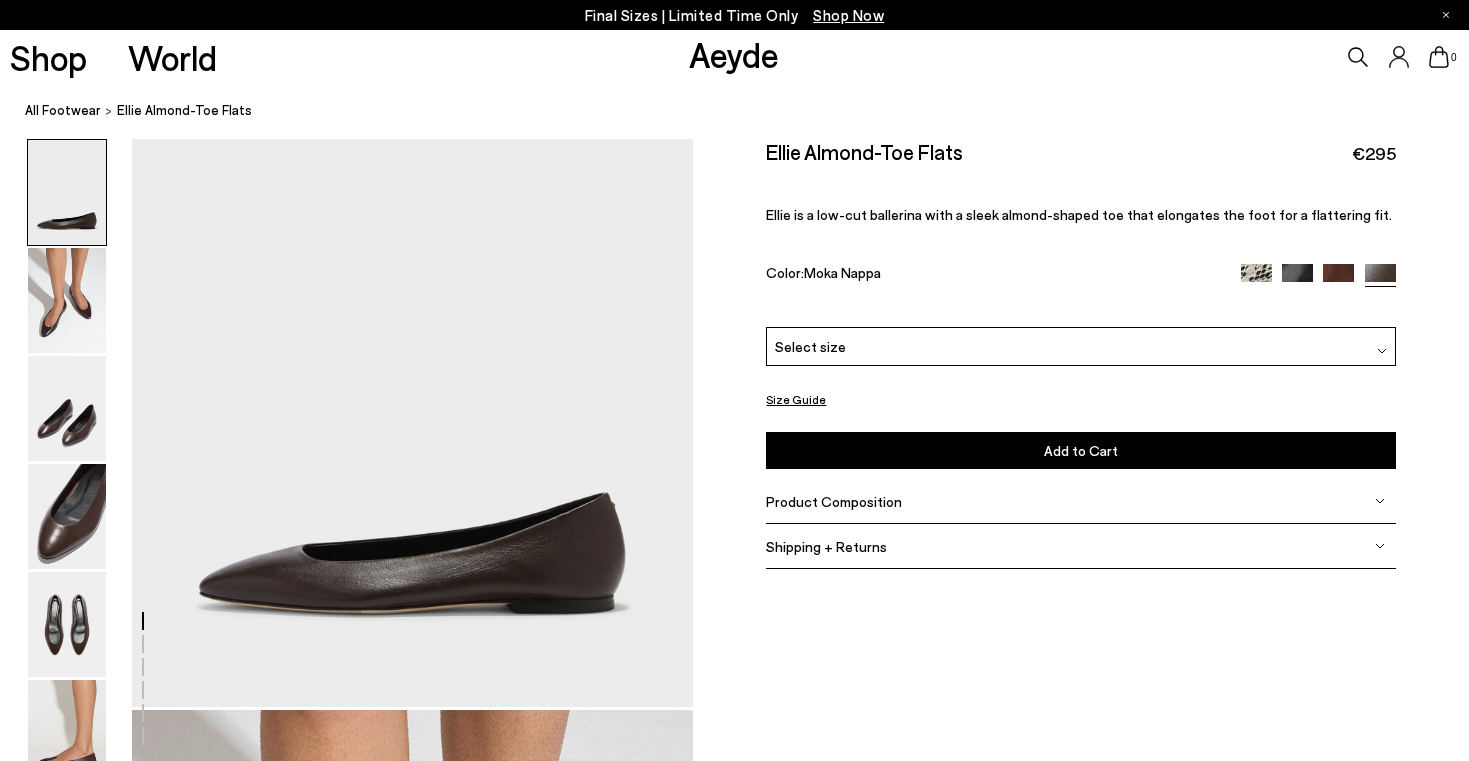 scroll, scrollTop: 0, scrollLeft: 0, axis: both 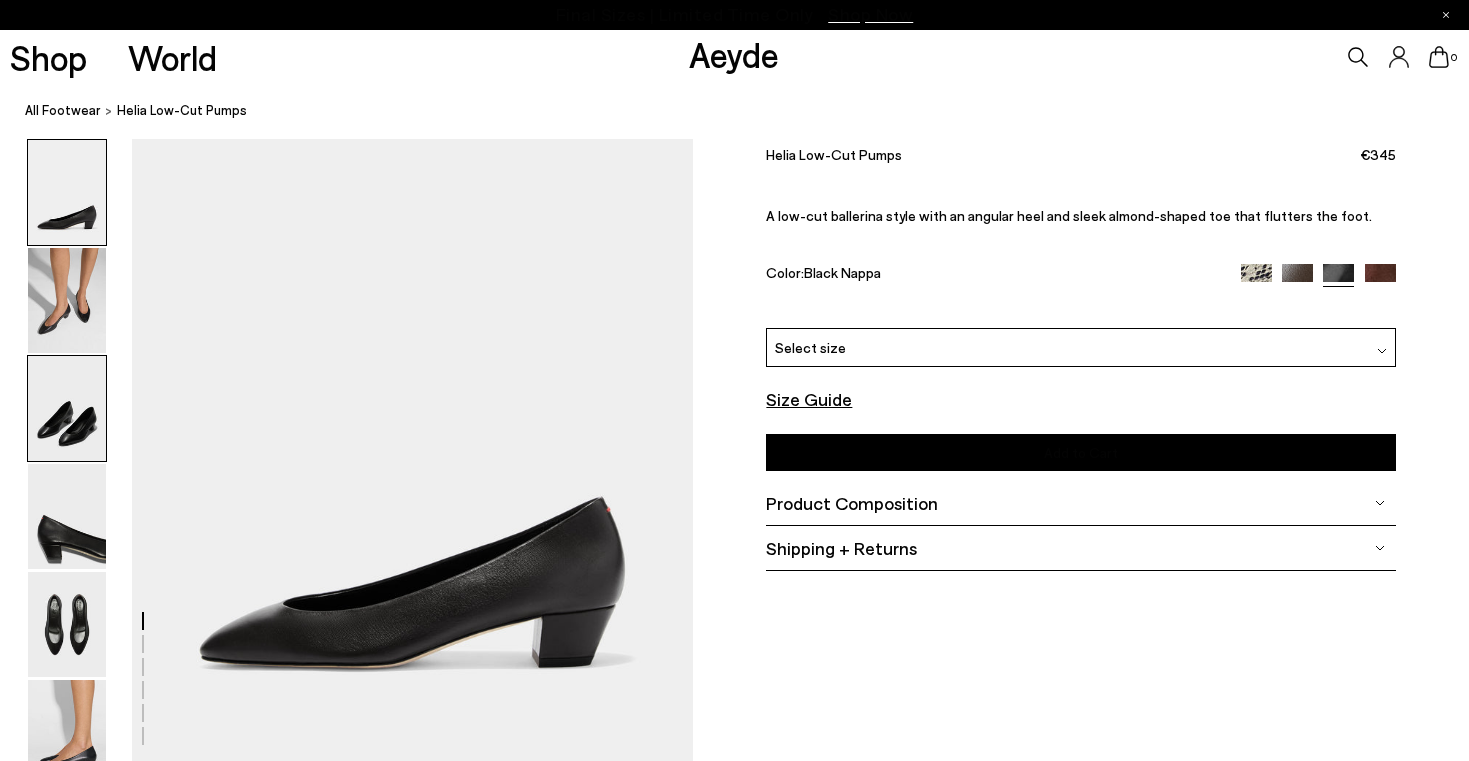 click at bounding box center (67, 408) 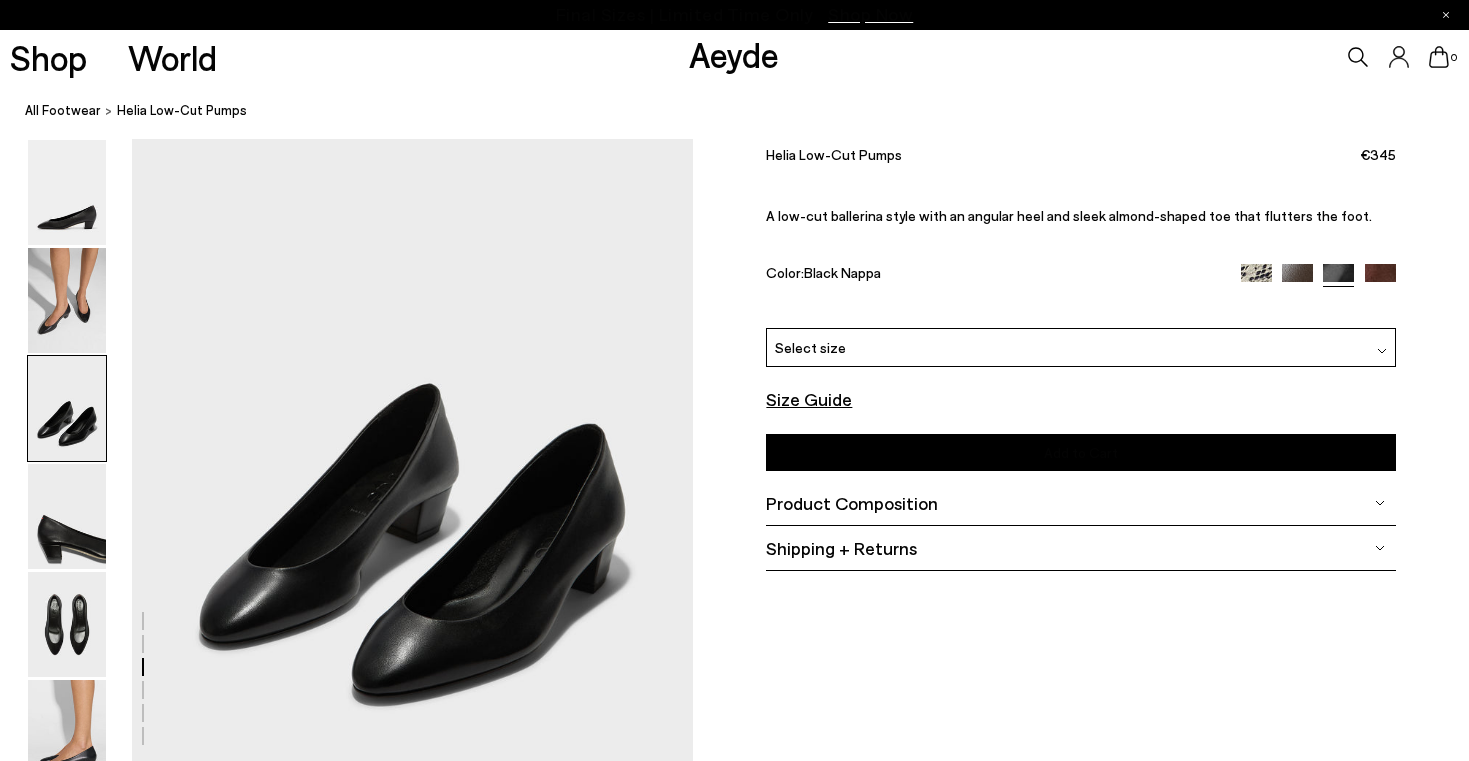 scroll, scrollTop: 1459, scrollLeft: 0, axis: vertical 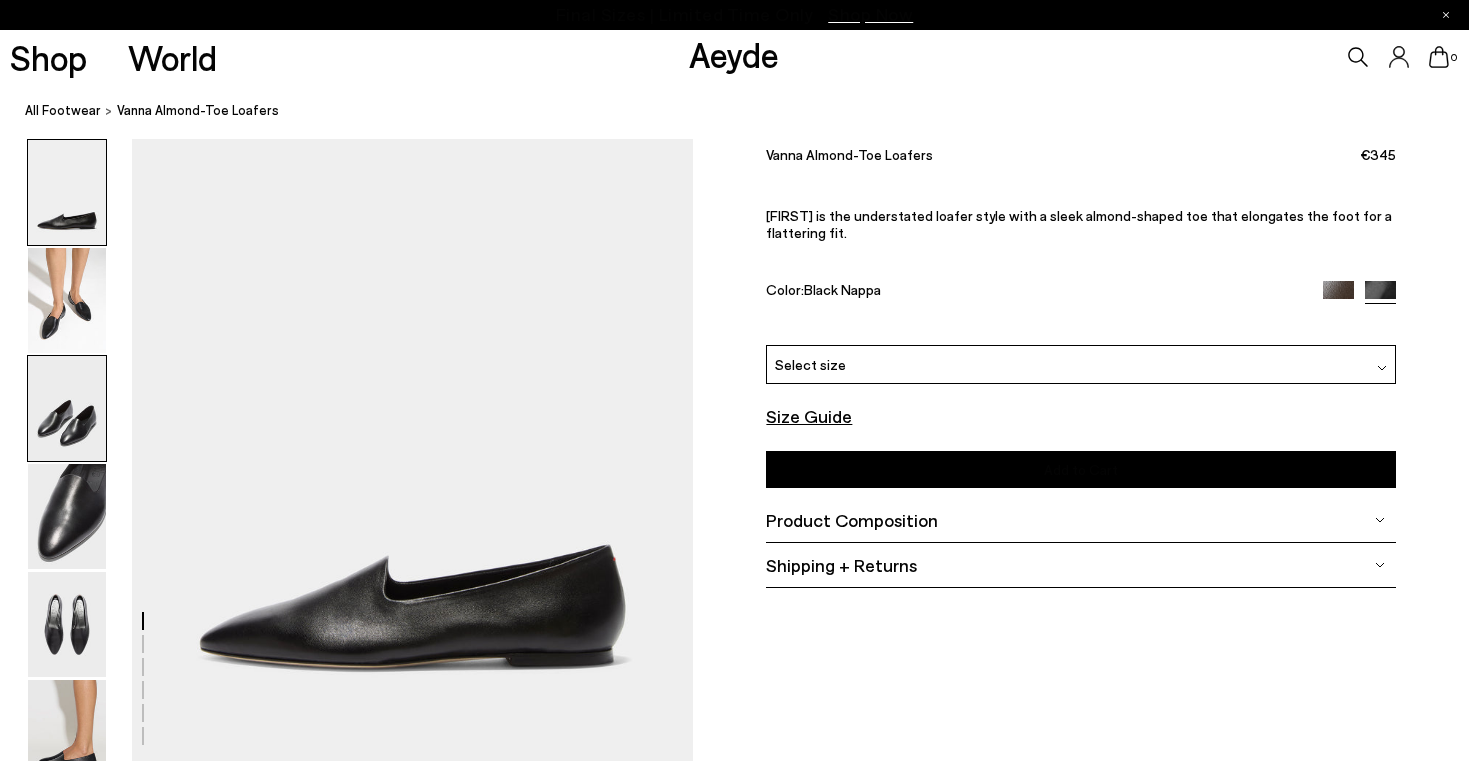 click at bounding box center [67, 408] 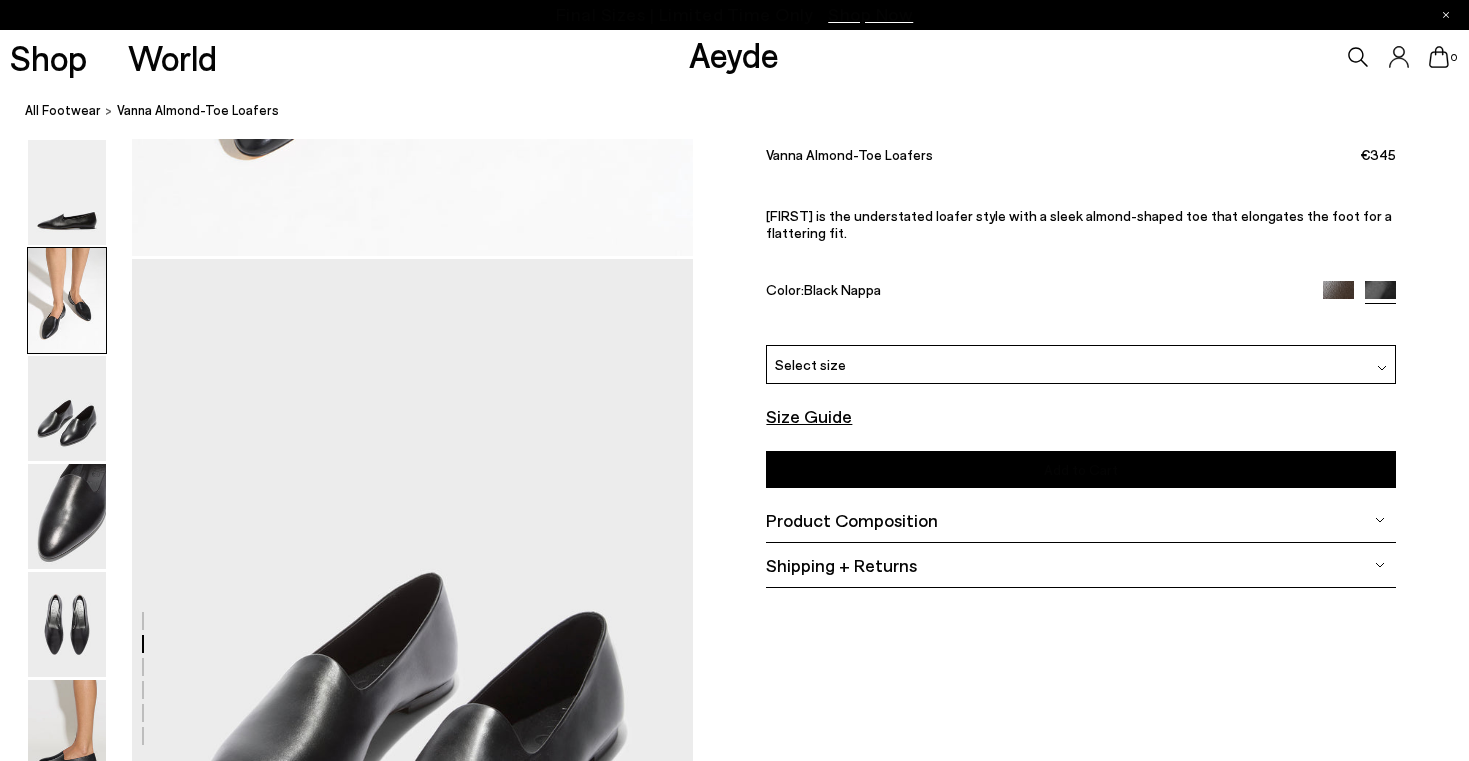 scroll, scrollTop: 1223, scrollLeft: 0, axis: vertical 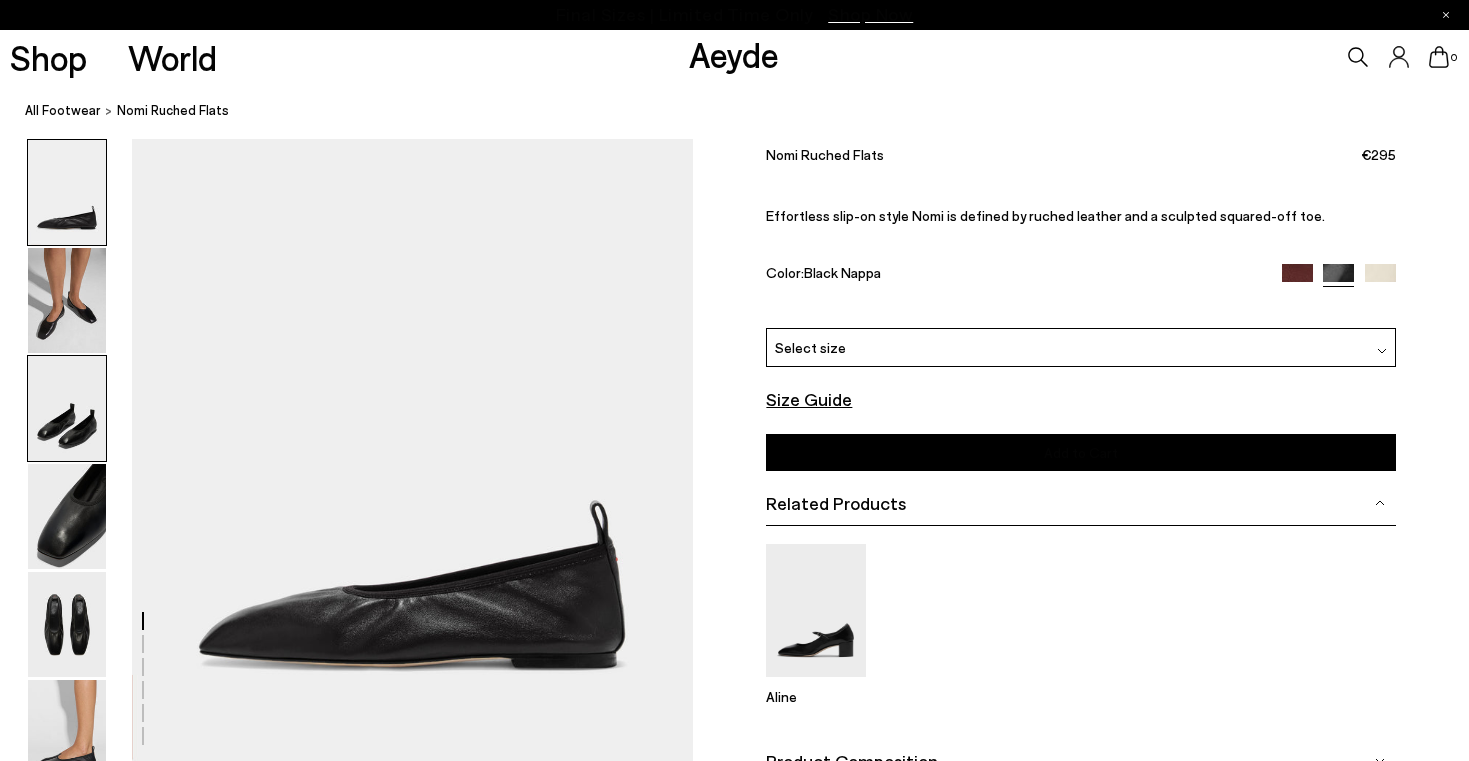 click at bounding box center [67, 408] 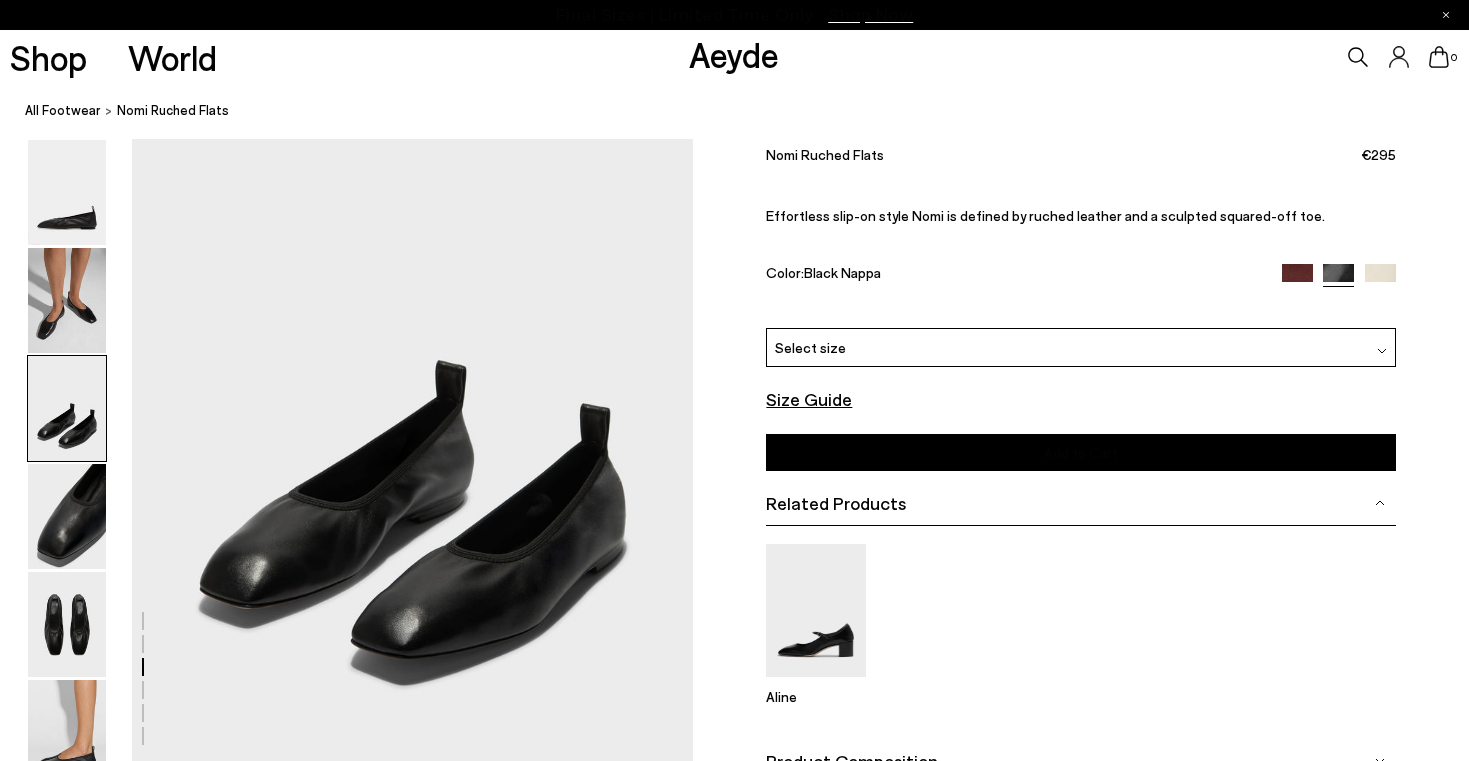 scroll, scrollTop: 1488, scrollLeft: 0, axis: vertical 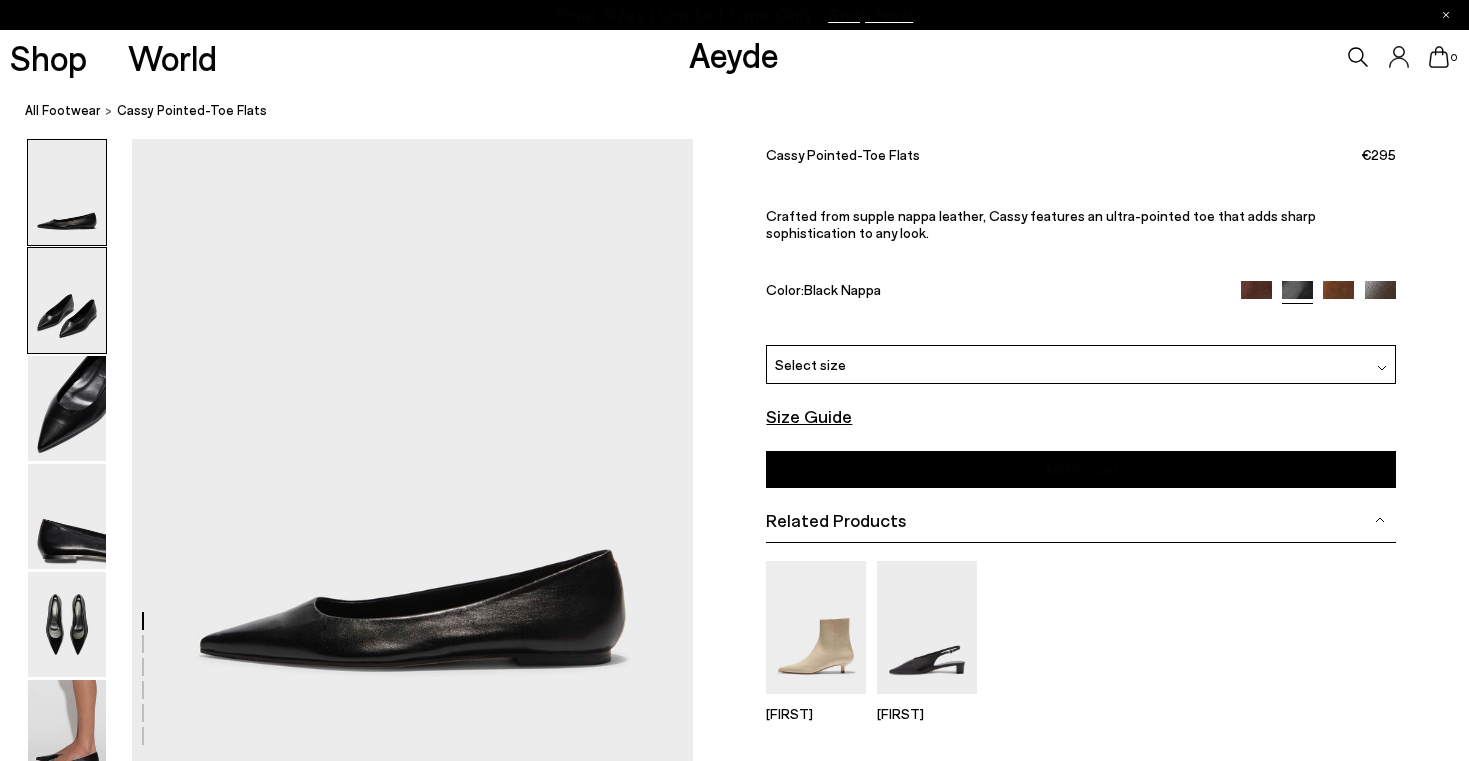 click at bounding box center (67, 300) 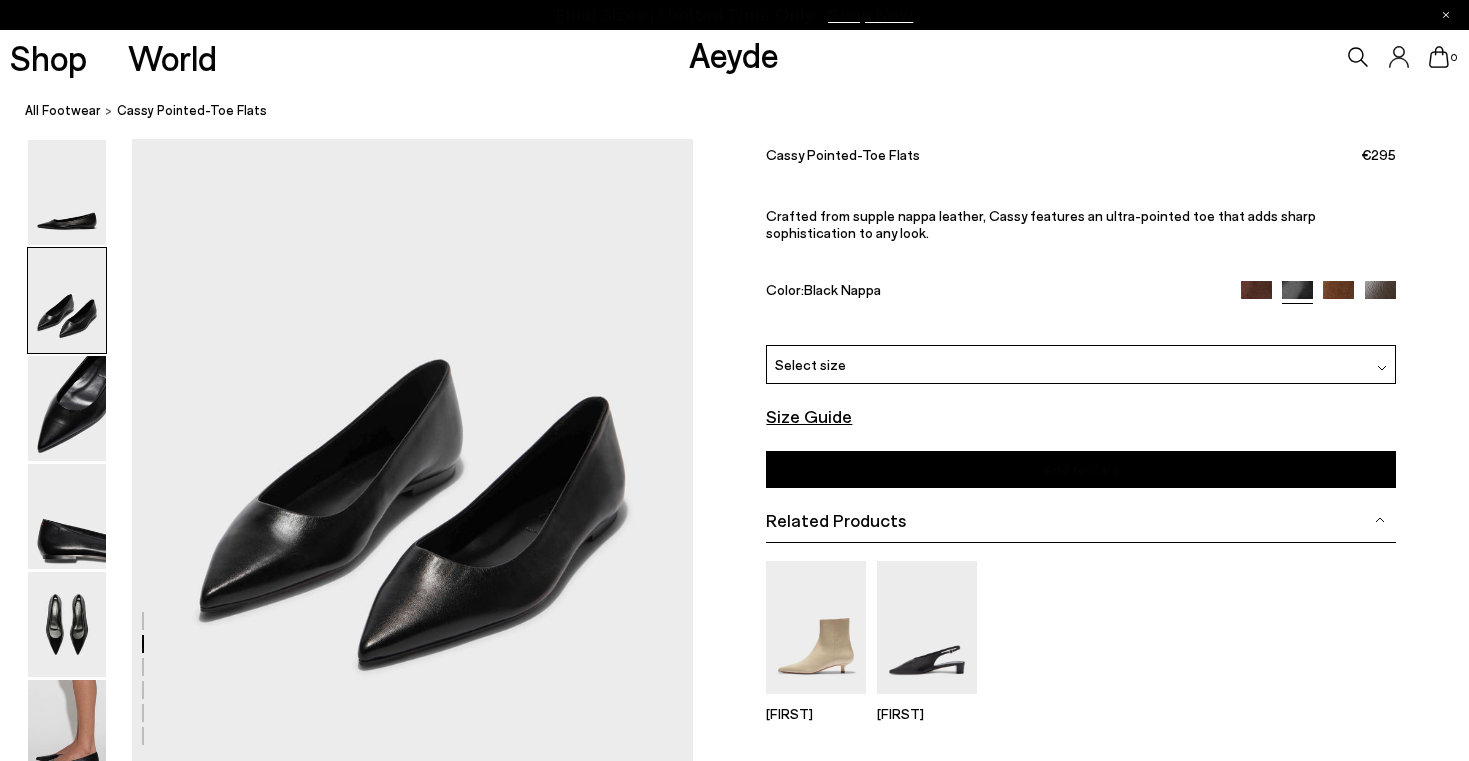 scroll, scrollTop: 736, scrollLeft: 0, axis: vertical 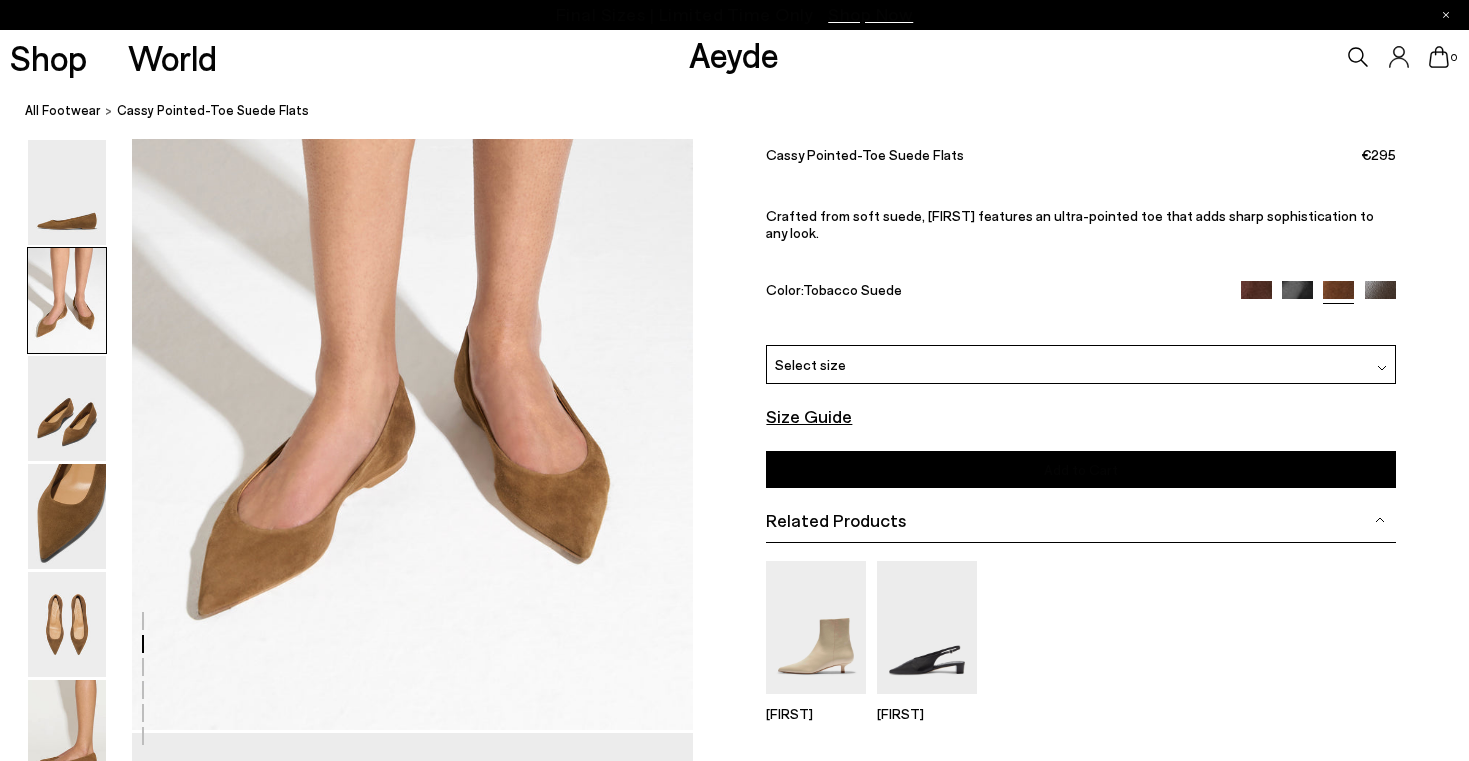 click at bounding box center [1256, 296] 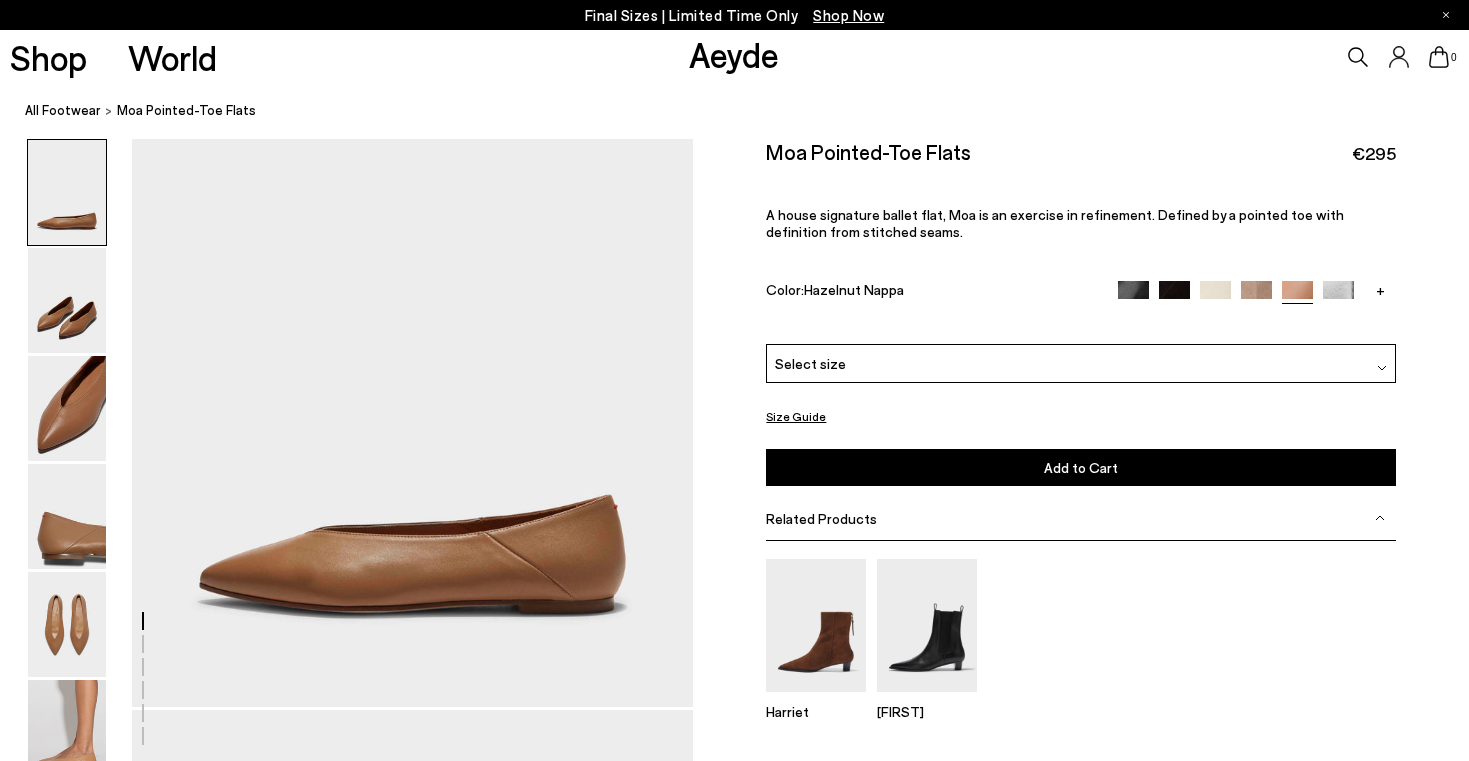scroll, scrollTop: 0, scrollLeft: 0, axis: both 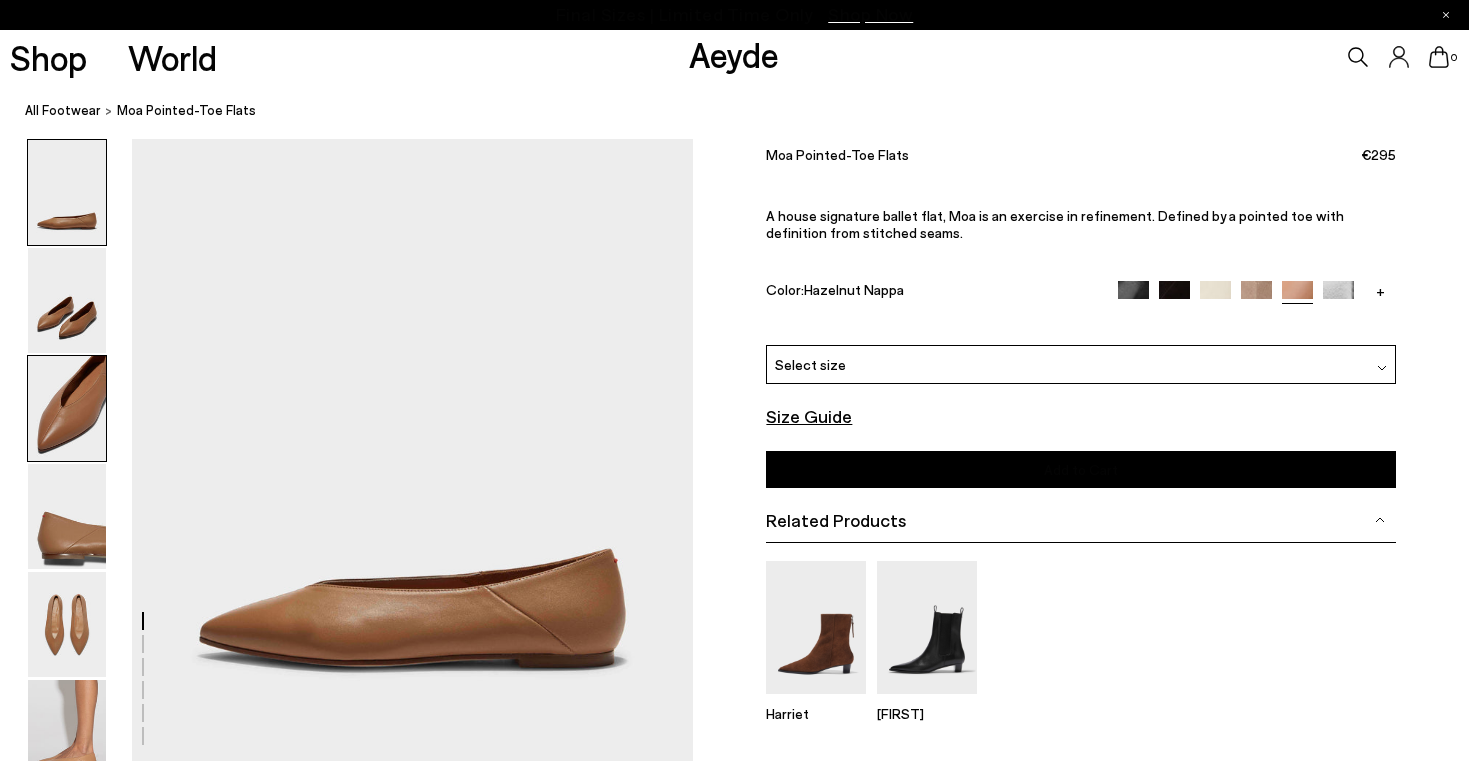 click at bounding box center (67, 408) 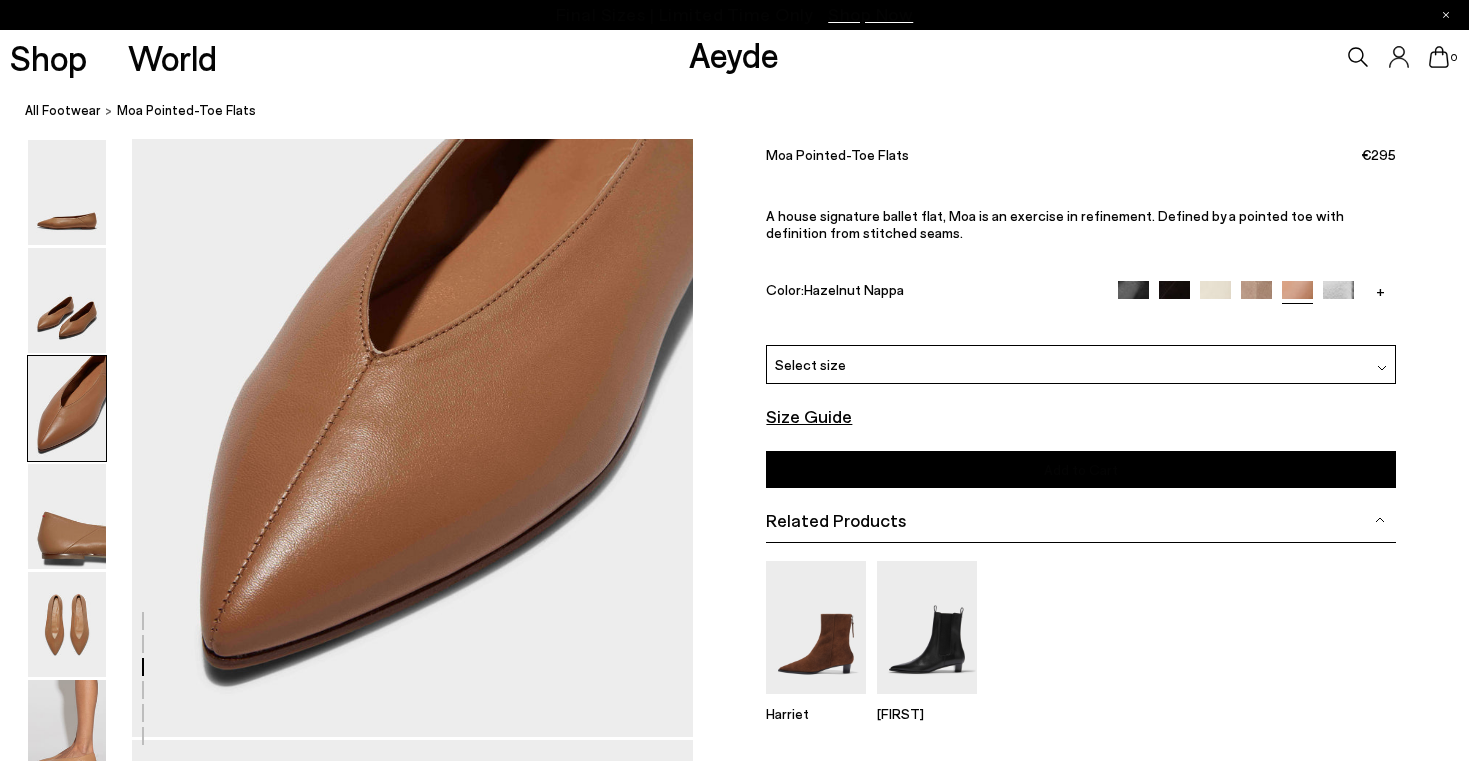 scroll, scrollTop: 1527, scrollLeft: 0, axis: vertical 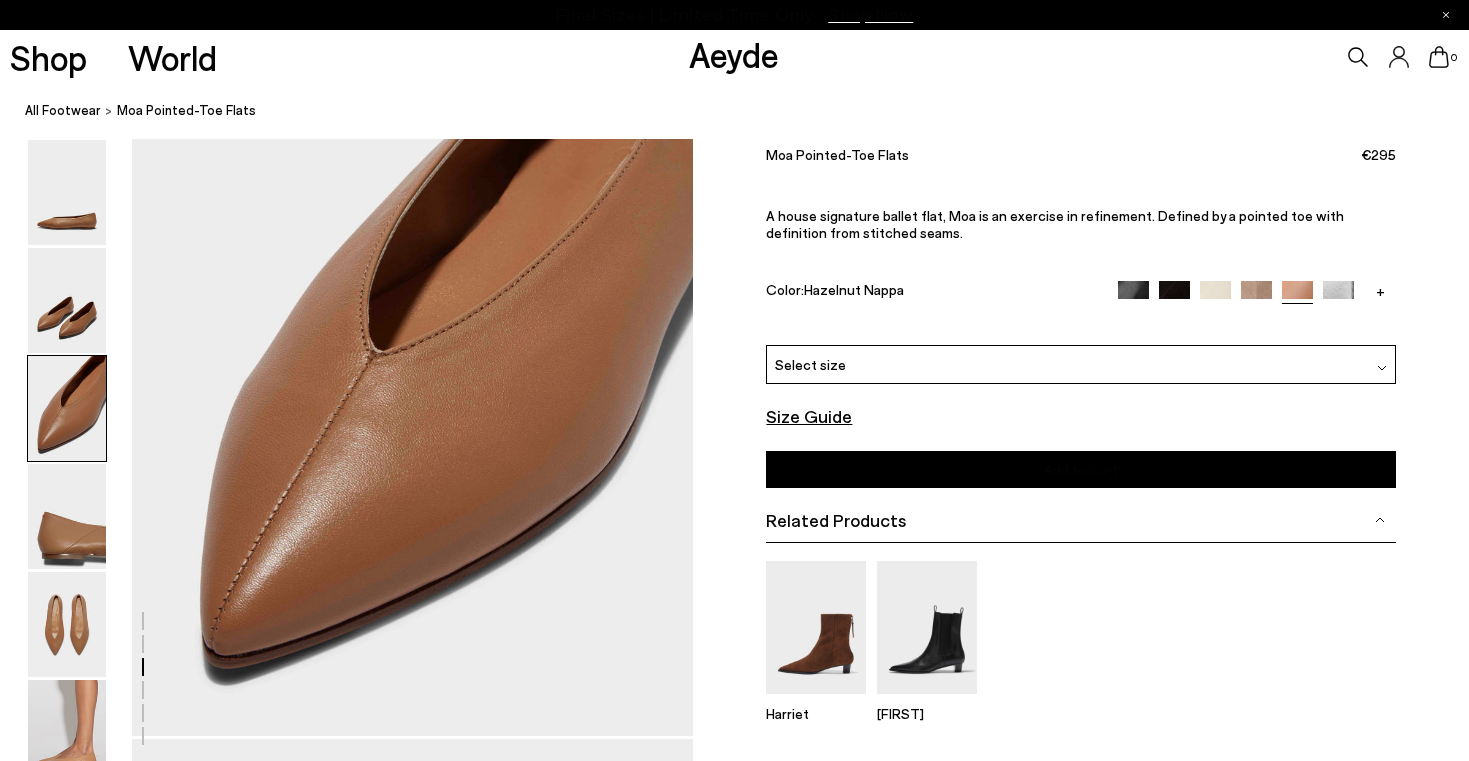 click at bounding box center [1256, 296] 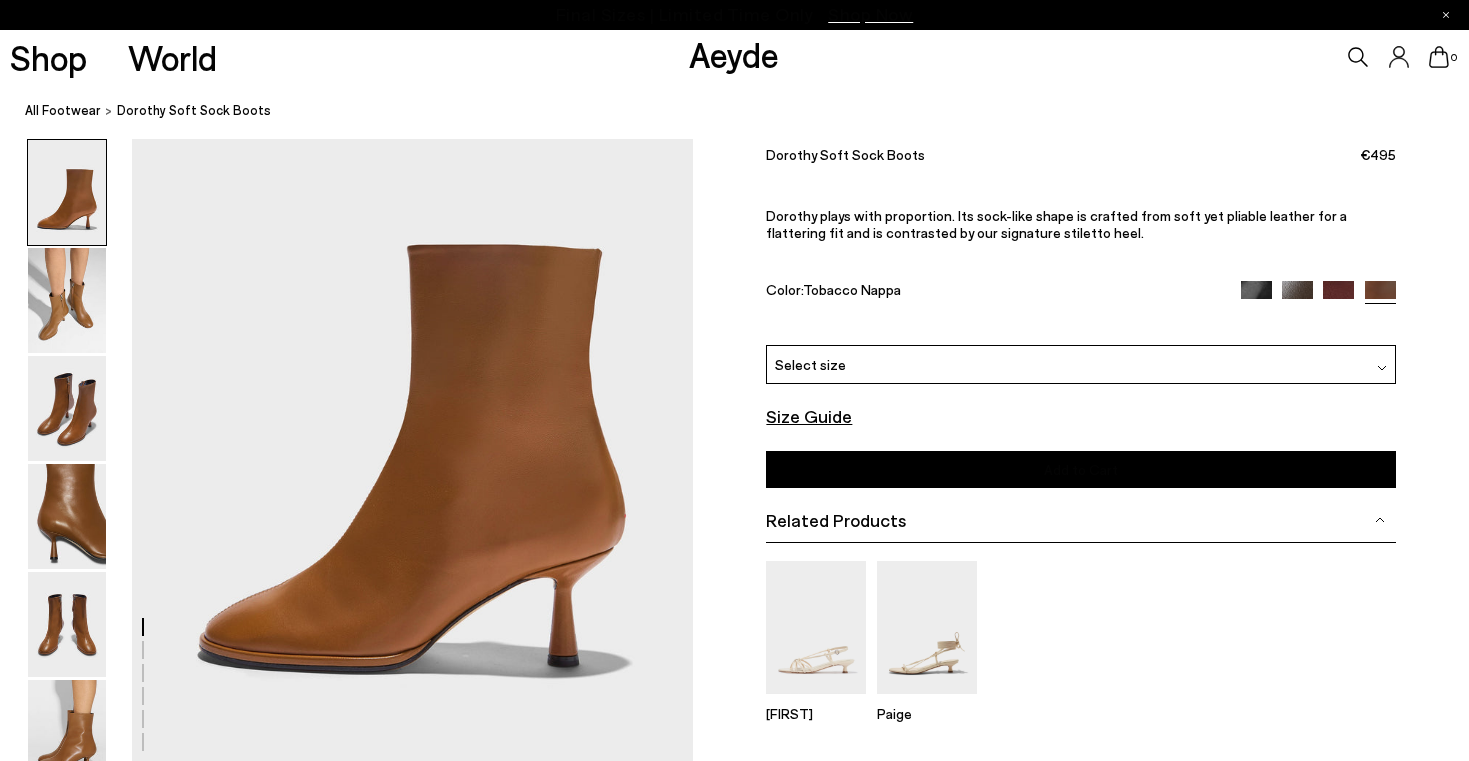 scroll, scrollTop: 107, scrollLeft: 0, axis: vertical 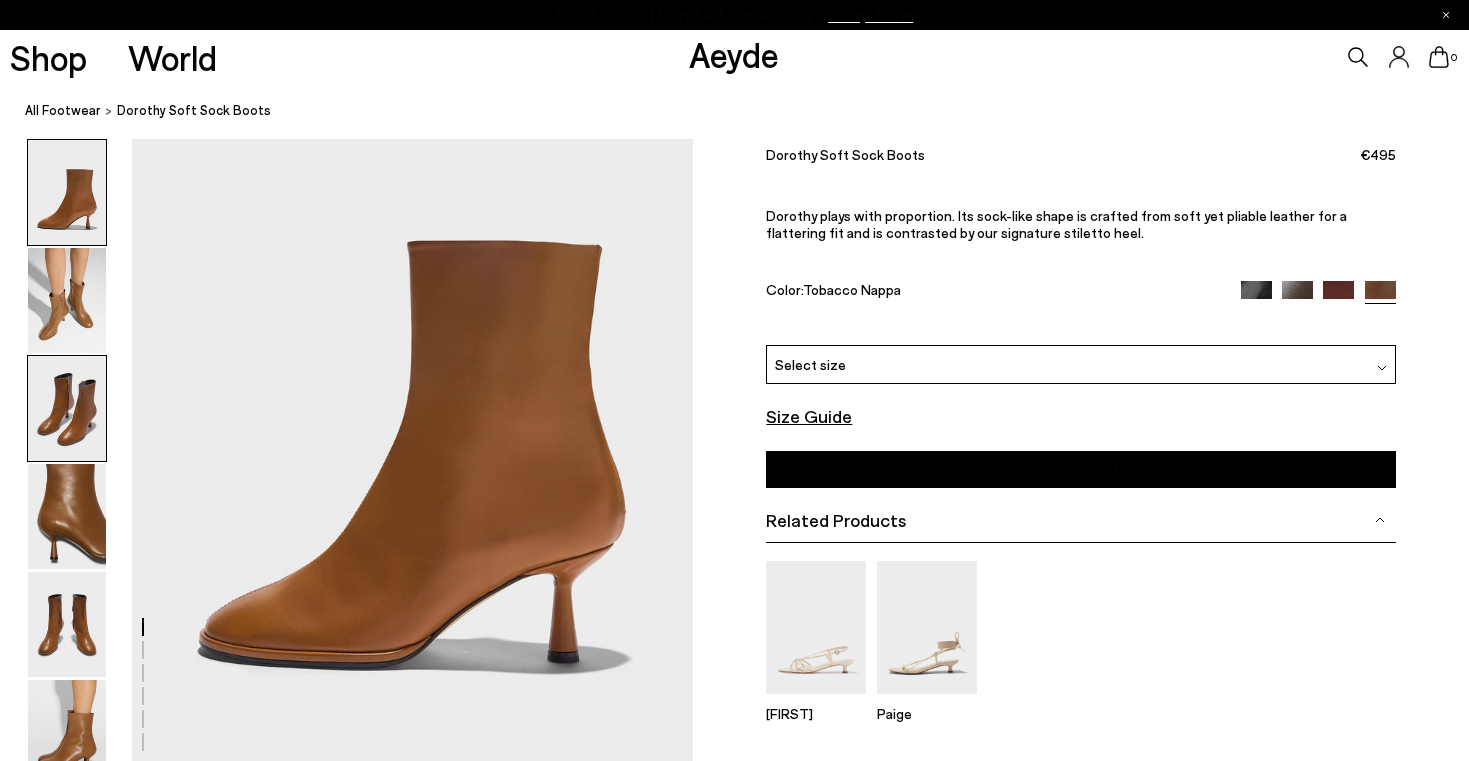 click at bounding box center [67, 408] 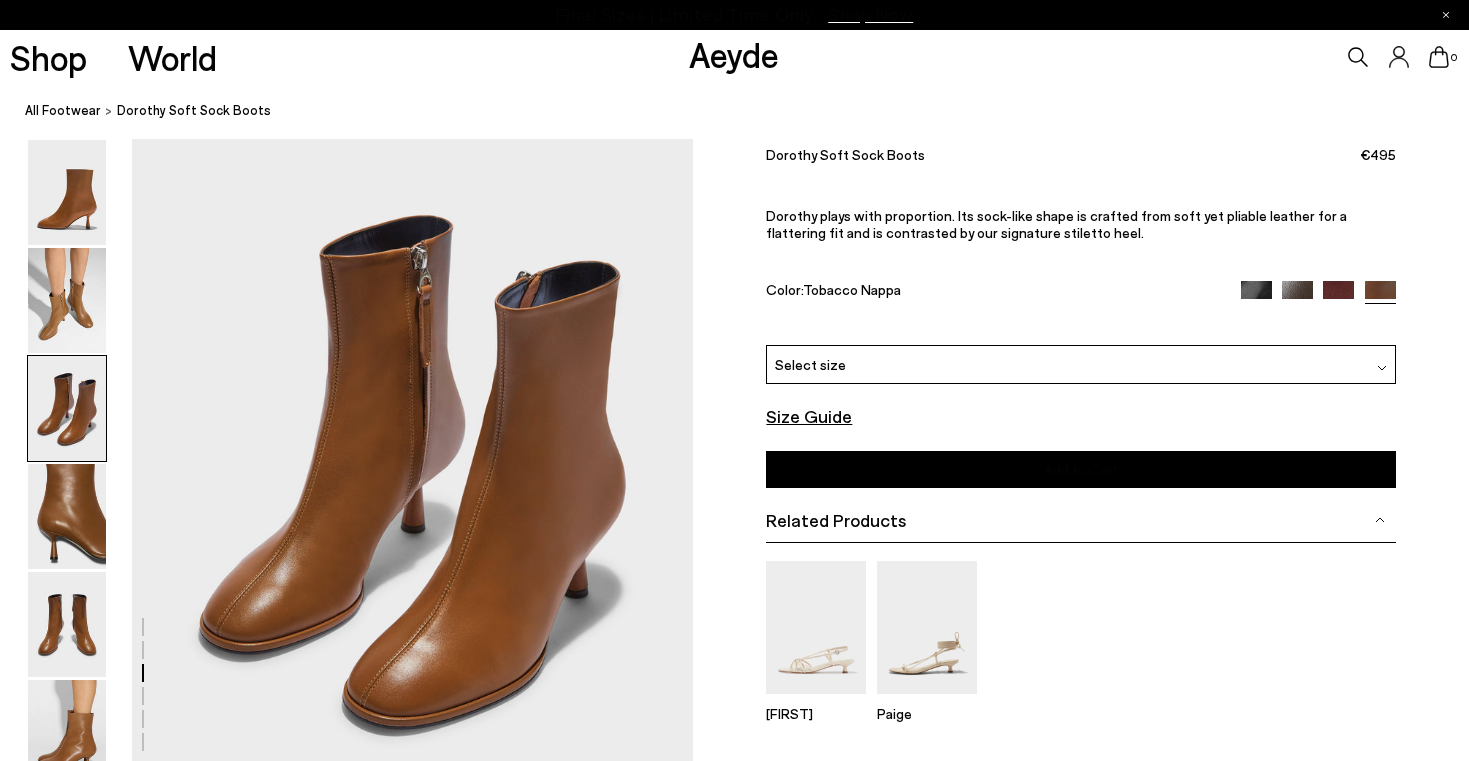scroll, scrollTop: 1560, scrollLeft: 0, axis: vertical 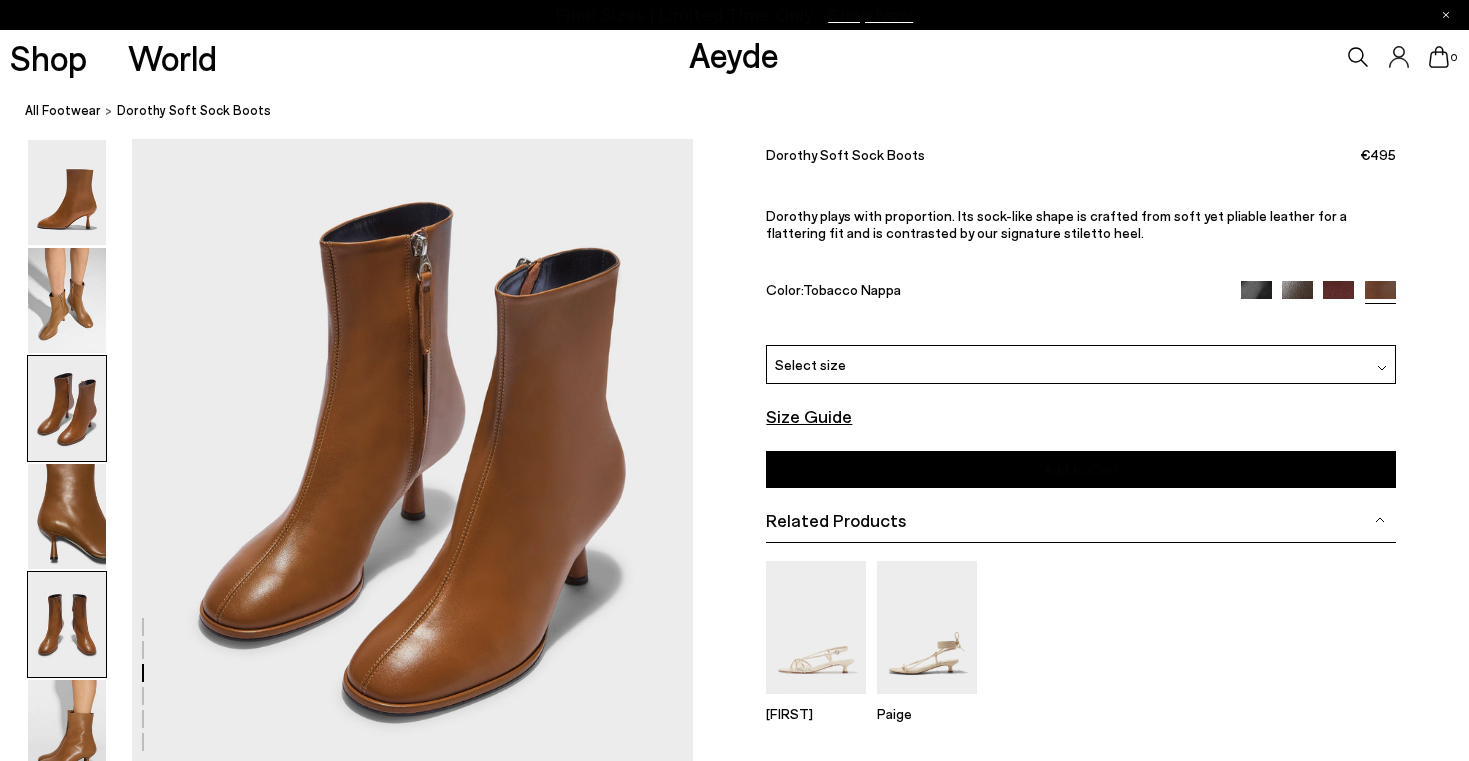 click at bounding box center (67, 624) 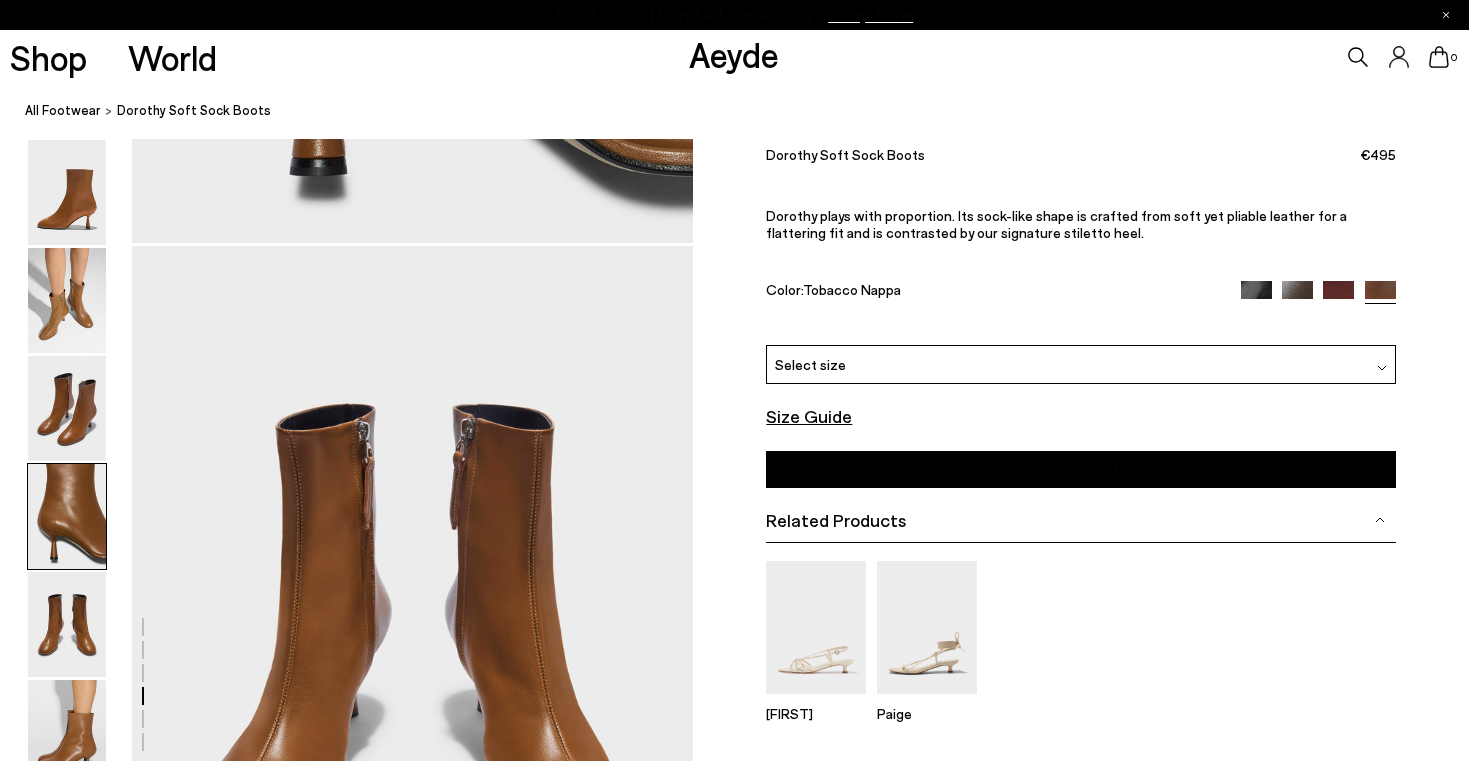 scroll, scrollTop: 2911, scrollLeft: 0, axis: vertical 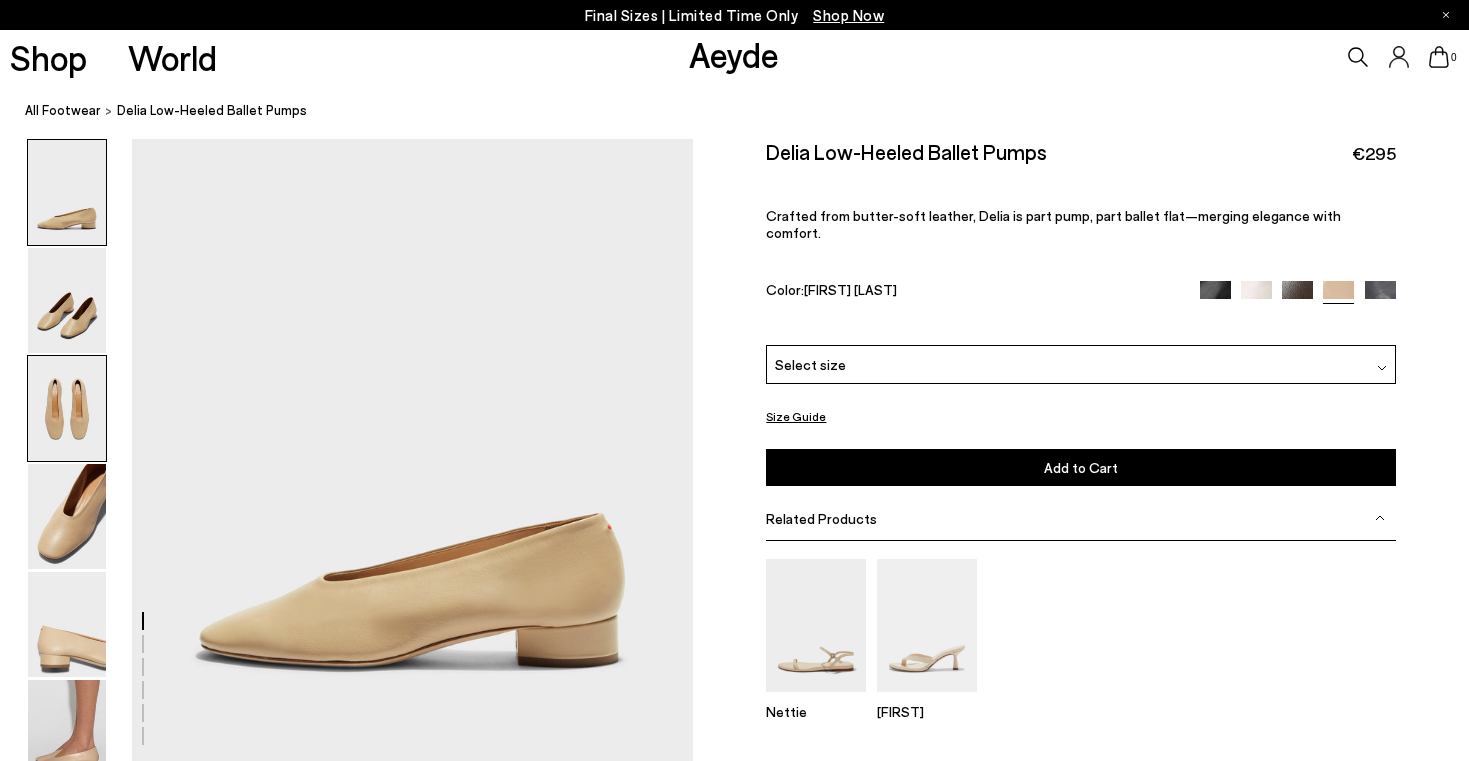 click at bounding box center (67, 408) 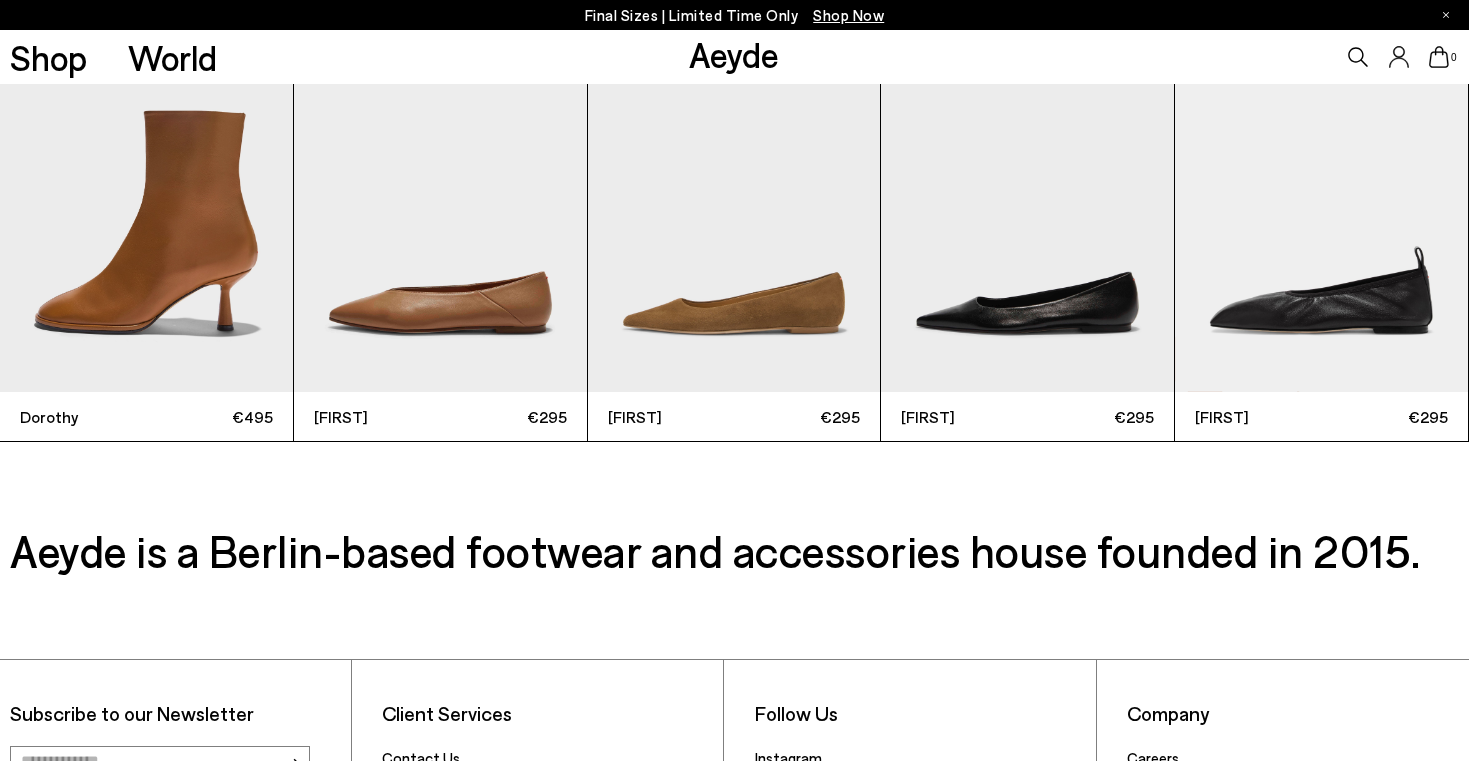 scroll, scrollTop: 5257, scrollLeft: 0, axis: vertical 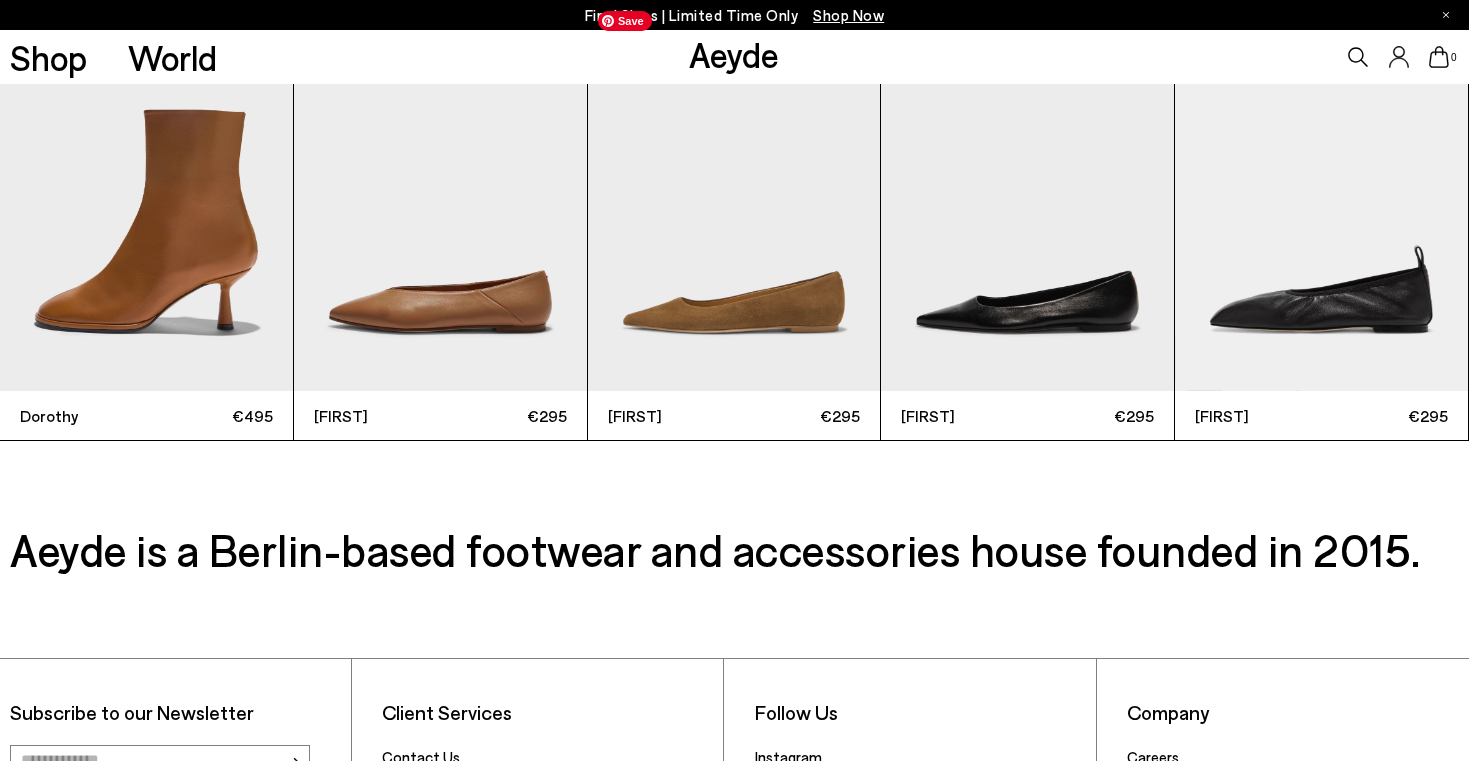 click at bounding box center [734, 196] 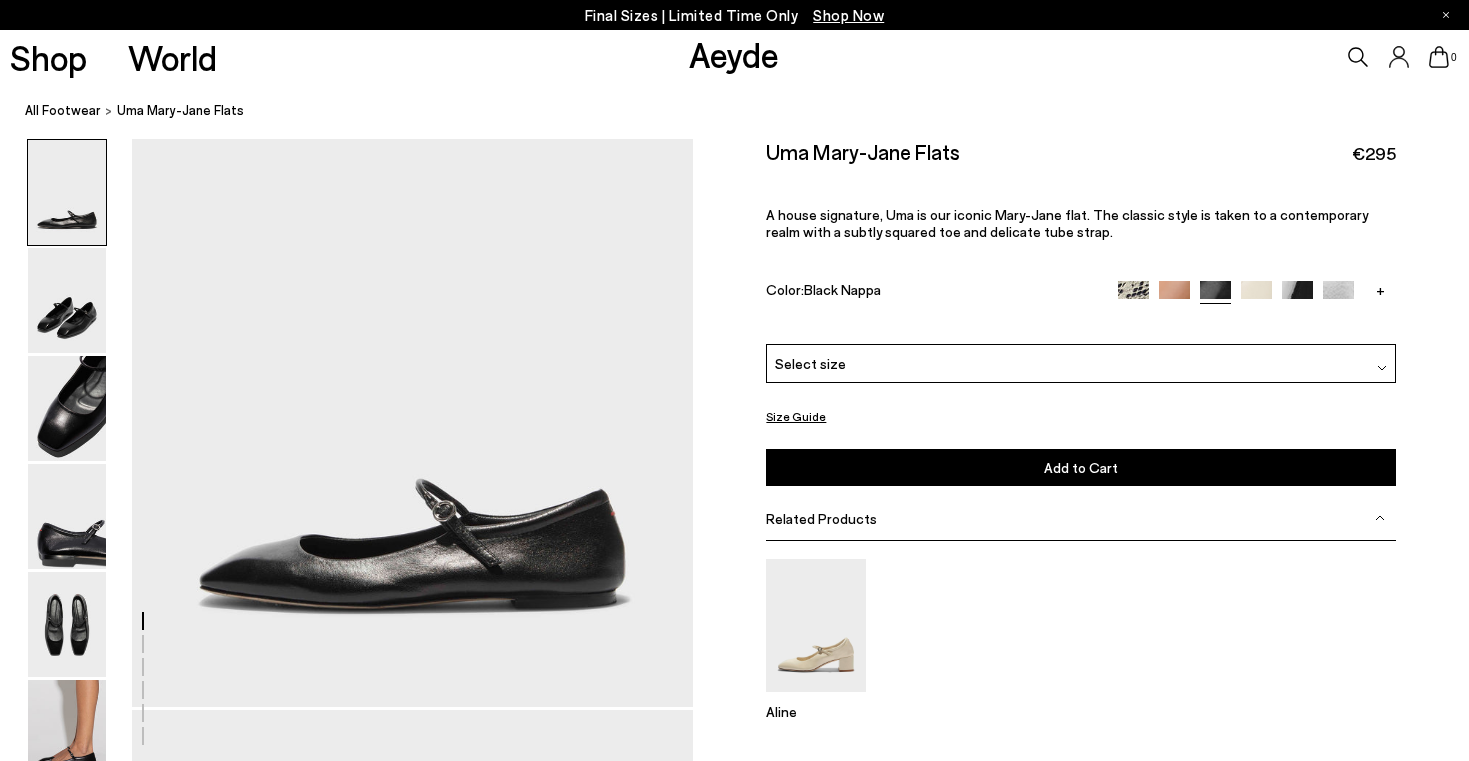 scroll, scrollTop: 0, scrollLeft: 0, axis: both 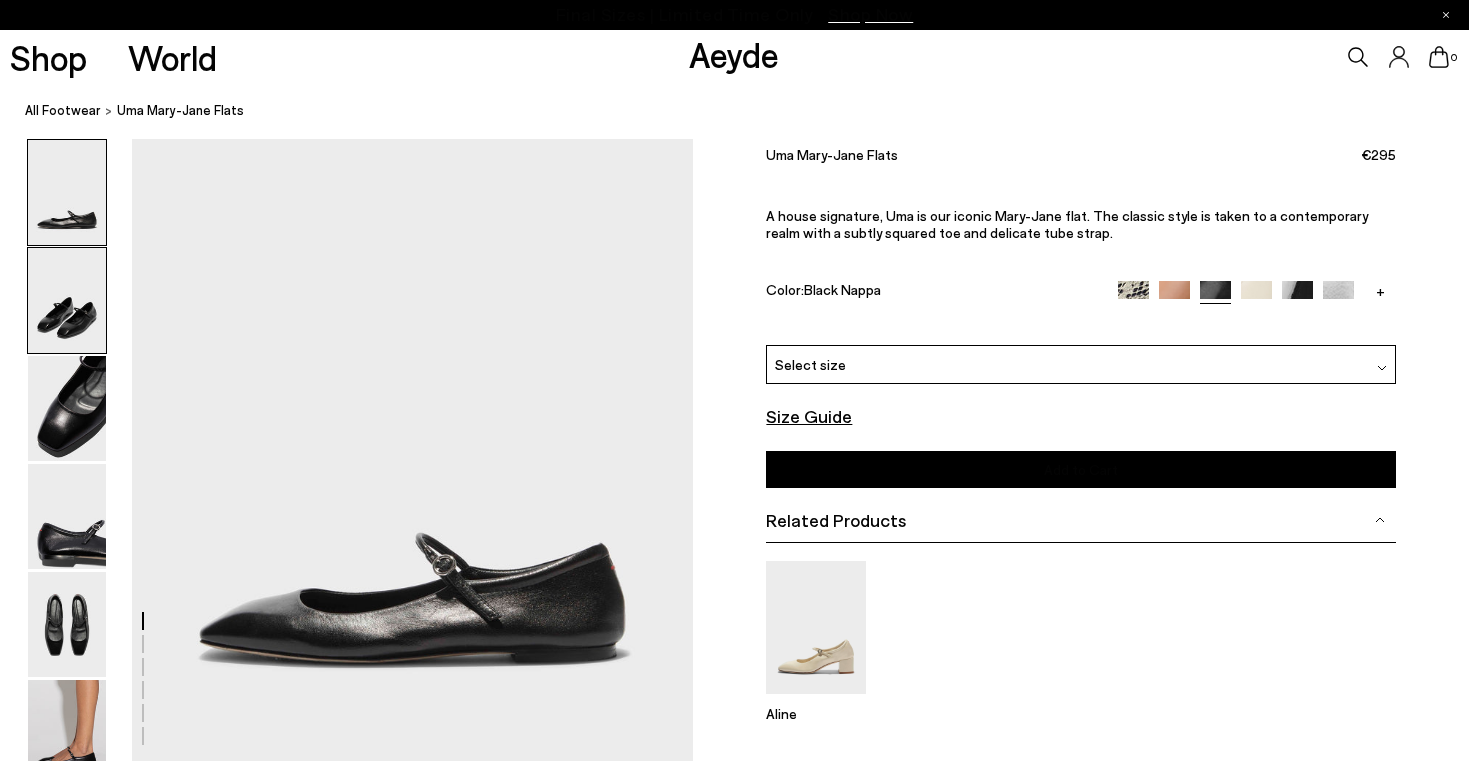 click at bounding box center [67, 300] 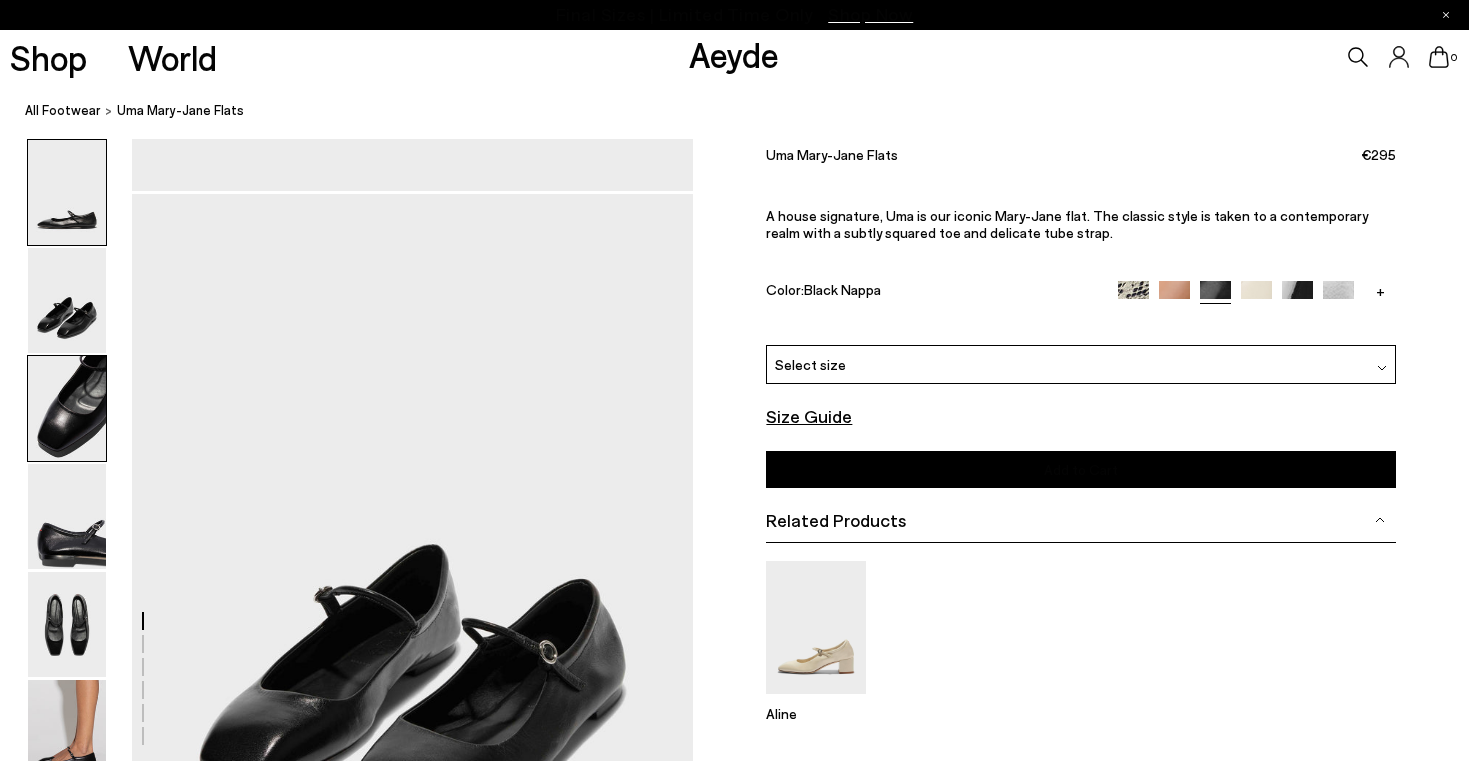 scroll, scrollTop: 627, scrollLeft: 0, axis: vertical 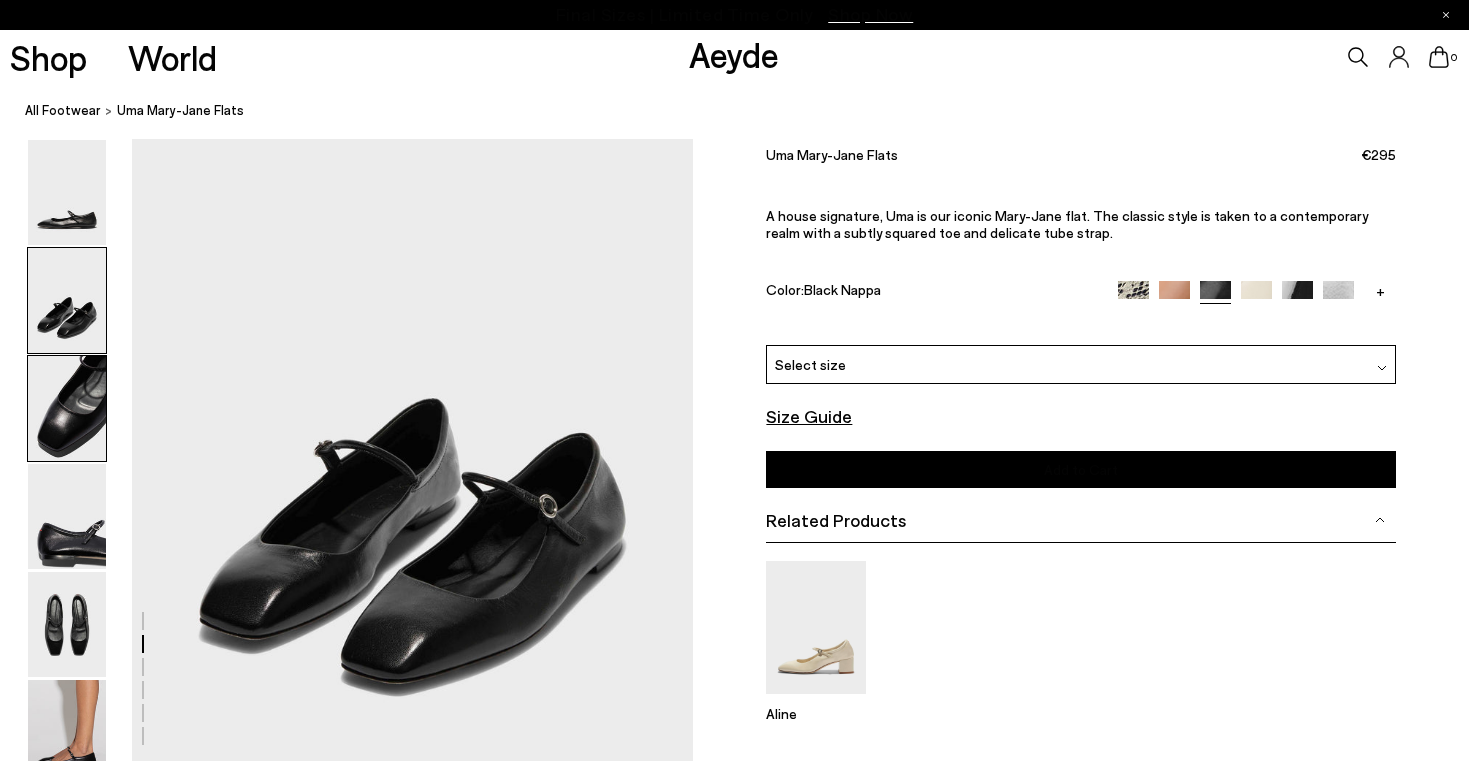 click at bounding box center (67, 408) 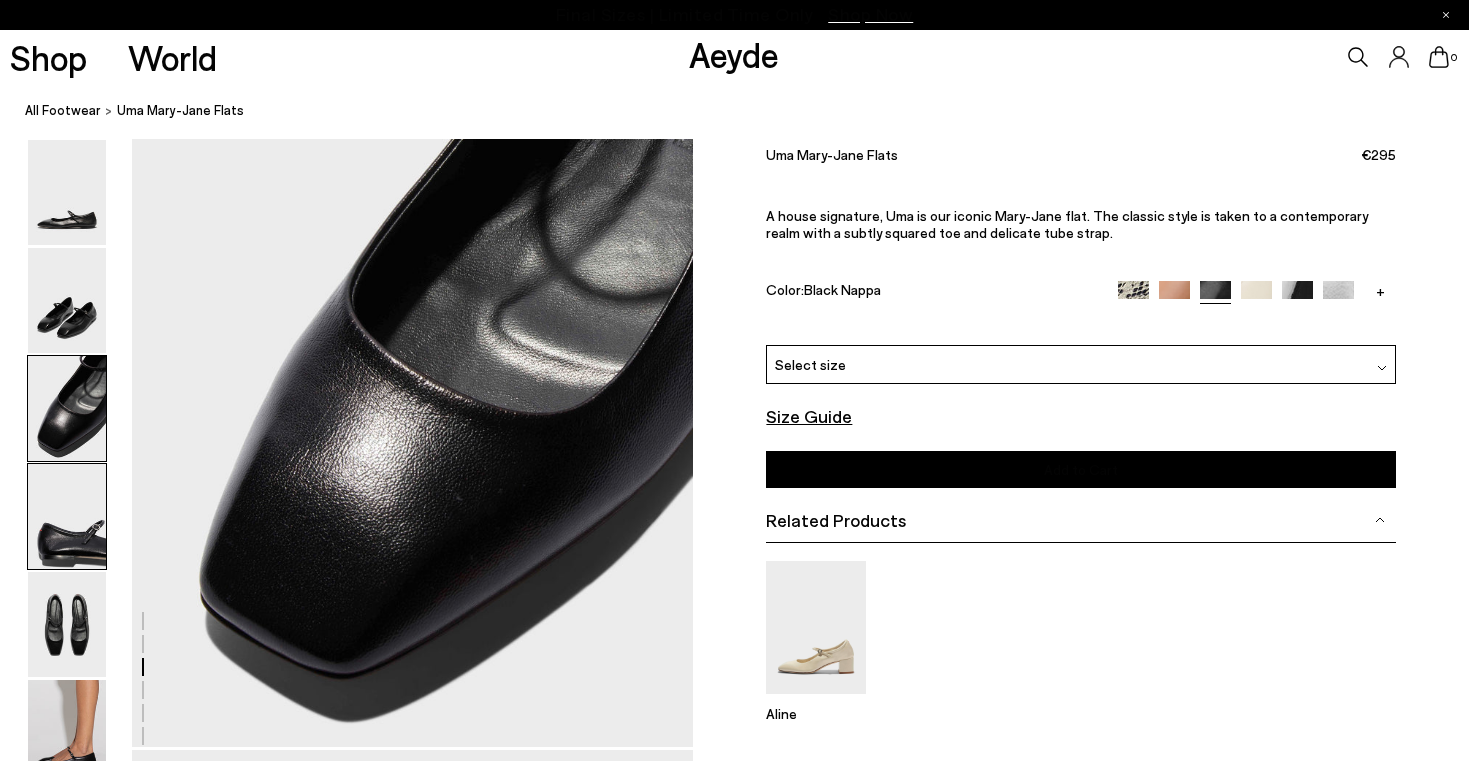 click at bounding box center [67, 516] 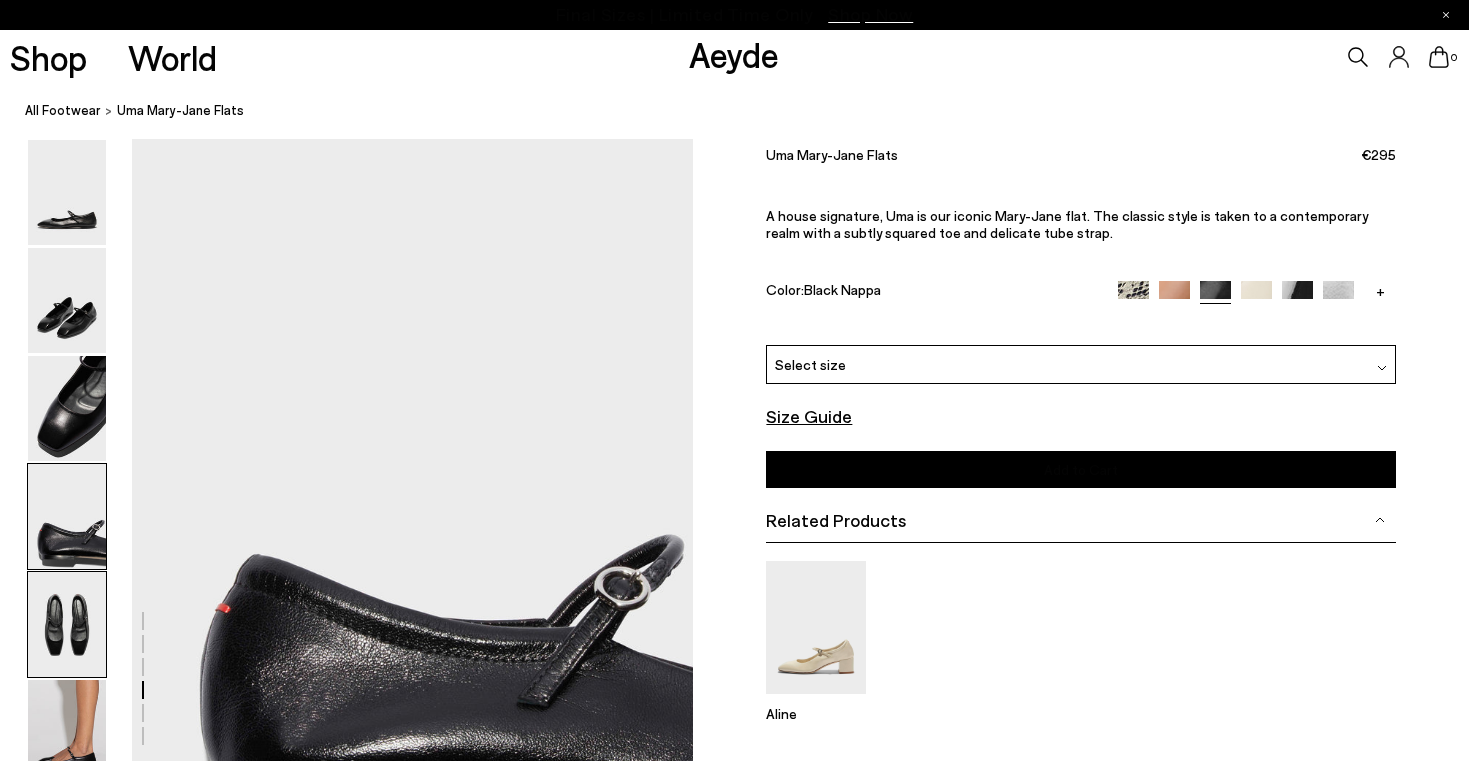 click at bounding box center [67, 624] 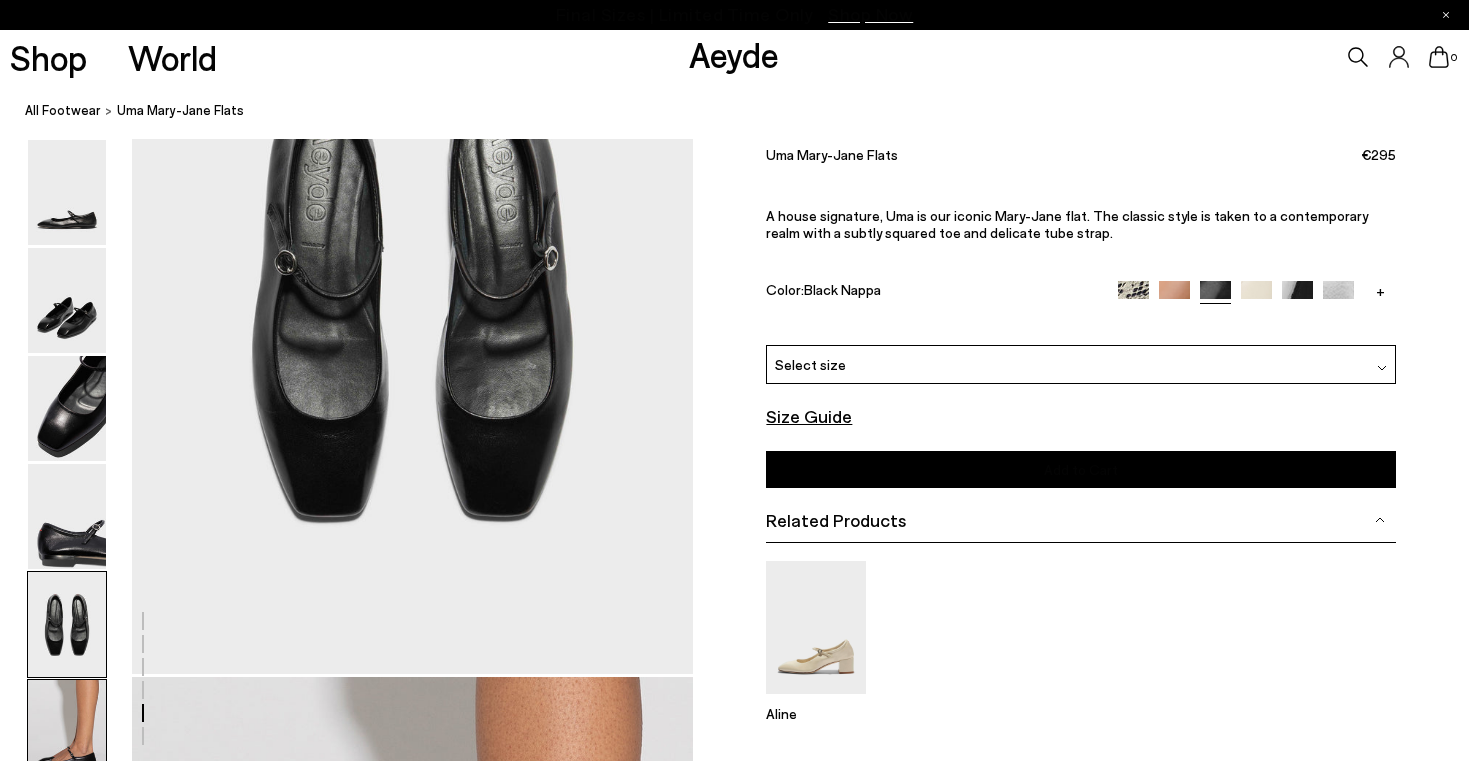 click at bounding box center [67, 732] 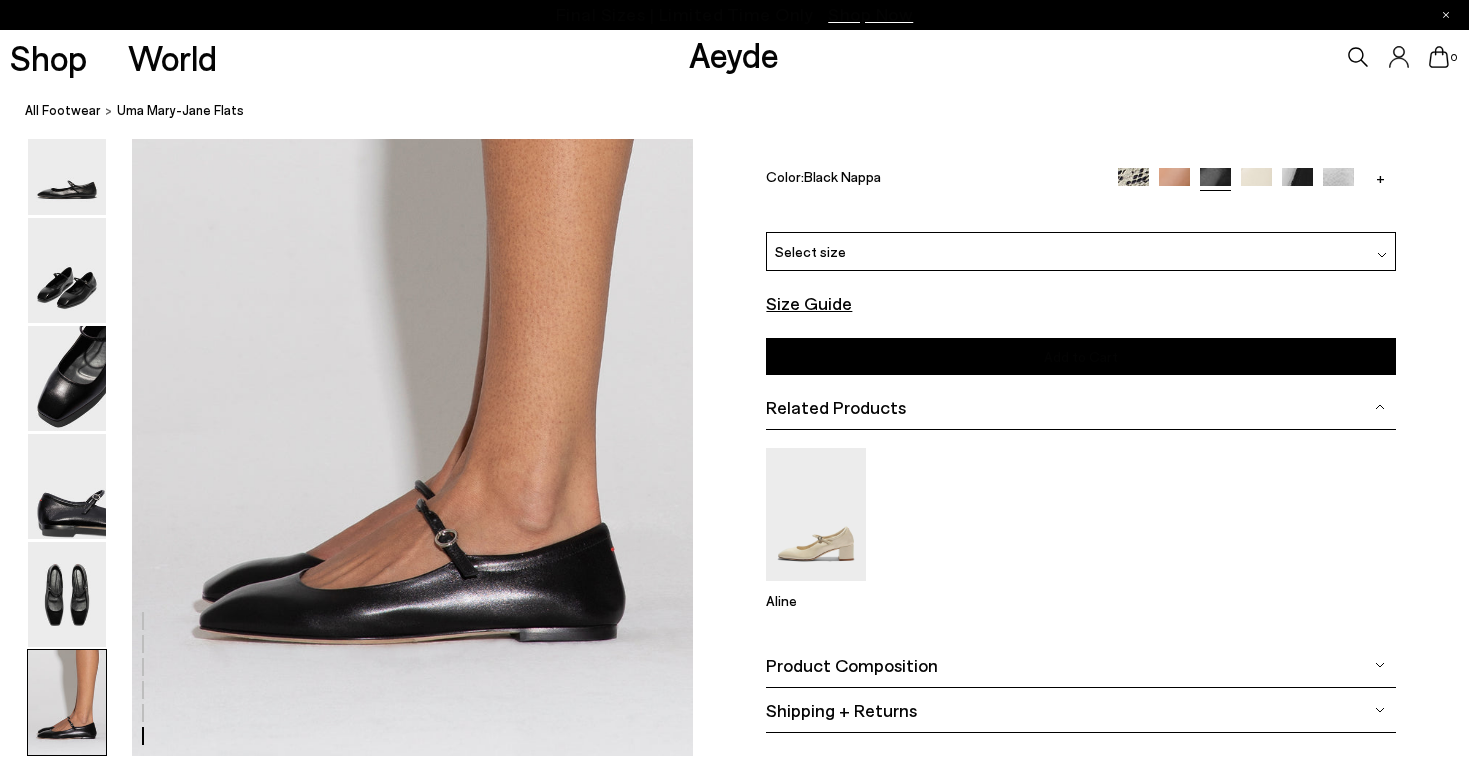 scroll, scrollTop: 3916, scrollLeft: 0, axis: vertical 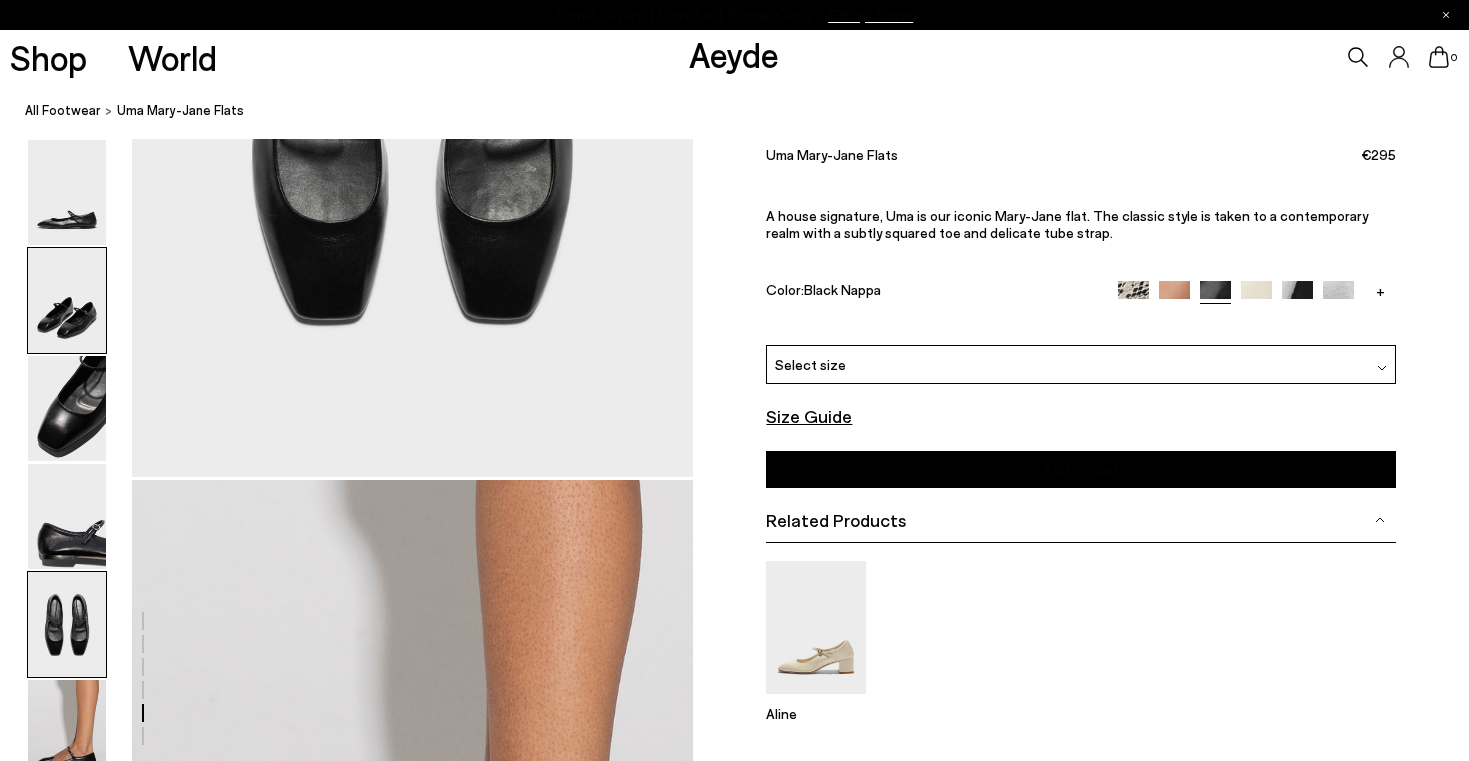 click at bounding box center (67, 300) 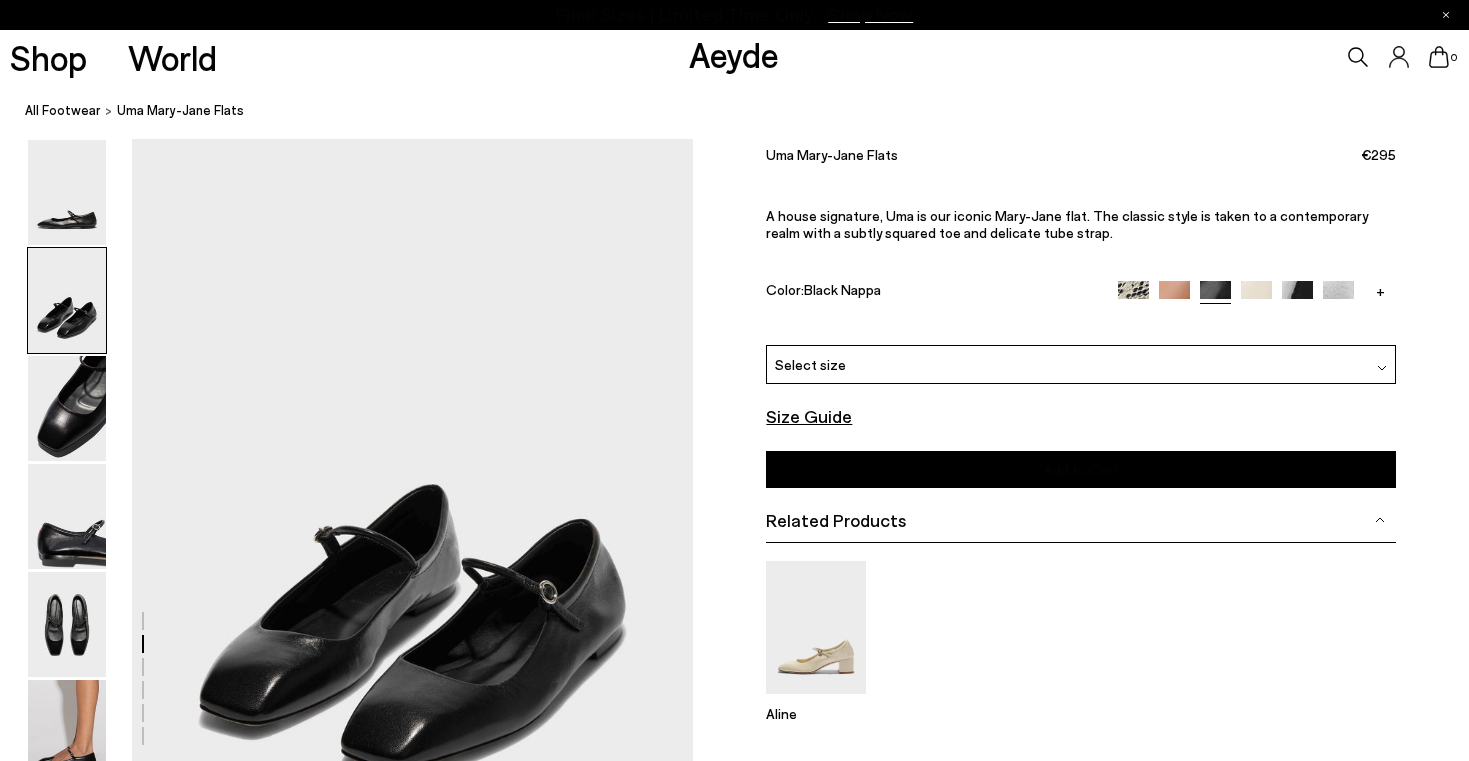 scroll, scrollTop: 627, scrollLeft: 0, axis: vertical 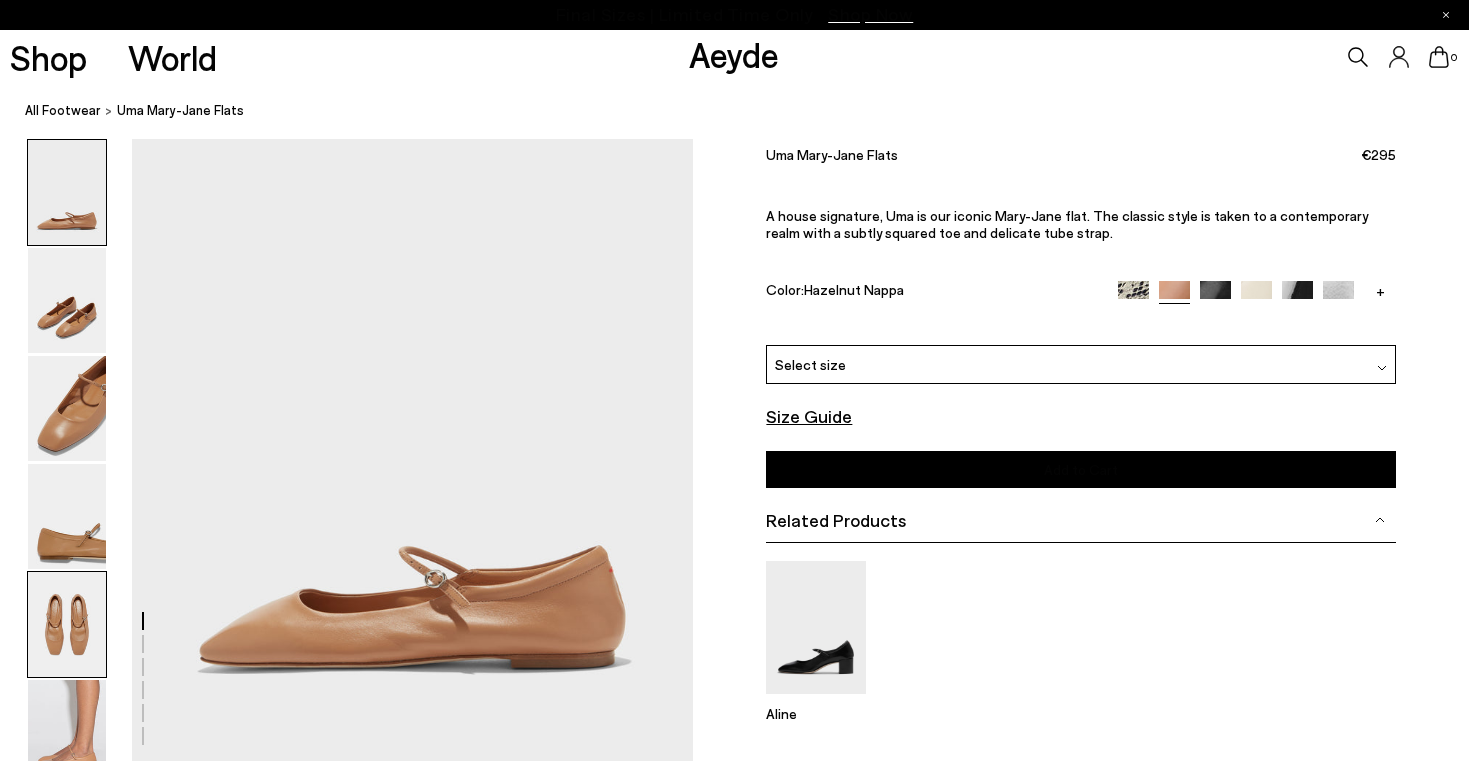 click at bounding box center (67, 624) 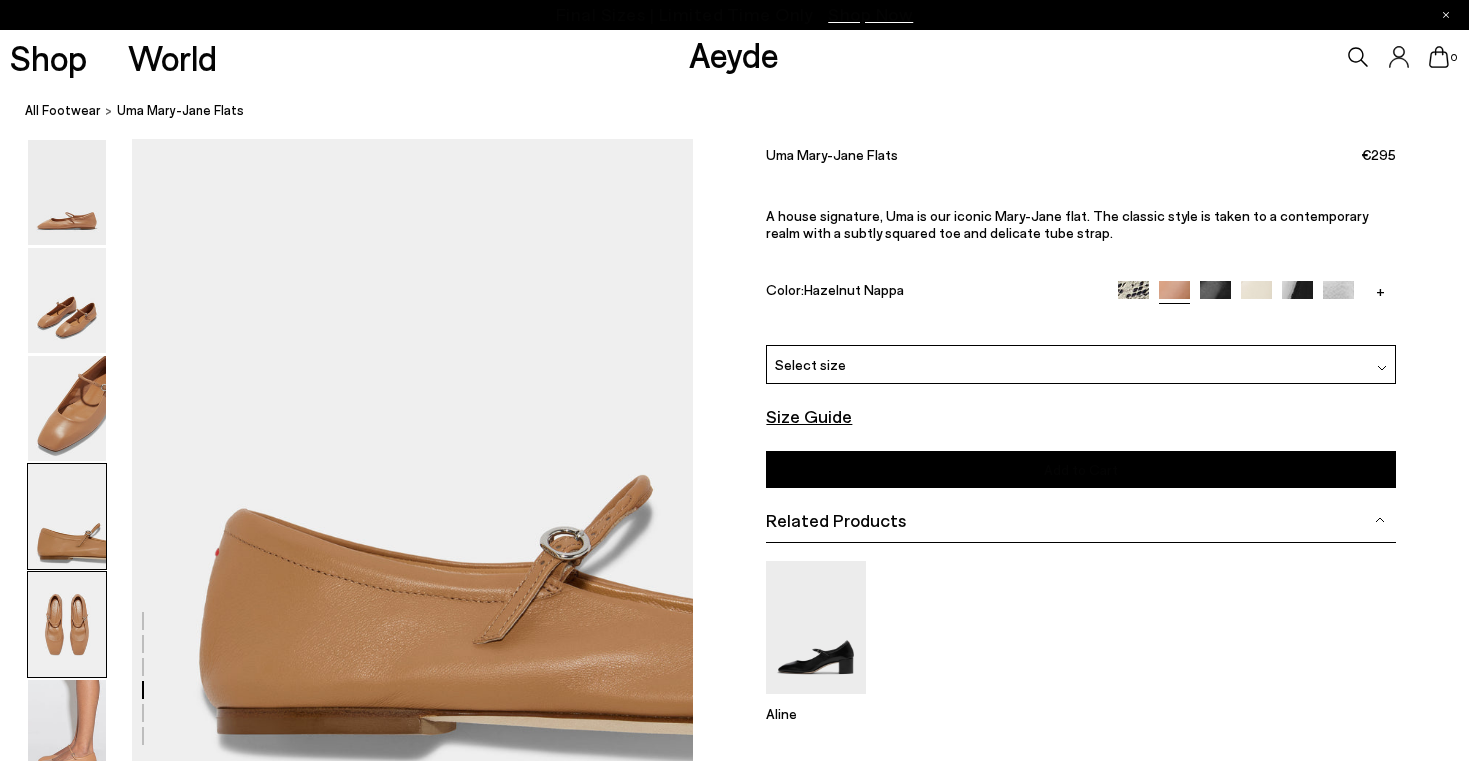 scroll, scrollTop: 2880, scrollLeft: 0, axis: vertical 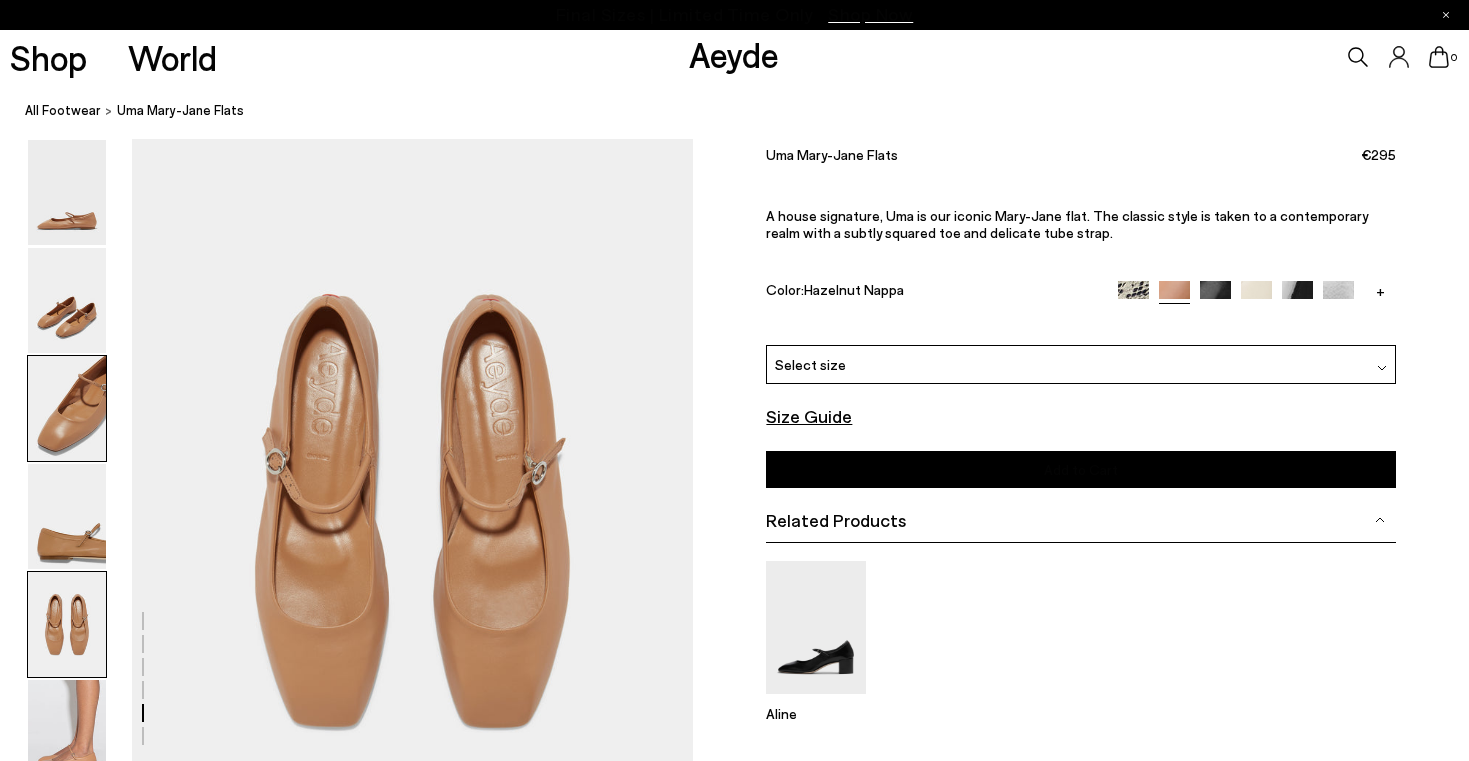 click at bounding box center [67, 408] 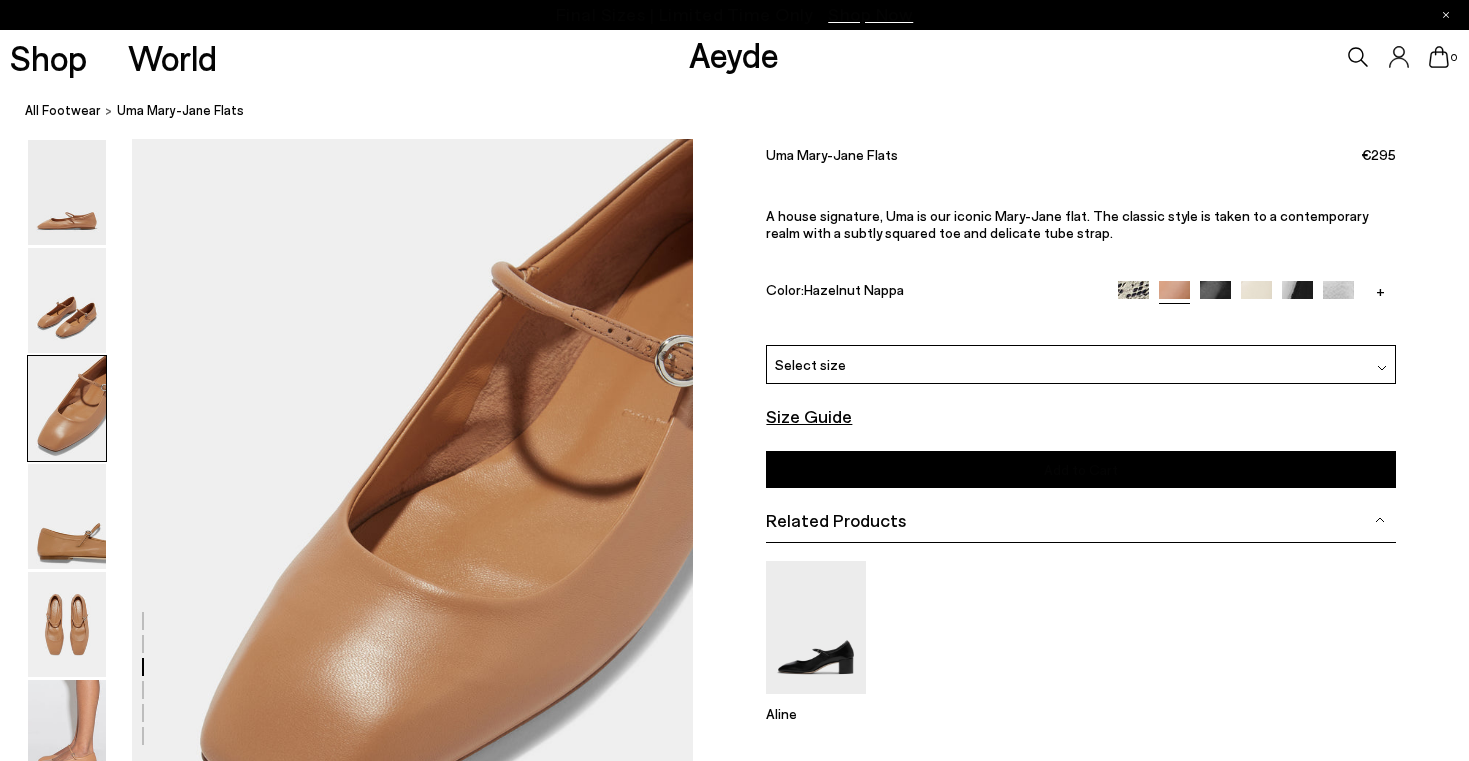 scroll, scrollTop: 1378, scrollLeft: 0, axis: vertical 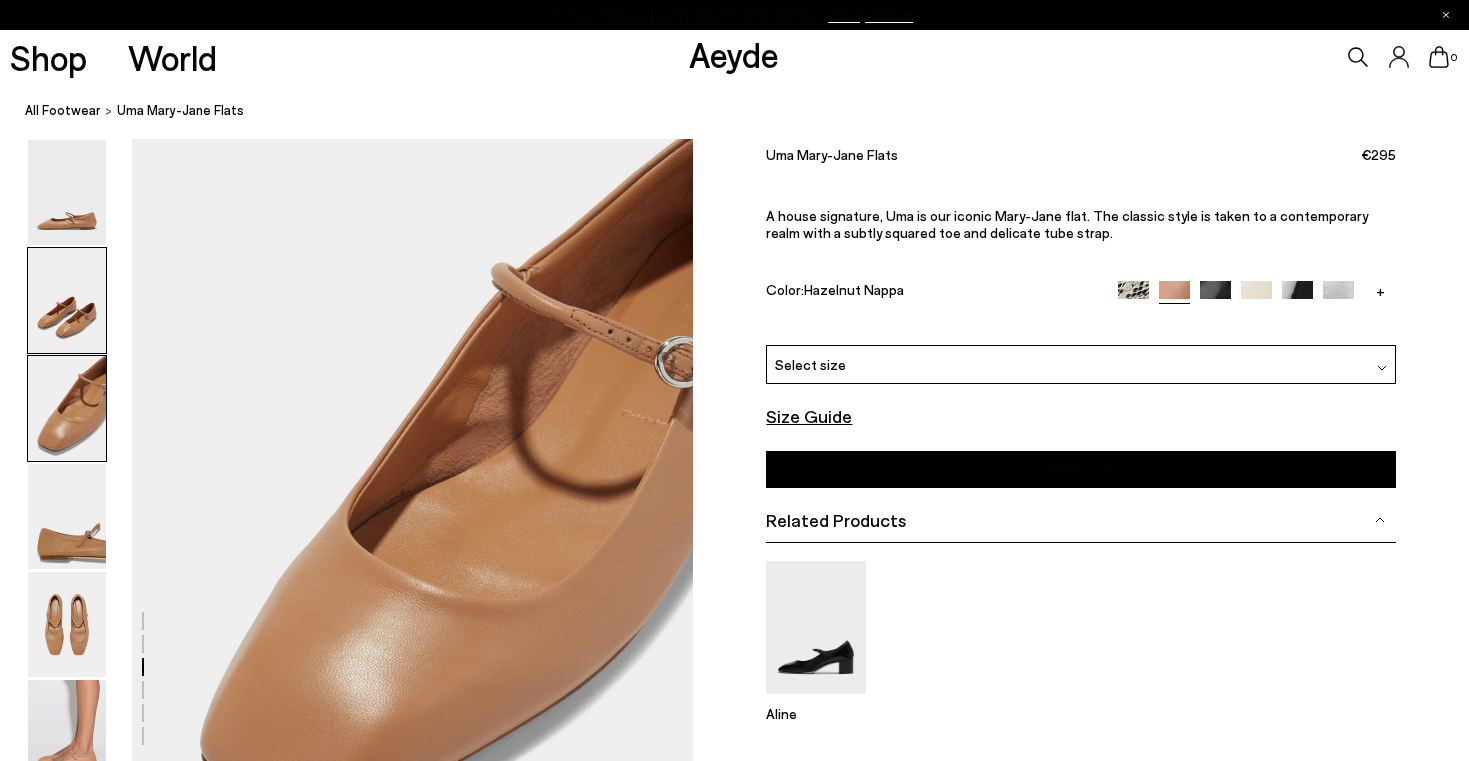 click at bounding box center (67, 300) 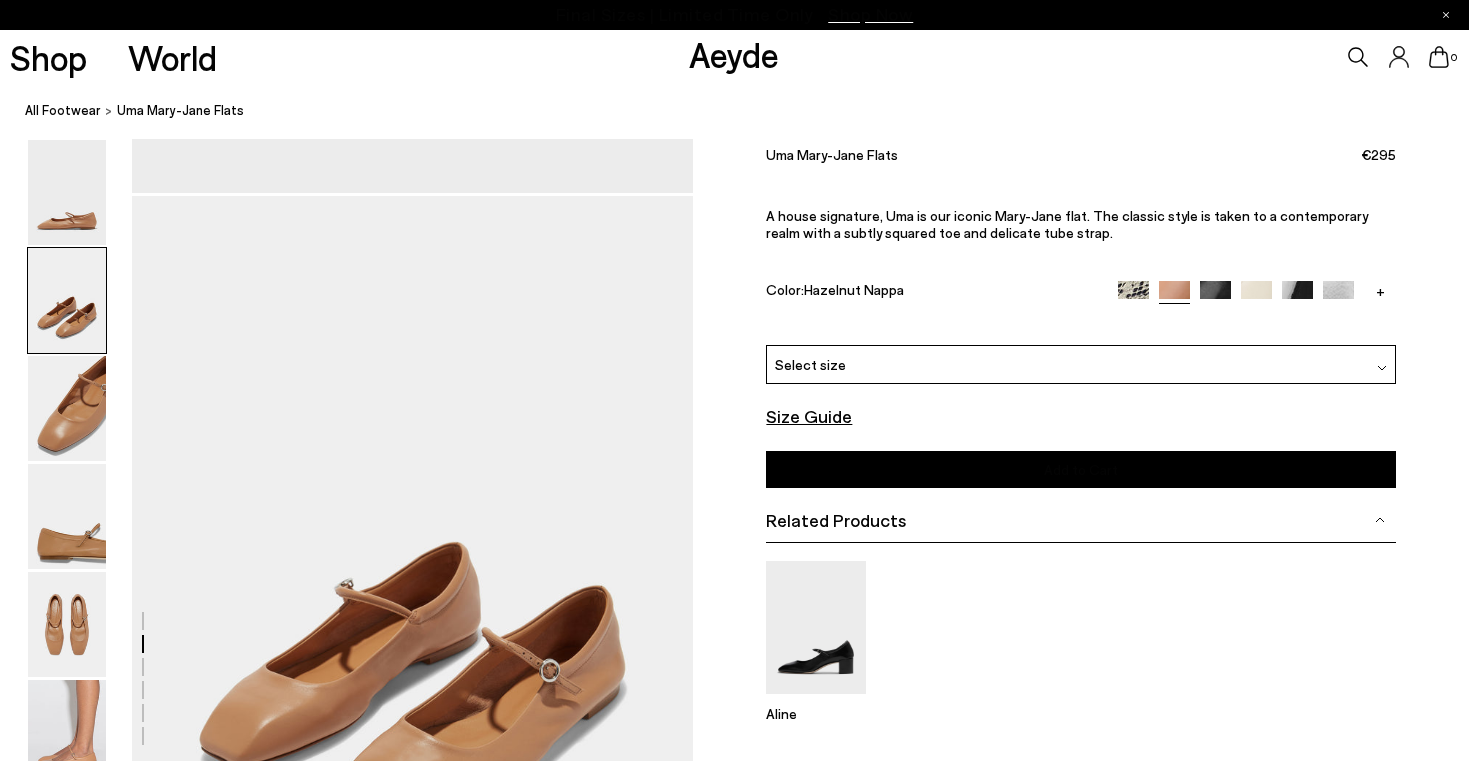 scroll, scrollTop: 560, scrollLeft: 0, axis: vertical 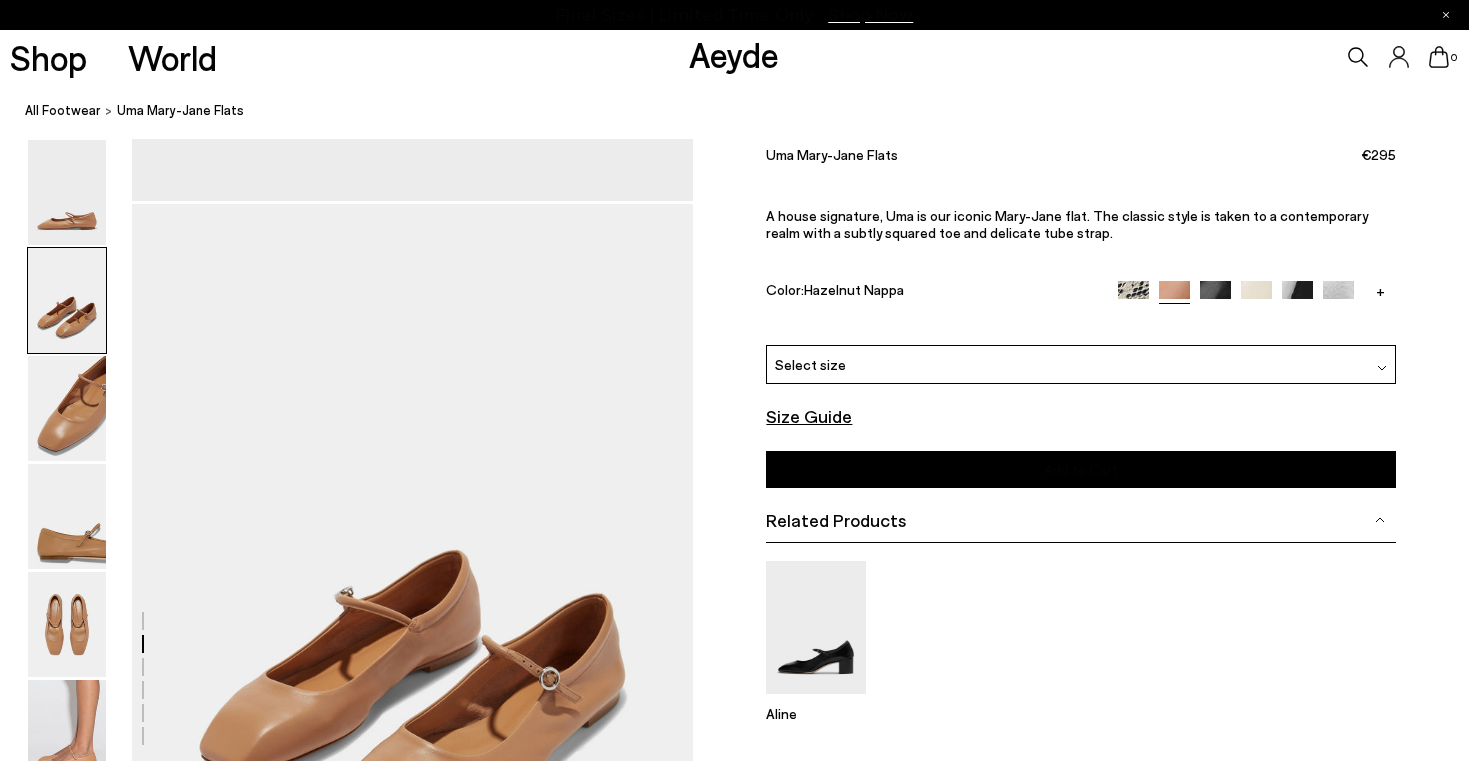click at bounding box center (1133, 296) 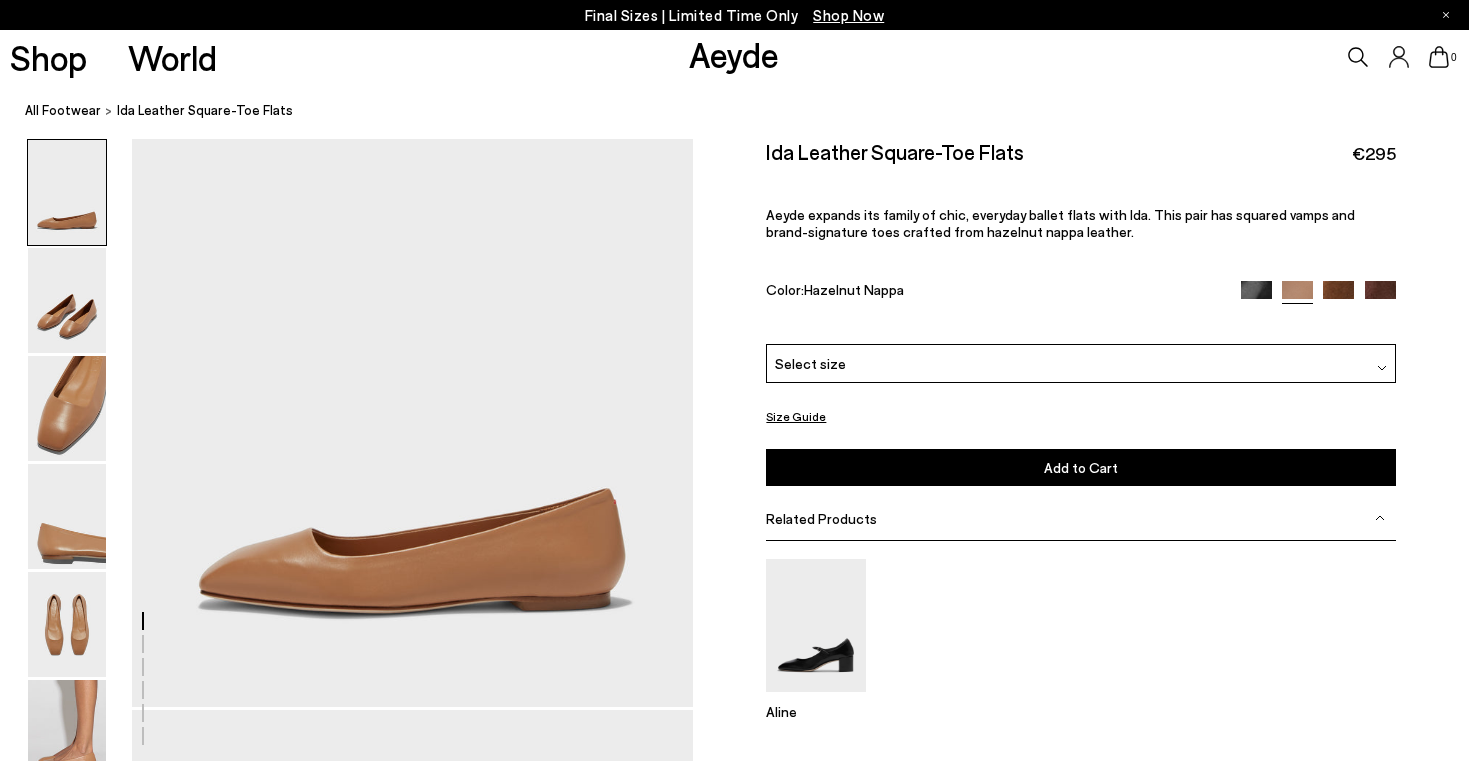 scroll, scrollTop: 0, scrollLeft: 0, axis: both 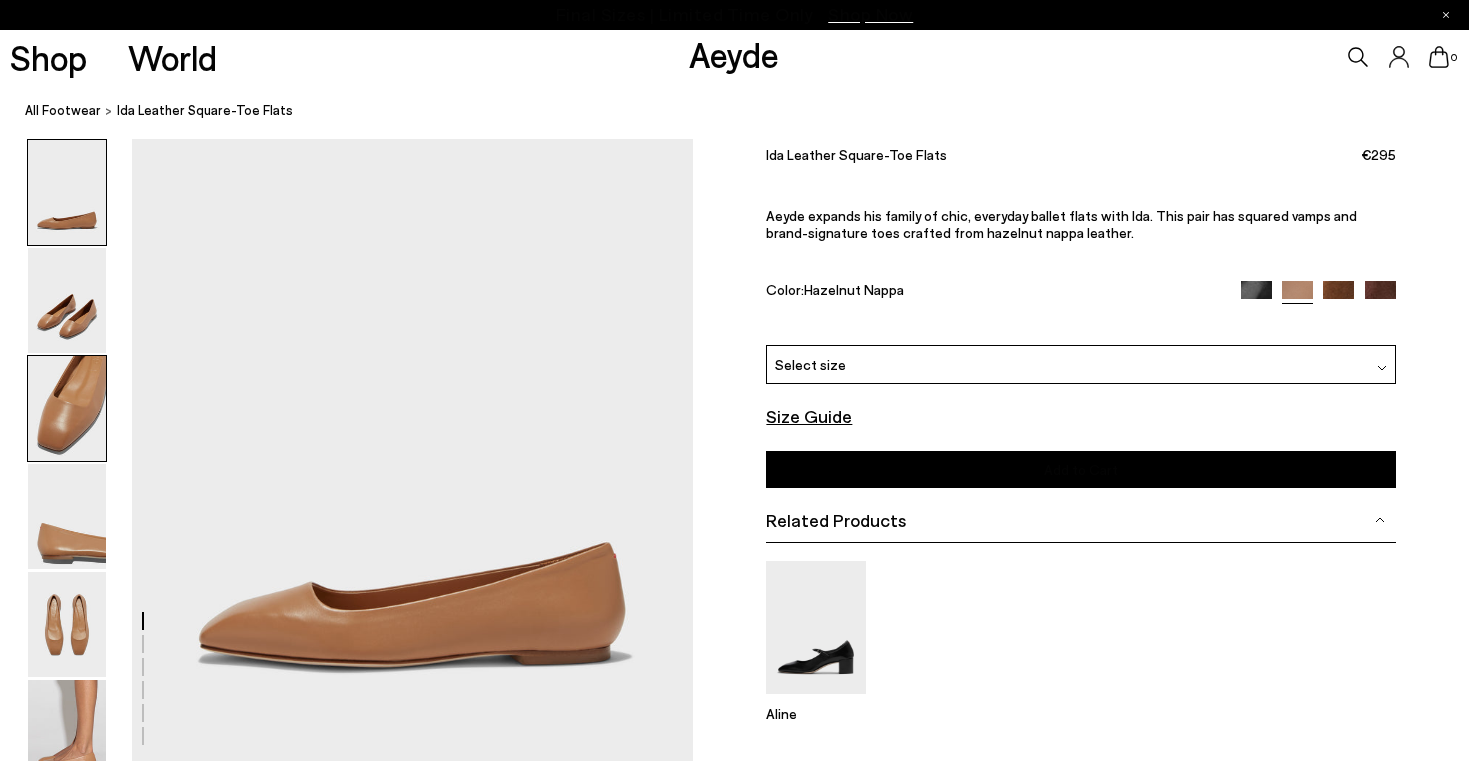 click at bounding box center [67, 408] 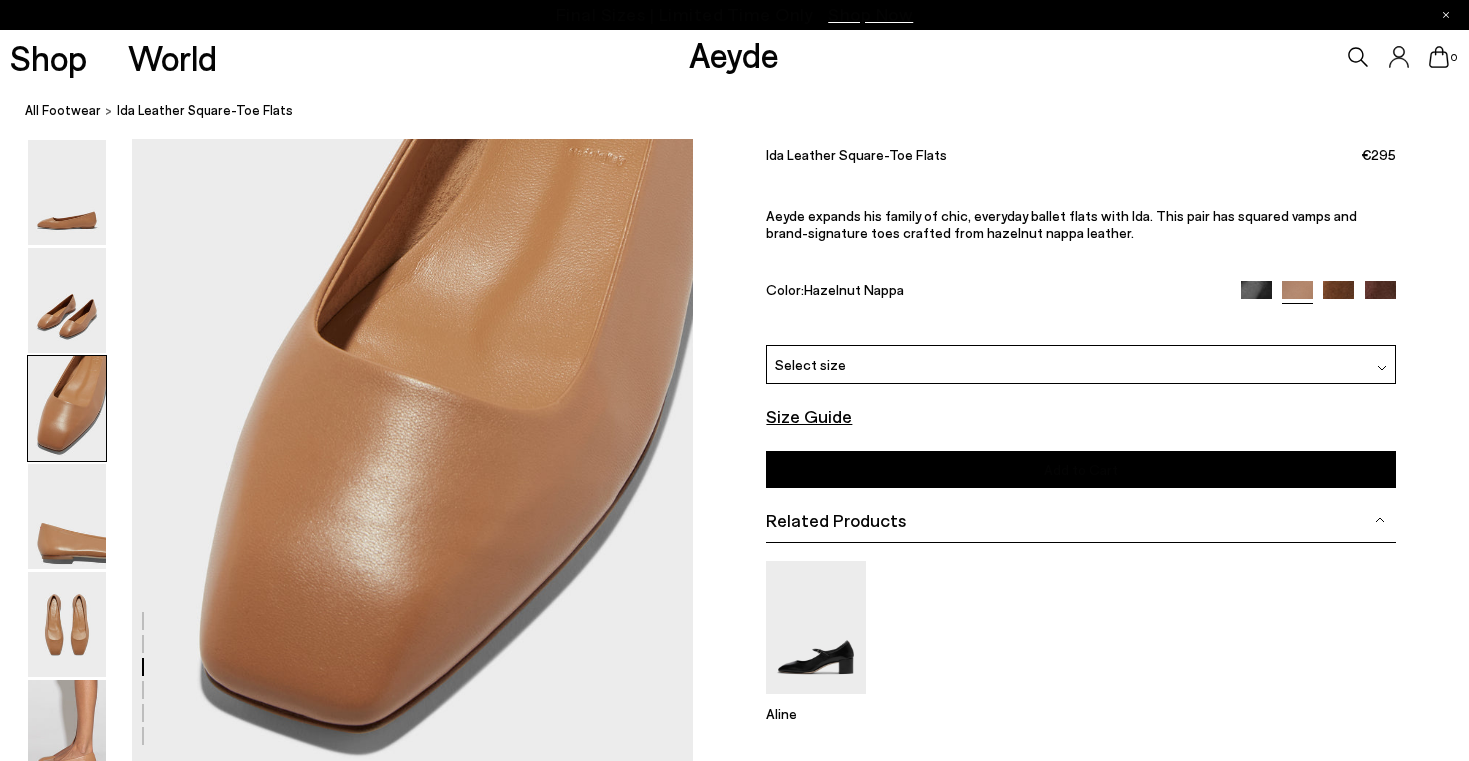 scroll, scrollTop: 1593, scrollLeft: 0, axis: vertical 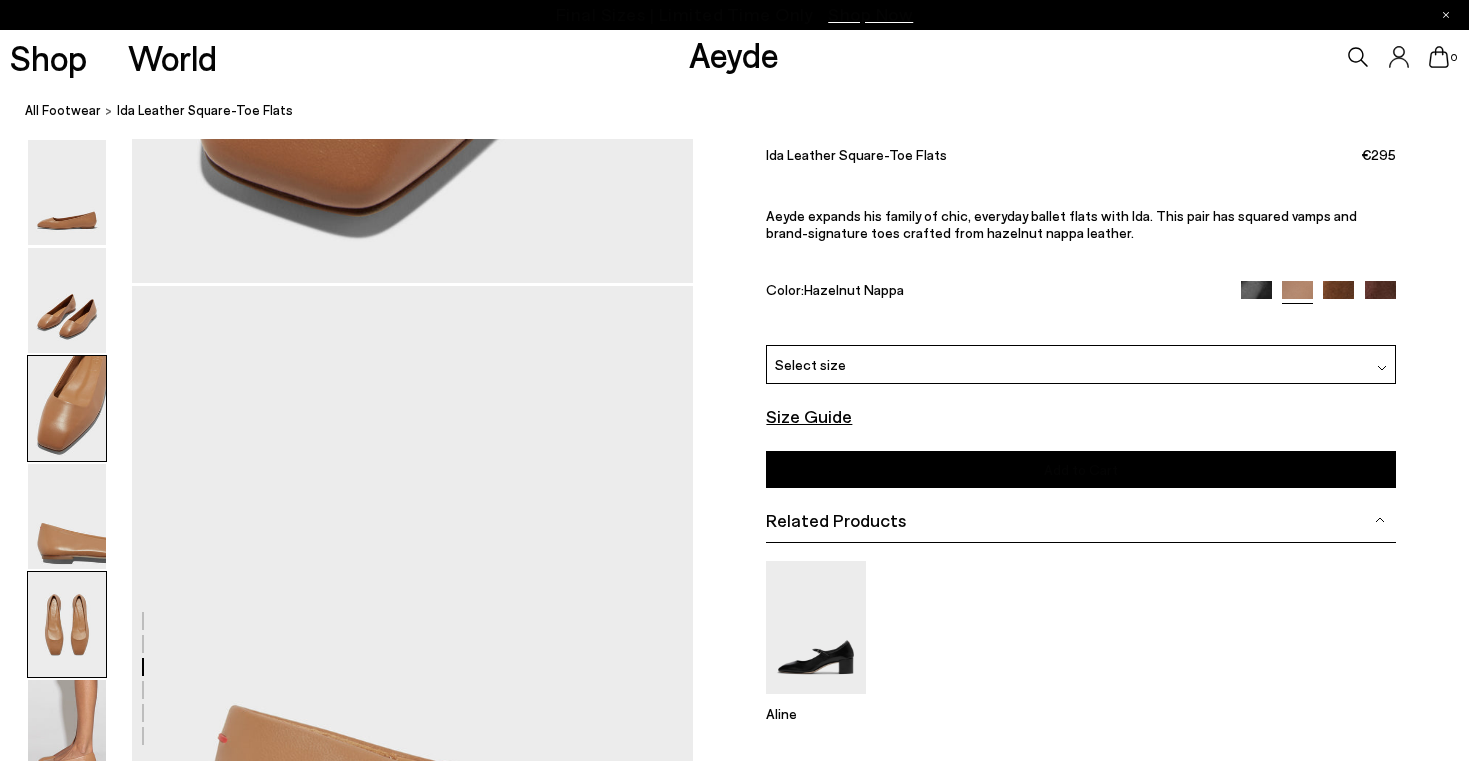 click at bounding box center [67, 624] 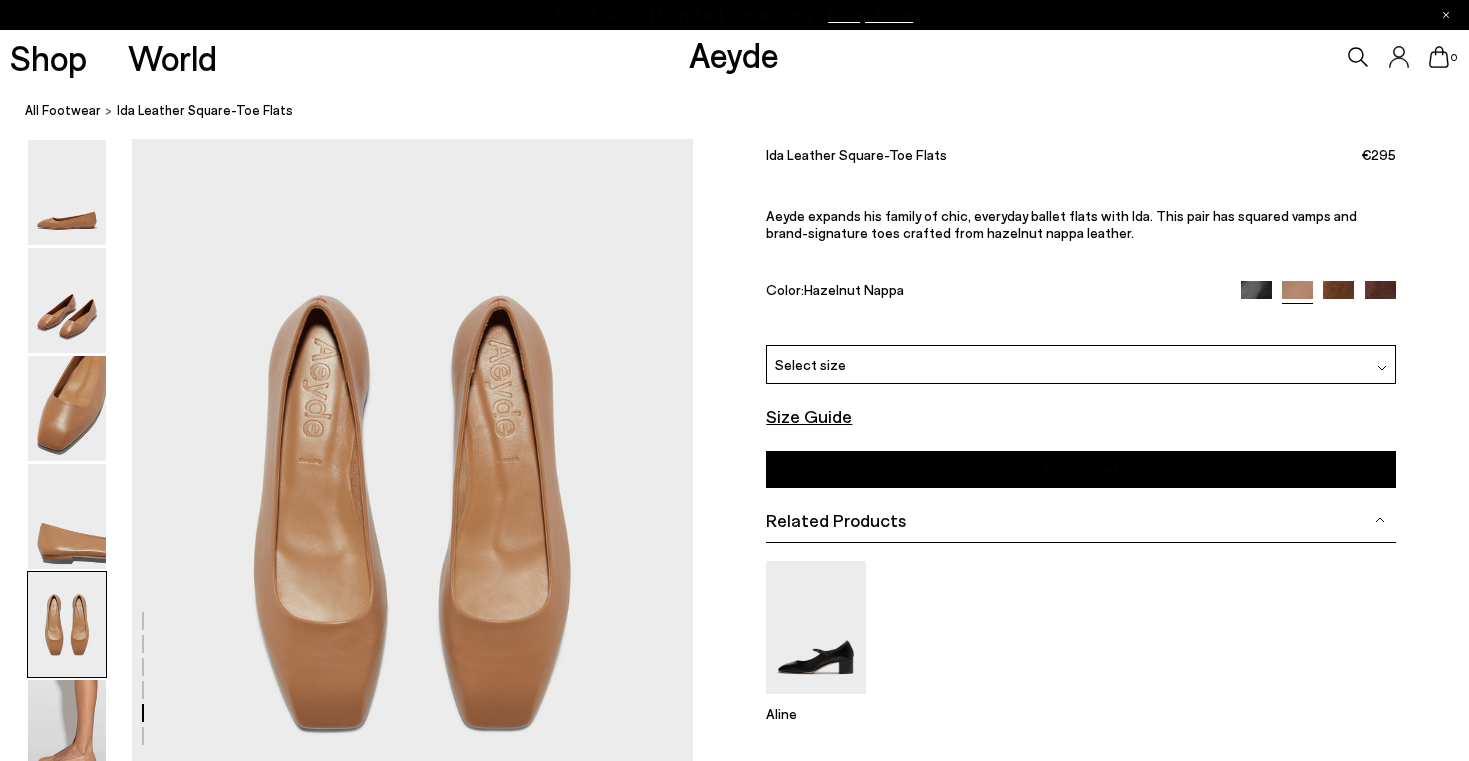 scroll, scrollTop: 2880, scrollLeft: 0, axis: vertical 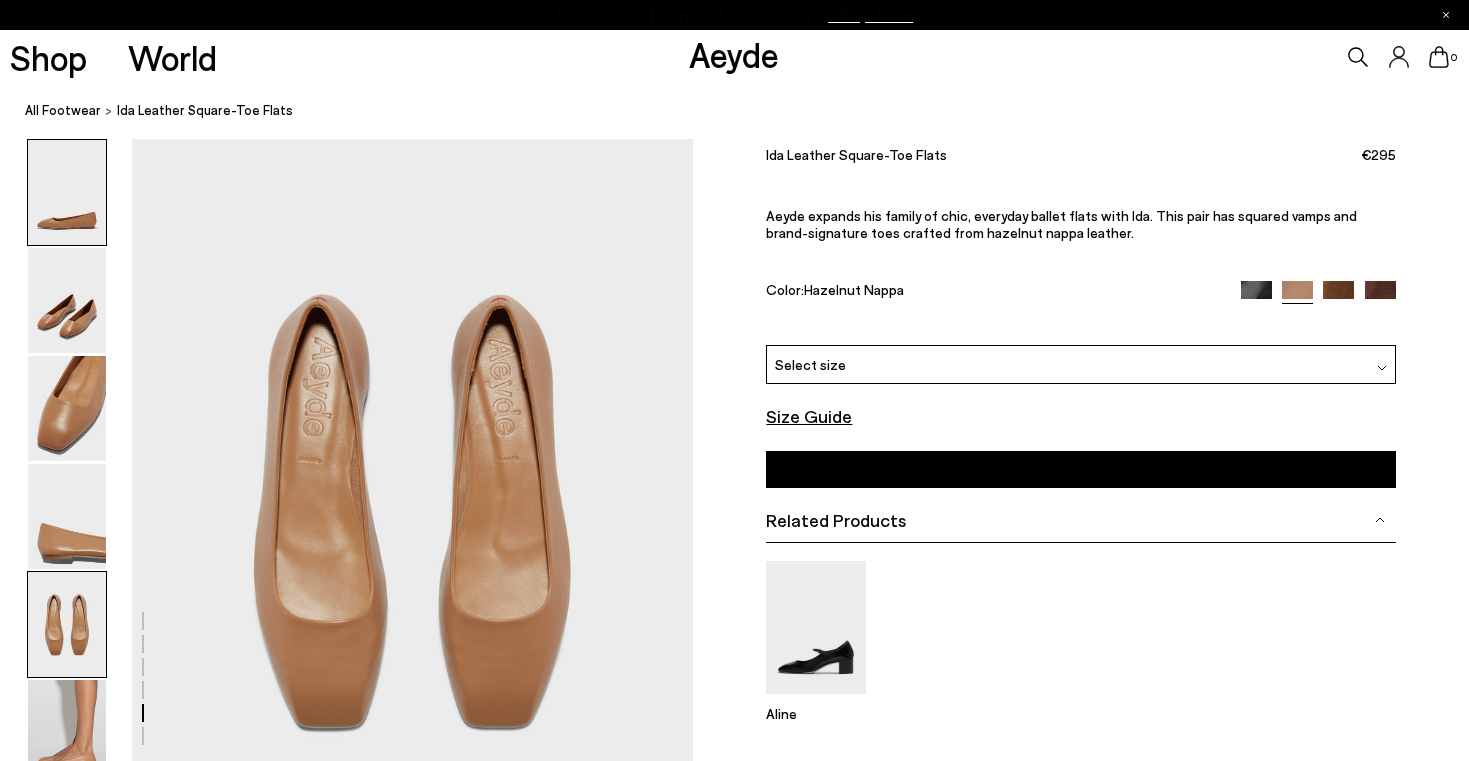 click at bounding box center (67, 192) 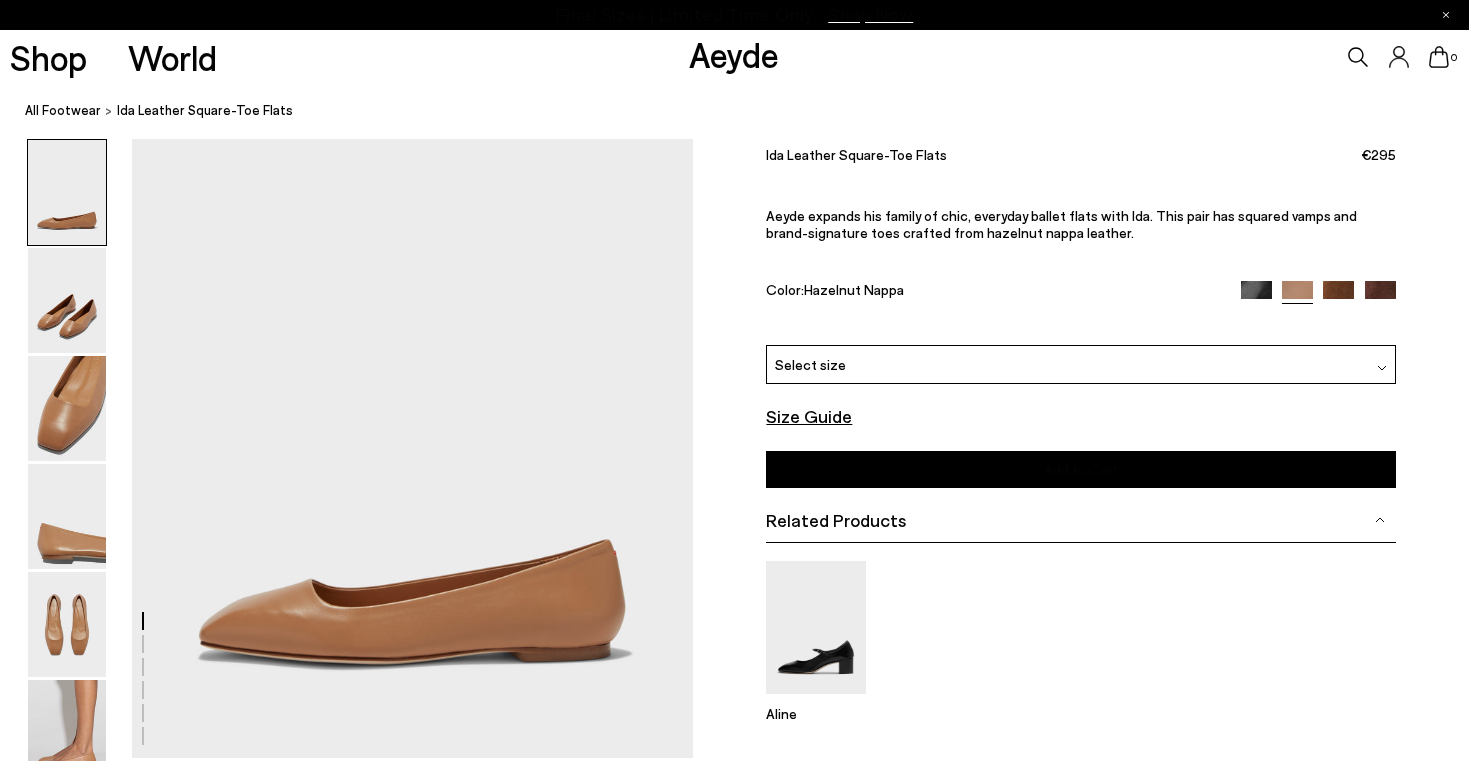 scroll, scrollTop: 0, scrollLeft: 0, axis: both 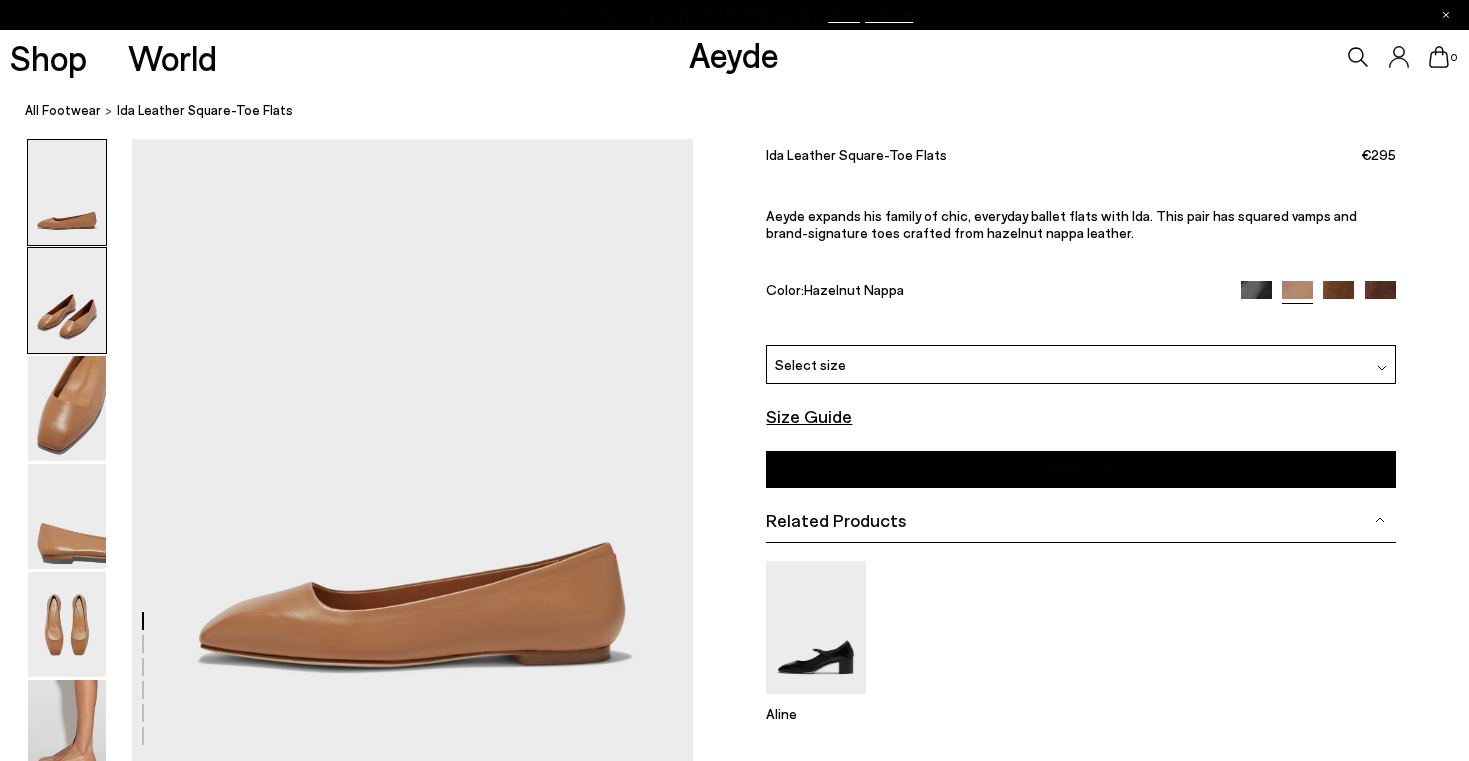 click at bounding box center [67, 300] 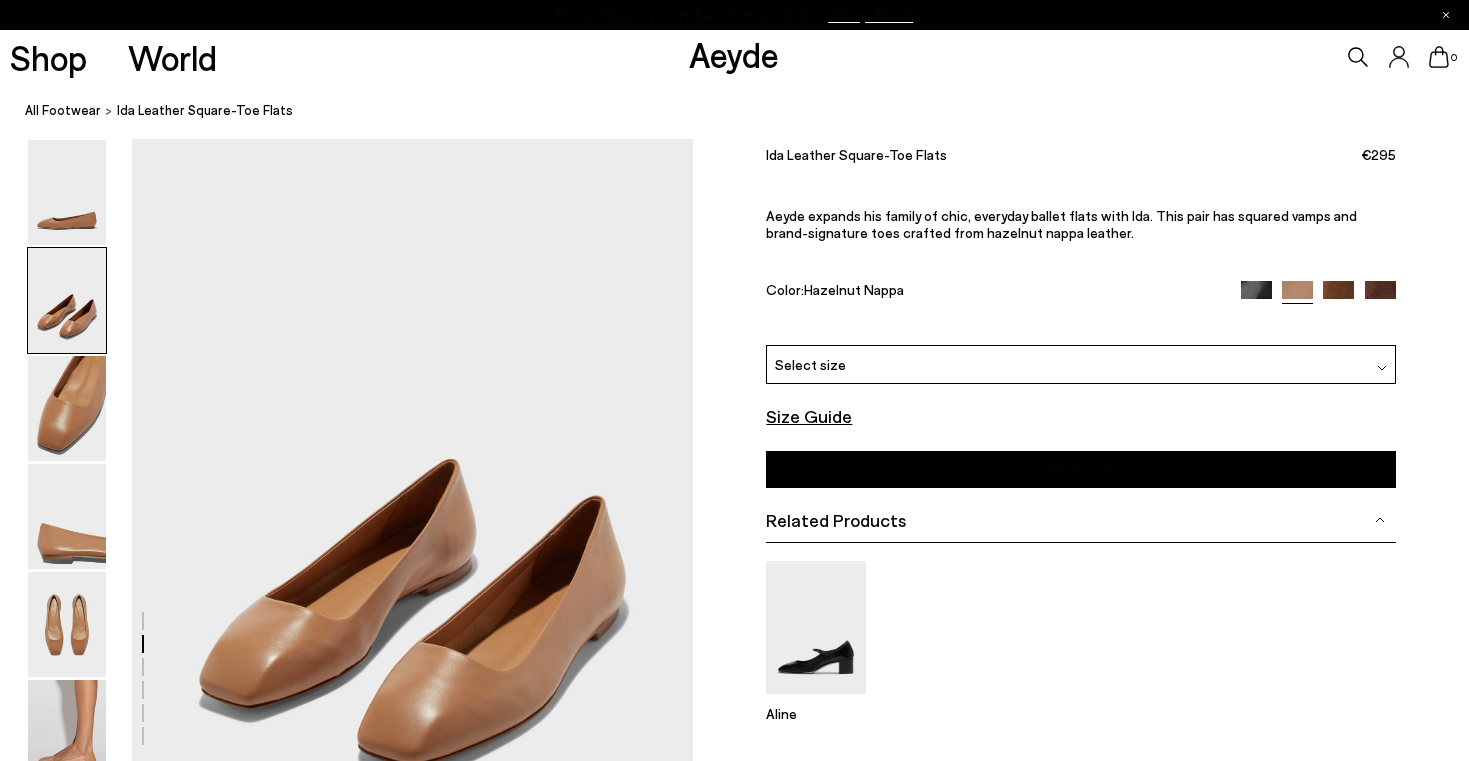 scroll, scrollTop: 589, scrollLeft: 0, axis: vertical 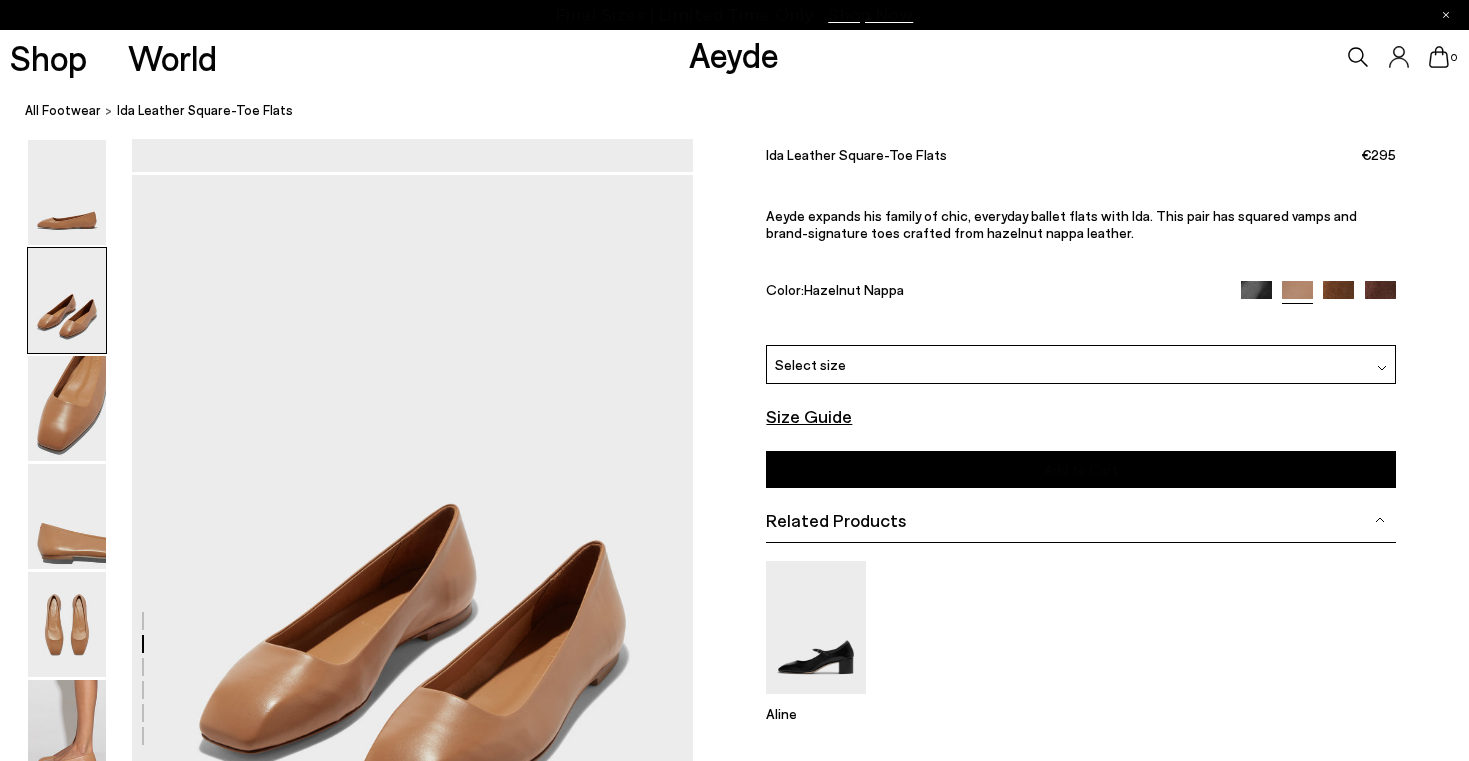 click at bounding box center [1338, 296] 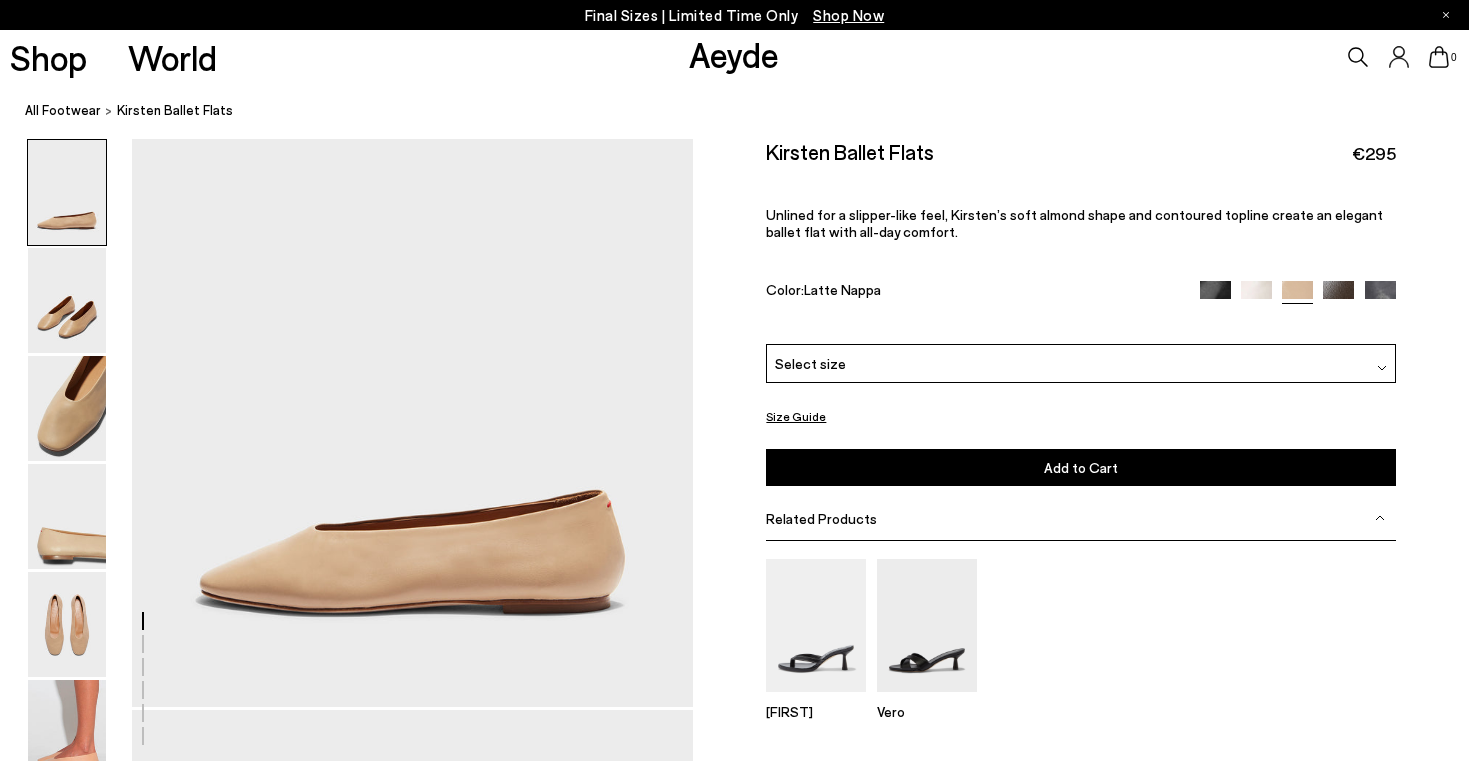scroll, scrollTop: 0, scrollLeft: 0, axis: both 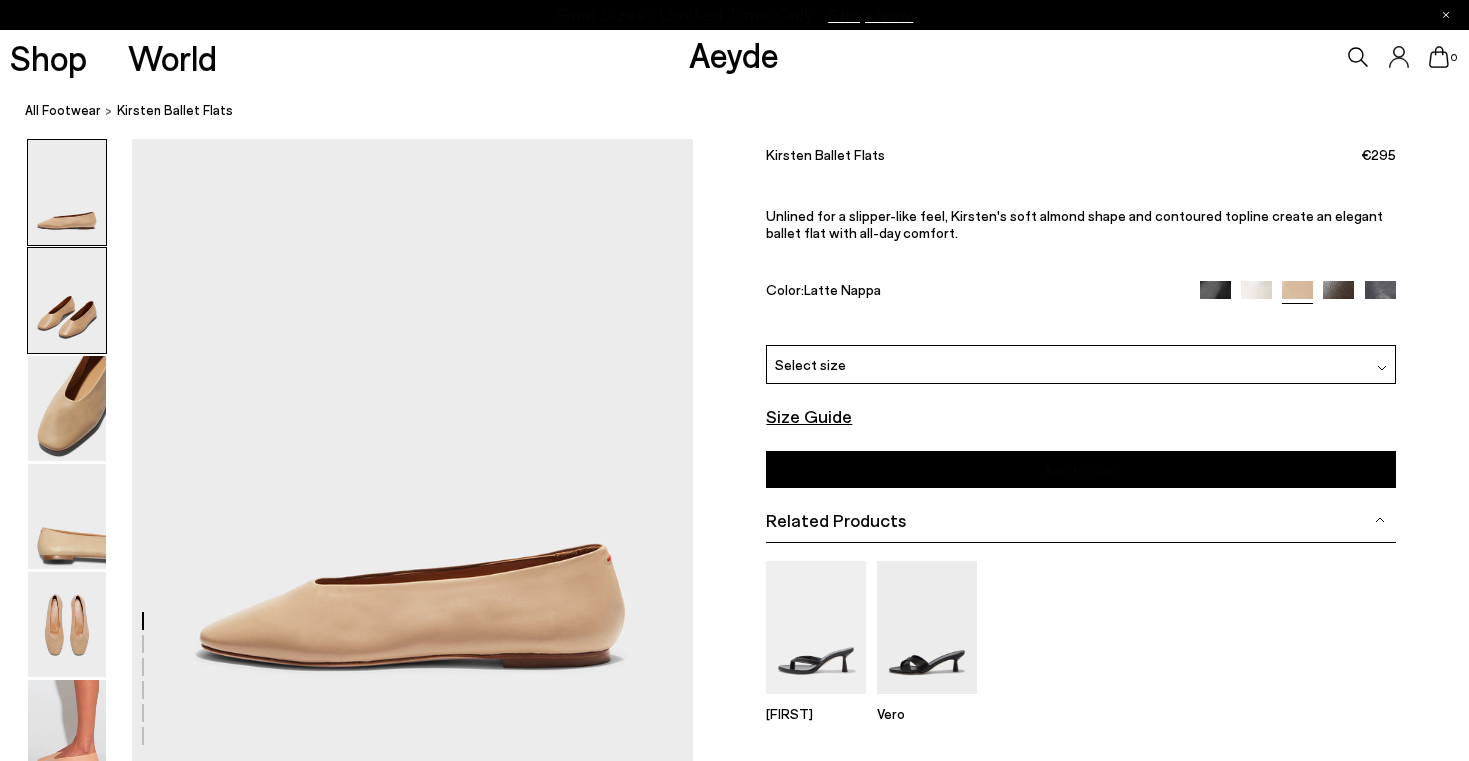 click at bounding box center (67, 300) 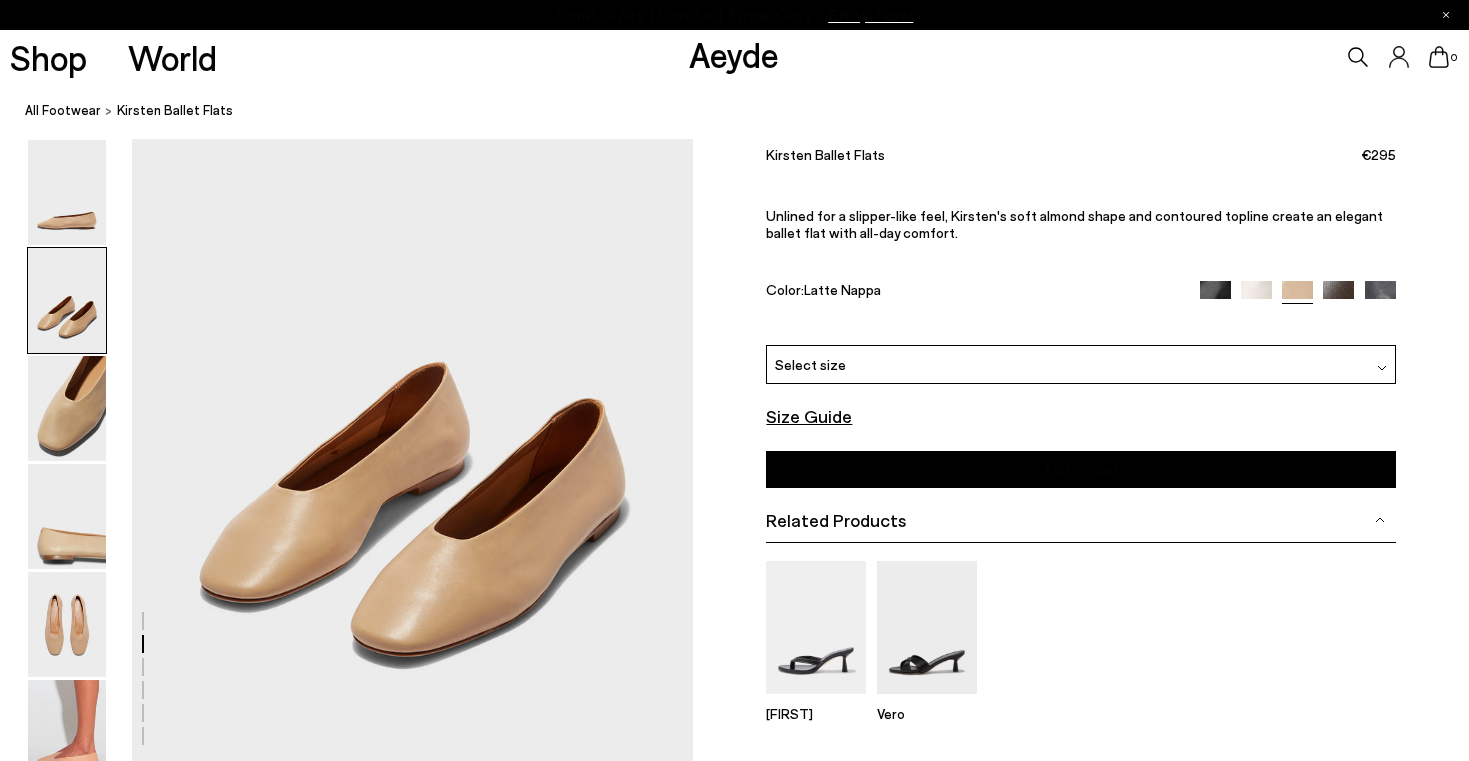scroll, scrollTop: 746, scrollLeft: 0, axis: vertical 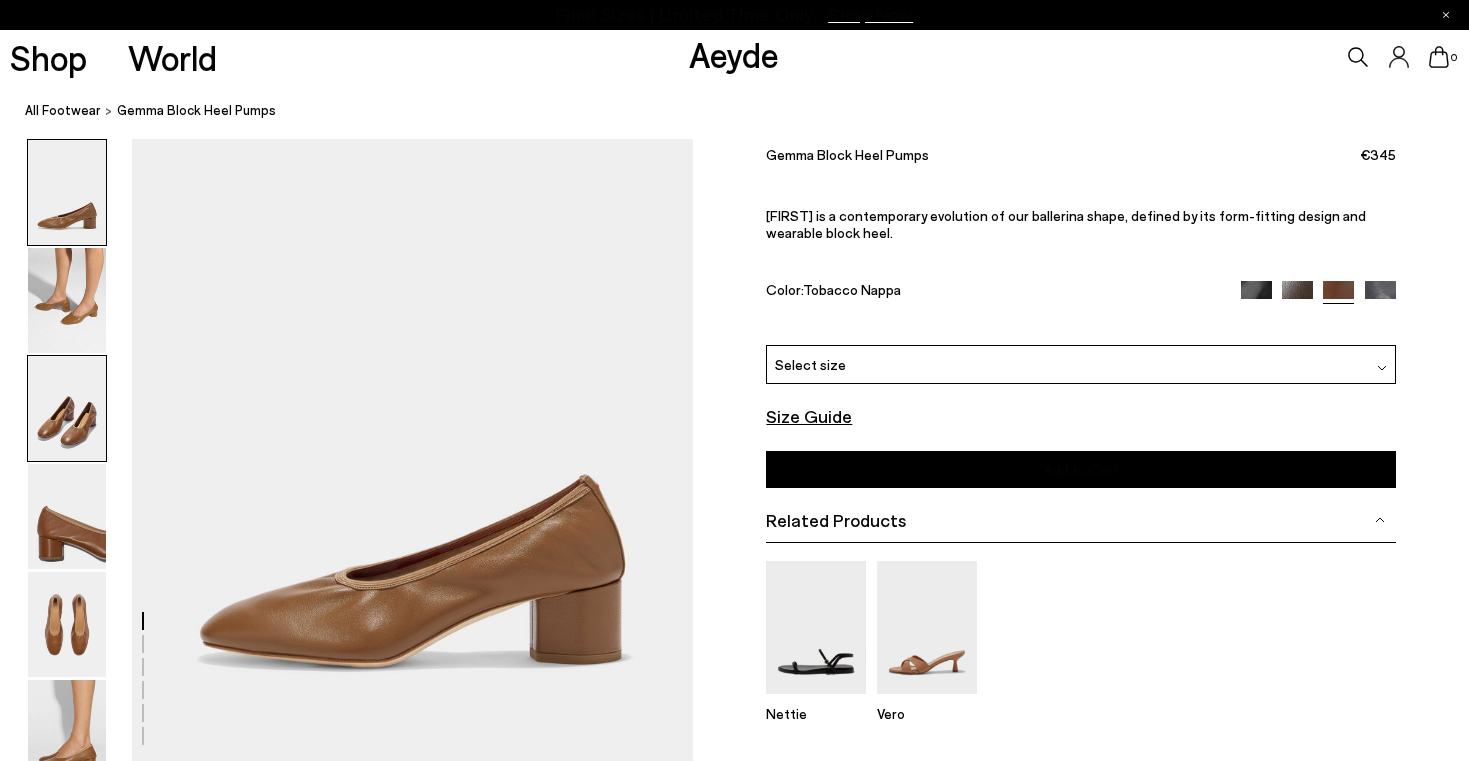 click at bounding box center [67, 408] 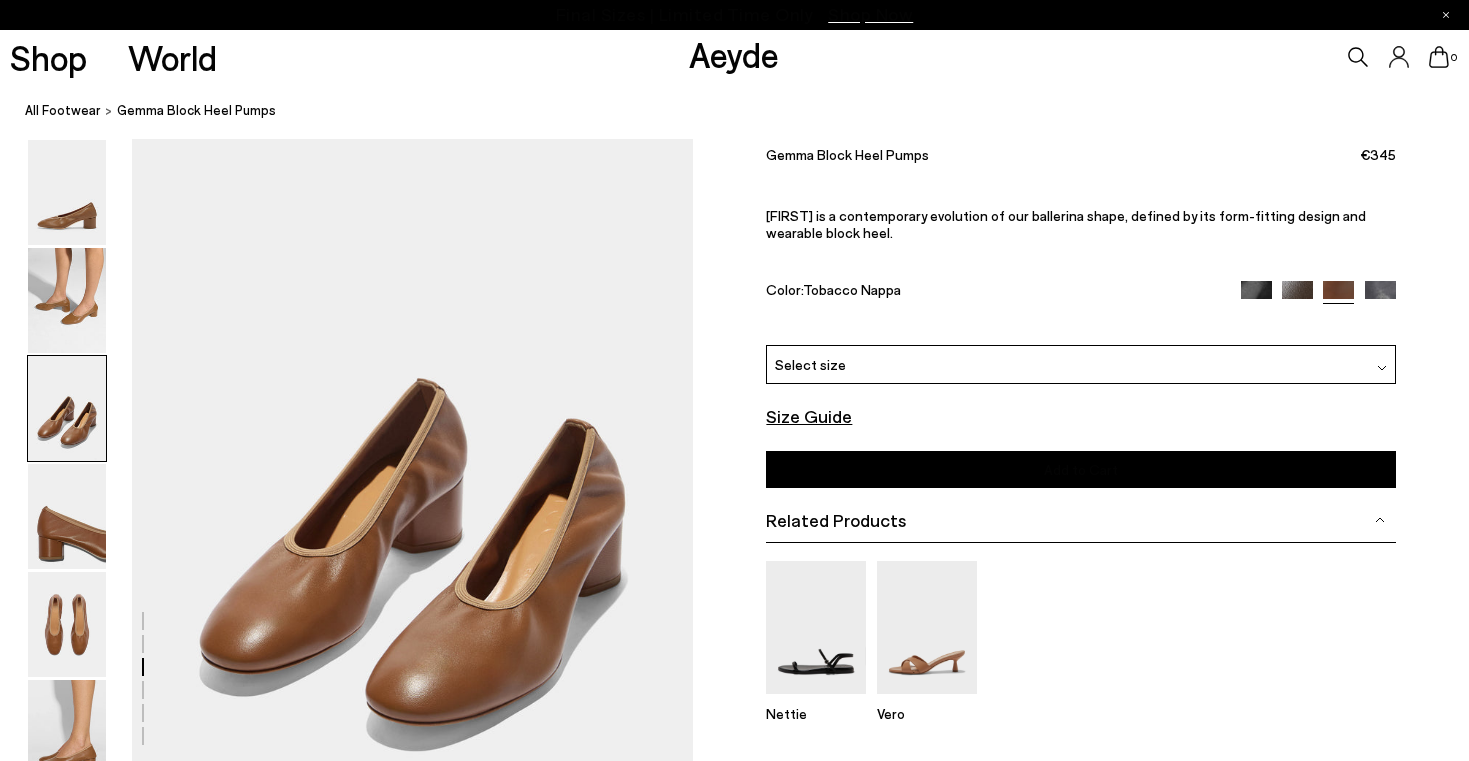 scroll, scrollTop: 1428, scrollLeft: 0, axis: vertical 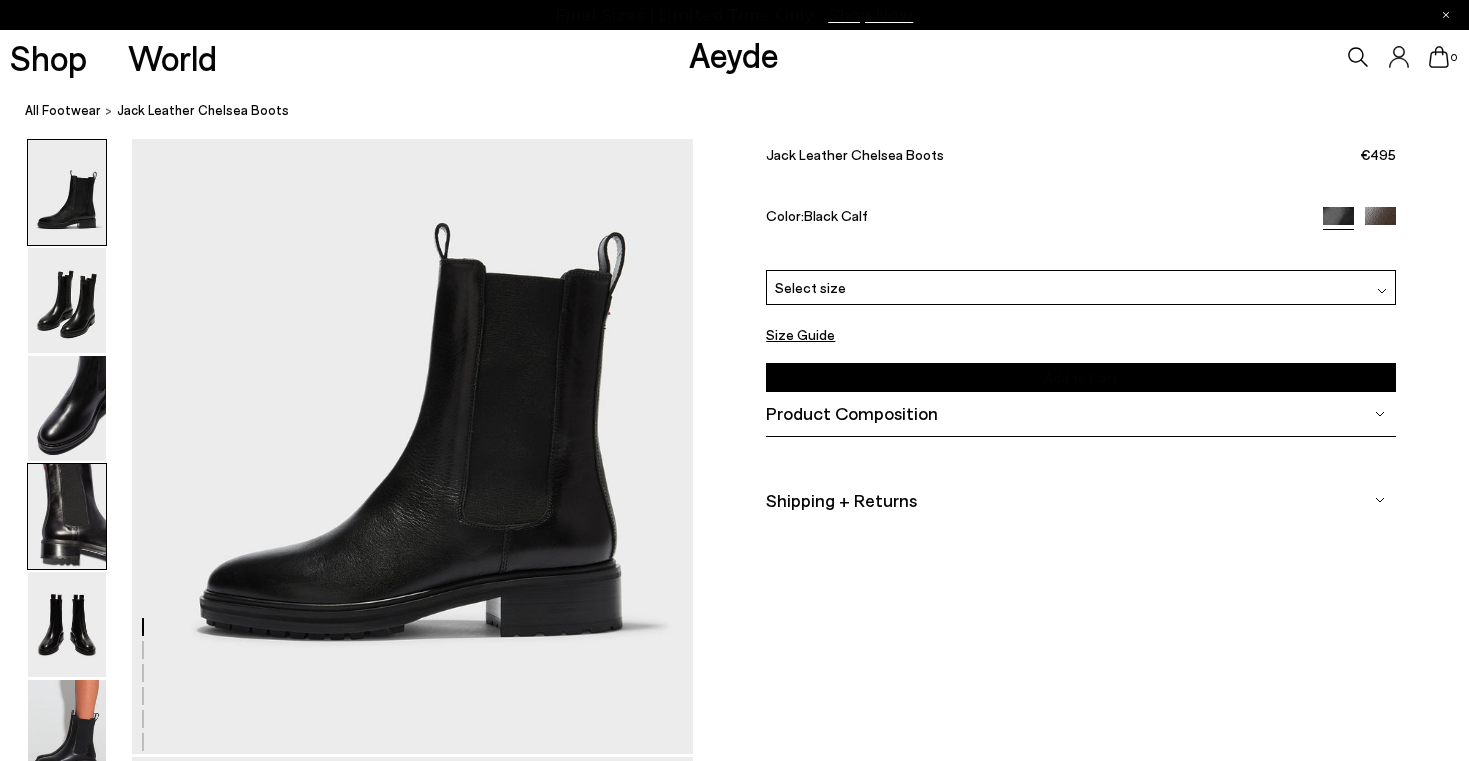 click at bounding box center [67, 516] 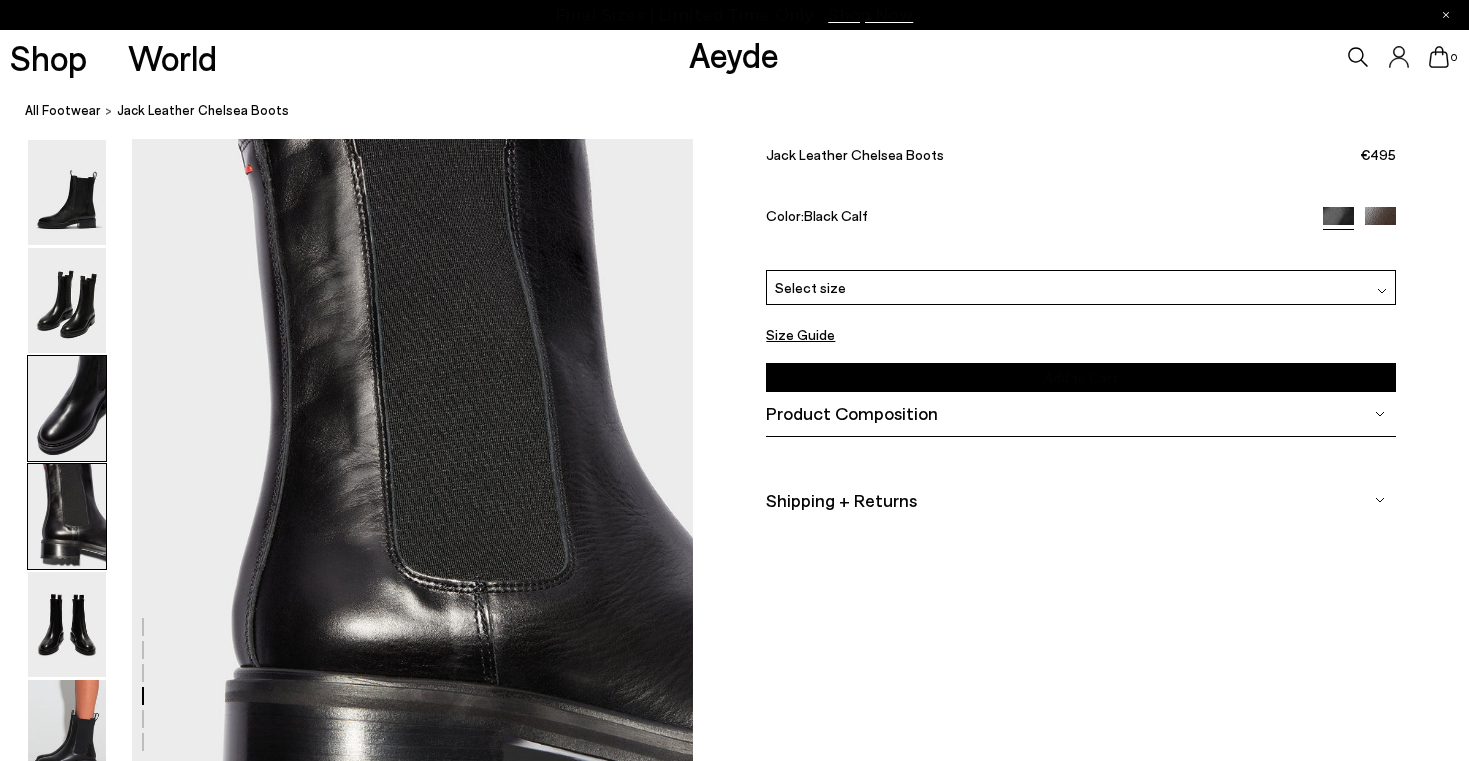 click at bounding box center [67, 408] 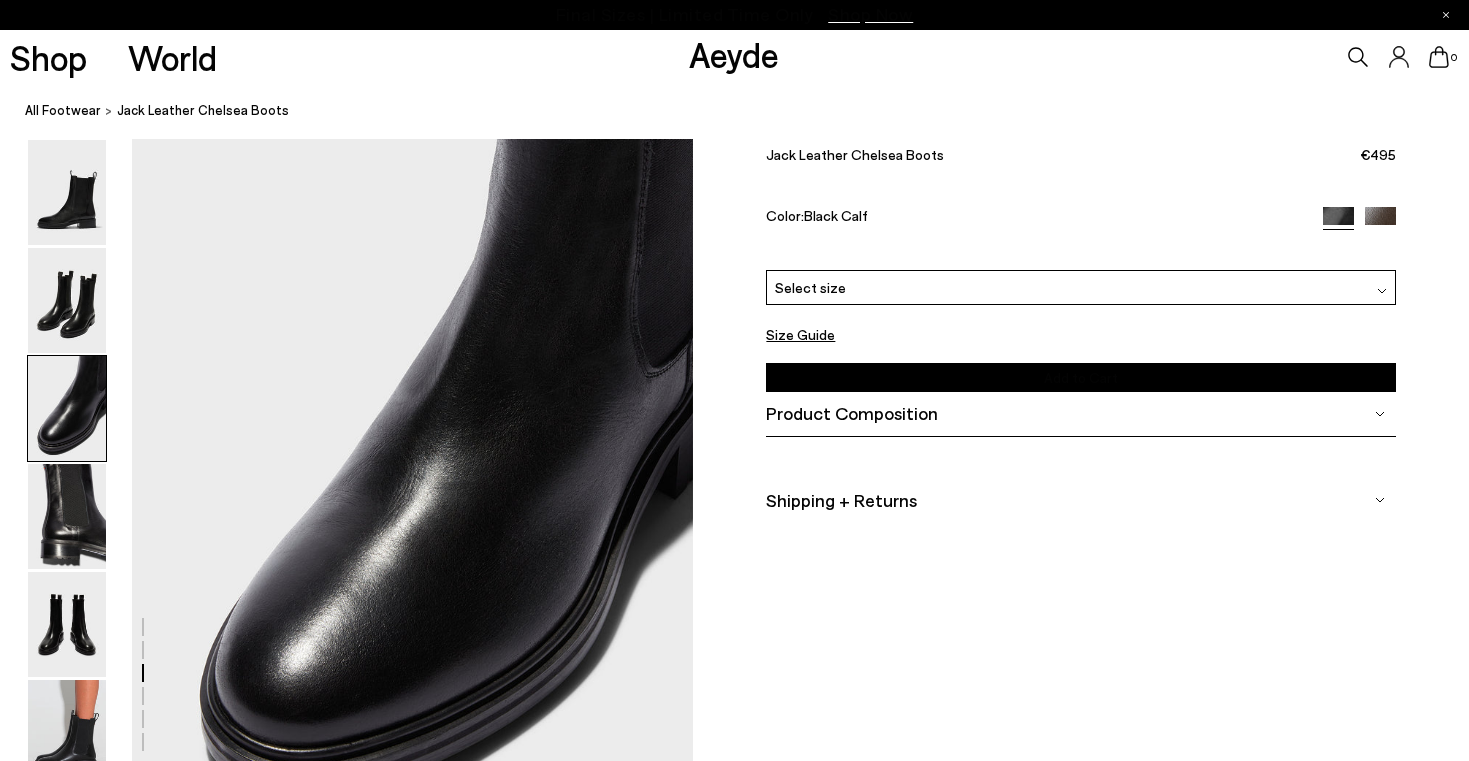 scroll, scrollTop: 1504, scrollLeft: 0, axis: vertical 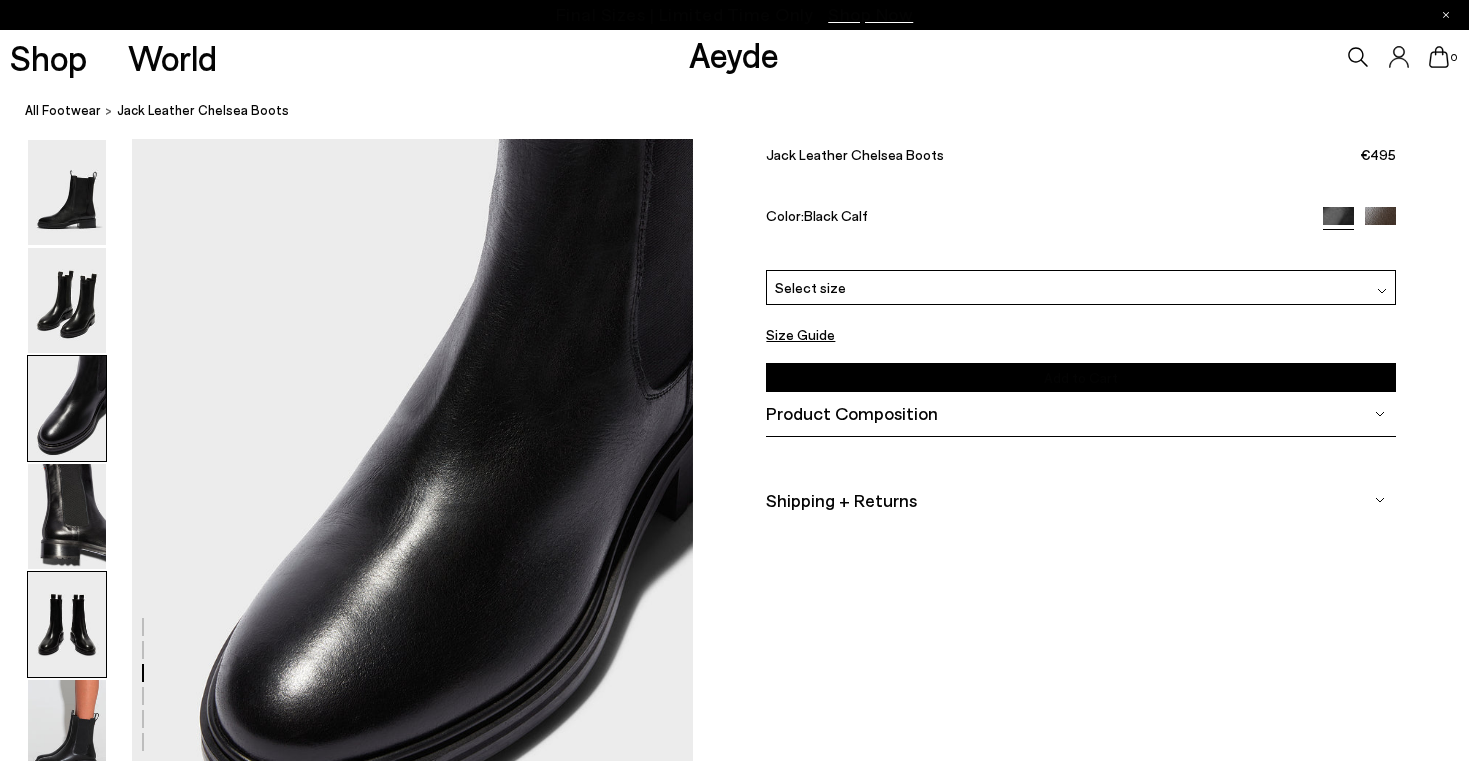 click at bounding box center [67, 624] 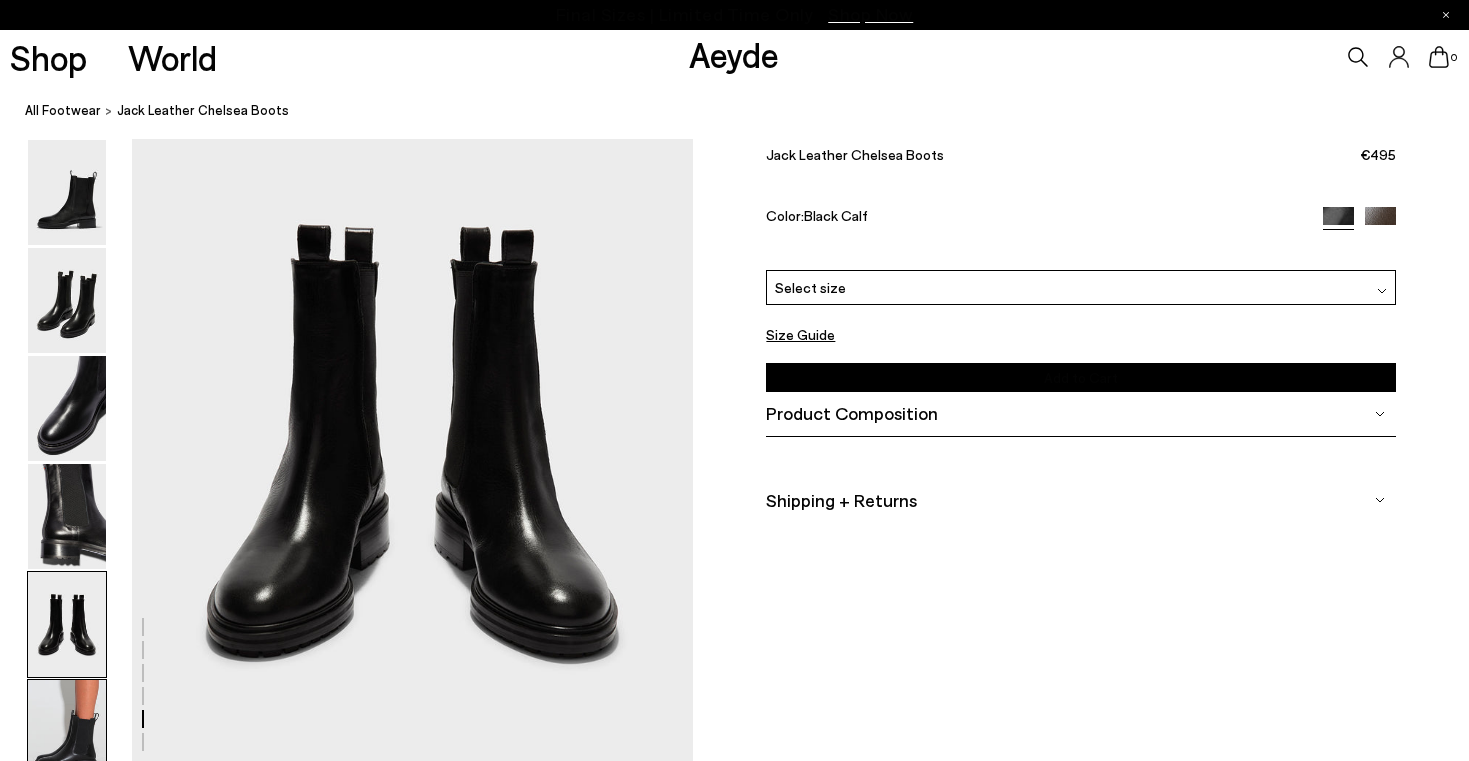 click at bounding box center (67, 732) 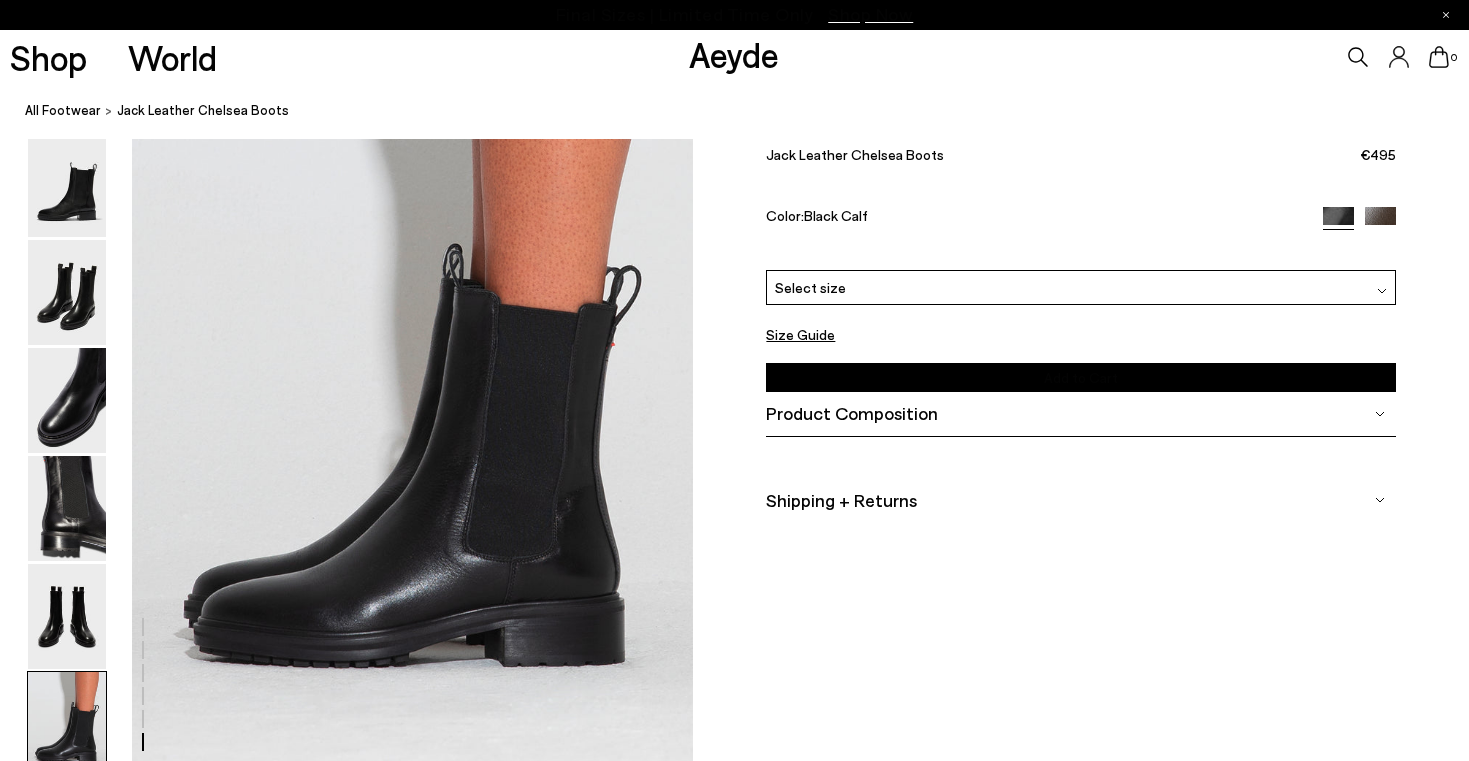 scroll, scrollTop: 3893, scrollLeft: 0, axis: vertical 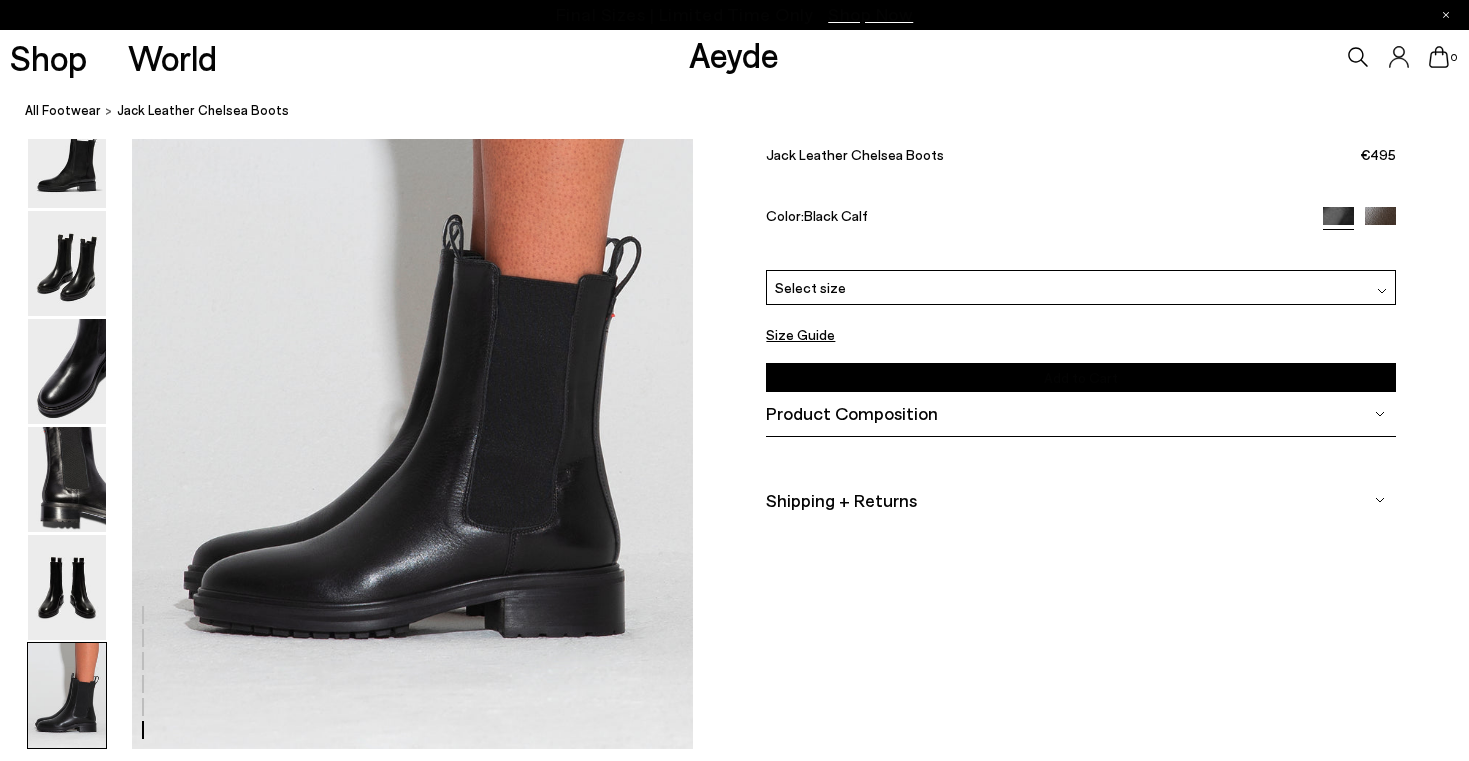 click at bounding box center [734, -1503] 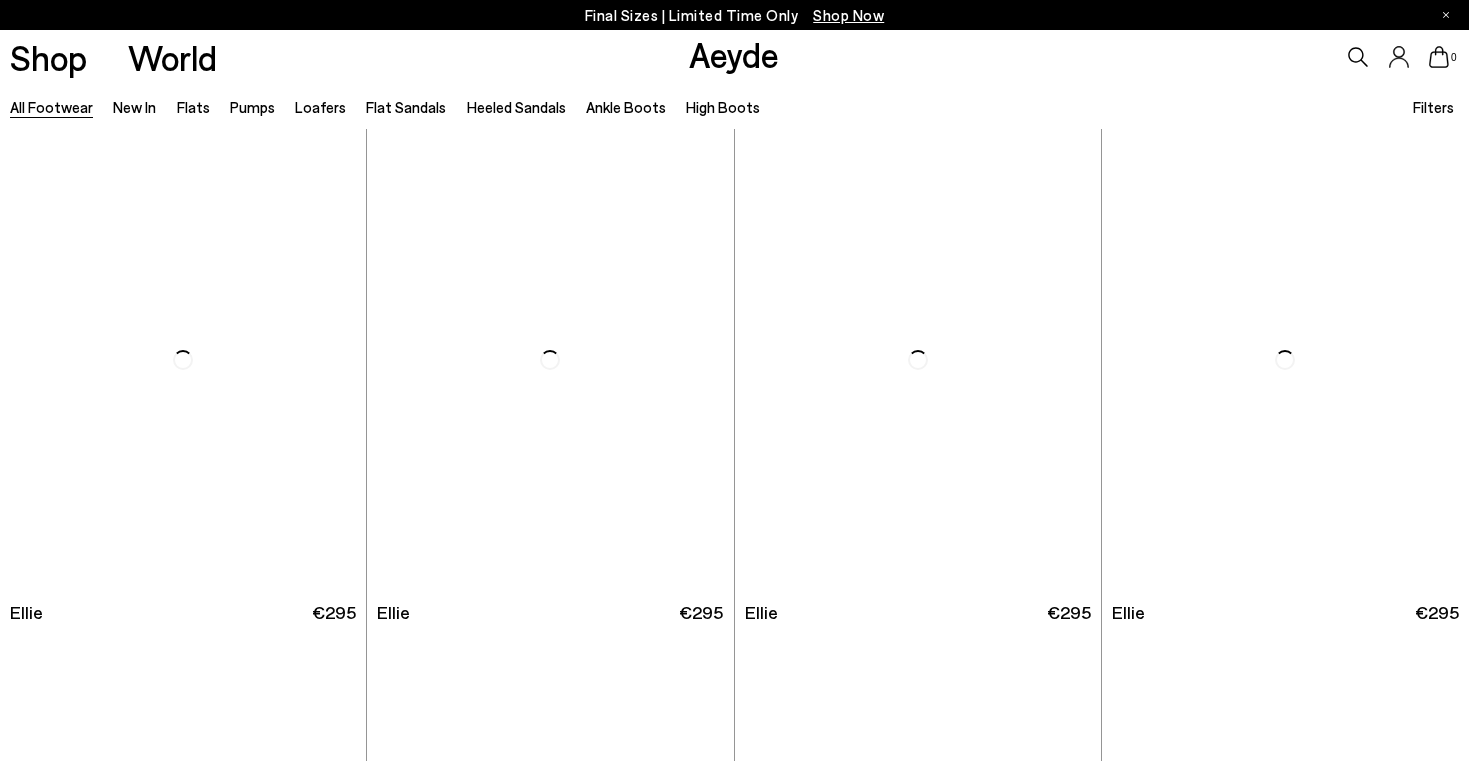 scroll, scrollTop: 0, scrollLeft: 0, axis: both 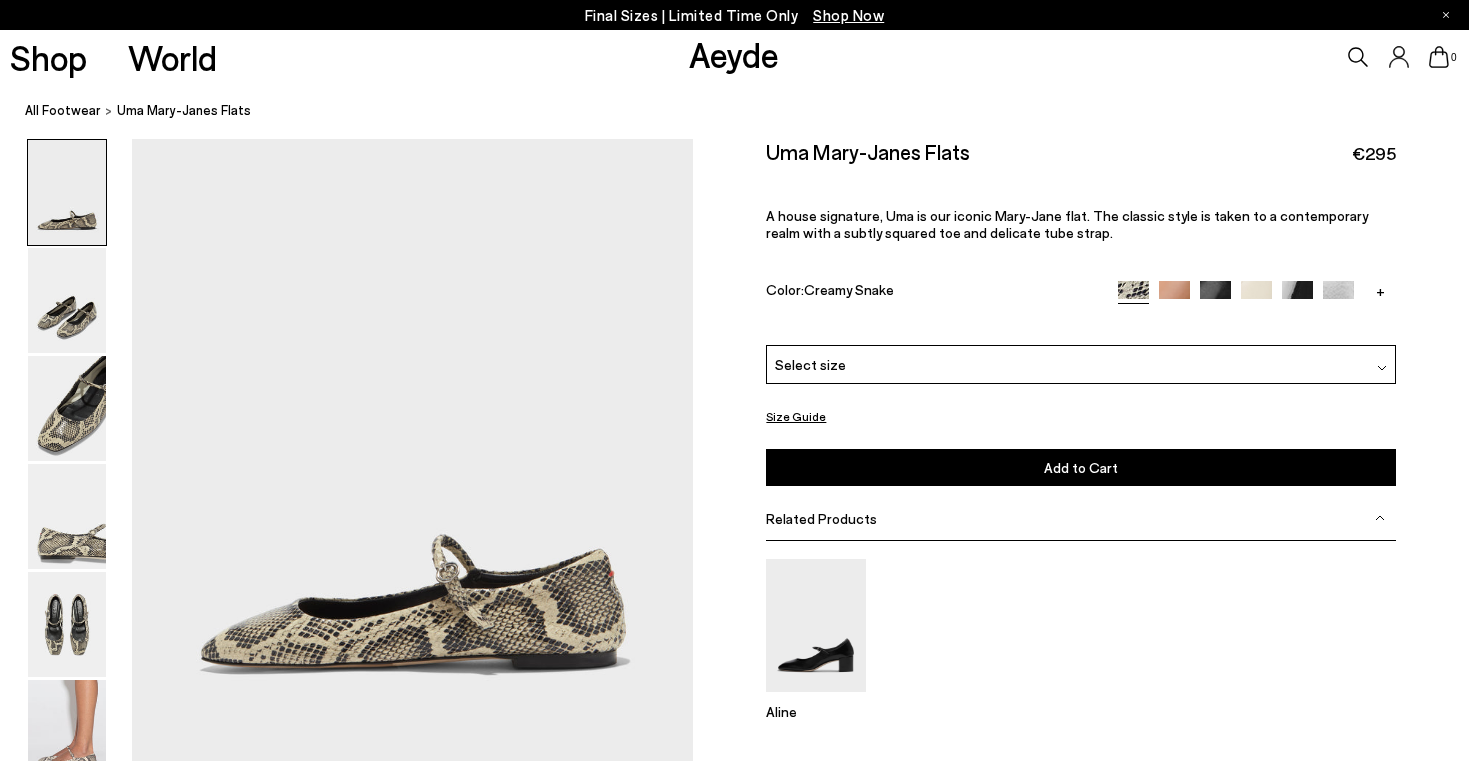 click at bounding box center (1256, 296) 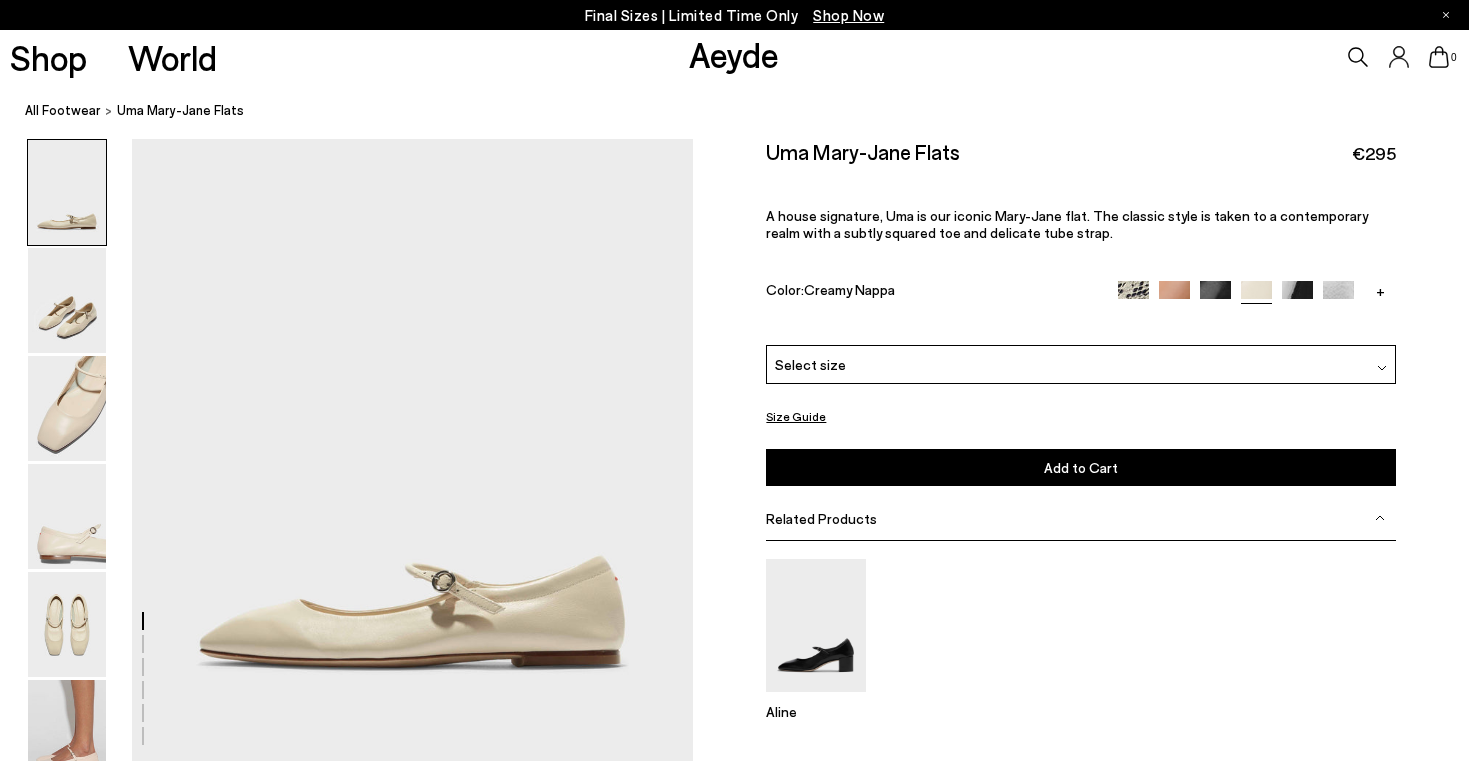 scroll, scrollTop: 0, scrollLeft: 0, axis: both 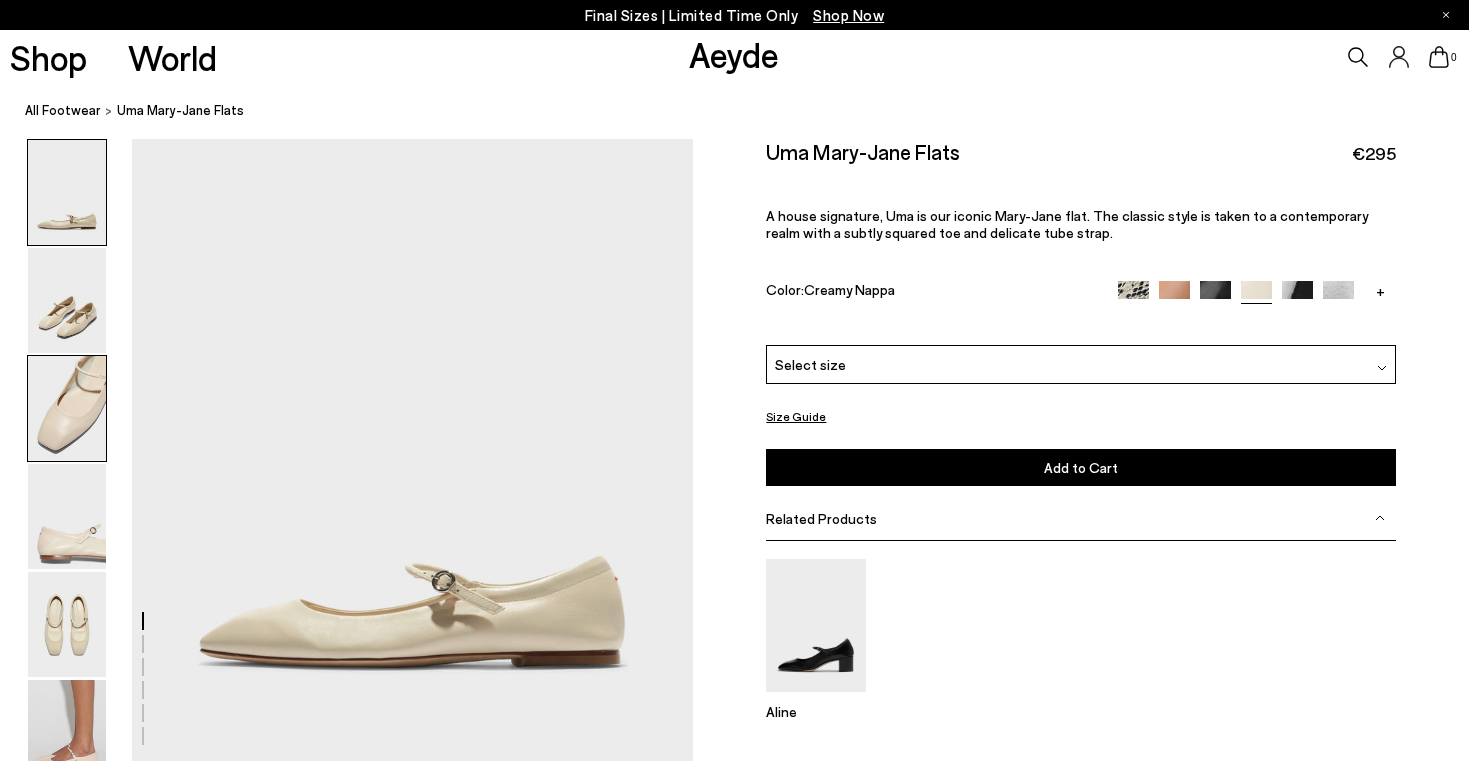 click at bounding box center (67, 408) 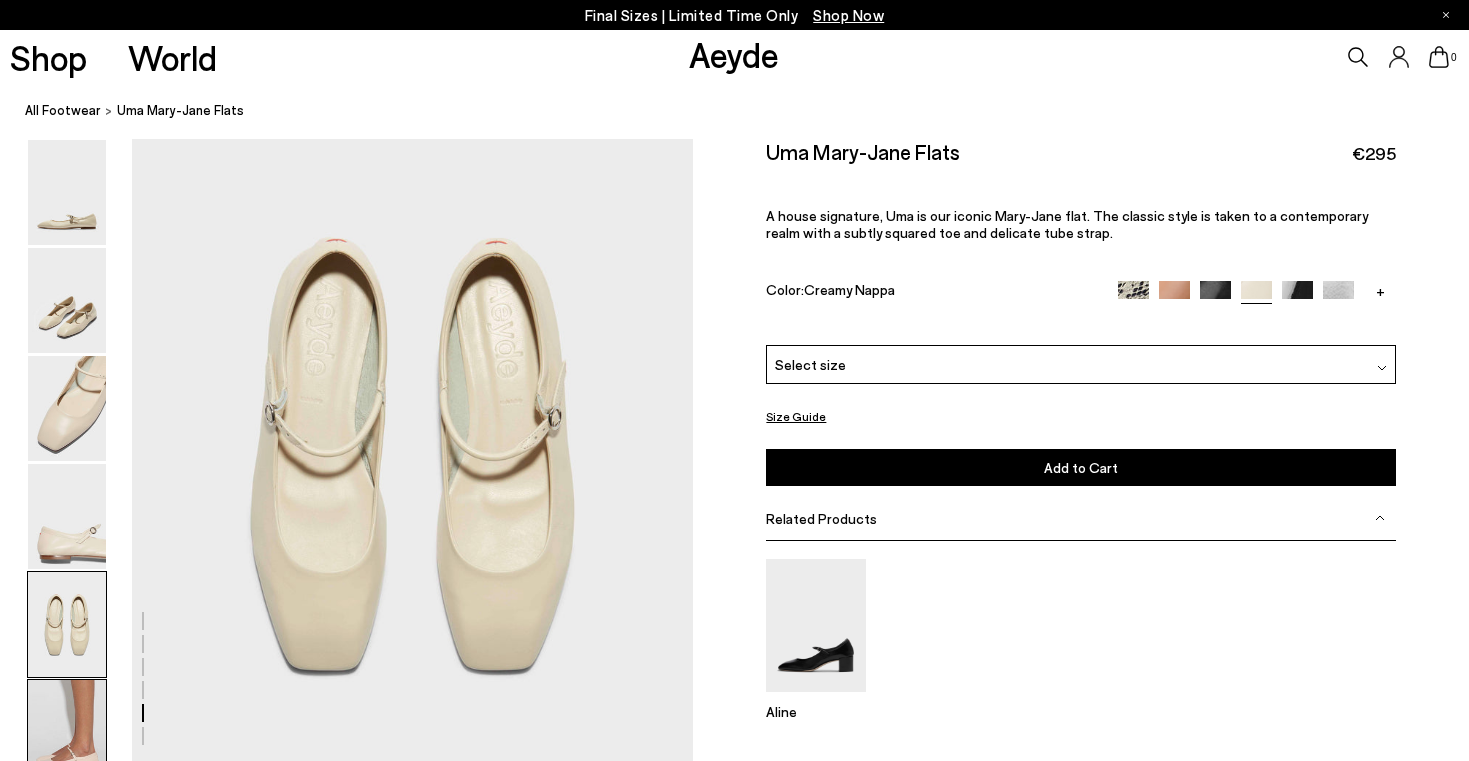 scroll, scrollTop: 3001, scrollLeft: 0, axis: vertical 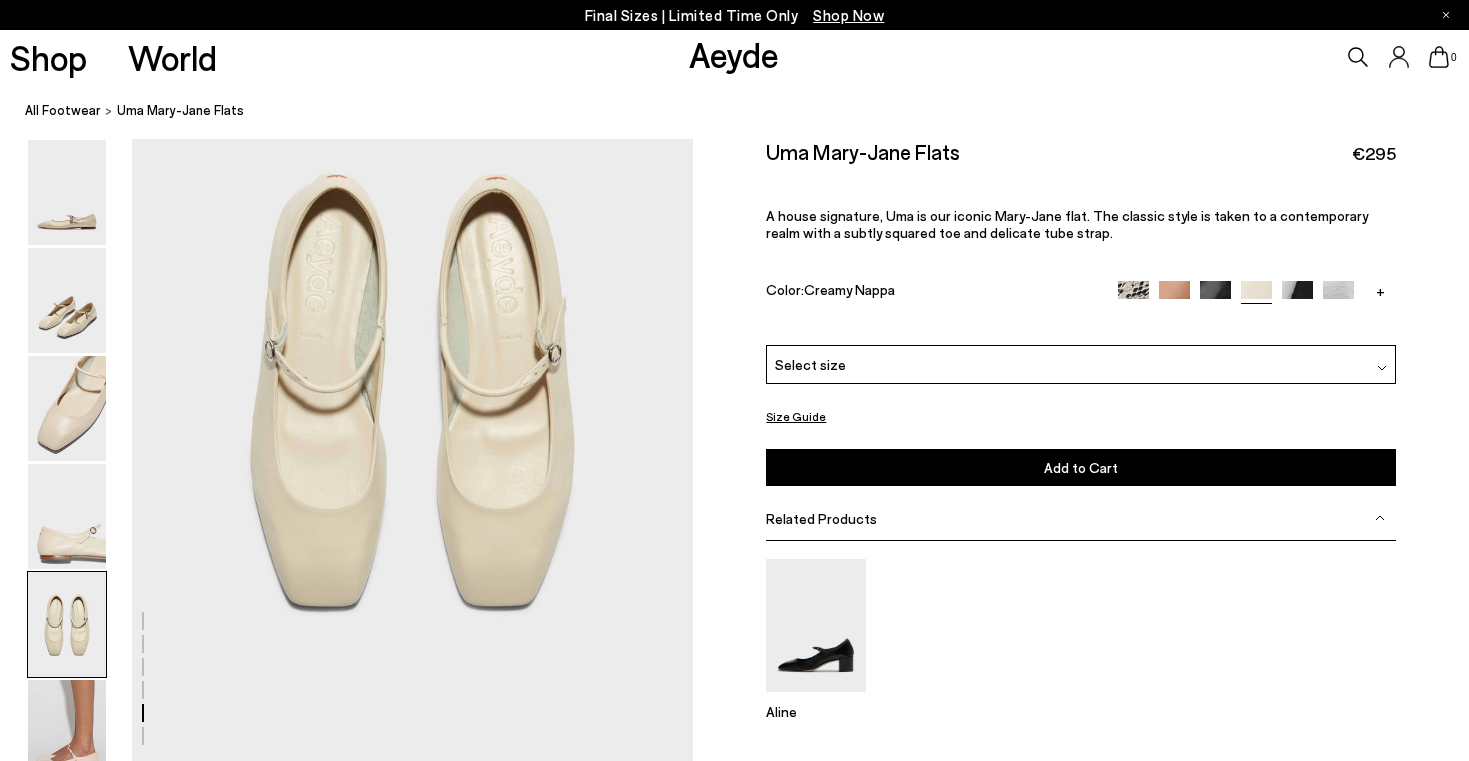 click at bounding box center (1174, 296) 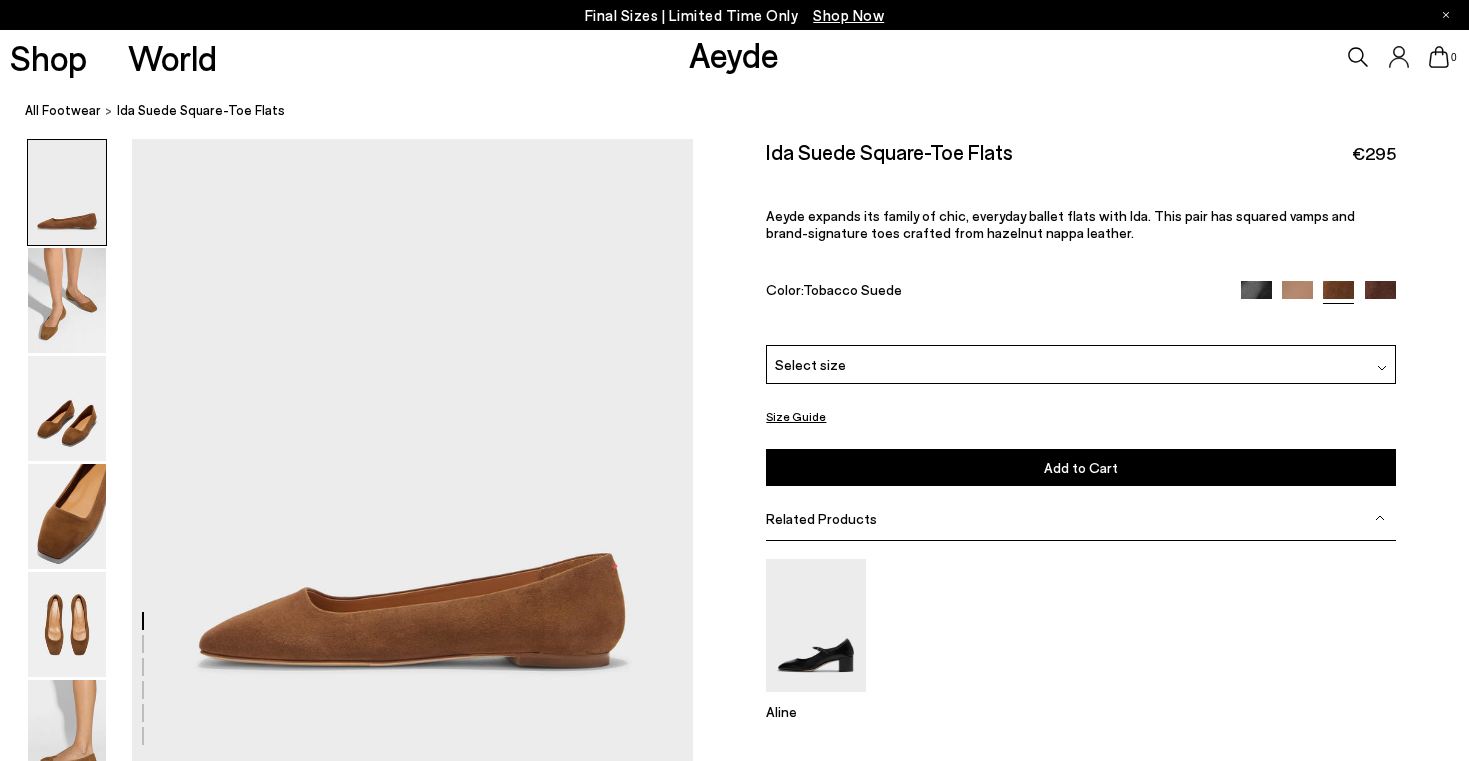 scroll, scrollTop: 0, scrollLeft: 0, axis: both 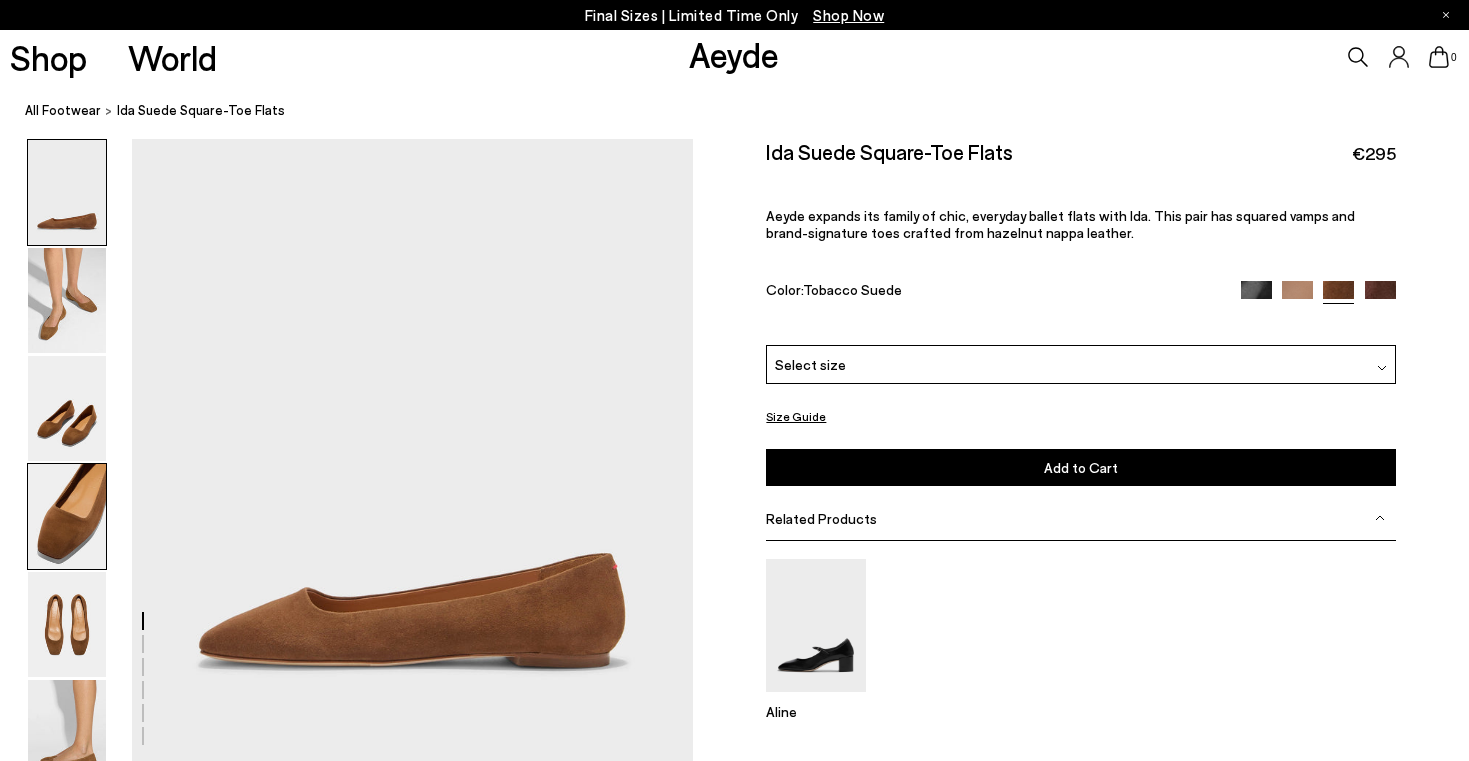 click at bounding box center (67, 516) 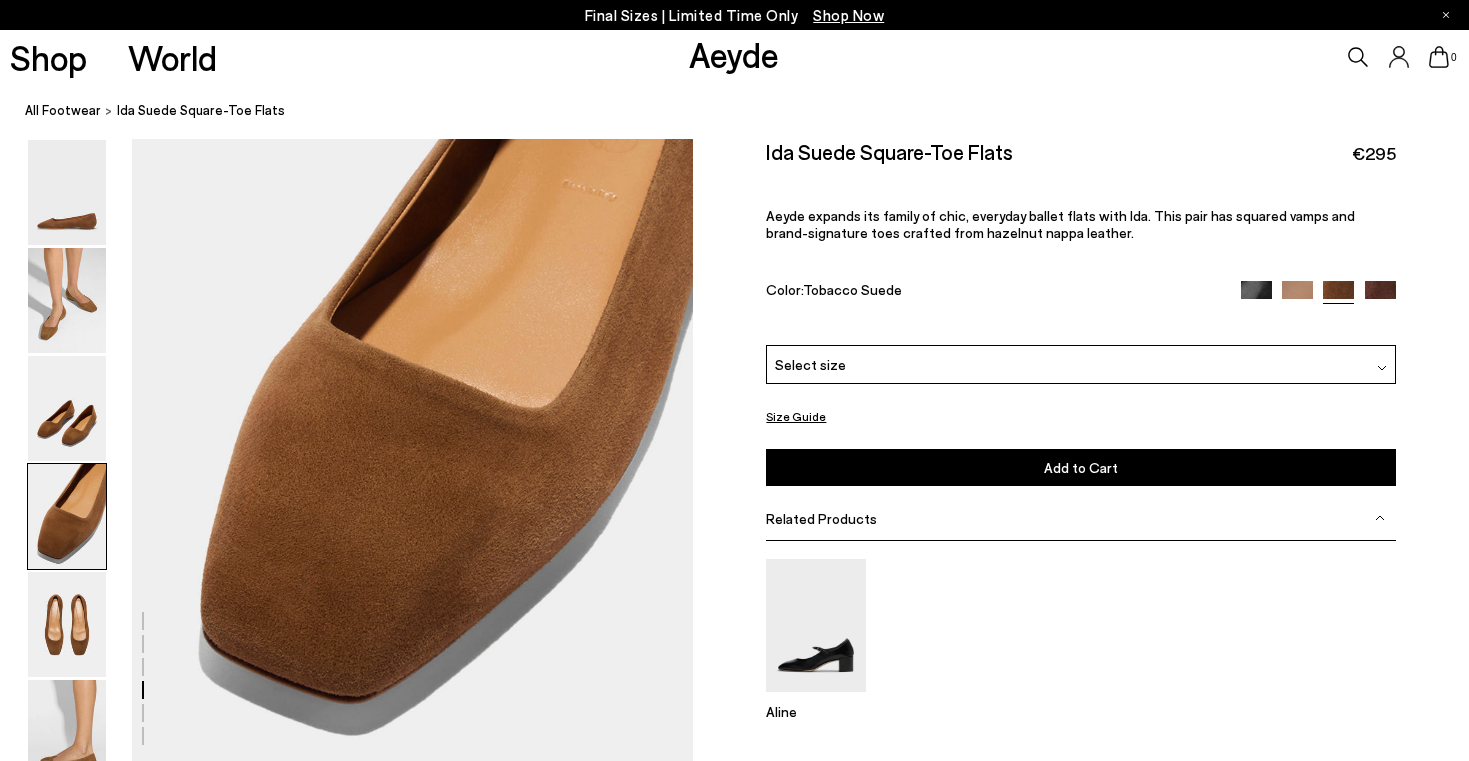 scroll, scrollTop: 2243, scrollLeft: 0, axis: vertical 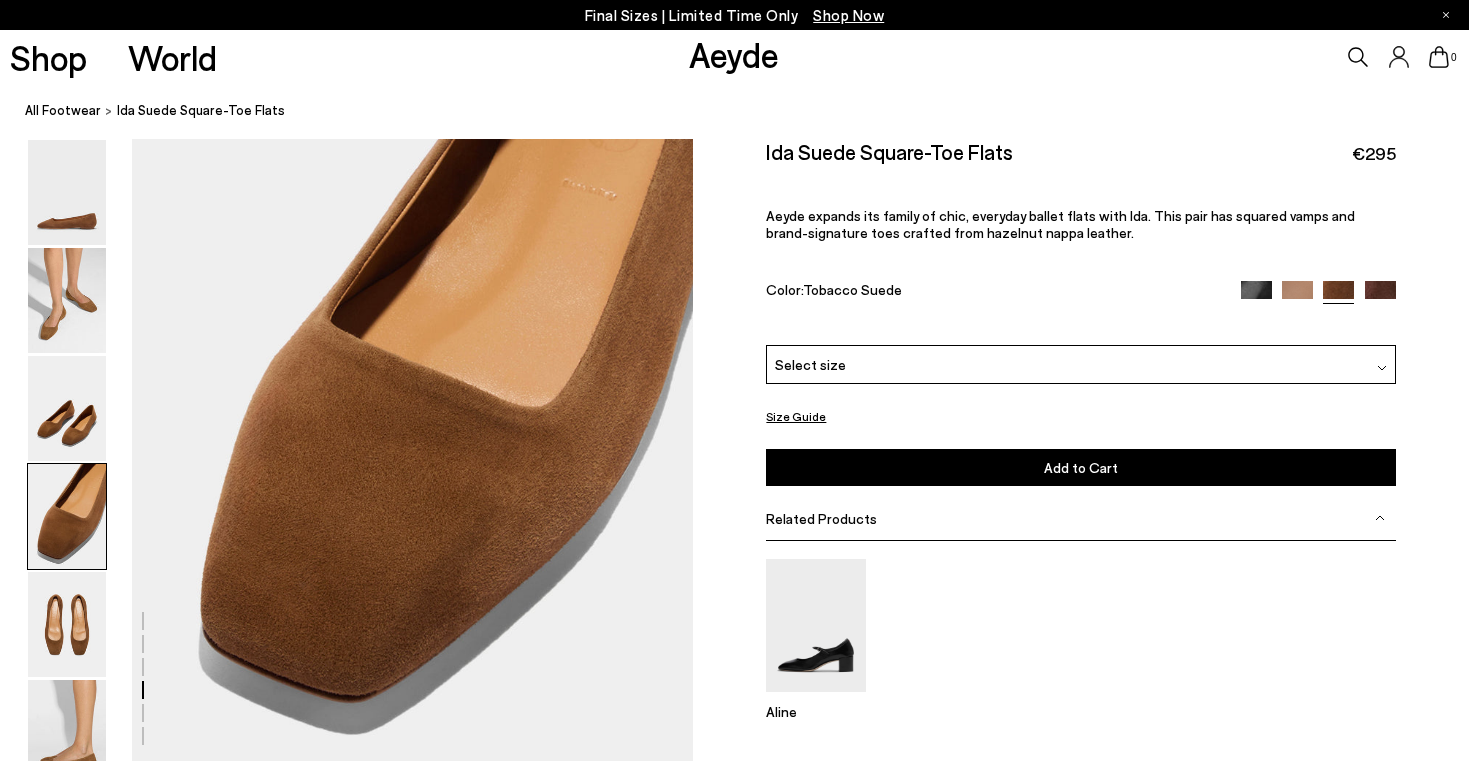 click at bounding box center (1380, 296) 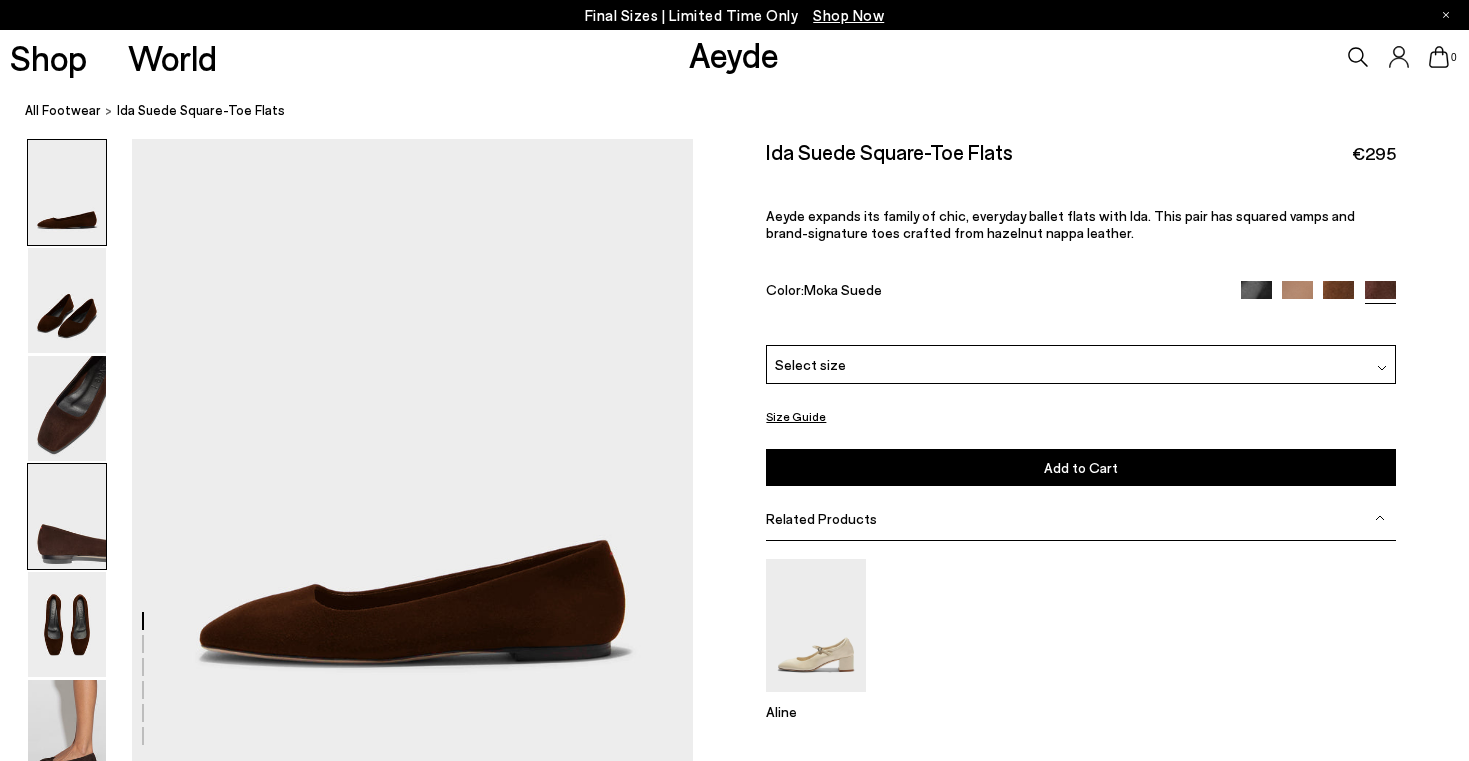 scroll, scrollTop: 0, scrollLeft: 0, axis: both 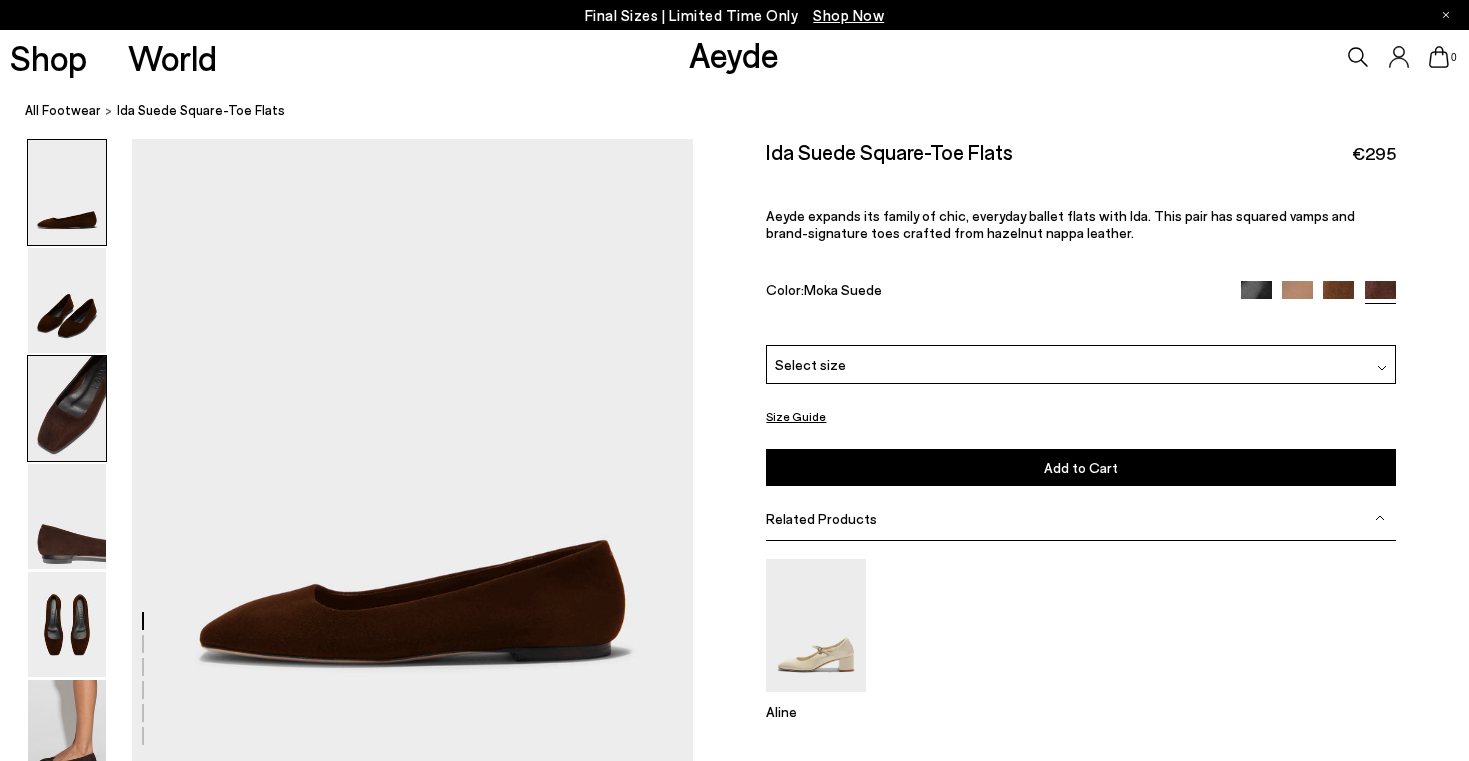 click at bounding box center (67, 408) 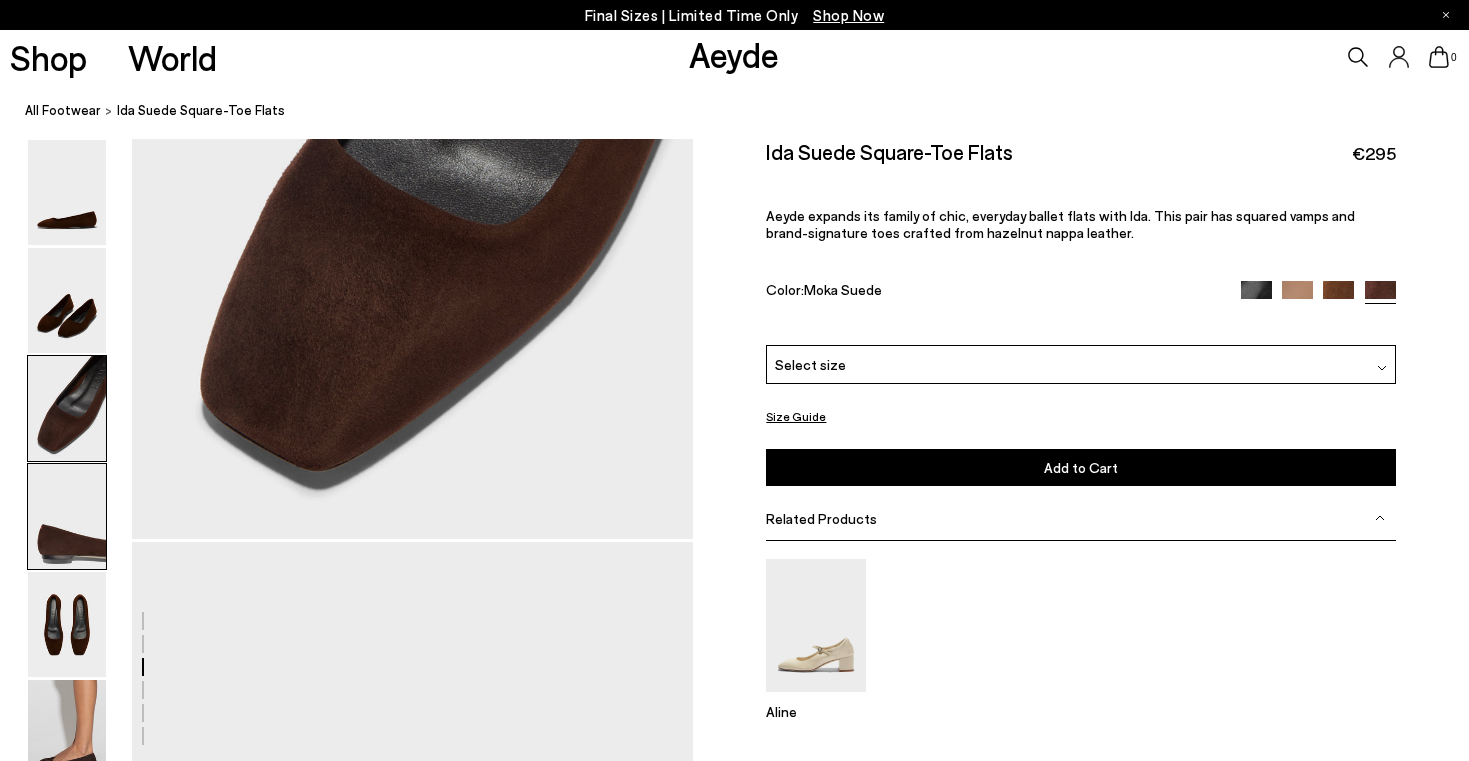 scroll, scrollTop: 1753, scrollLeft: 0, axis: vertical 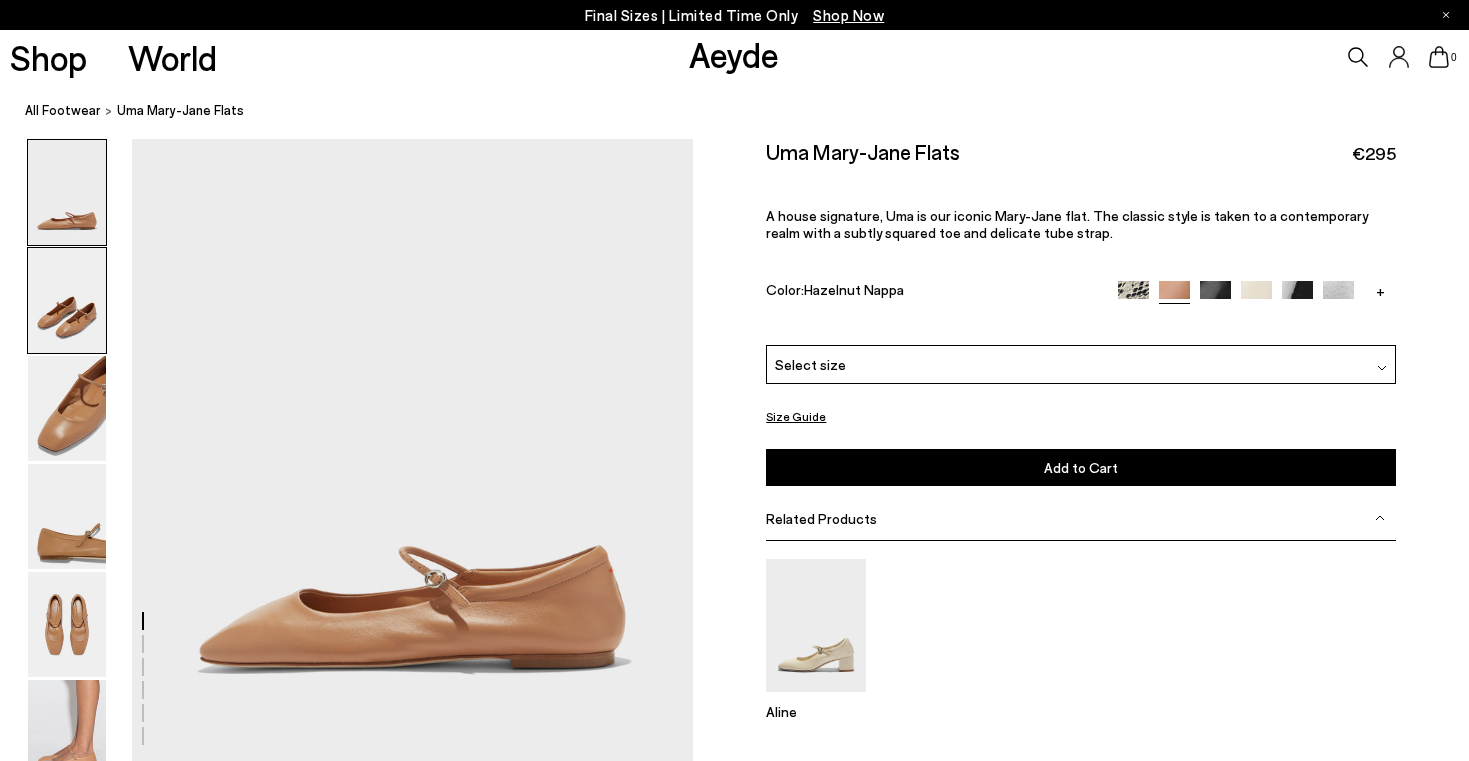 click at bounding box center (67, 300) 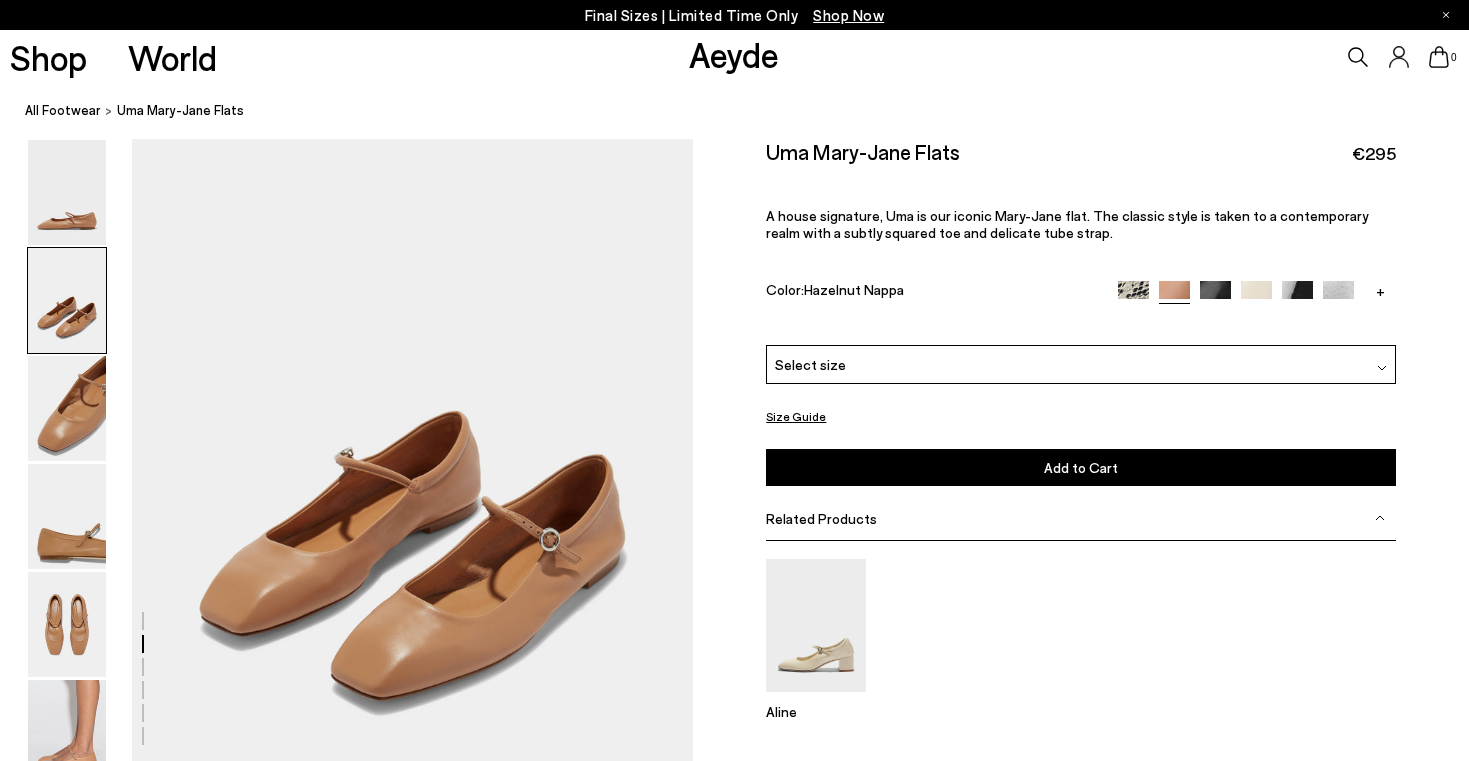 scroll, scrollTop: 711, scrollLeft: 0, axis: vertical 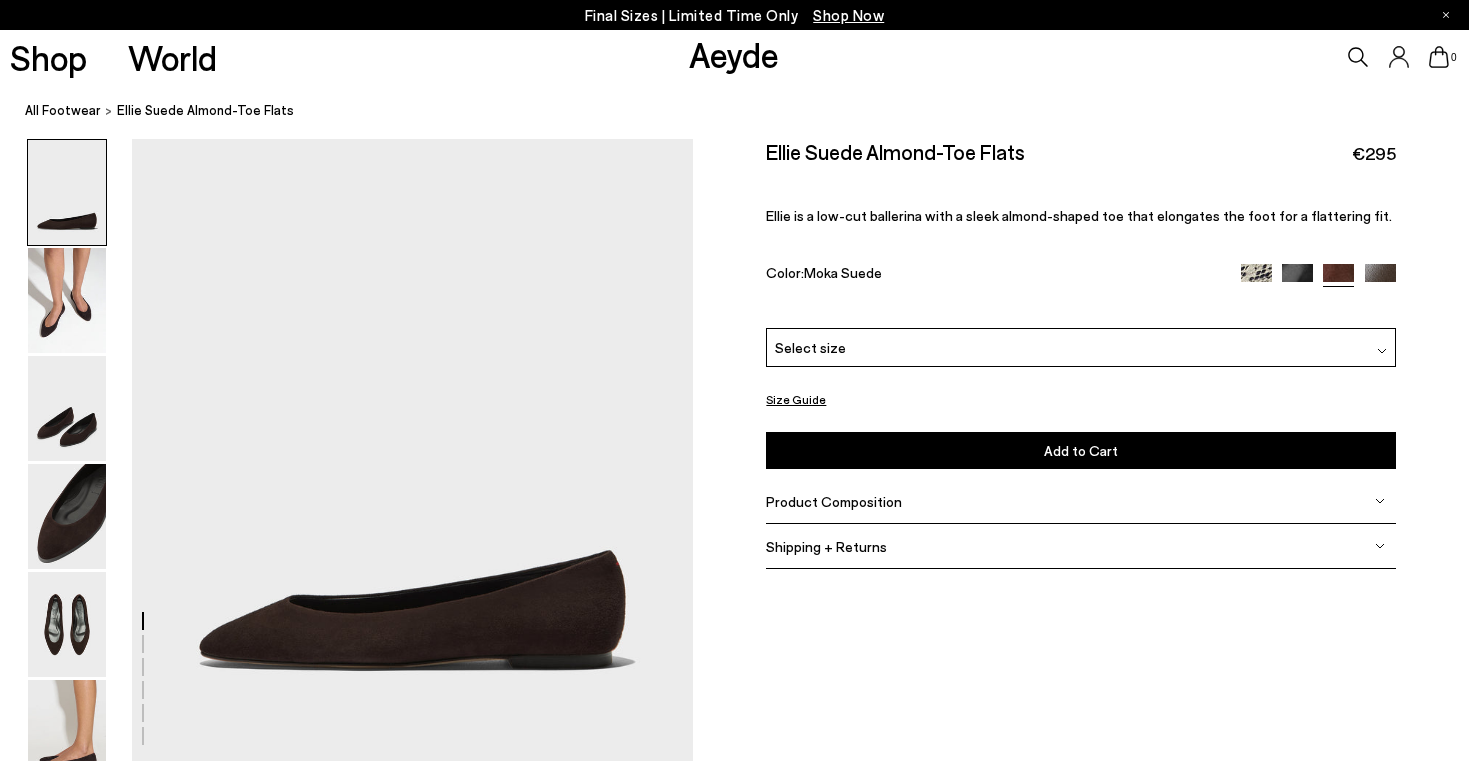 click at bounding box center (1380, 279) 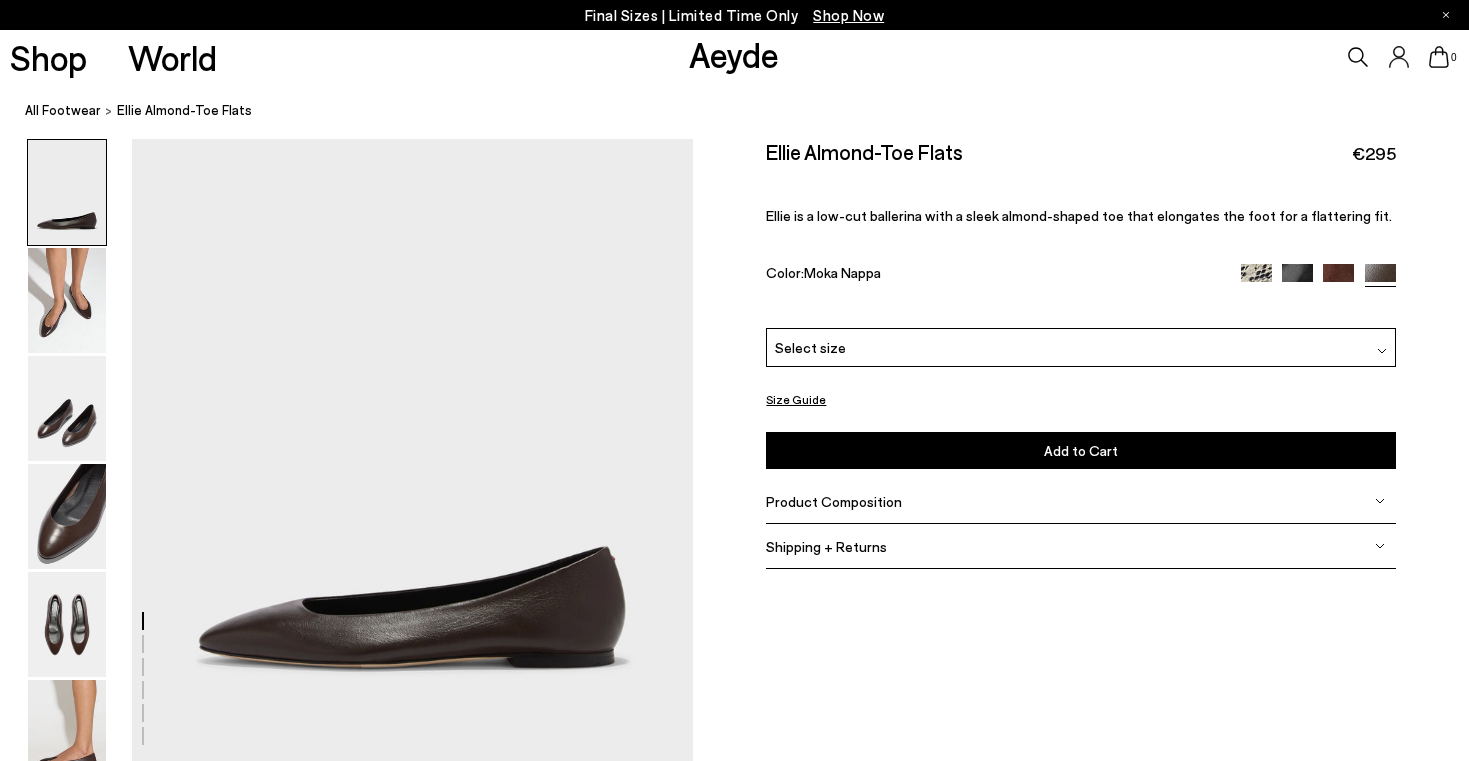 scroll, scrollTop: 0, scrollLeft: 0, axis: both 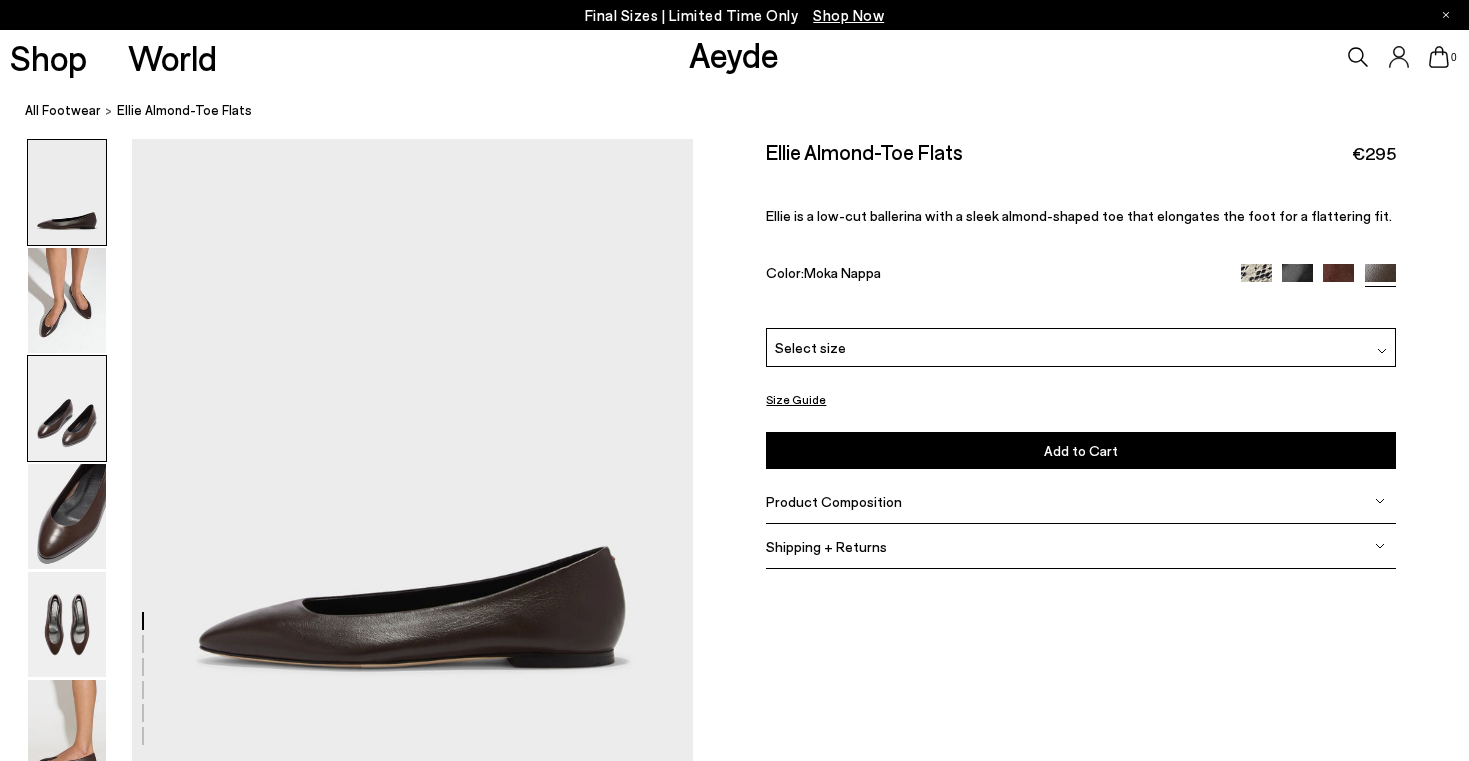 click at bounding box center (67, 408) 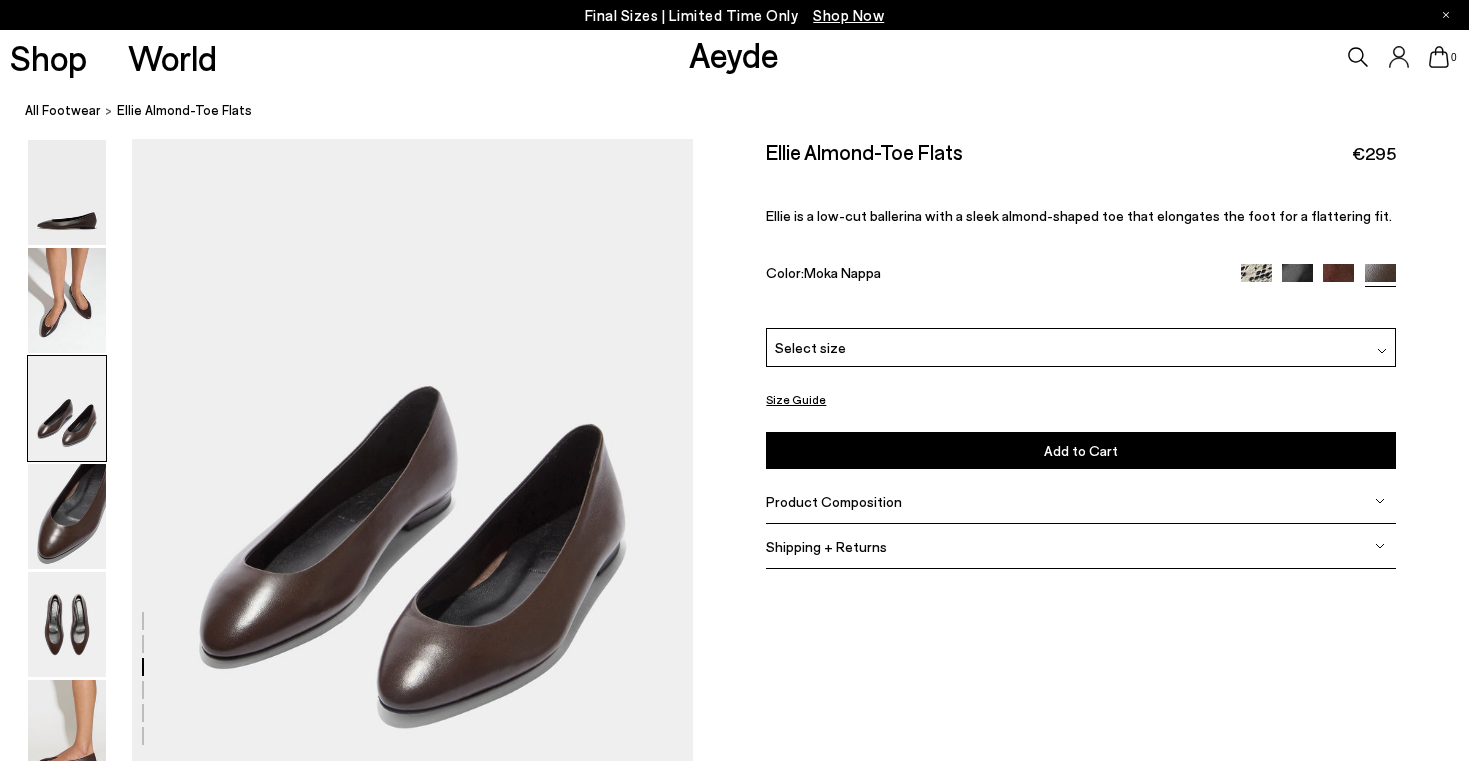 scroll, scrollTop: 1438, scrollLeft: 0, axis: vertical 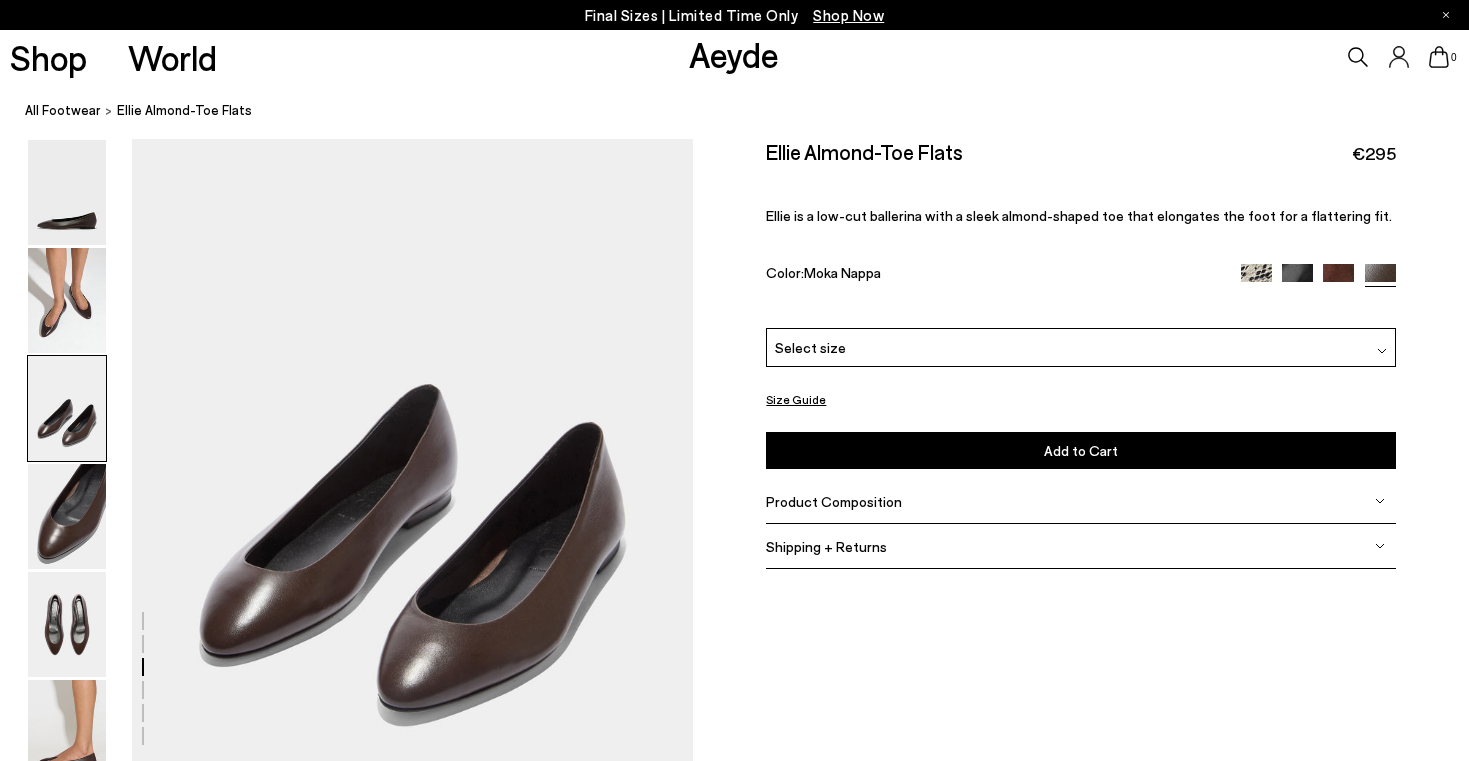 click at bounding box center [1256, 279] 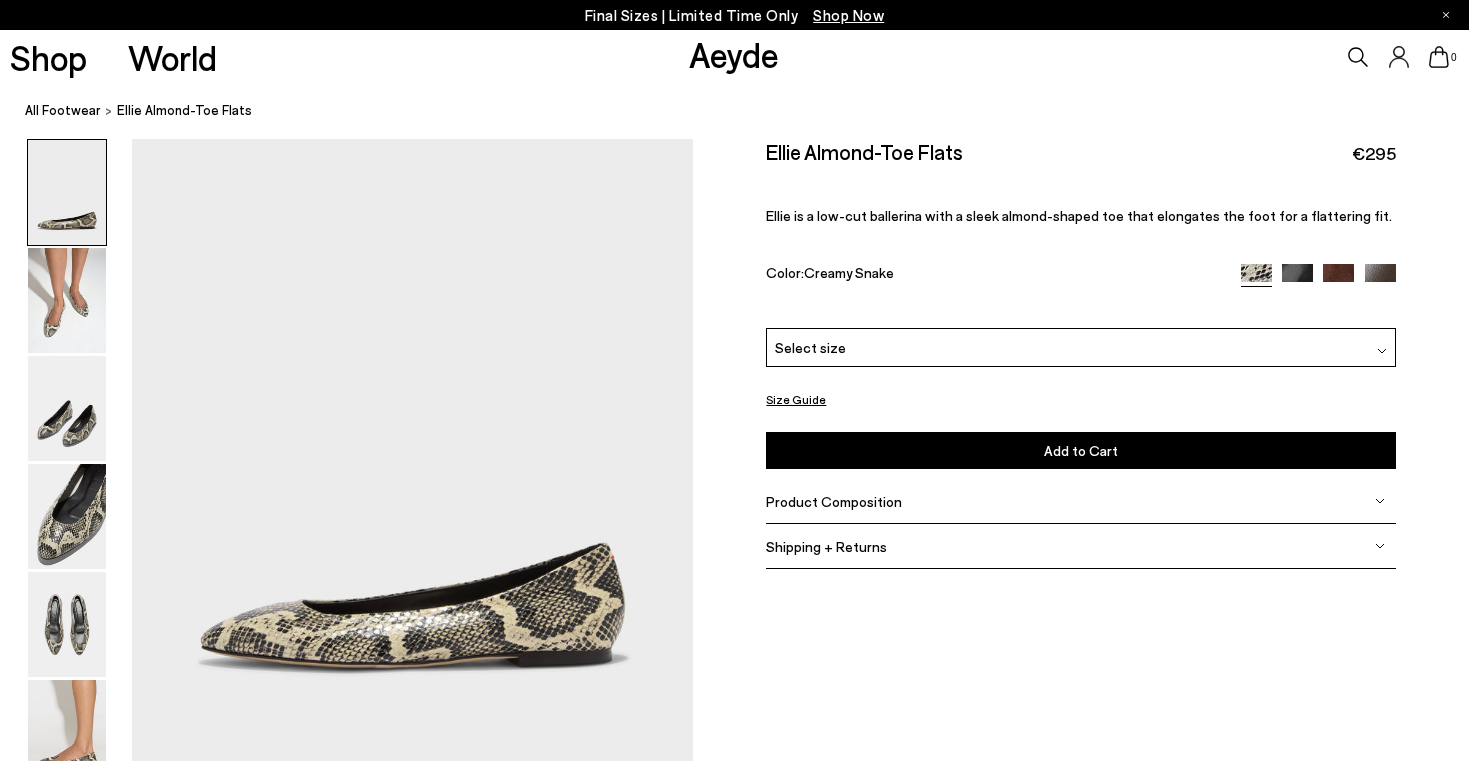 scroll, scrollTop: 0, scrollLeft: 0, axis: both 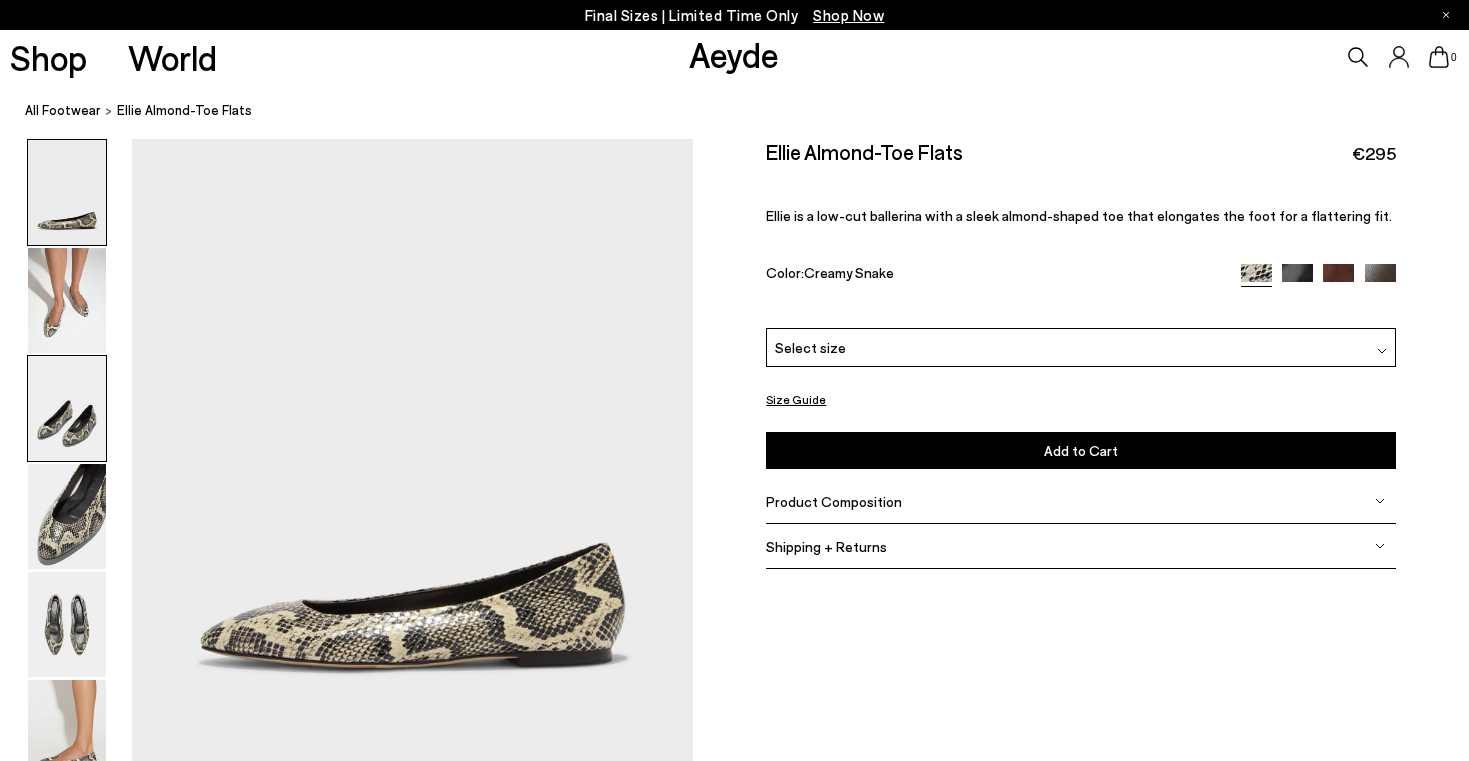 click at bounding box center (67, 408) 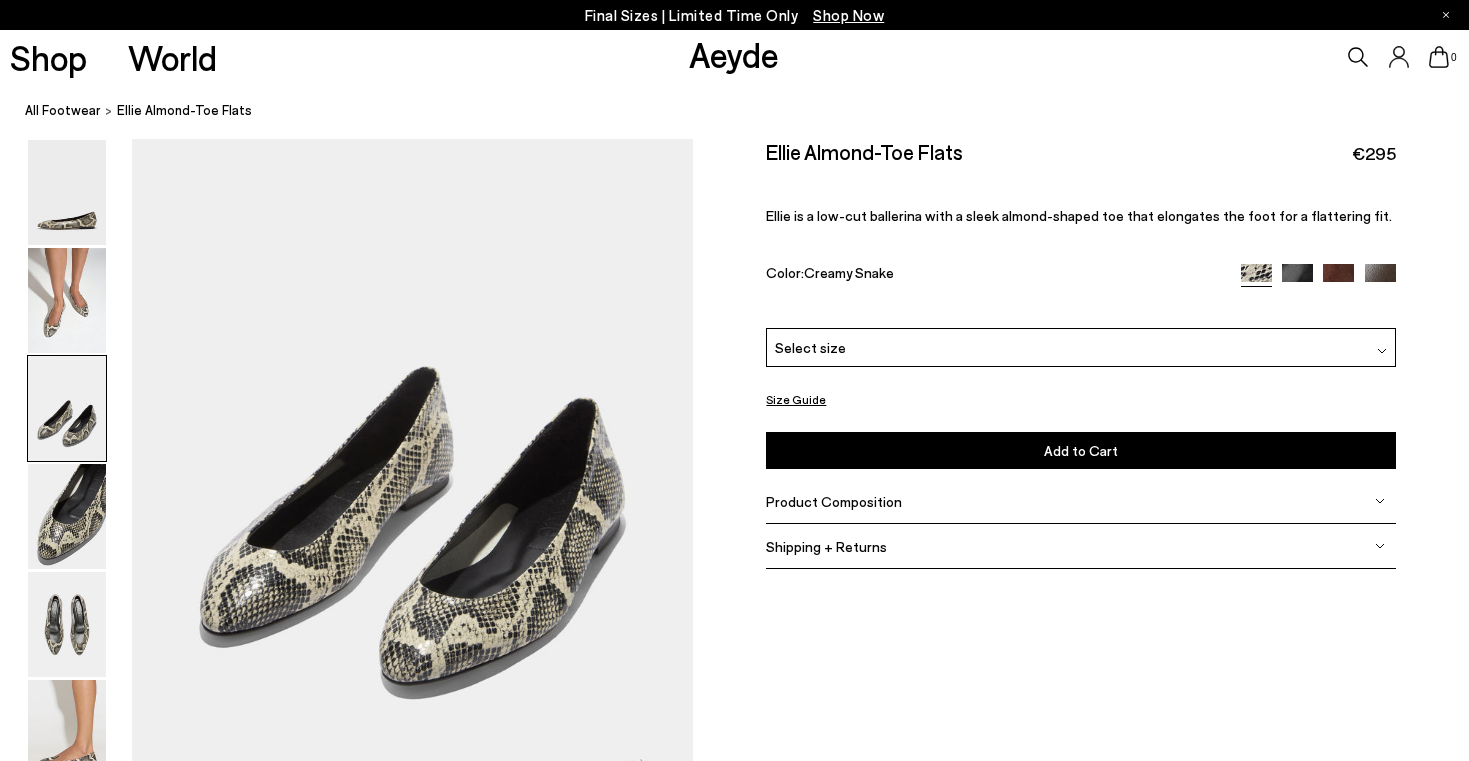 scroll, scrollTop: 1472, scrollLeft: 0, axis: vertical 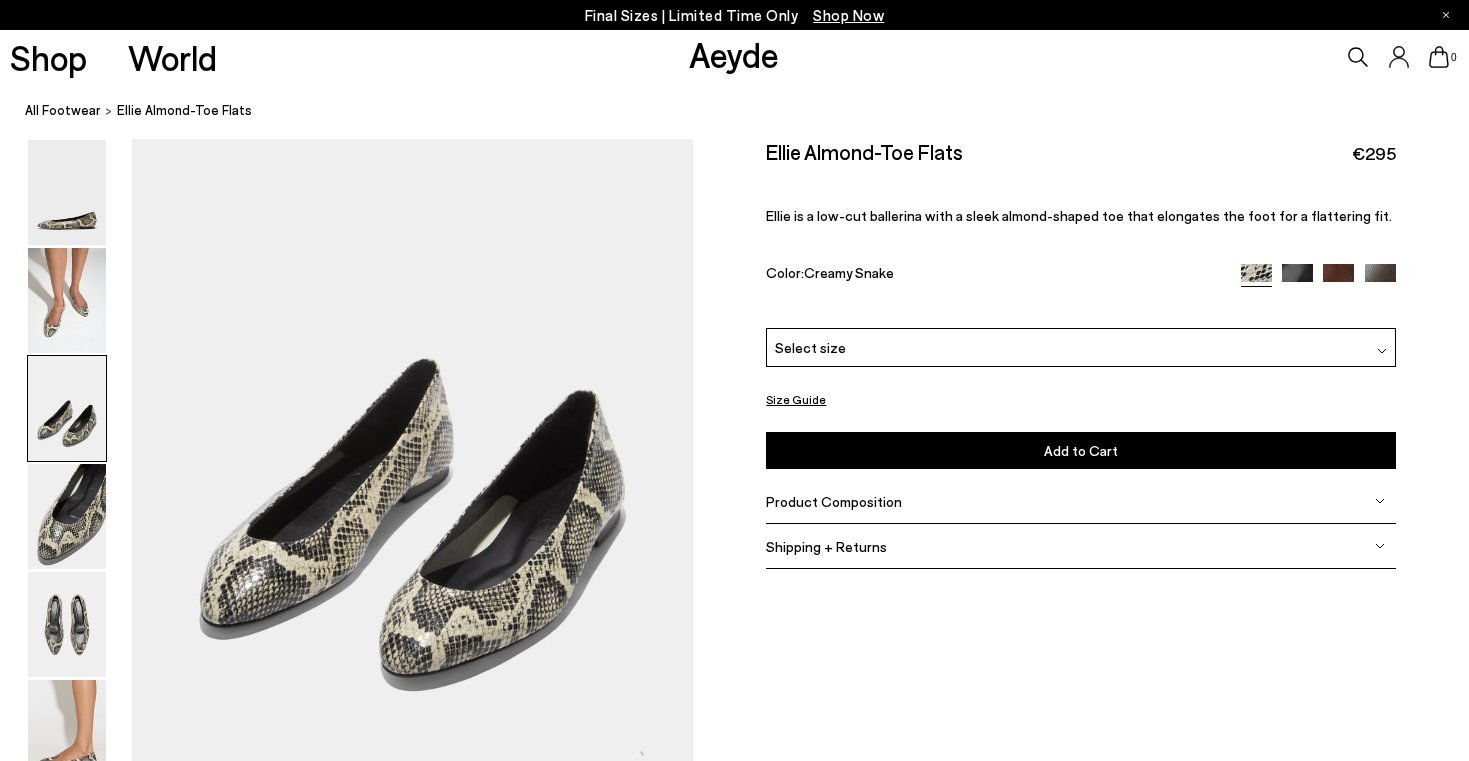 click at bounding box center [1297, 279] 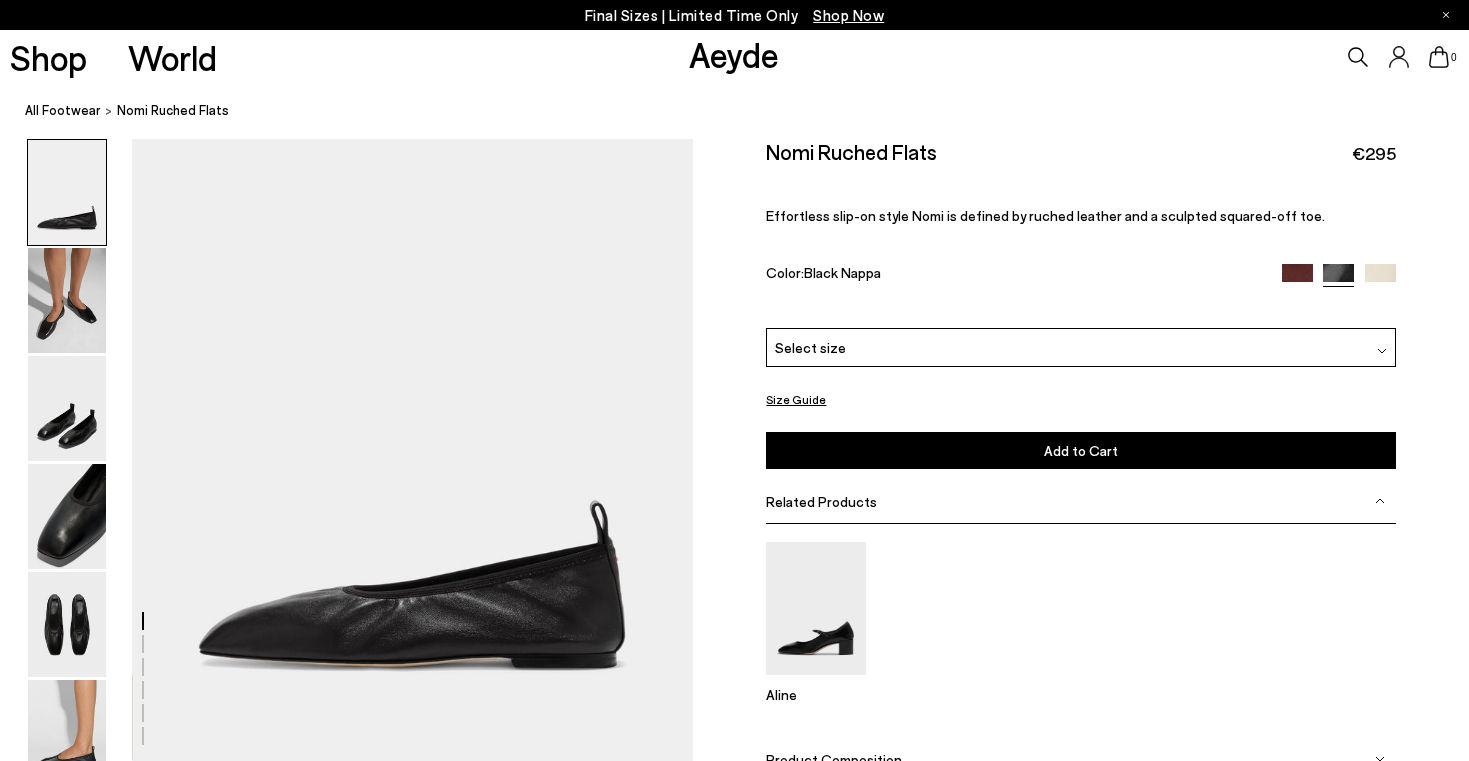scroll, scrollTop: 1488, scrollLeft: 0, axis: vertical 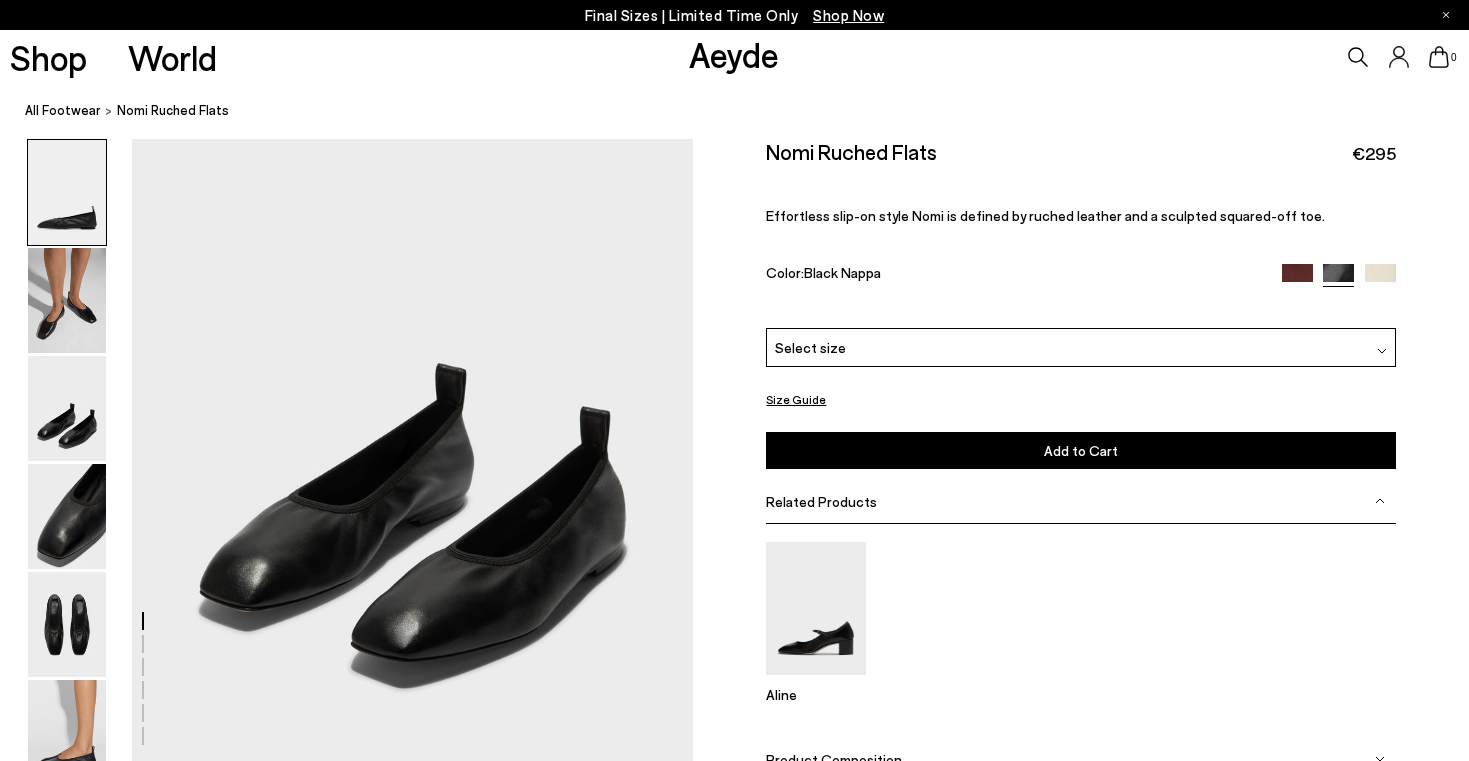 click at bounding box center [1297, 279] 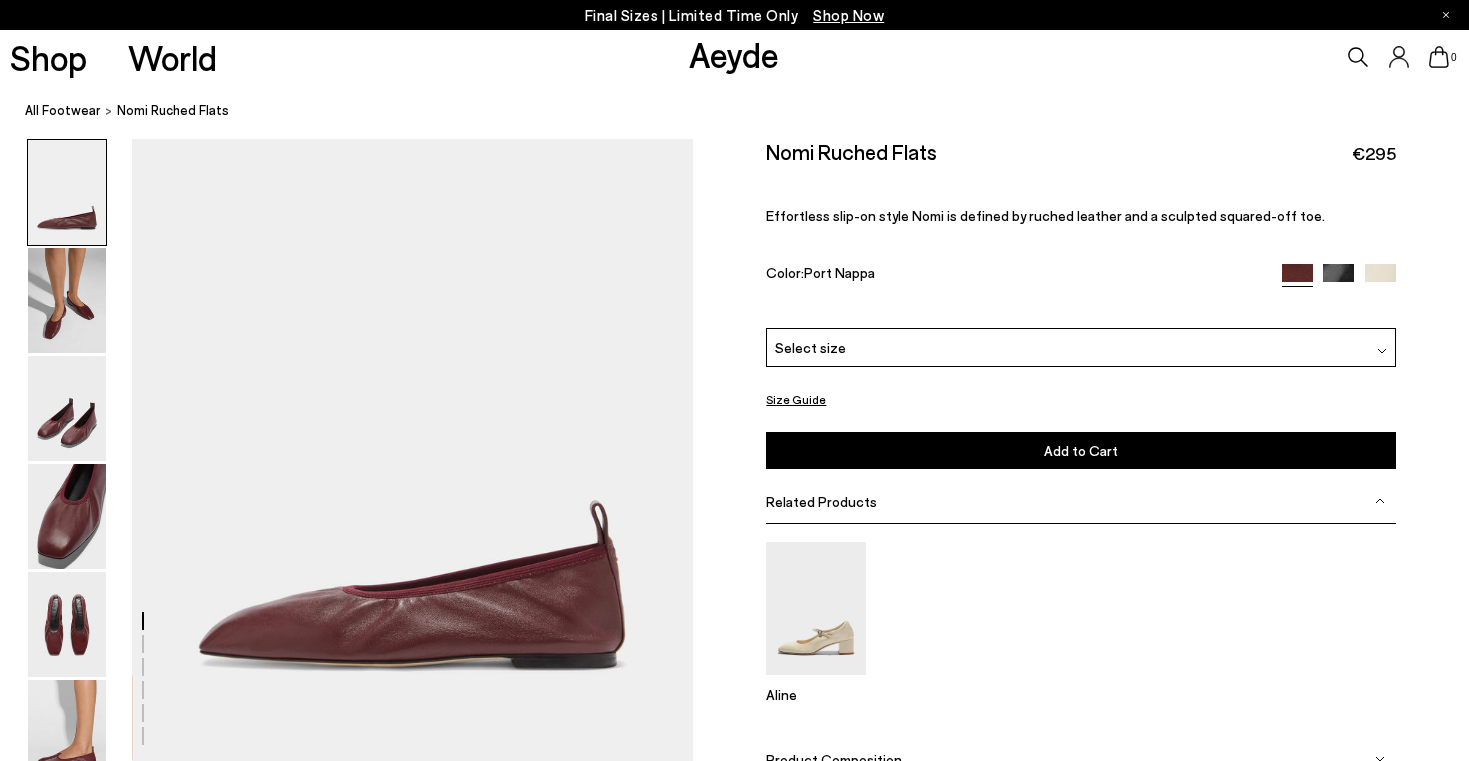 scroll, scrollTop: 0, scrollLeft: 0, axis: both 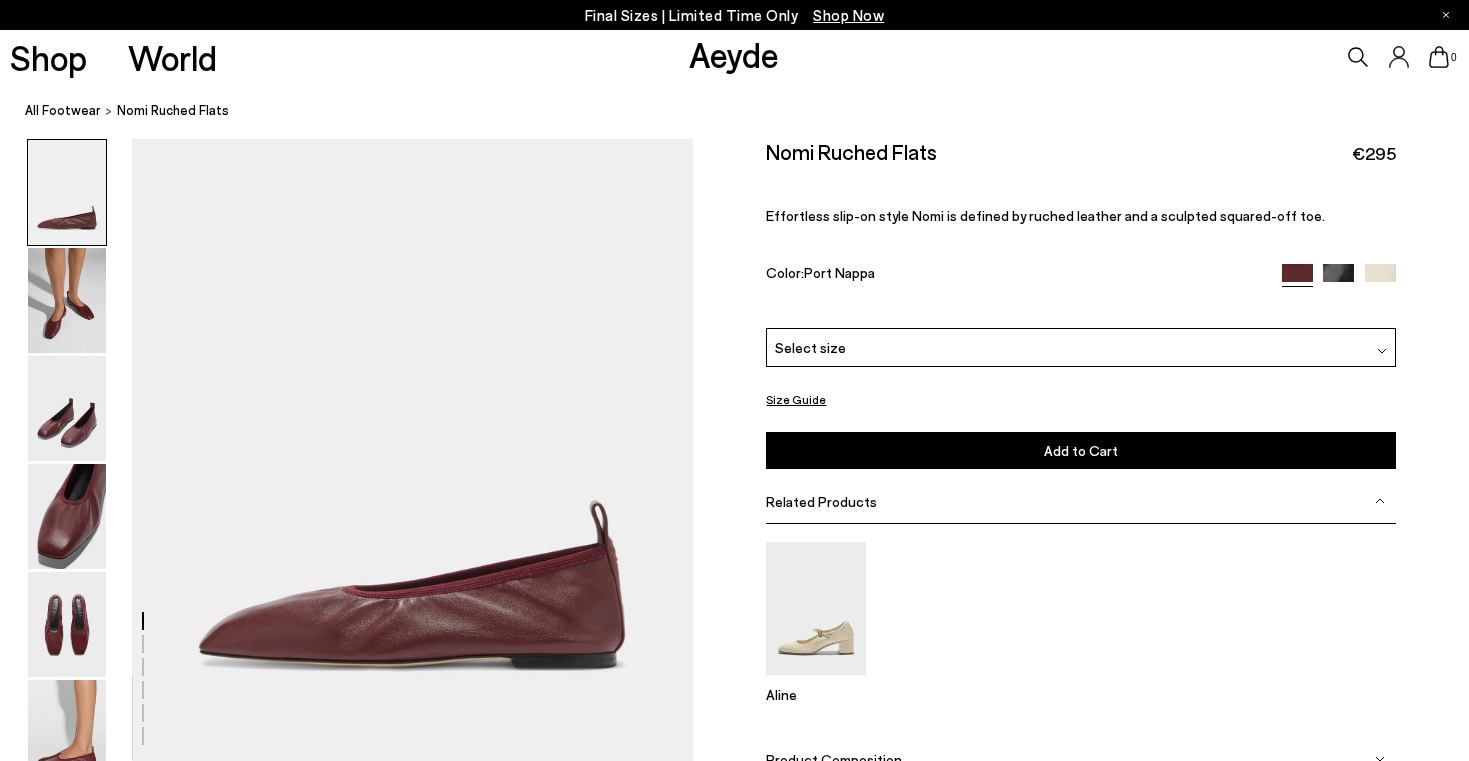 click at bounding box center [1380, 279] 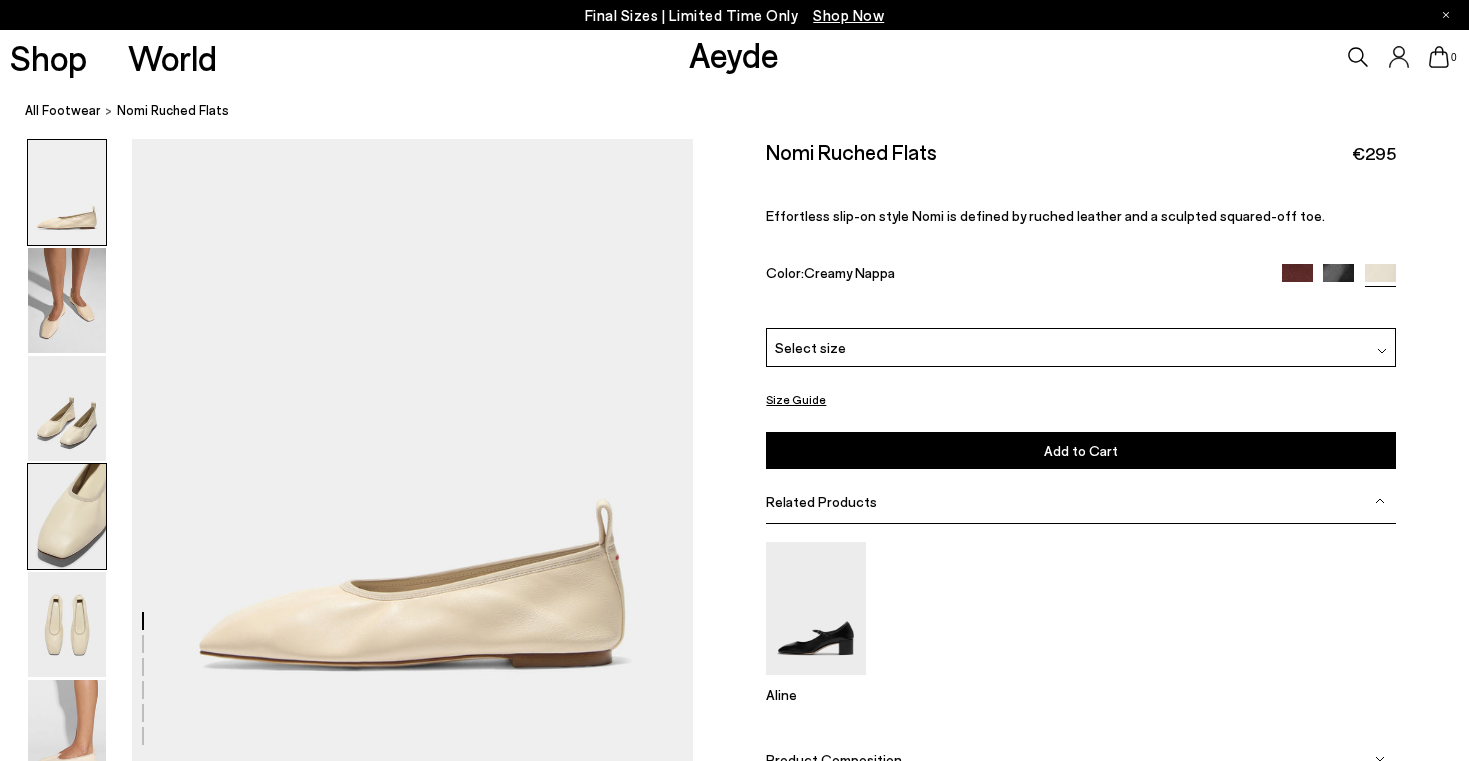 scroll, scrollTop: 0, scrollLeft: 0, axis: both 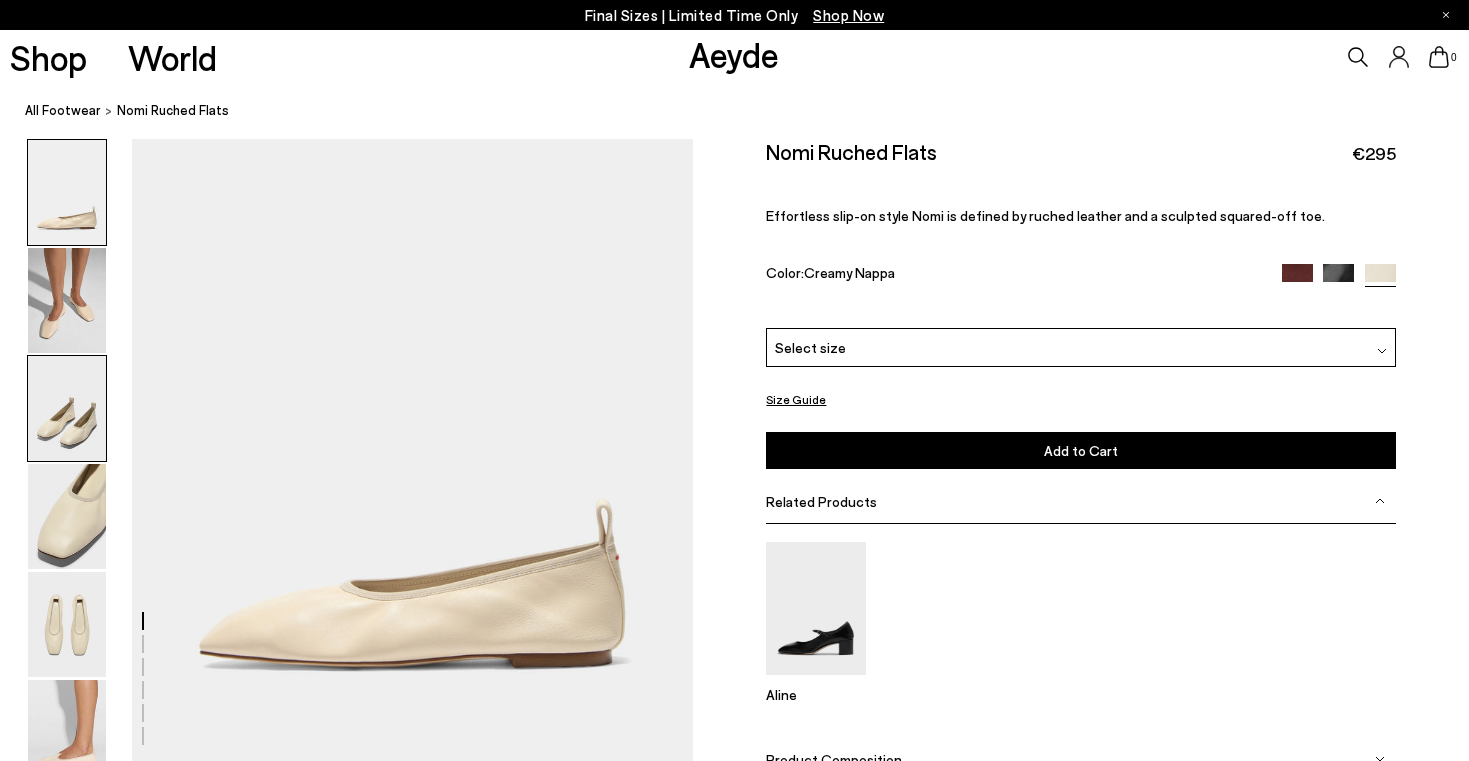 click at bounding box center [67, 408] 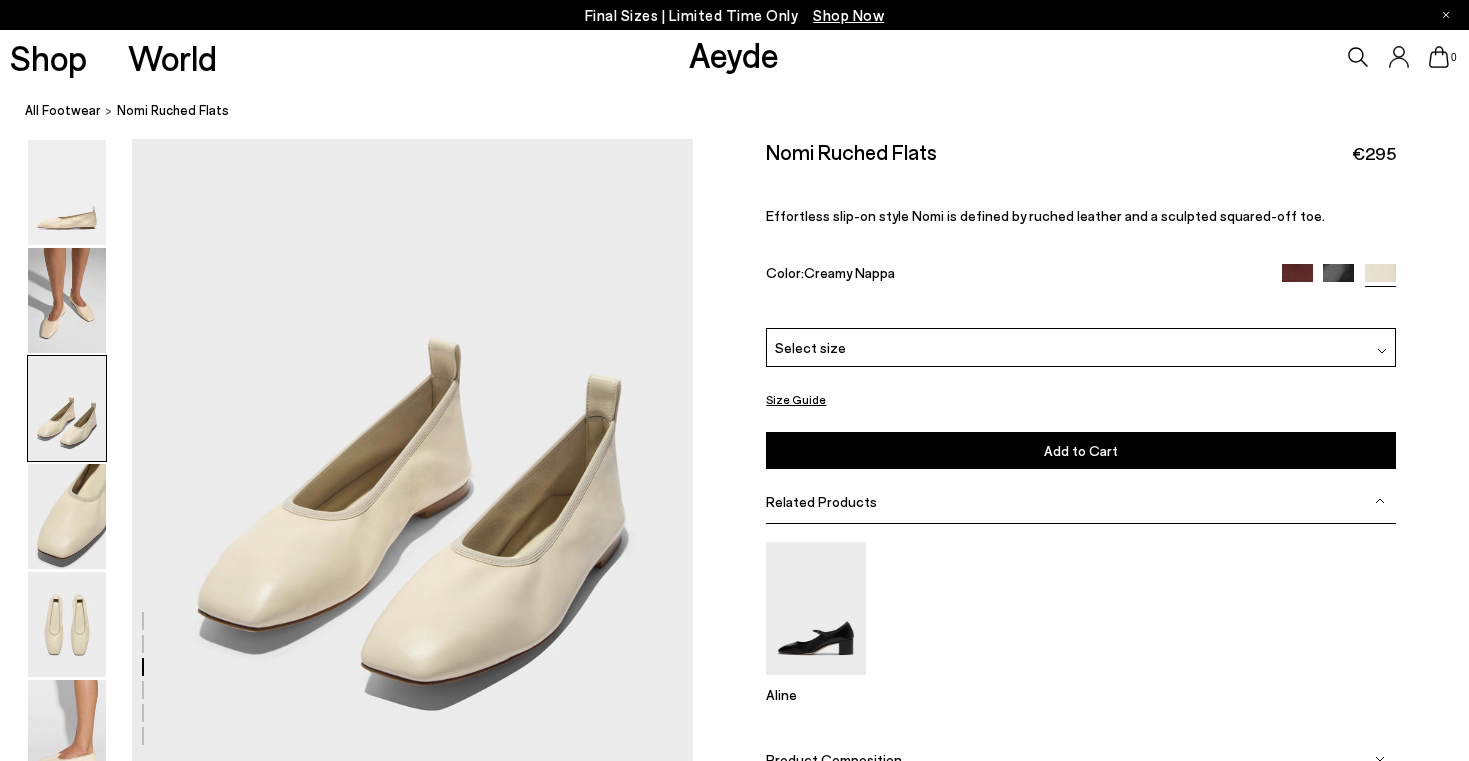 scroll, scrollTop: 1470, scrollLeft: 0, axis: vertical 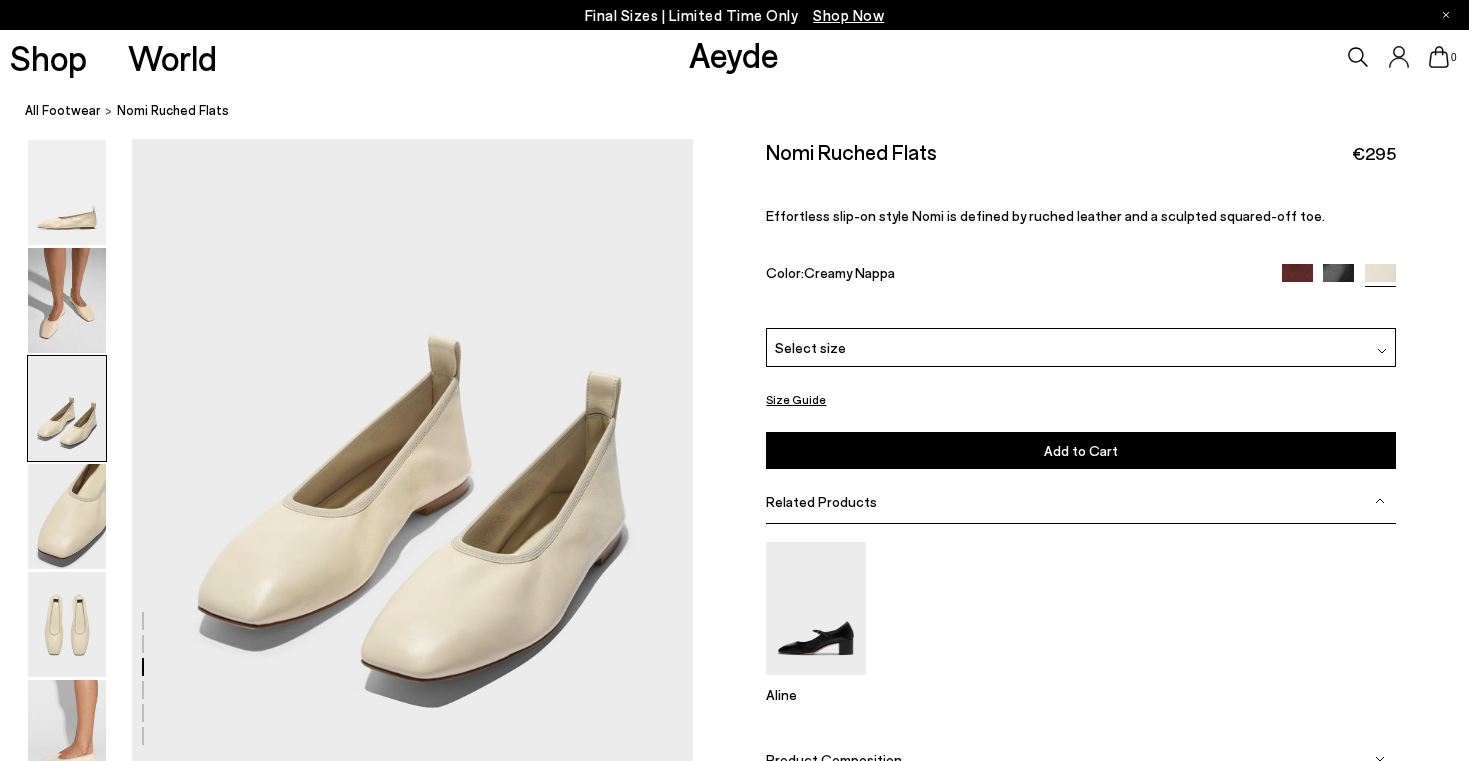 click at bounding box center (1297, 279) 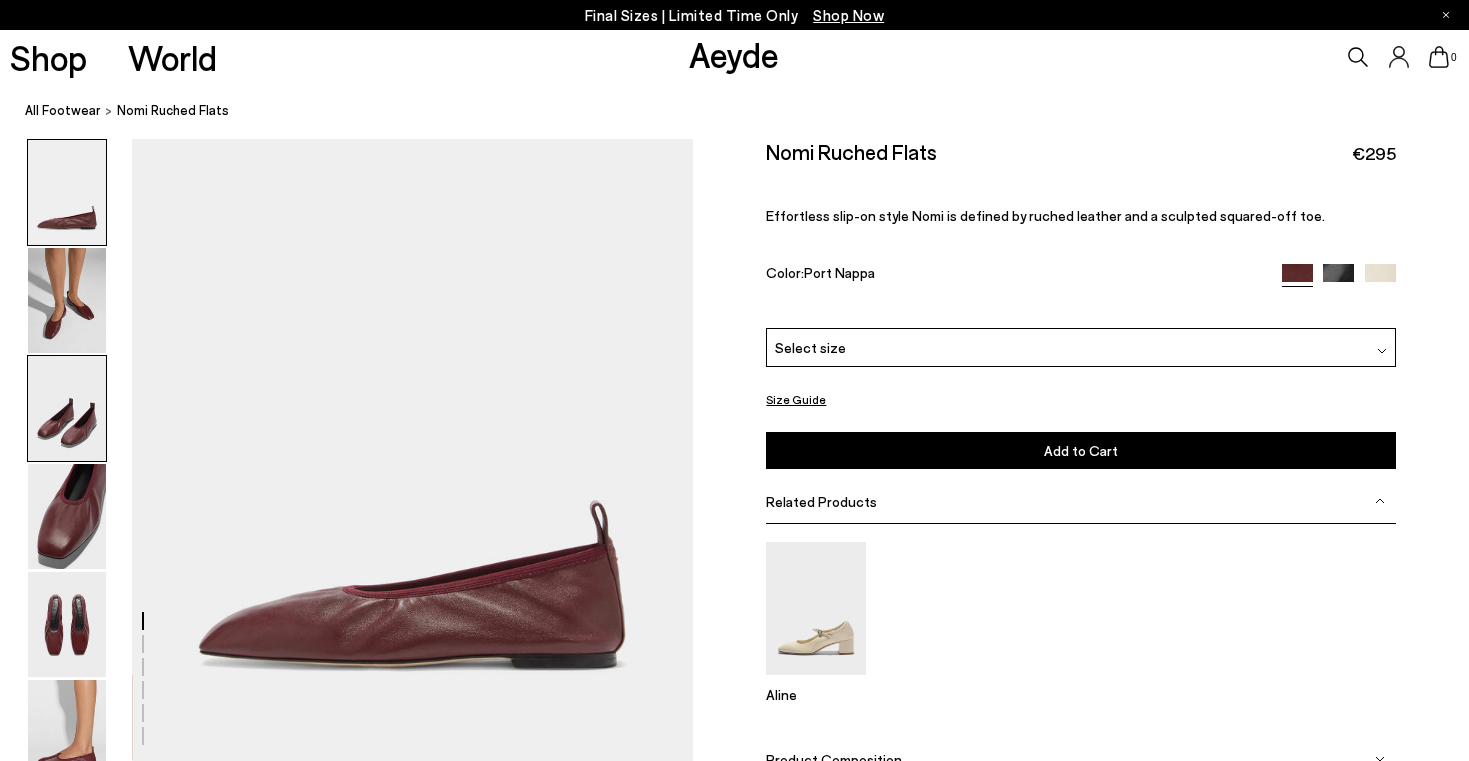 scroll, scrollTop: 0, scrollLeft: 0, axis: both 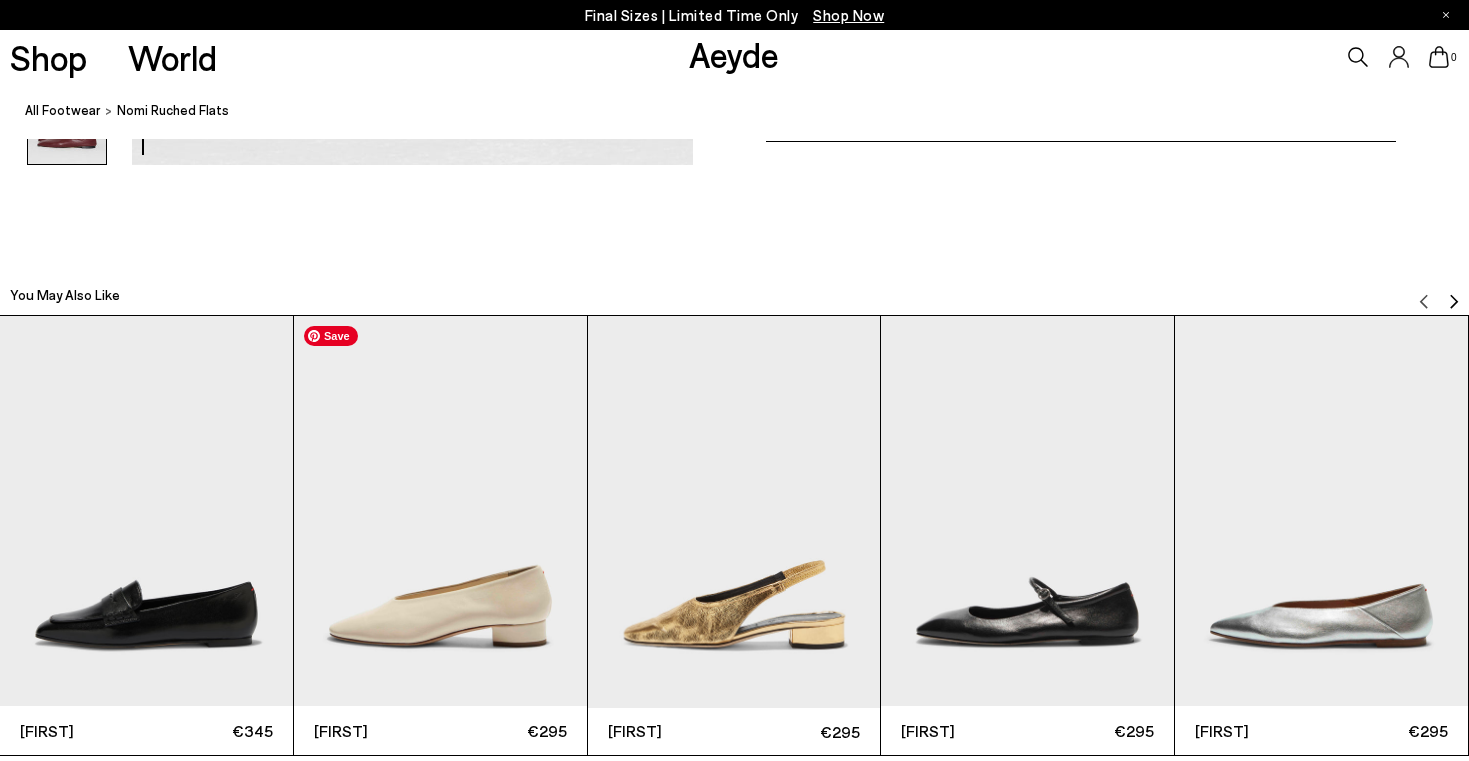 click at bounding box center (440, 511) 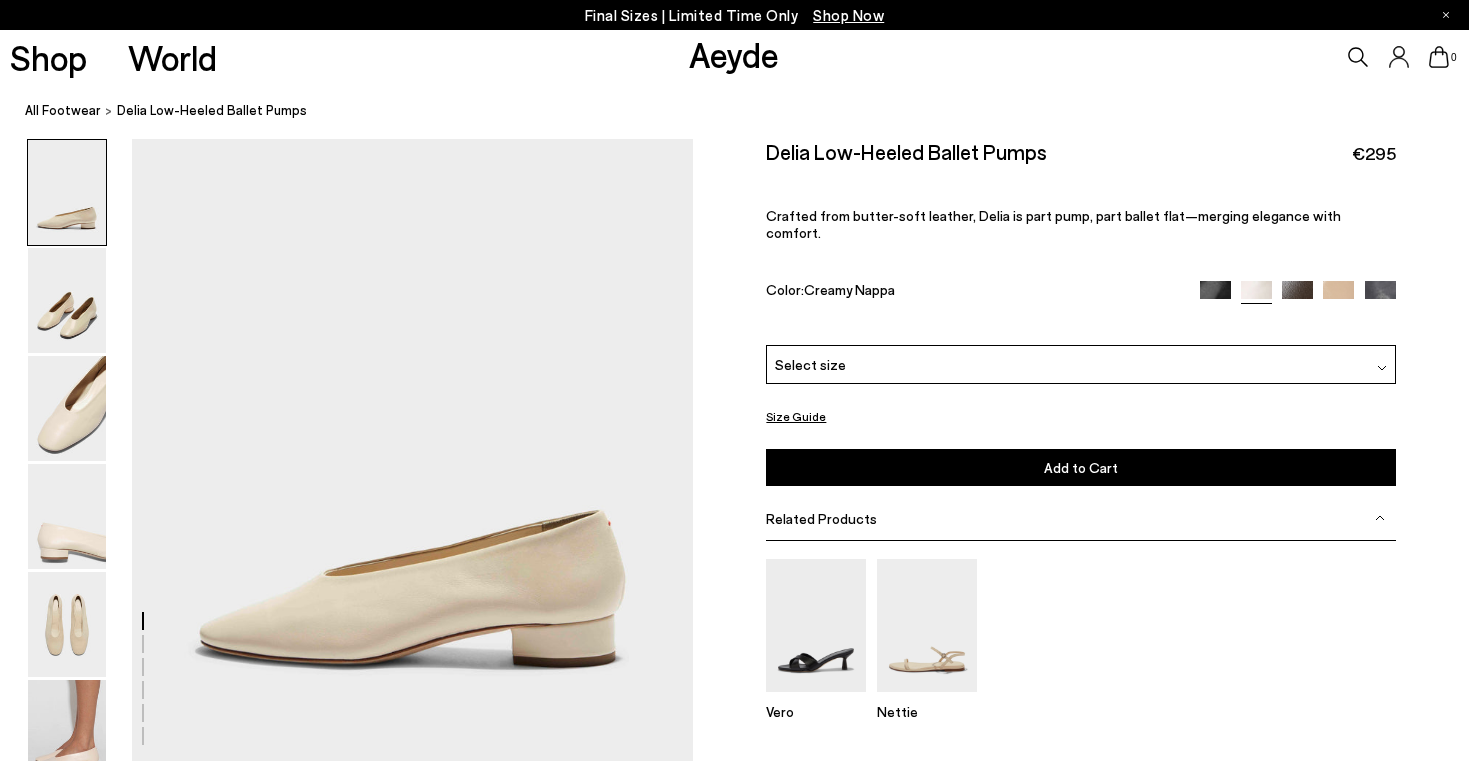 scroll, scrollTop: 0, scrollLeft: 0, axis: both 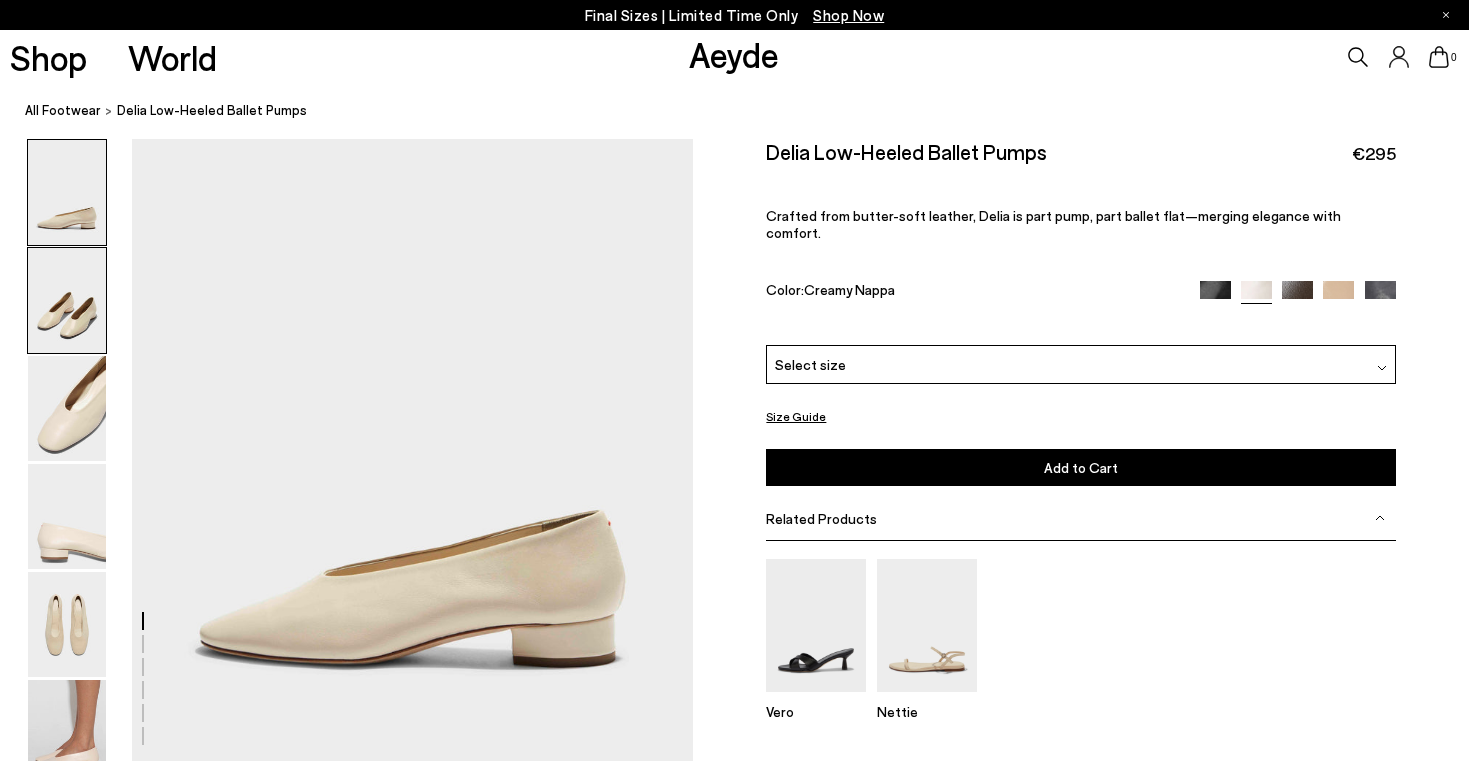 click at bounding box center (67, 300) 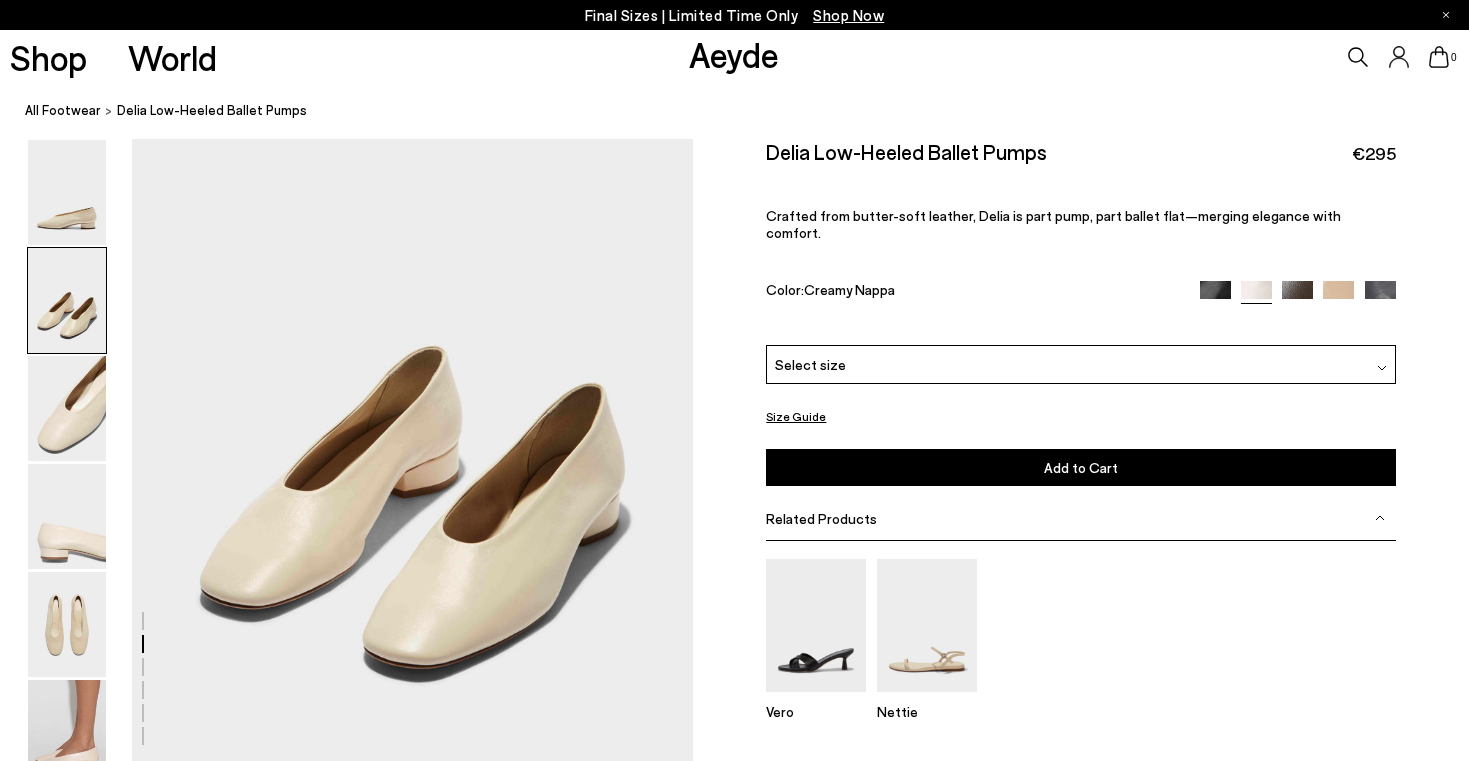 scroll, scrollTop: 687, scrollLeft: 0, axis: vertical 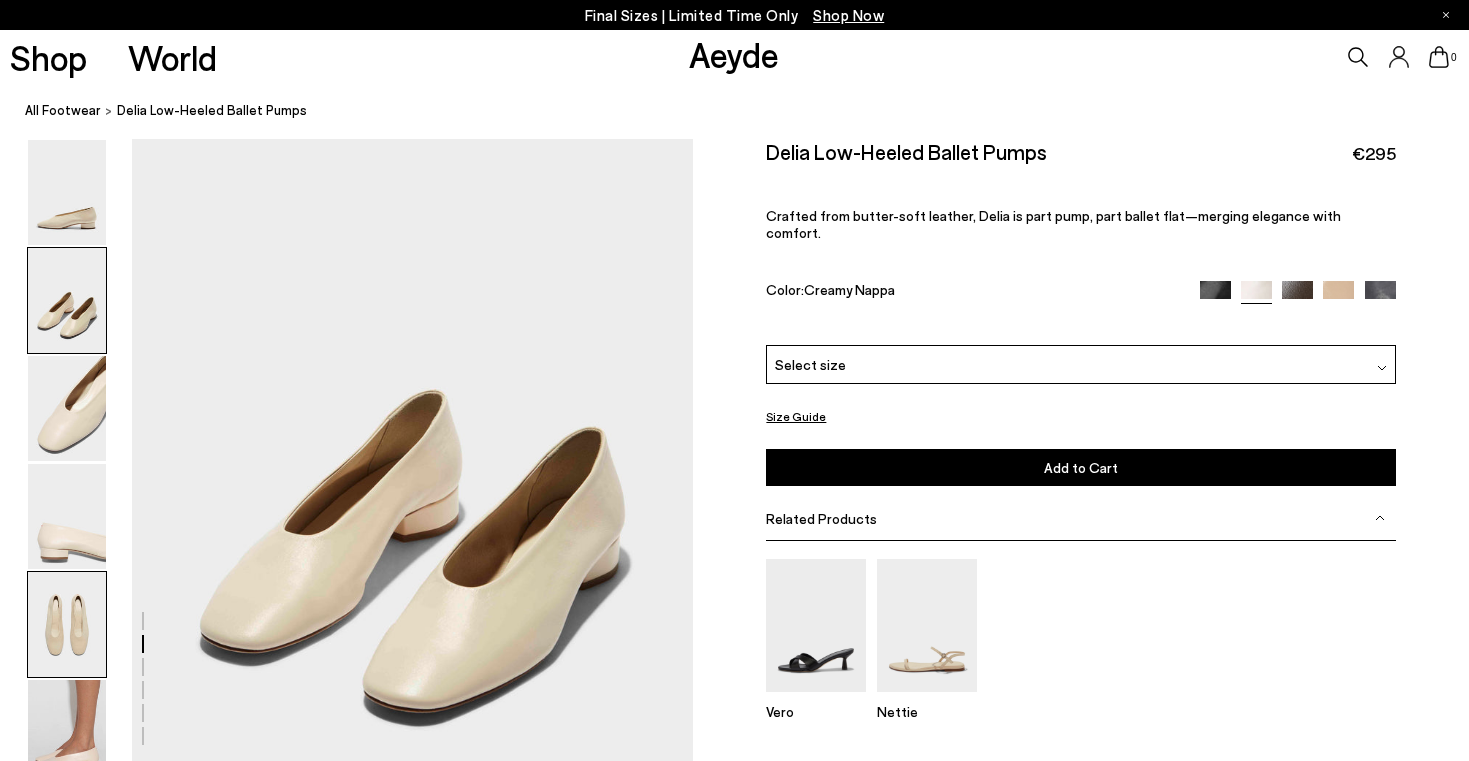 click at bounding box center [67, 624] 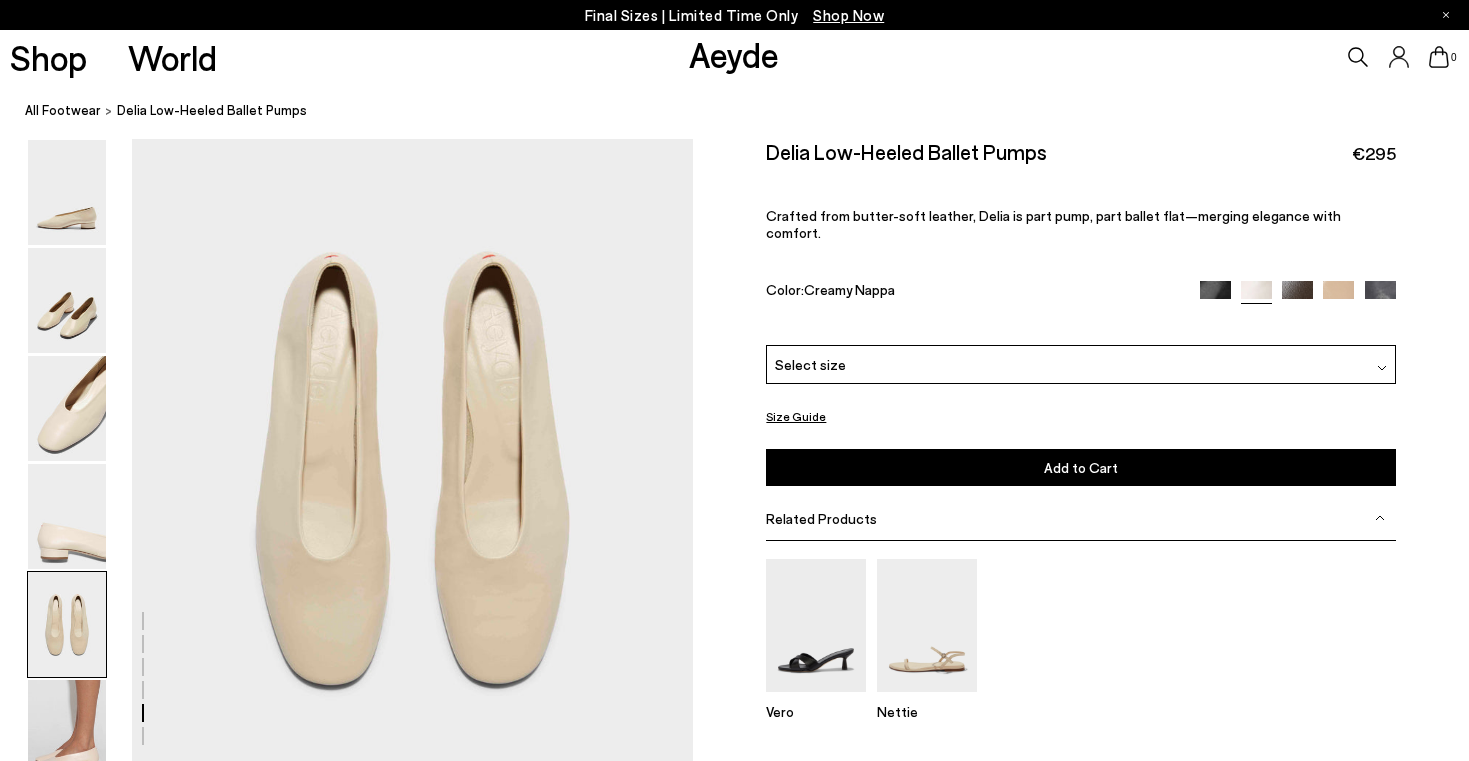 scroll, scrollTop: 2938, scrollLeft: 0, axis: vertical 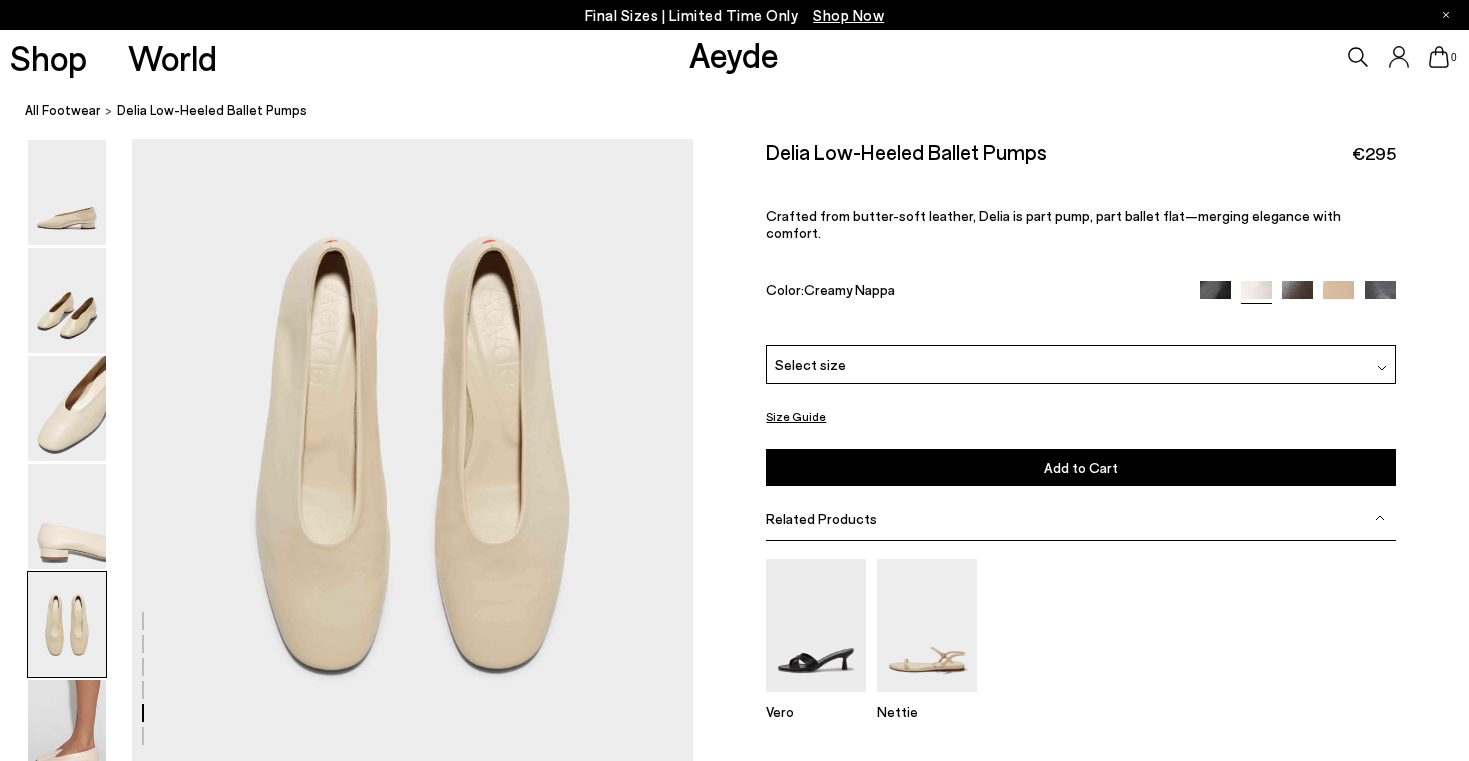 click at bounding box center (1215, 296) 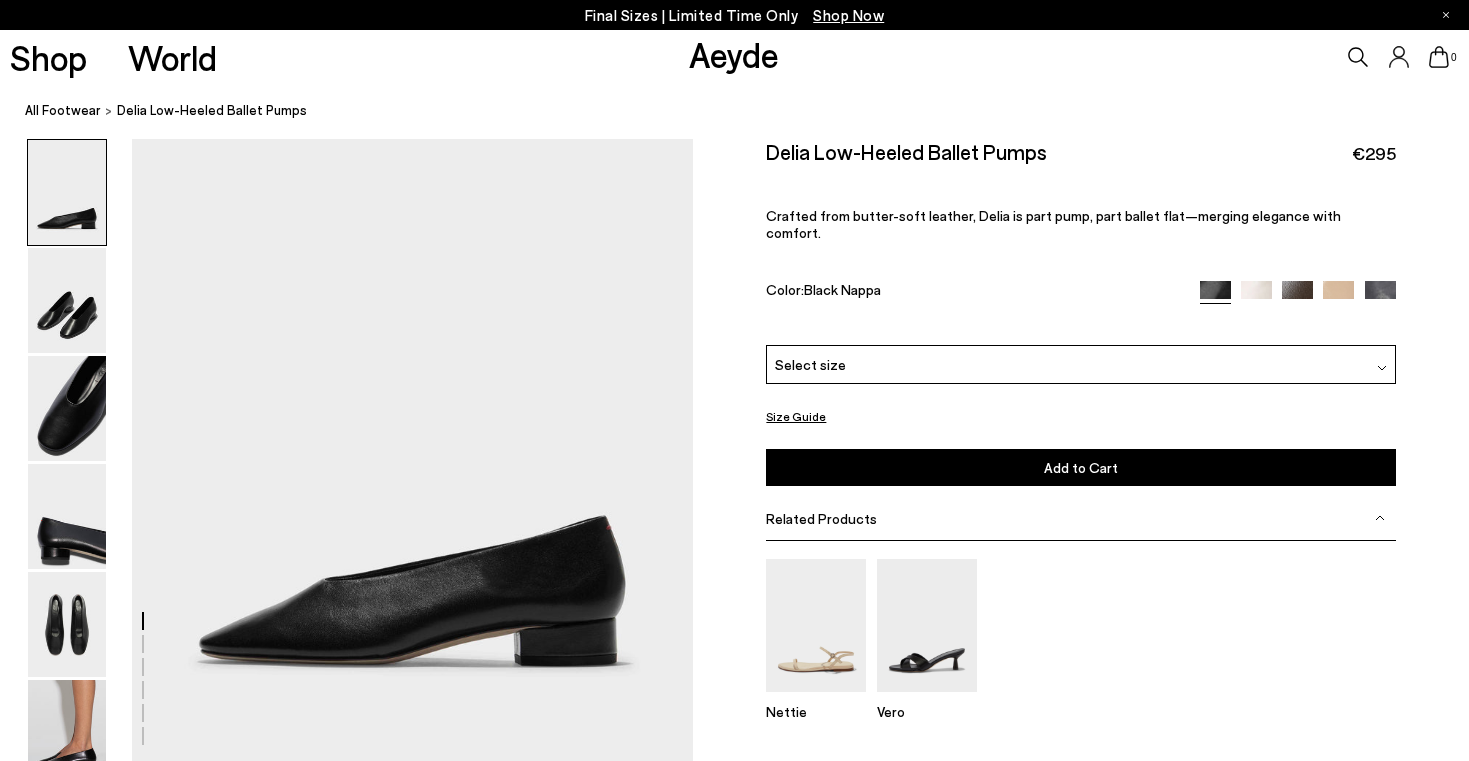 scroll, scrollTop: 0, scrollLeft: 0, axis: both 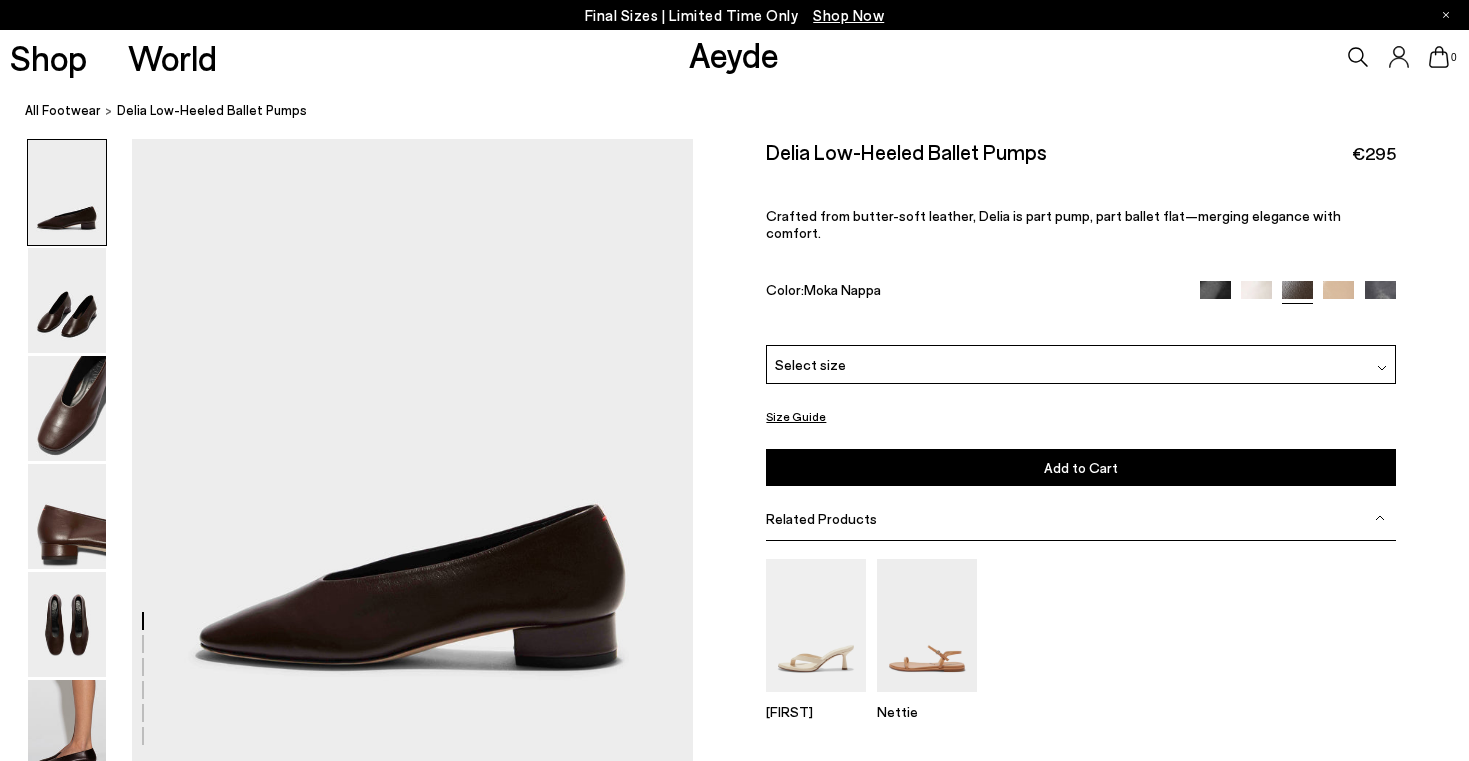 click at bounding box center (1380, 296) 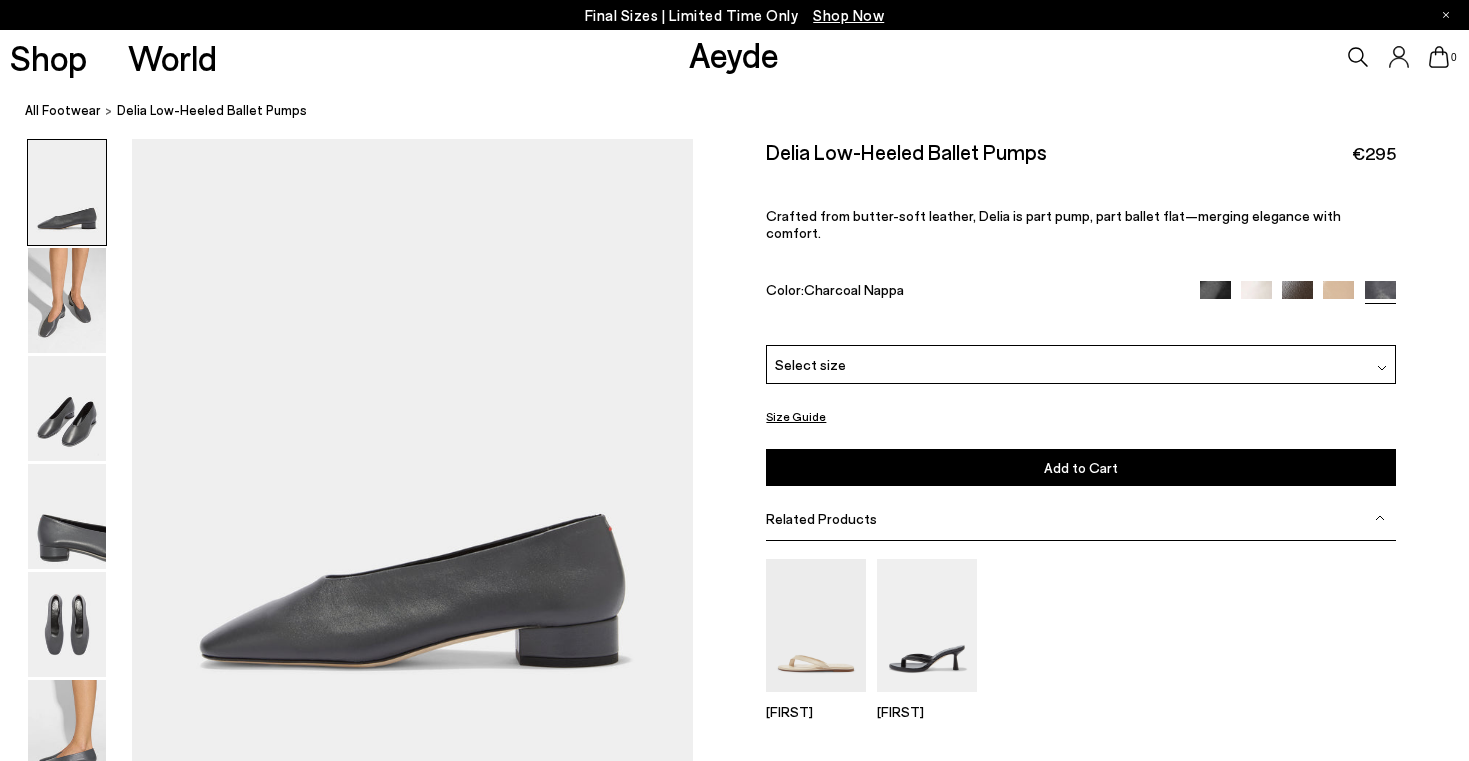 scroll, scrollTop: 0, scrollLeft: 0, axis: both 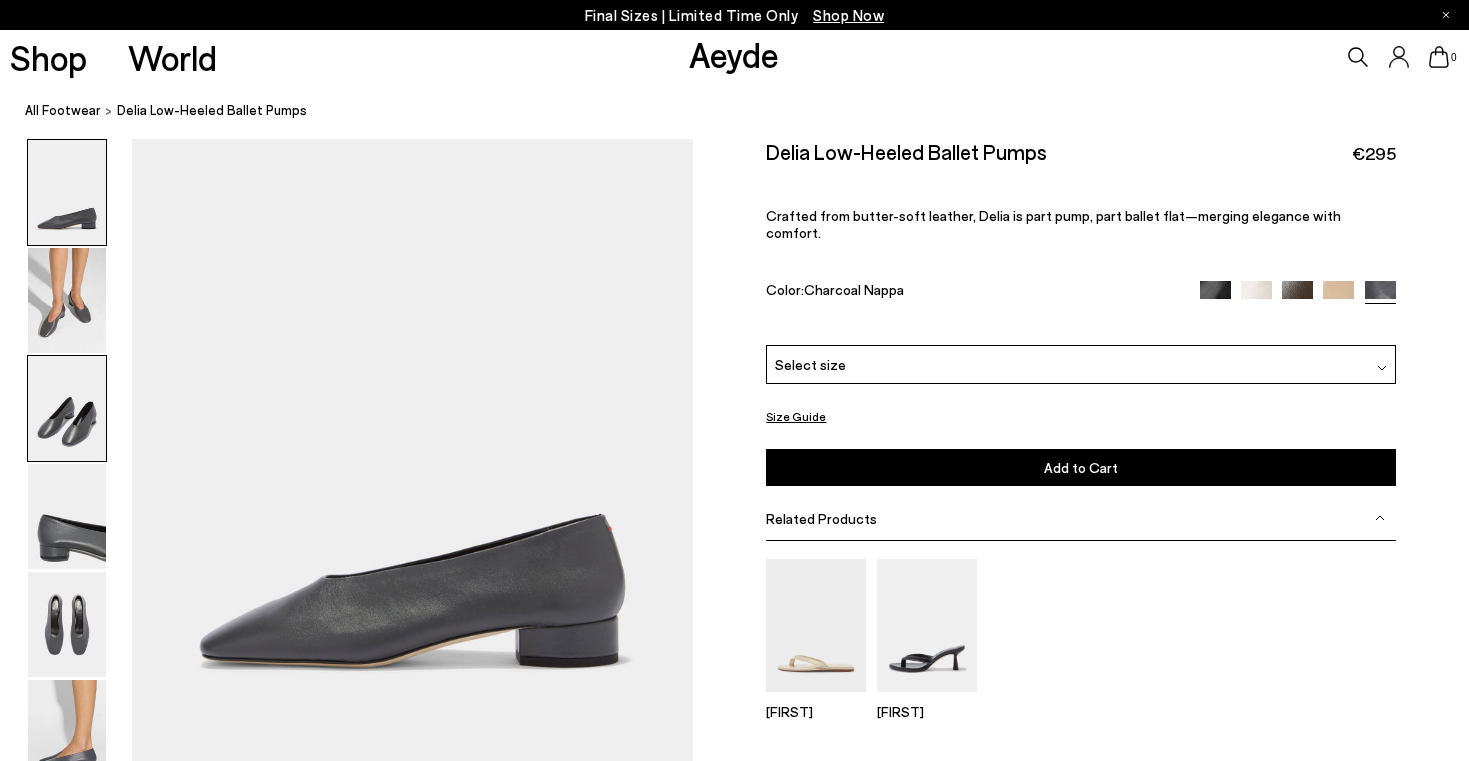 click at bounding box center [67, 408] 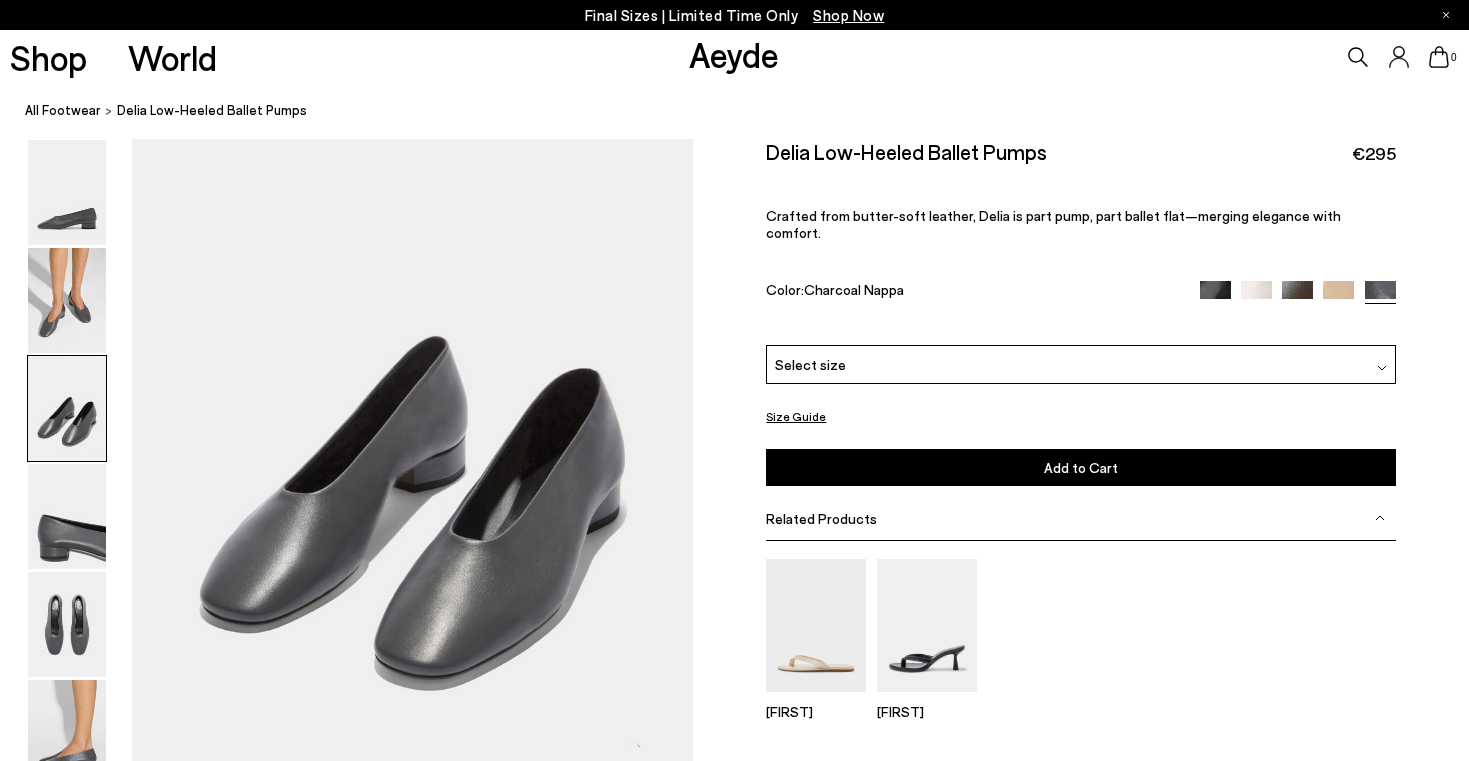 scroll, scrollTop: 1467, scrollLeft: 0, axis: vertical 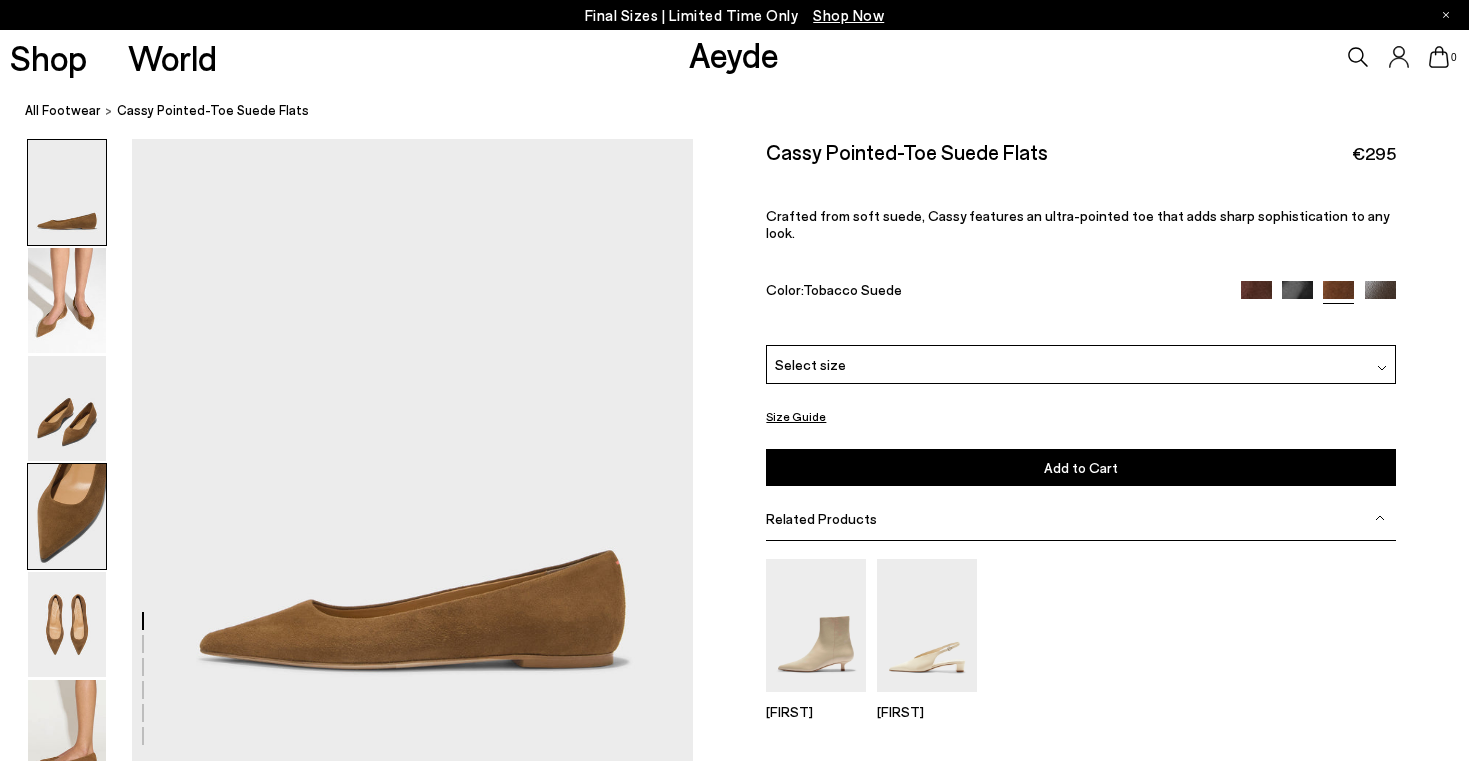 click at bounding box center [67, 516] 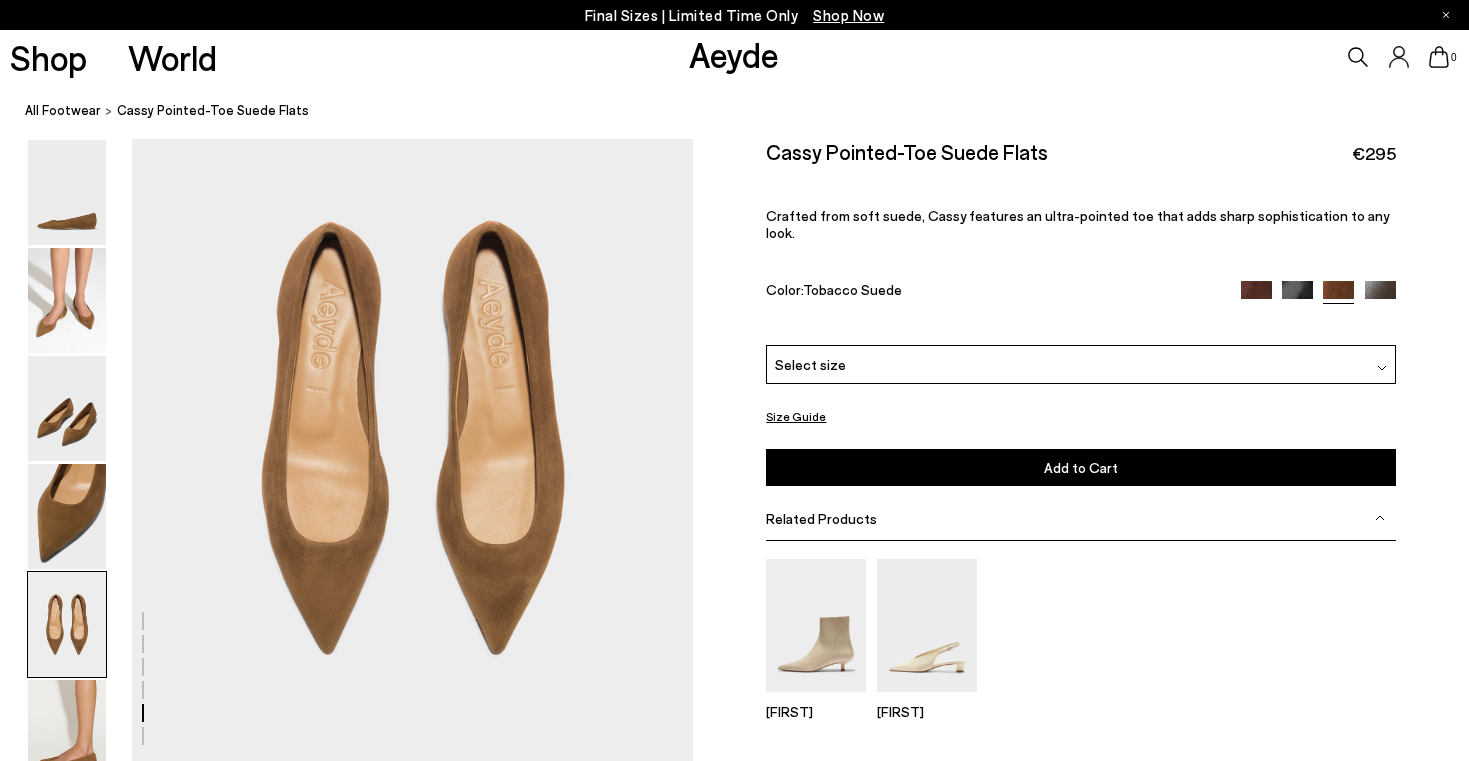 scroll, scrollTop: 2932, scrollLeft: 0, axis: vertical 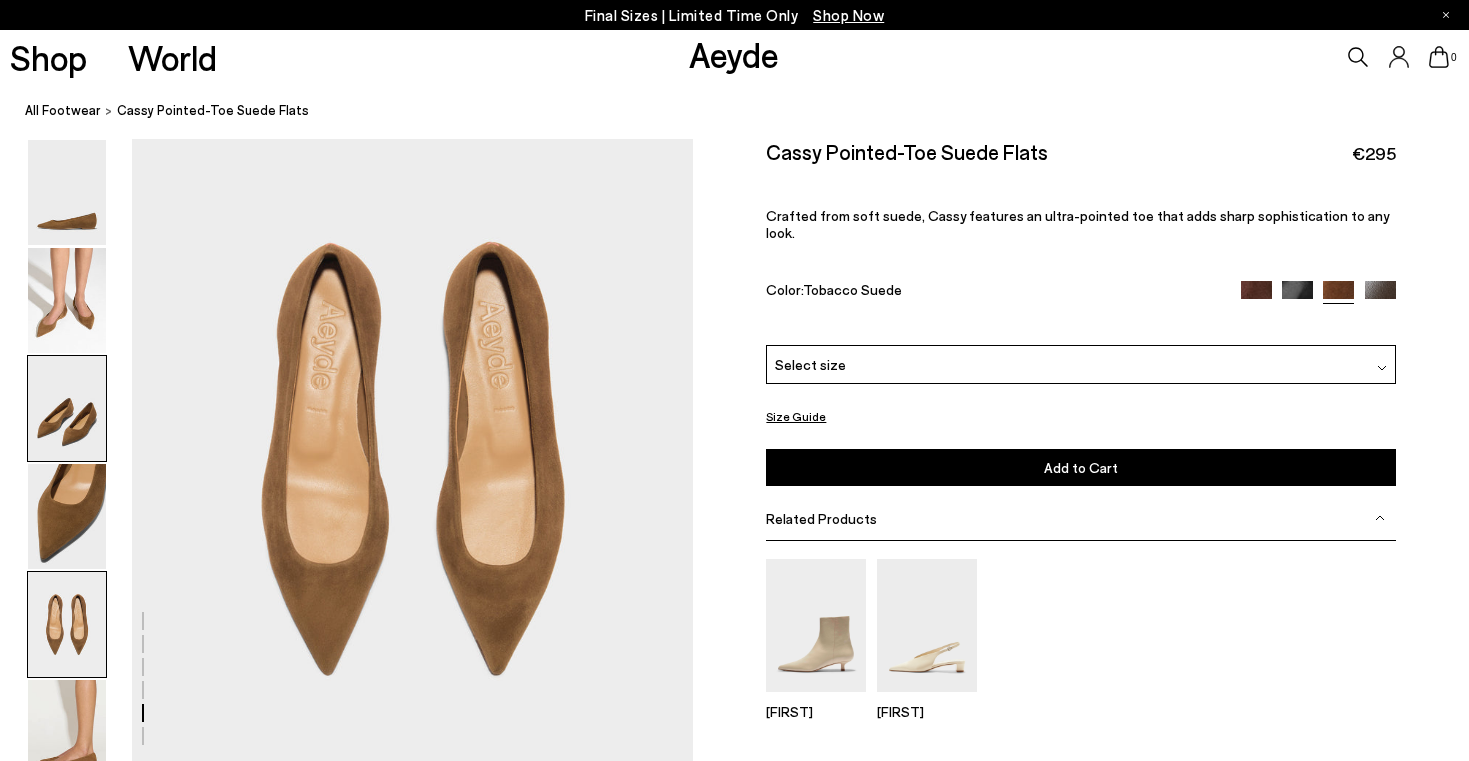 click at bounding box center (67, 408) 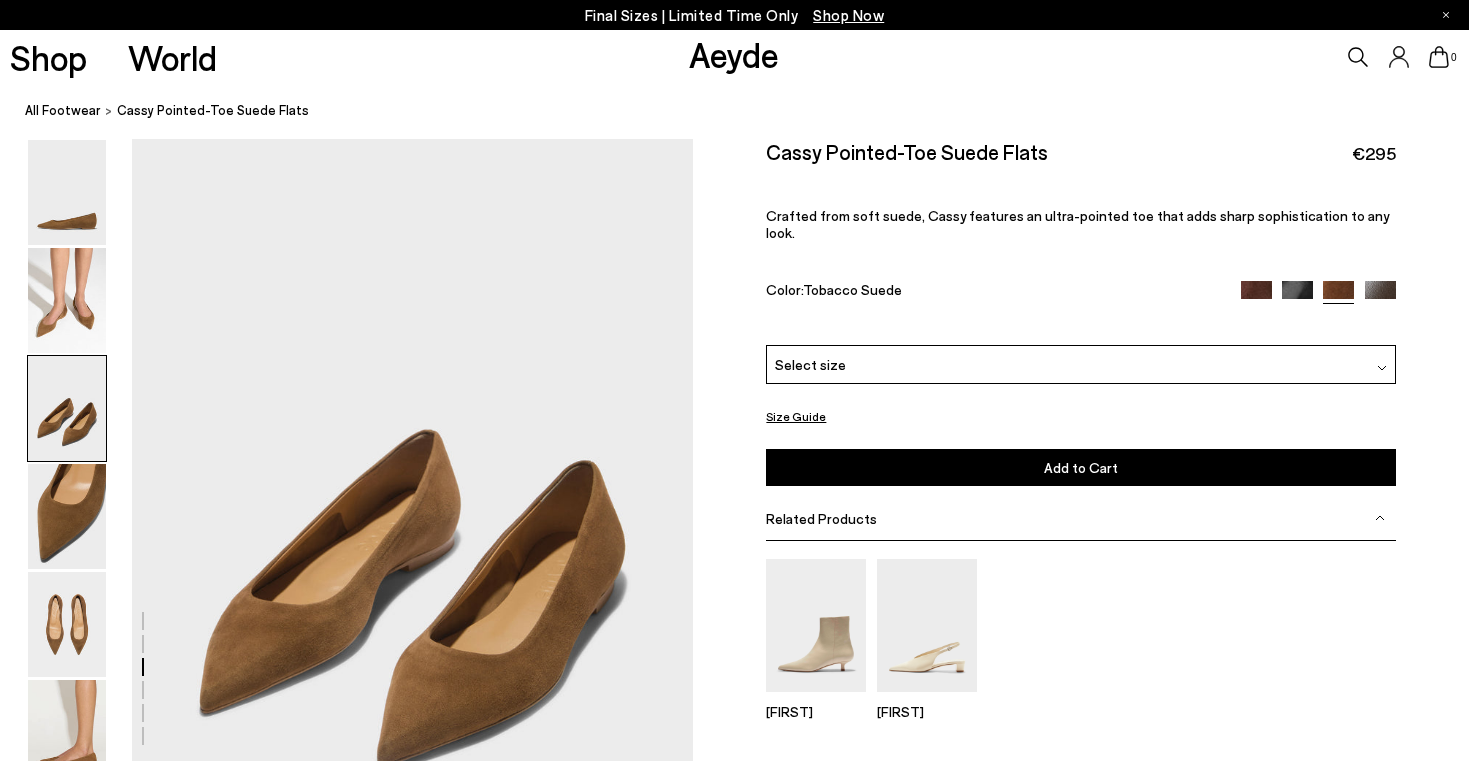 scroll, scrollTop: 1378, scrollLeft: 0, axis: vertical 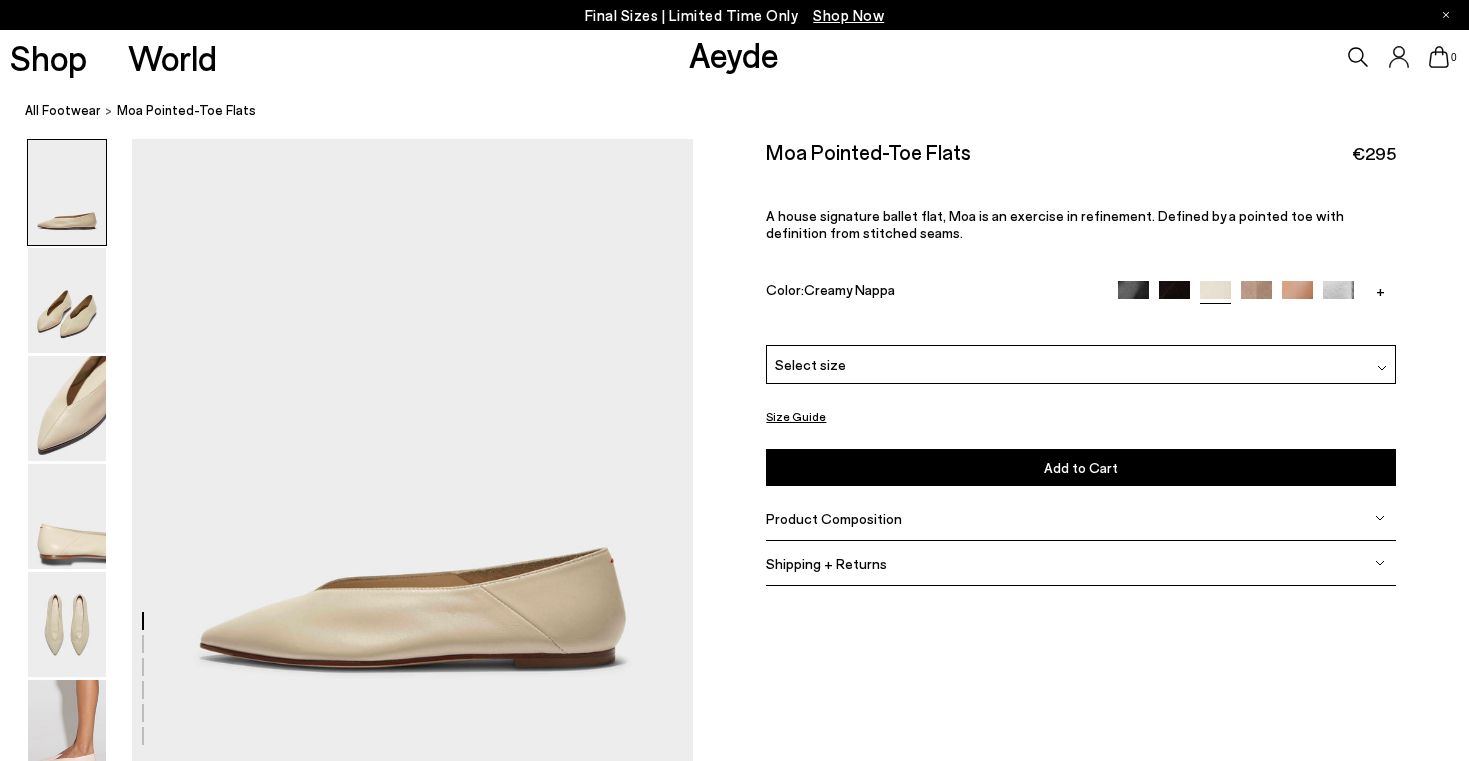 click at bounding box center [1174, 296] 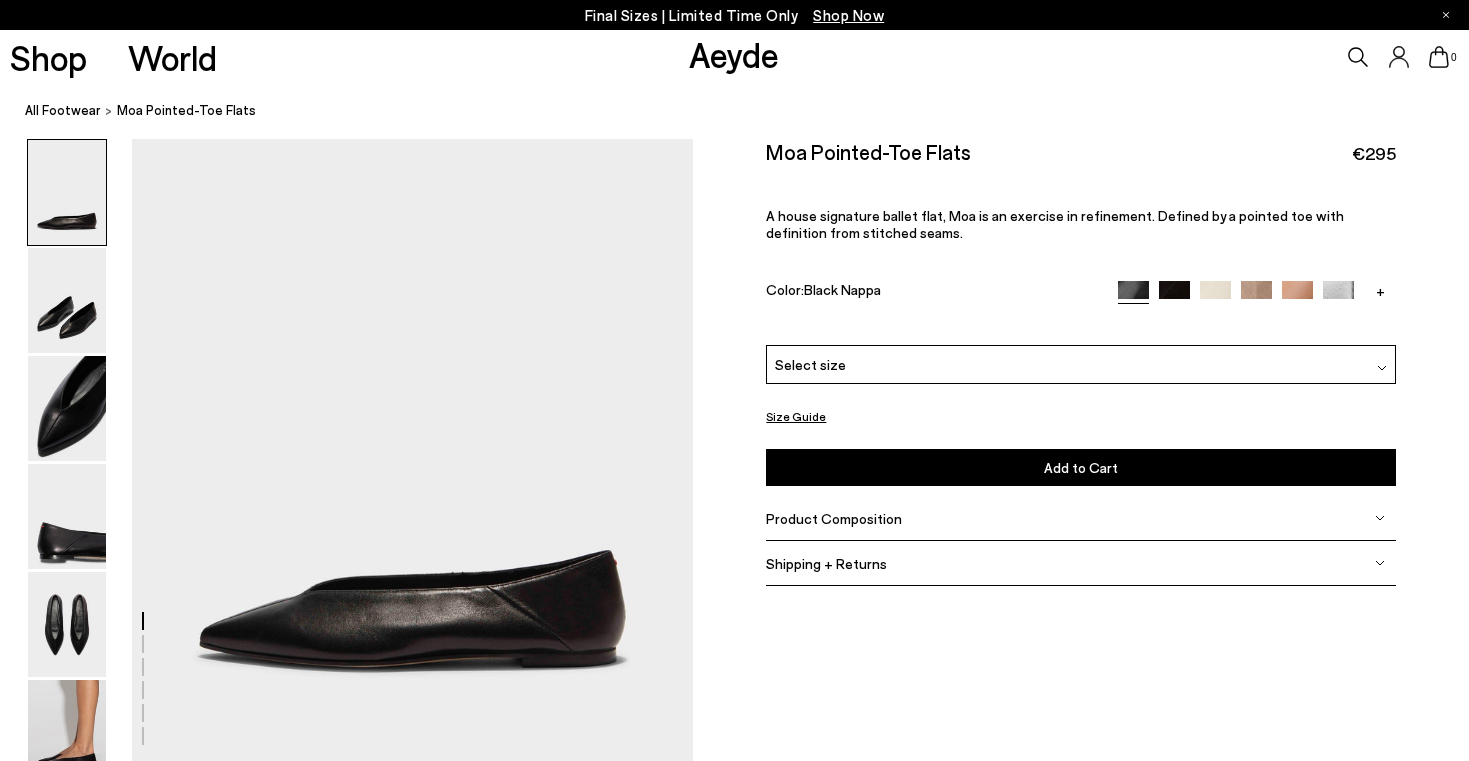 scroll, scrollTop: 0, scrollLeft: 0, axis: both 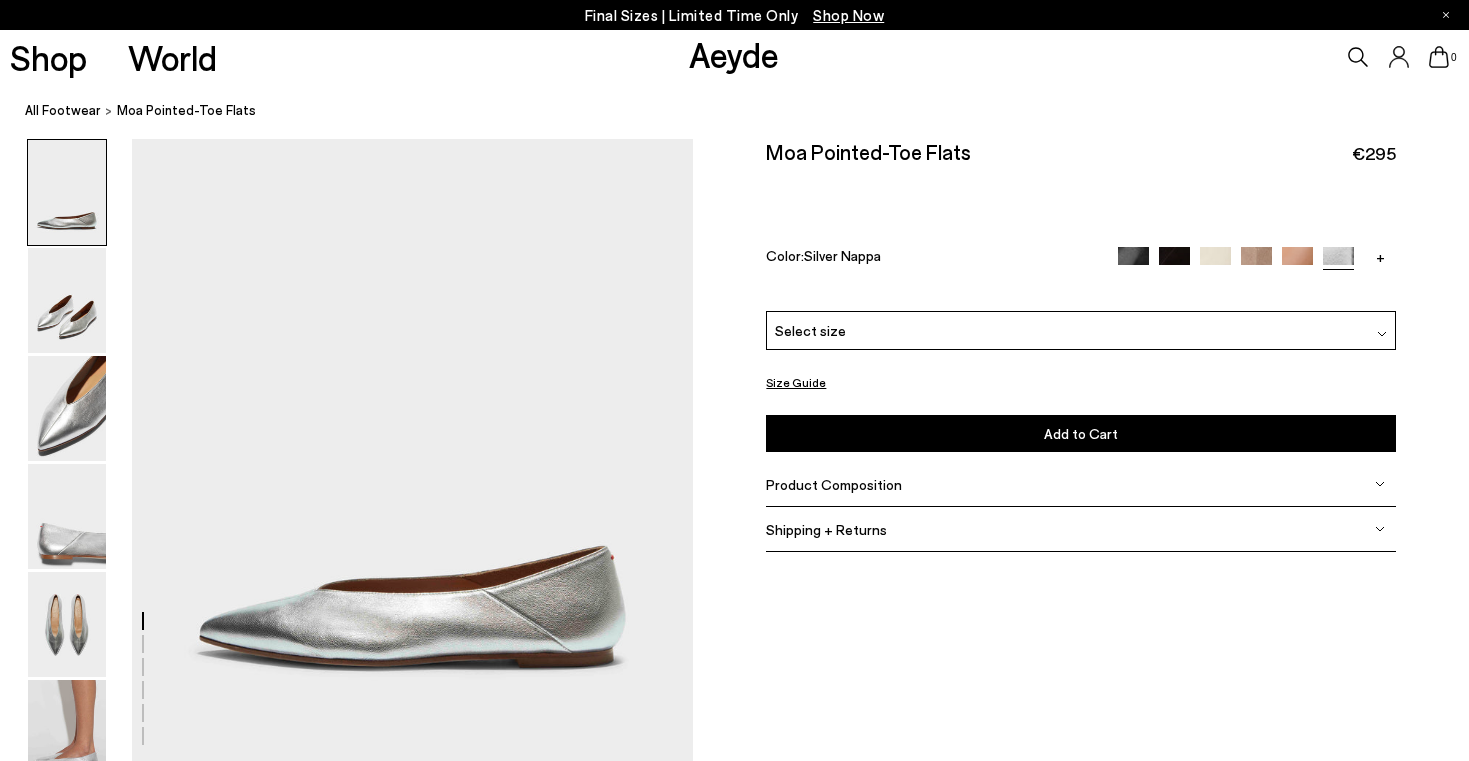 click on "+" at bounding box center [1380, 256] 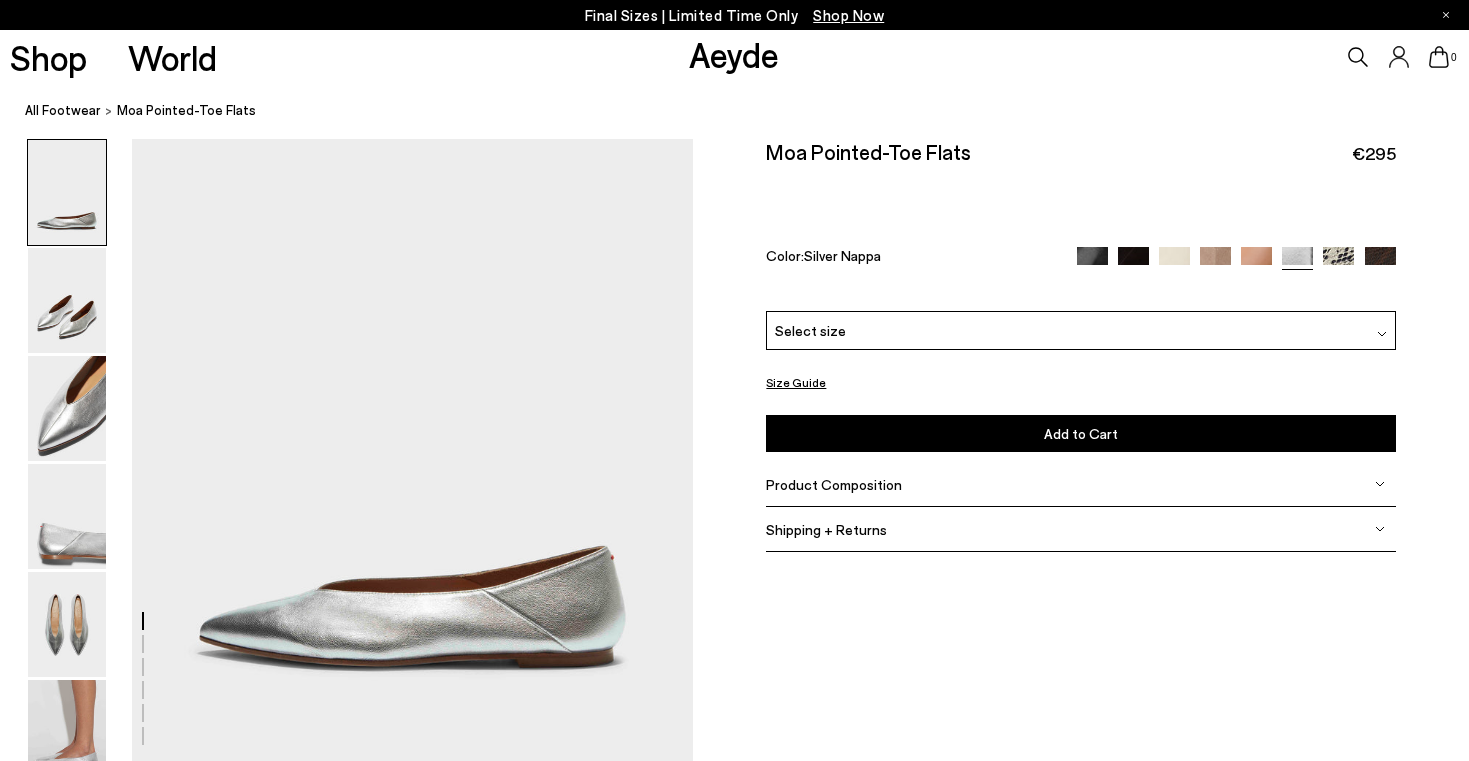 click at bounding box center (1380, 262) 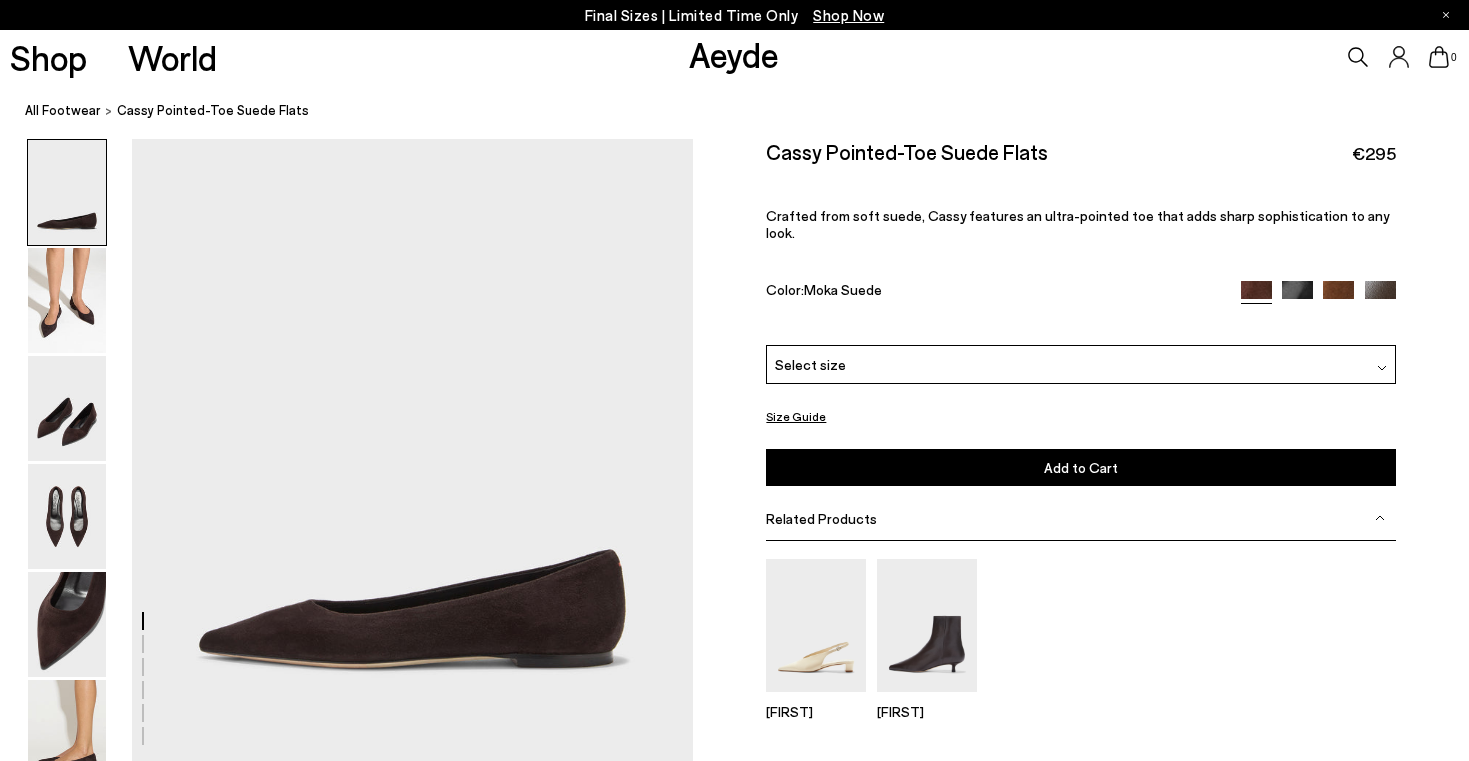 scroll, scrollTop: 0, scrollLeft: 0, axis: both 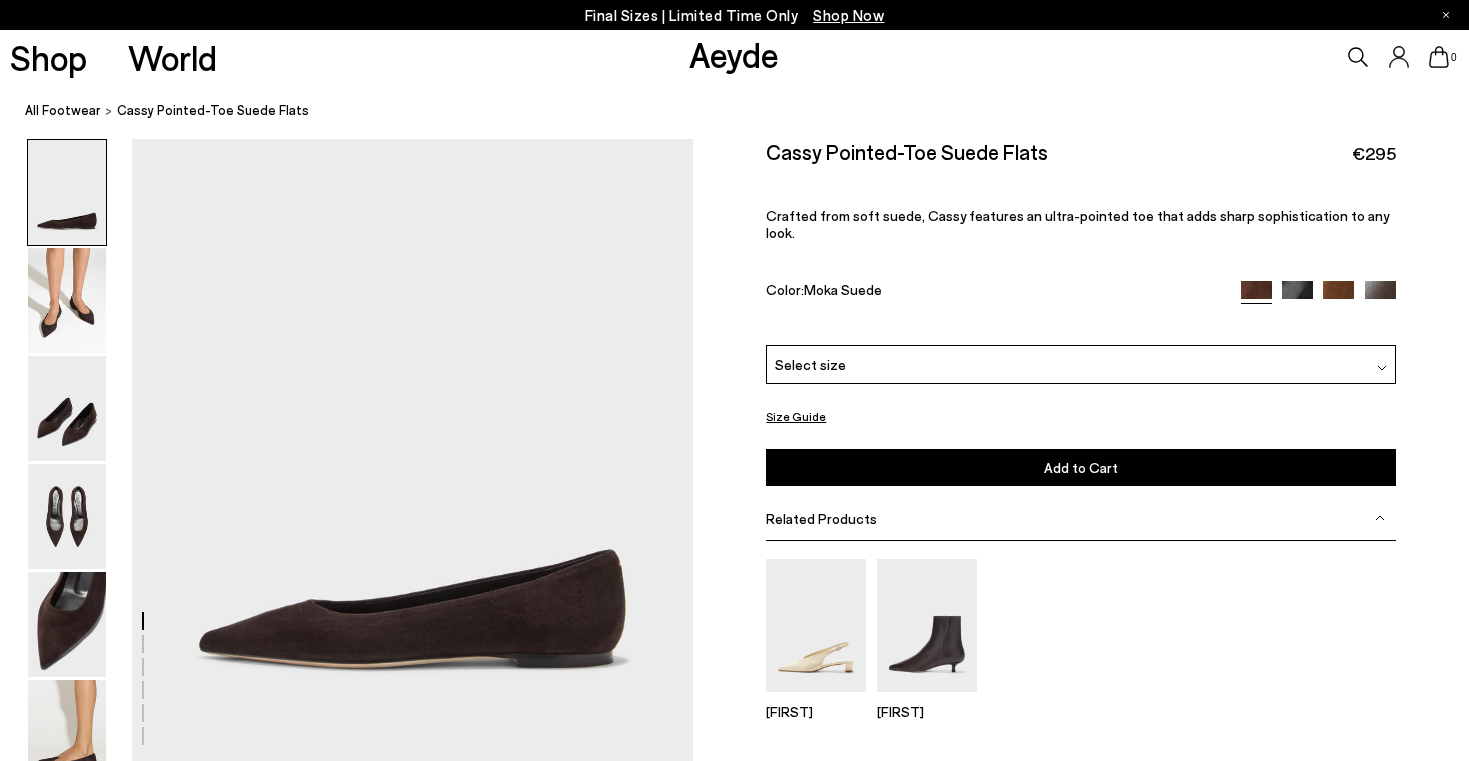 click at bounding box center [1297, 296] 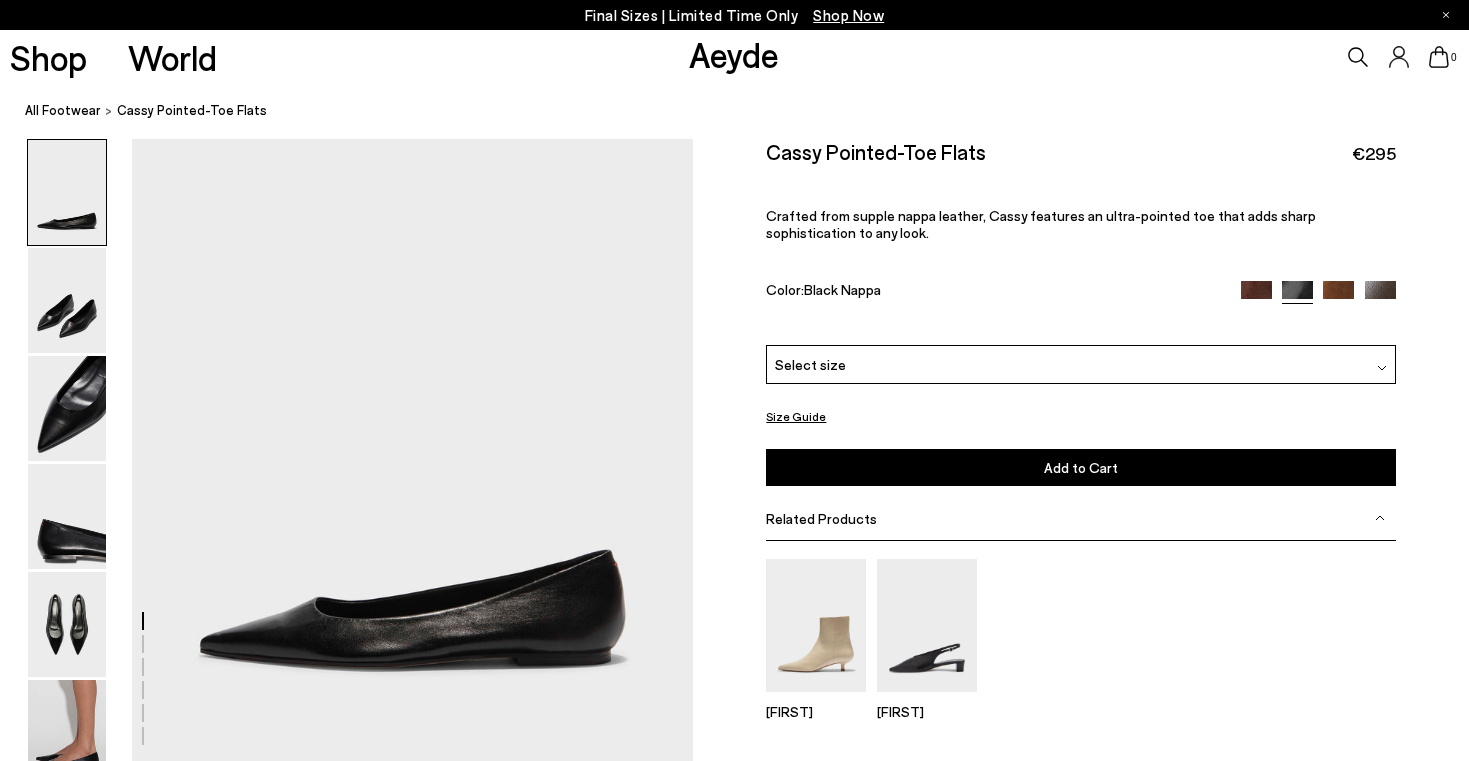 scroll, scrollTop: 0, scrollLeft: 0, axis: both 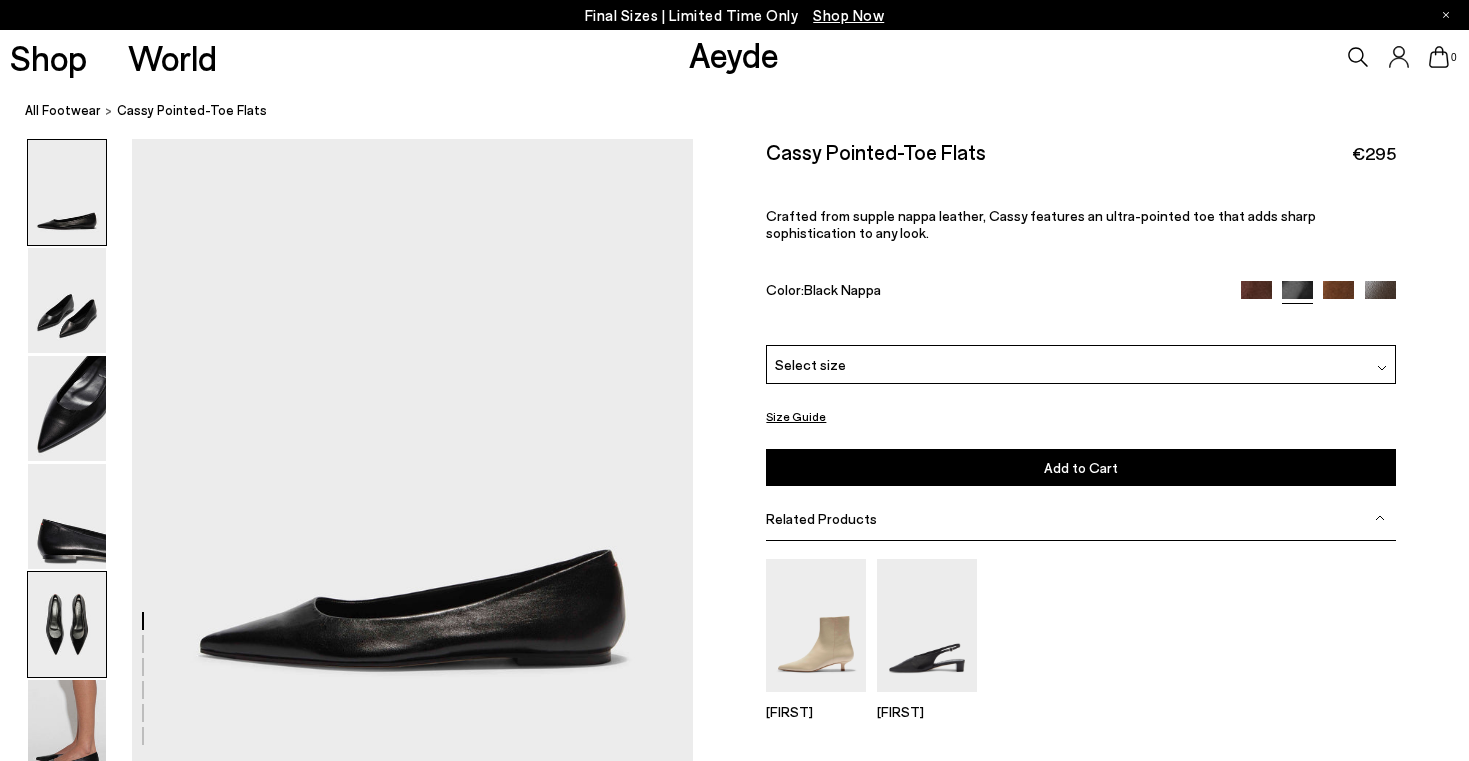 click at bounding box center (67, 624) 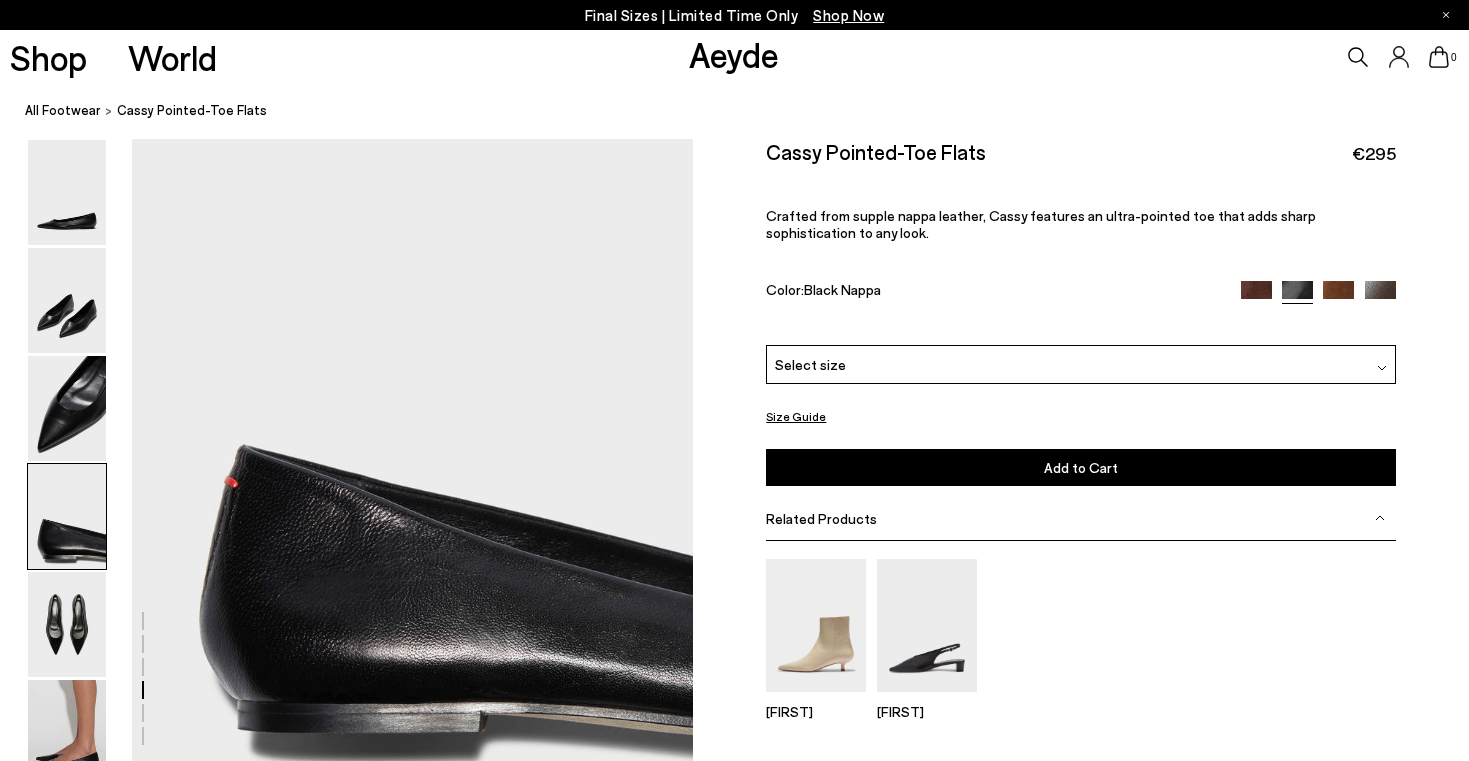 scroll, scrollTop: 2880, scrollLeft: 0, axis: vertical 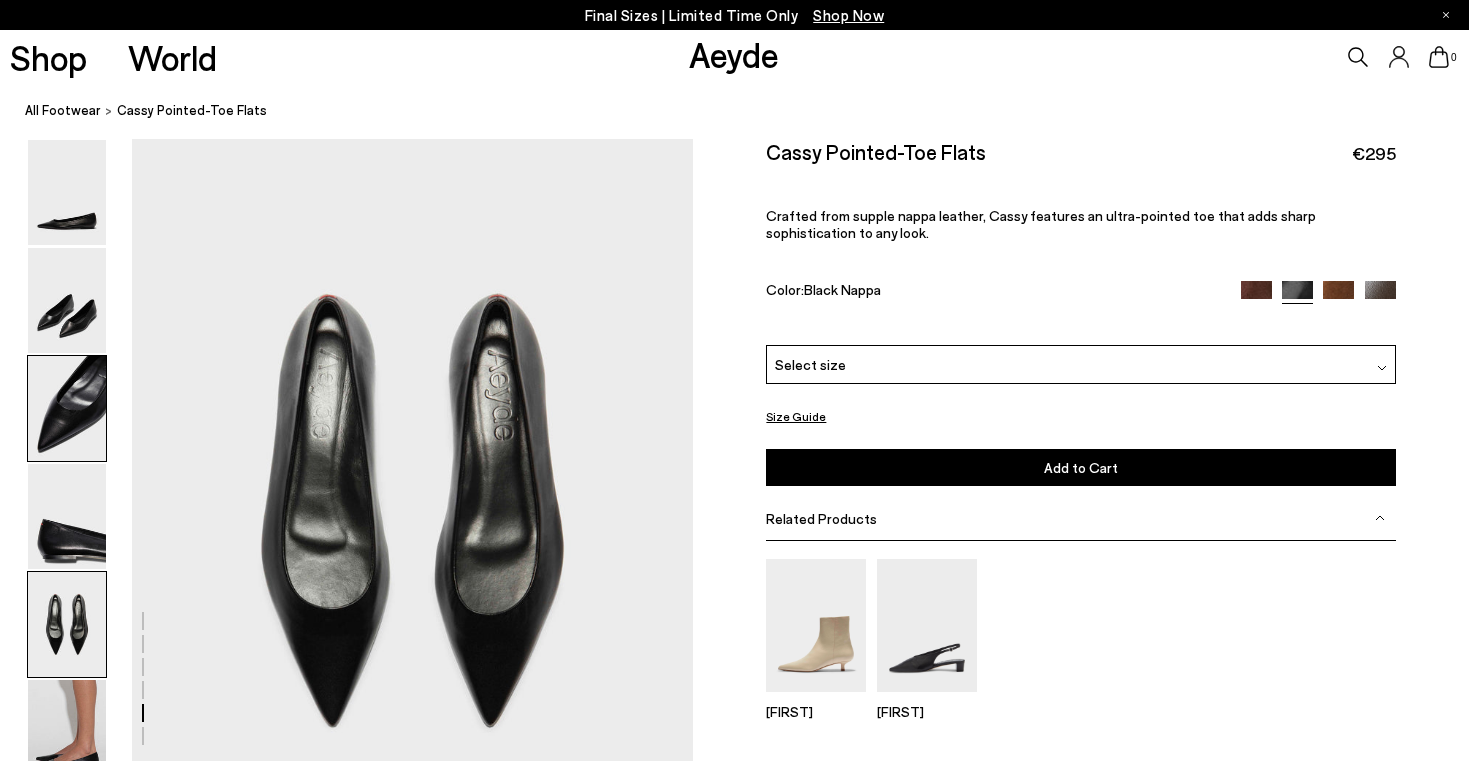 click at bounding box center [67, 408] 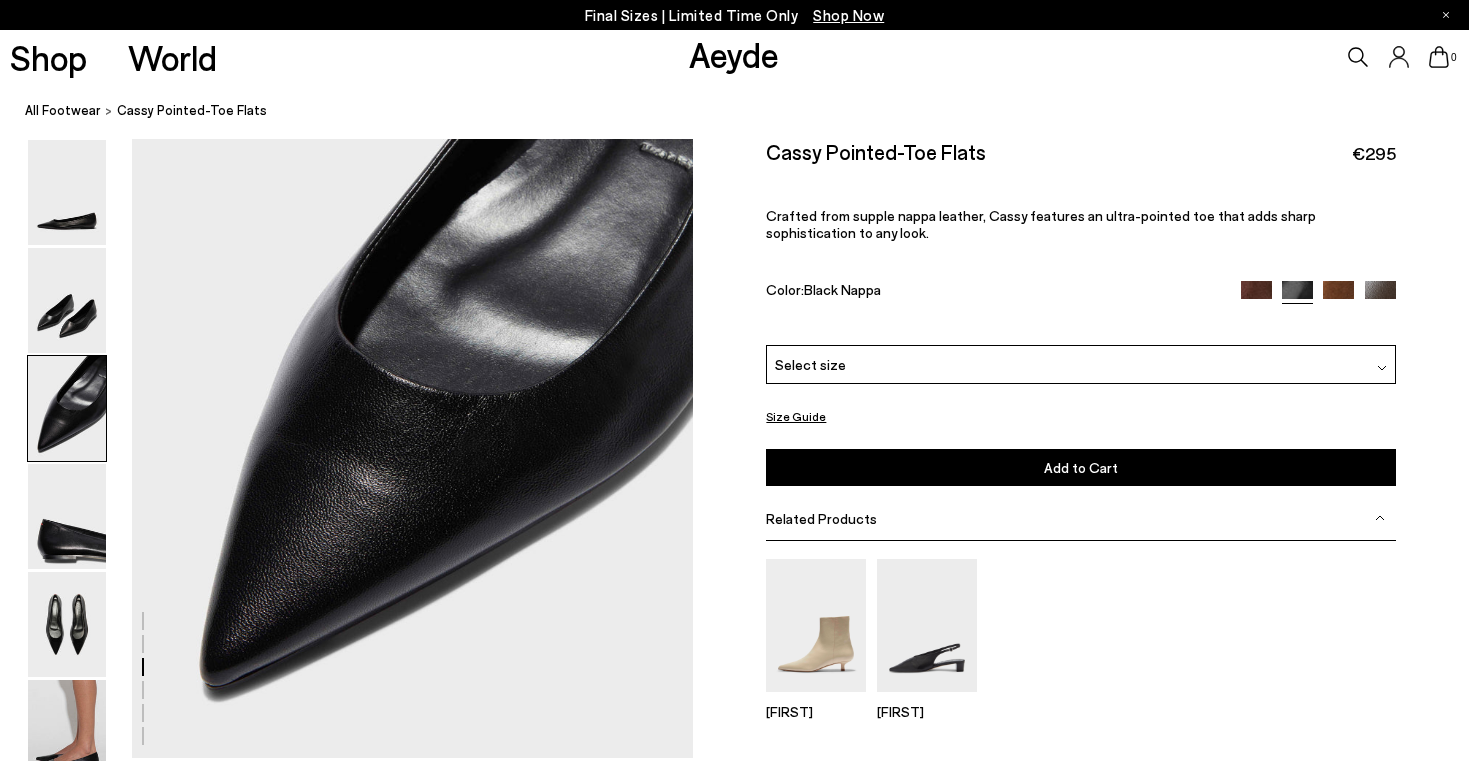 scroll, scrollTop: 1501, scrollLeft: 0, axis: vertical 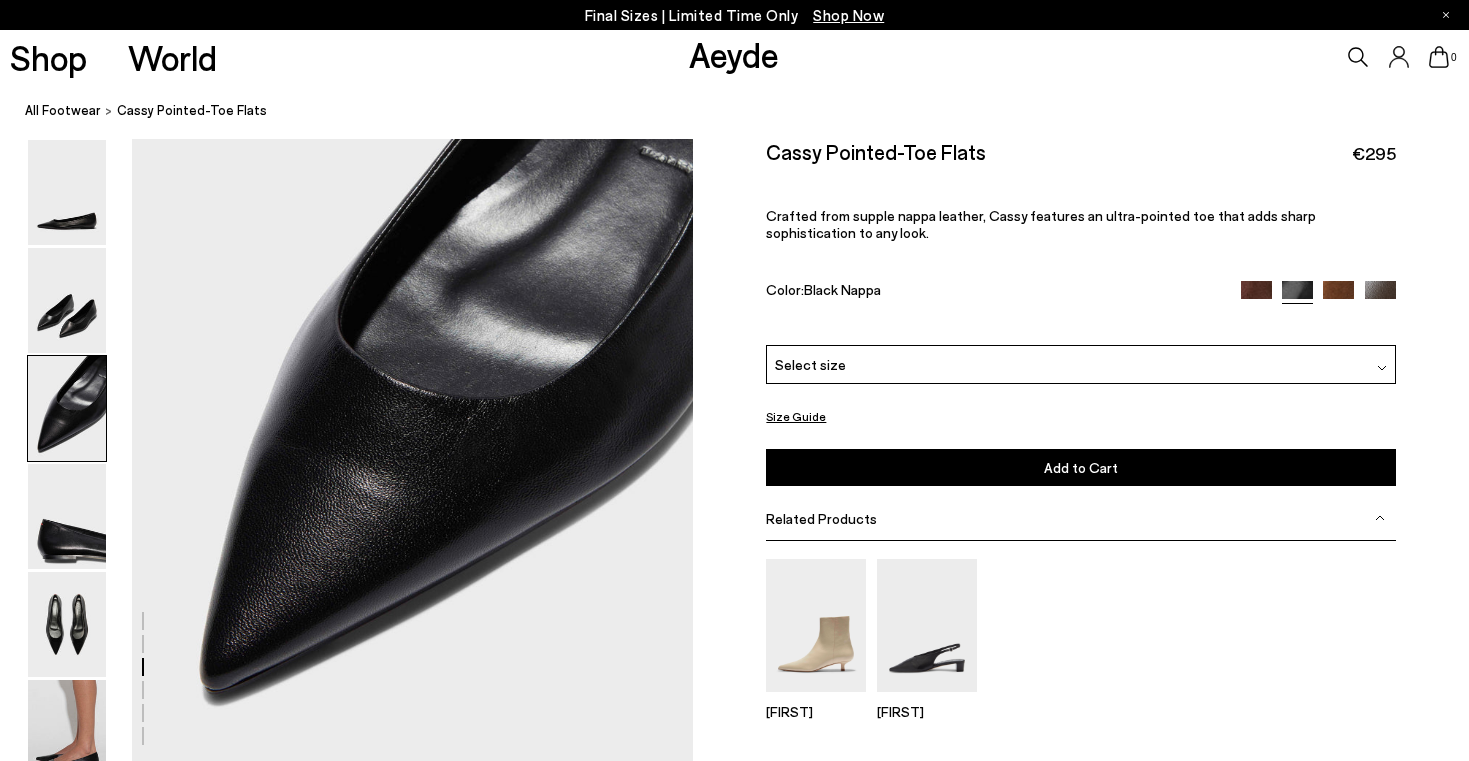 click at bounding box center [1380, 296] 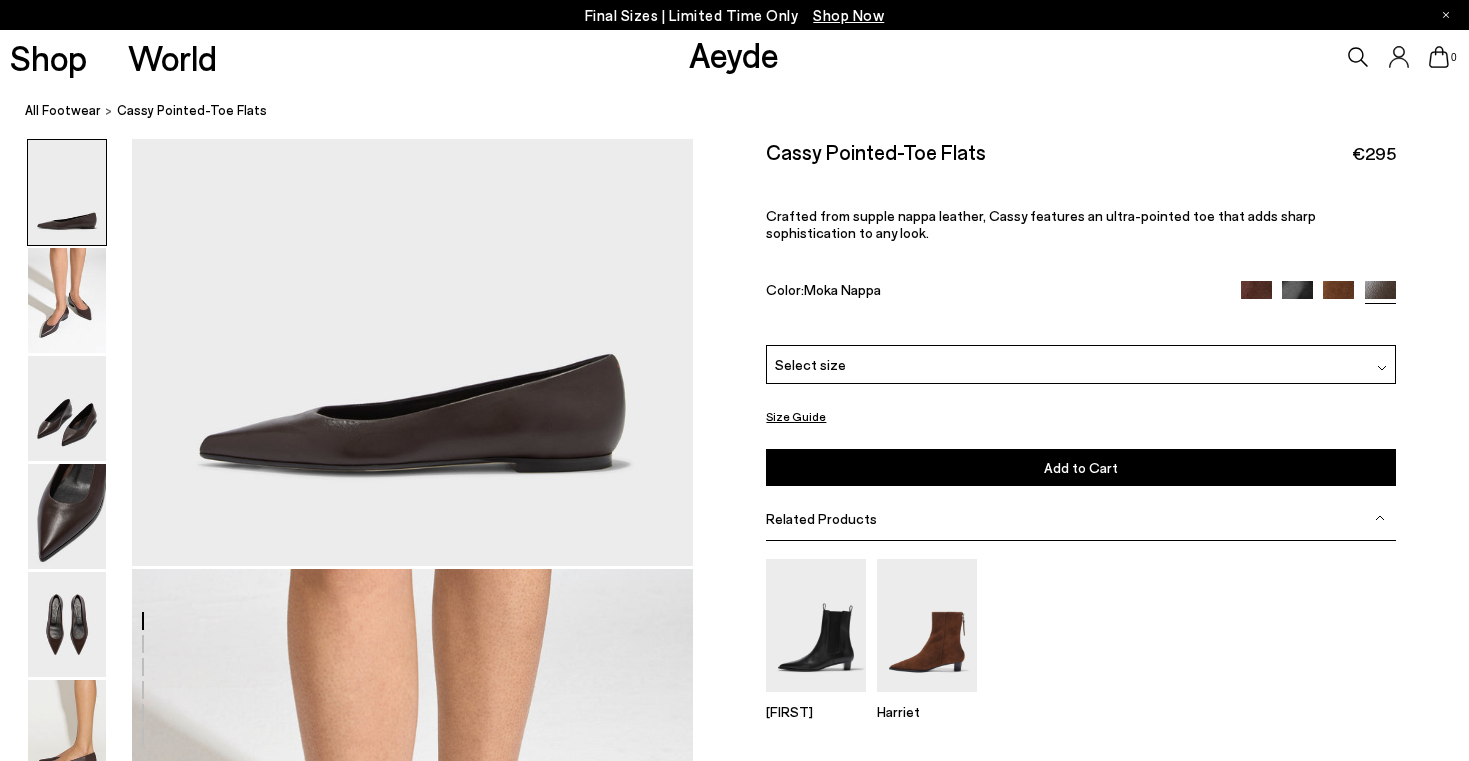 scroll, scrollTop: 939, scrollLeft: 0, axis: vertical 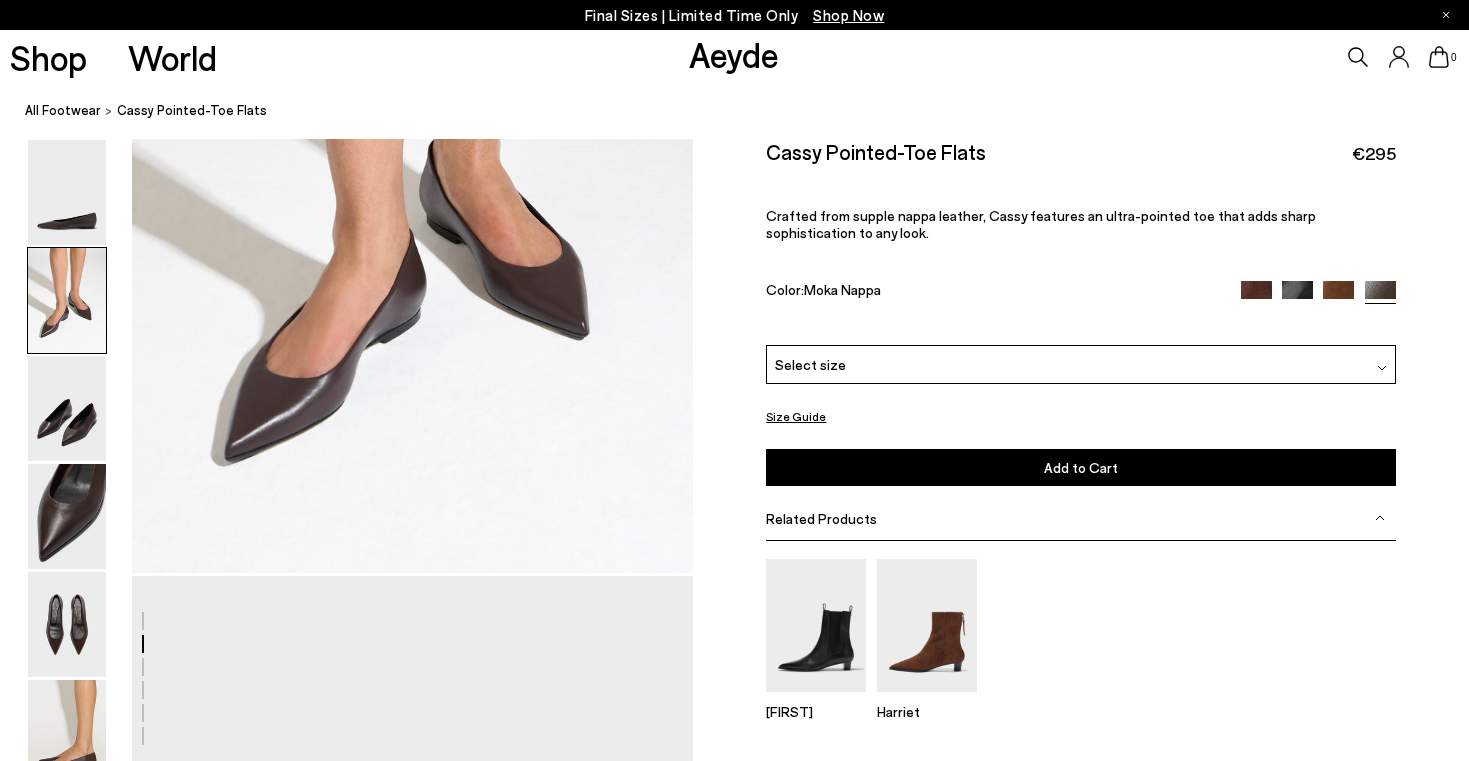 click at bounding box center [1256, 296] 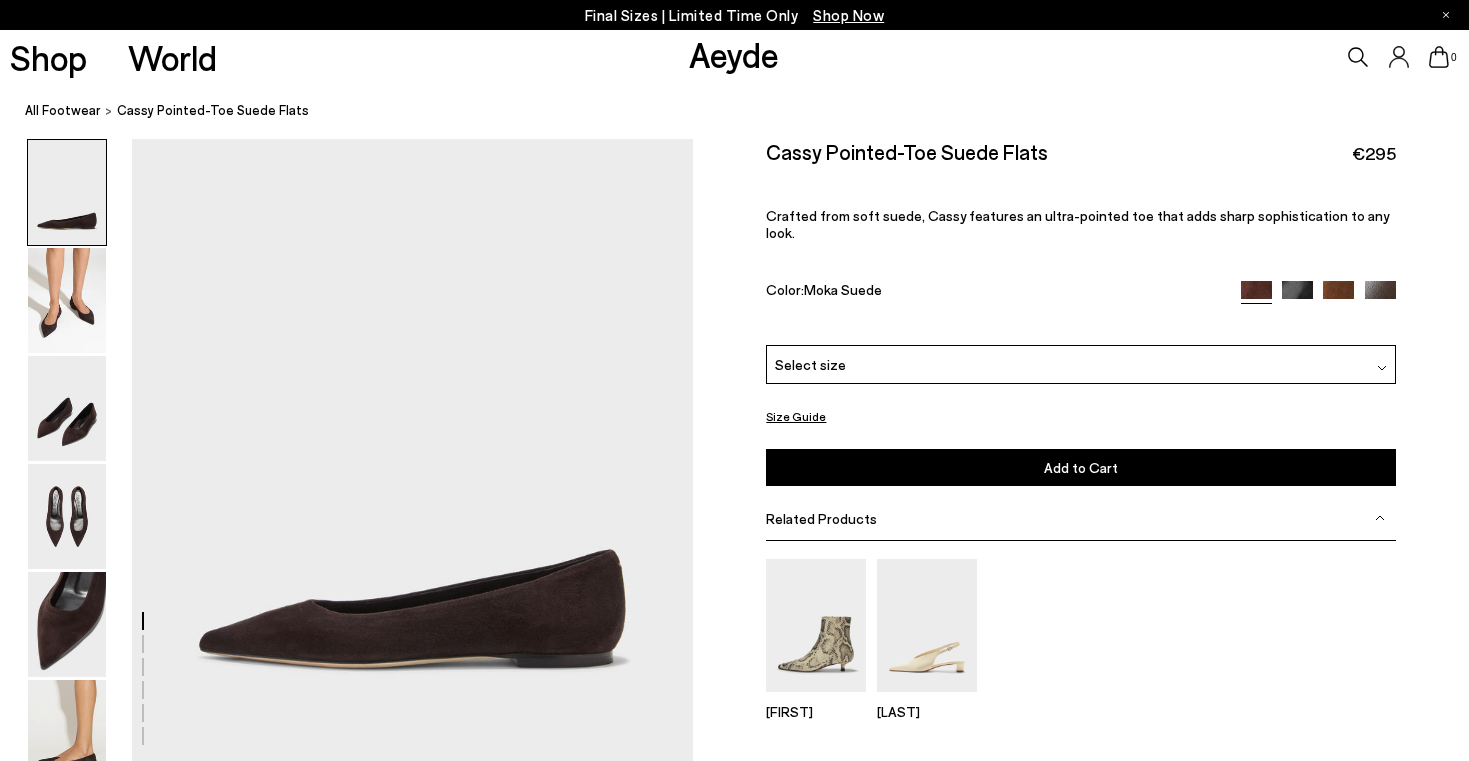 scroll, scrollTop: 0, scrollLeft: 0, axis: both 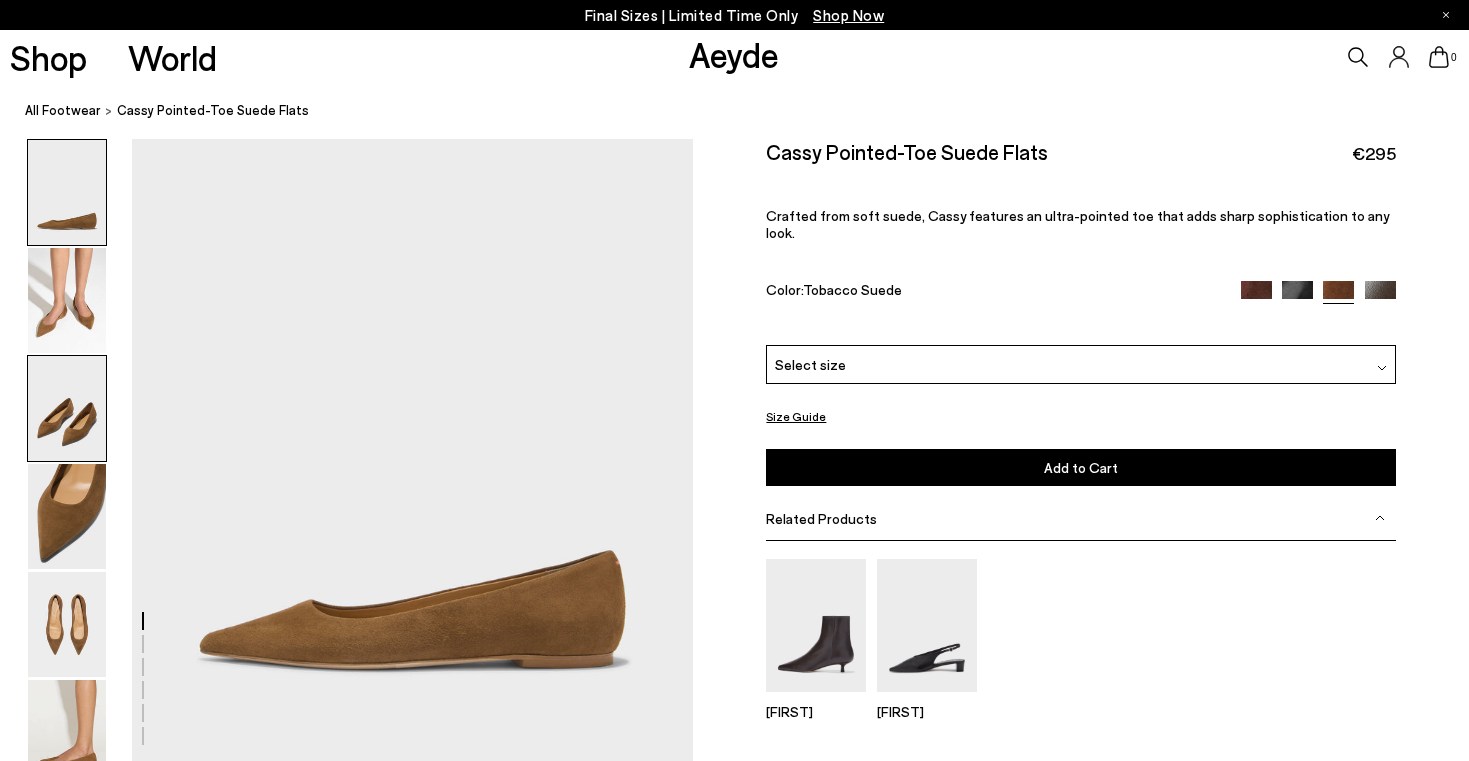 click at bounding box center [67, 408] 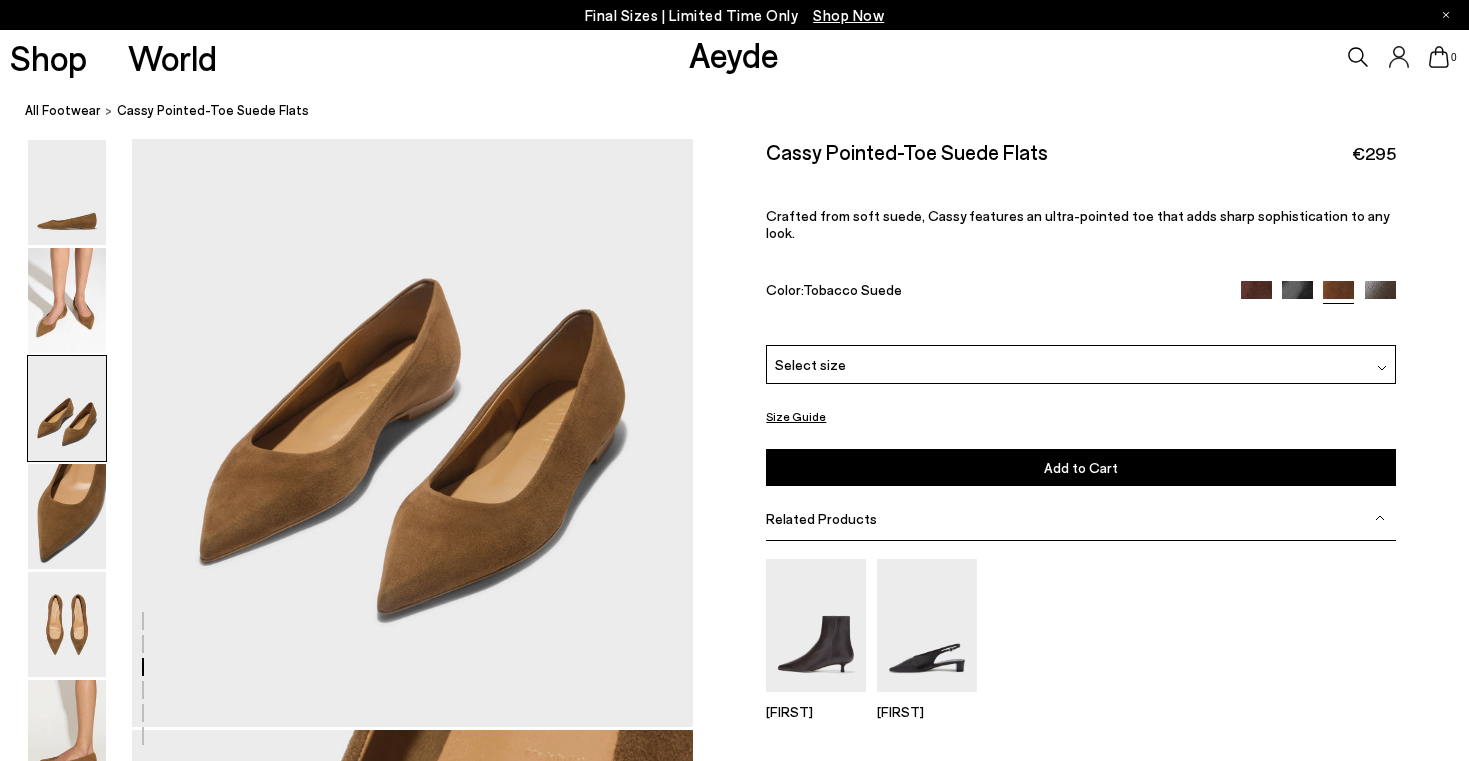 scroll, scrollTop: 1537, scrollLeft: 0, axis: vertical 